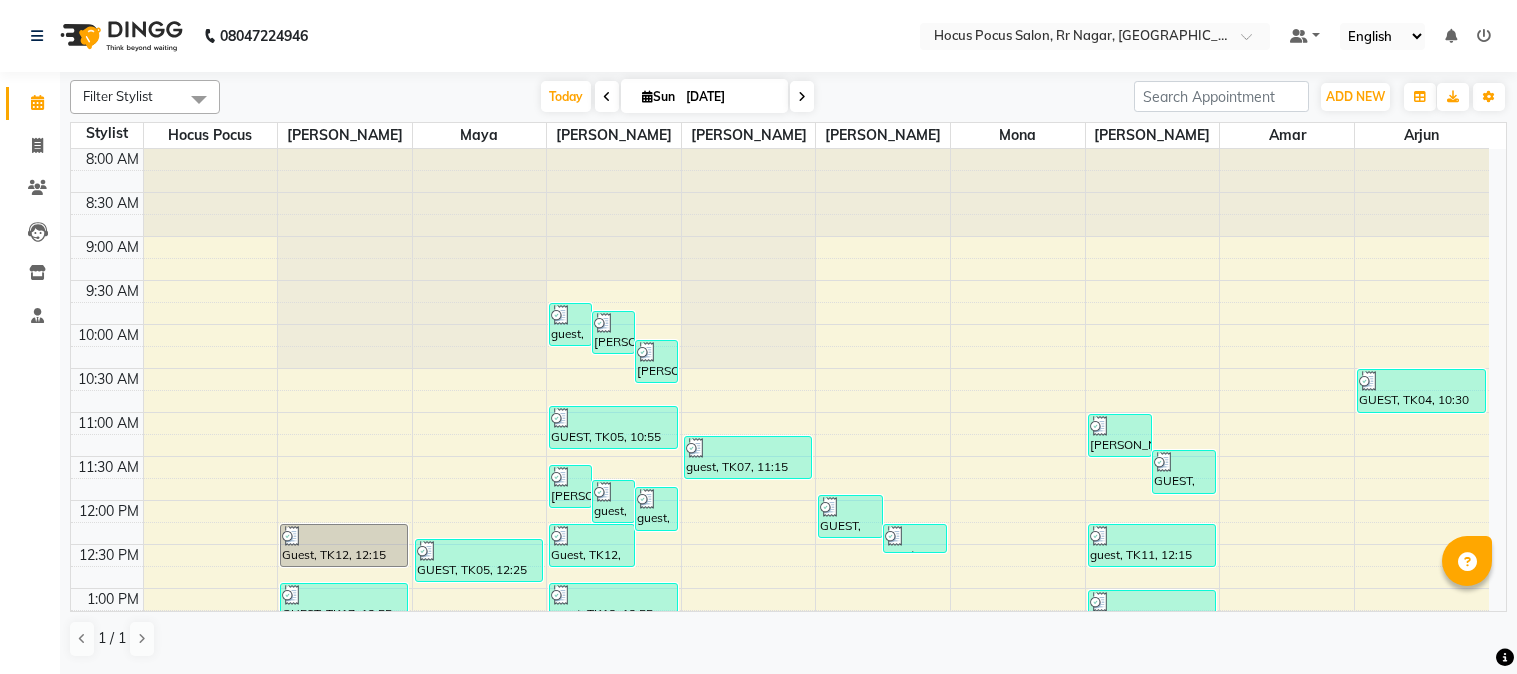 scroll, scrollTop: 0, scrollLeft: 0, axis: both 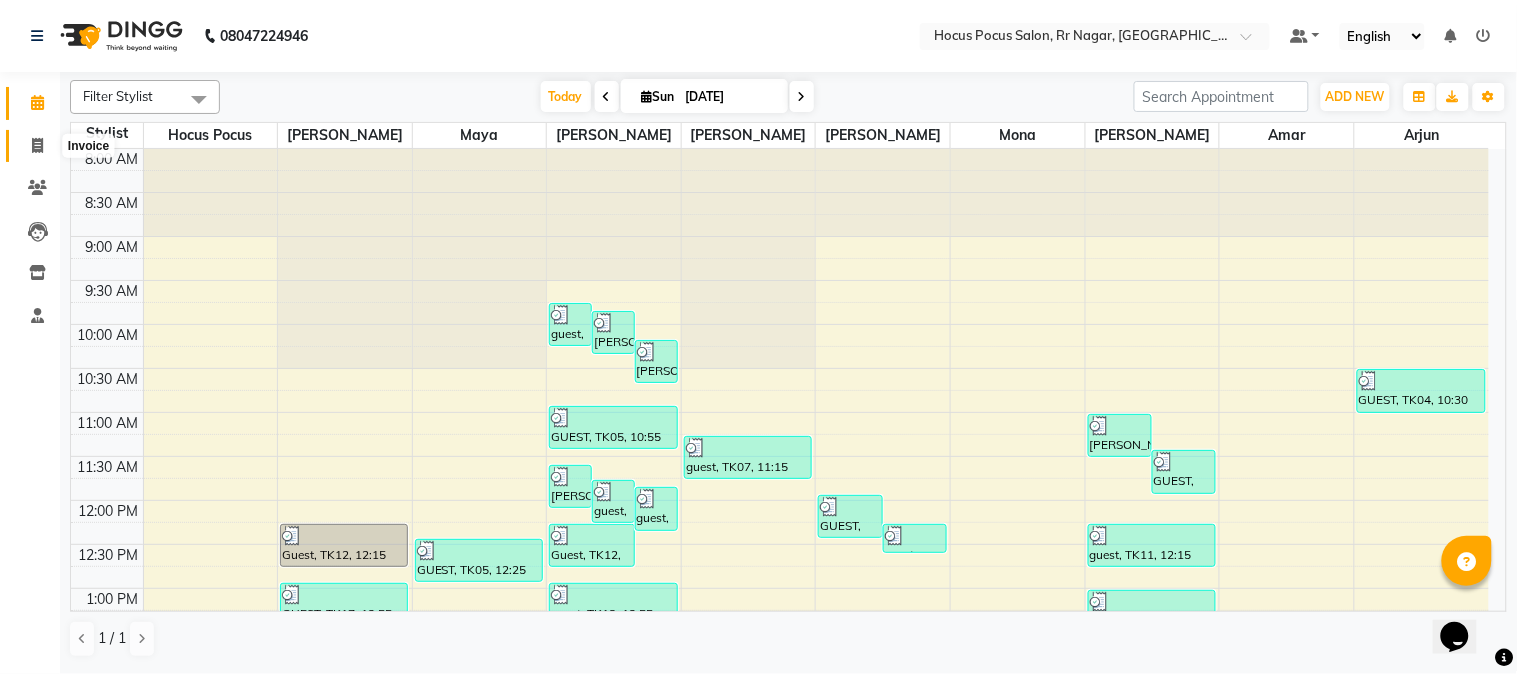 click 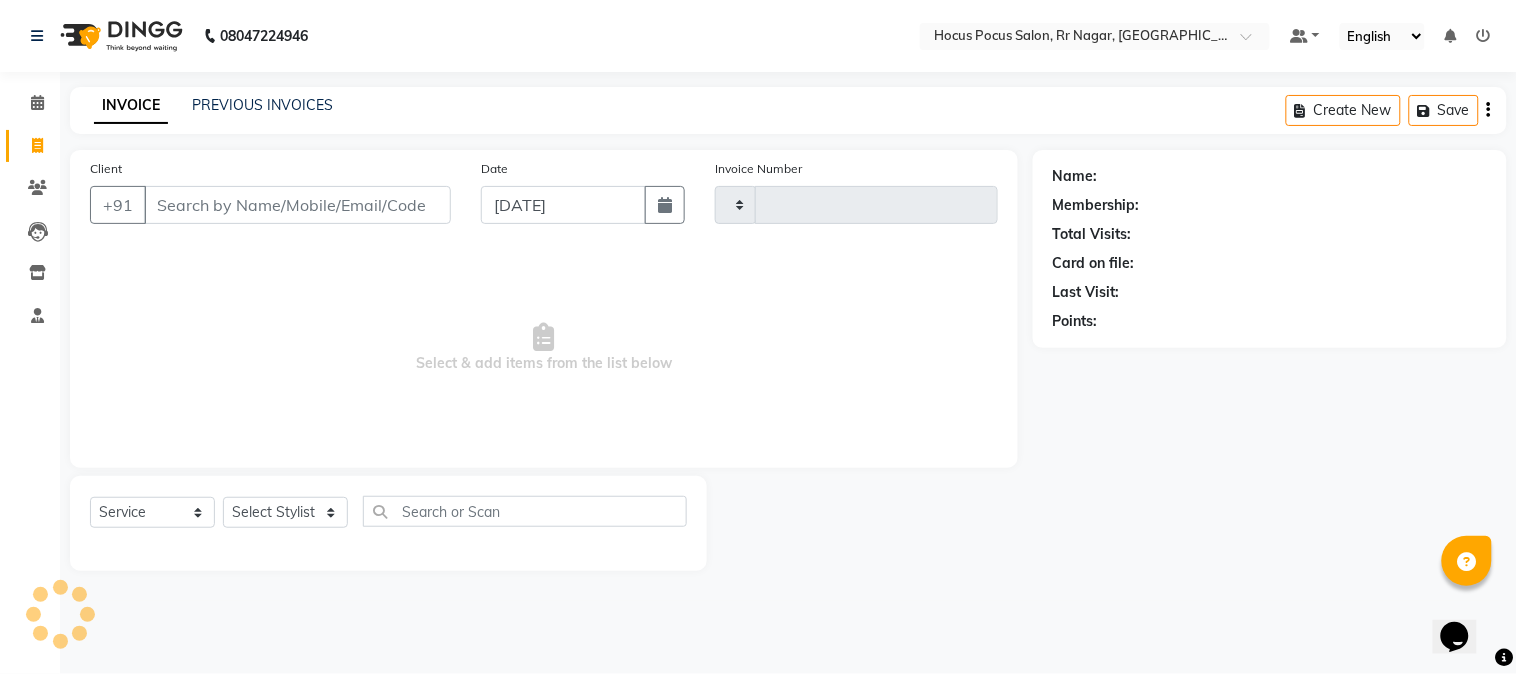 type on "2724" 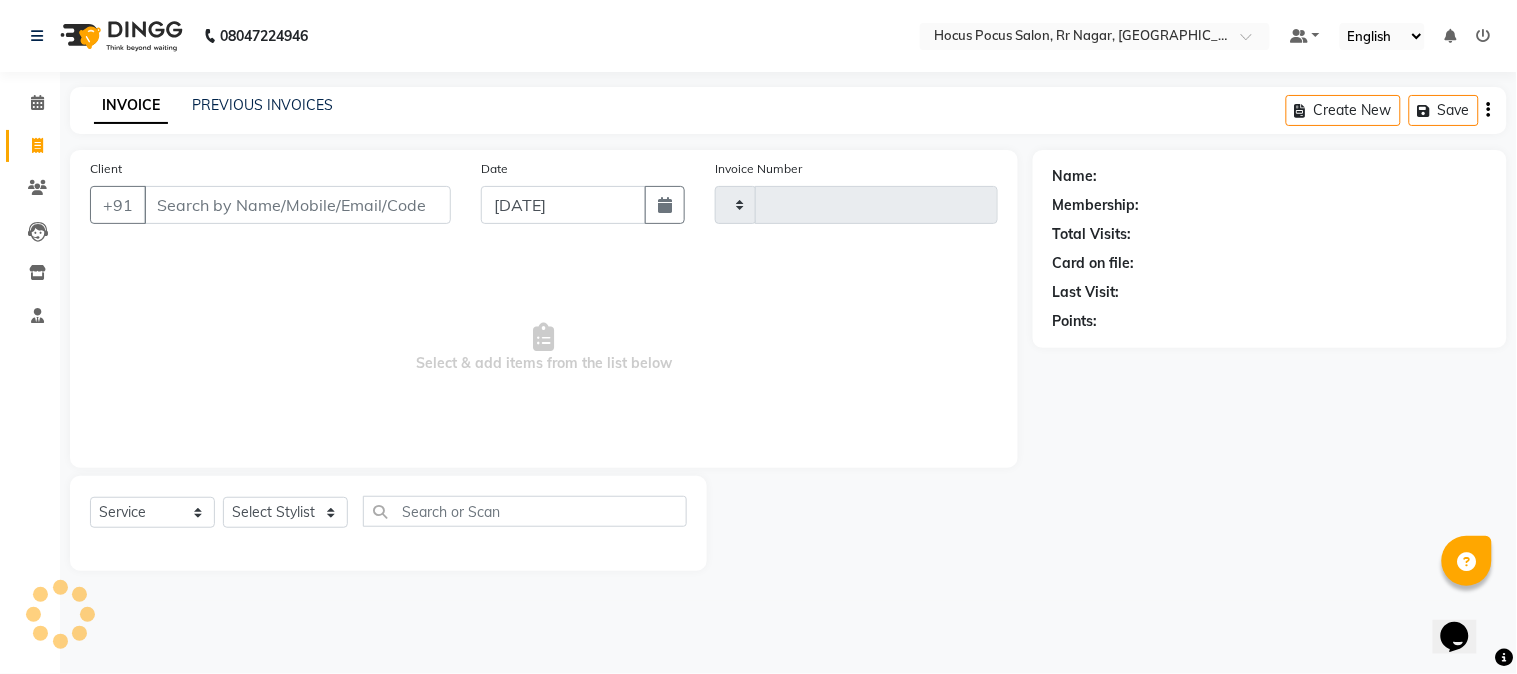 select on "5019" 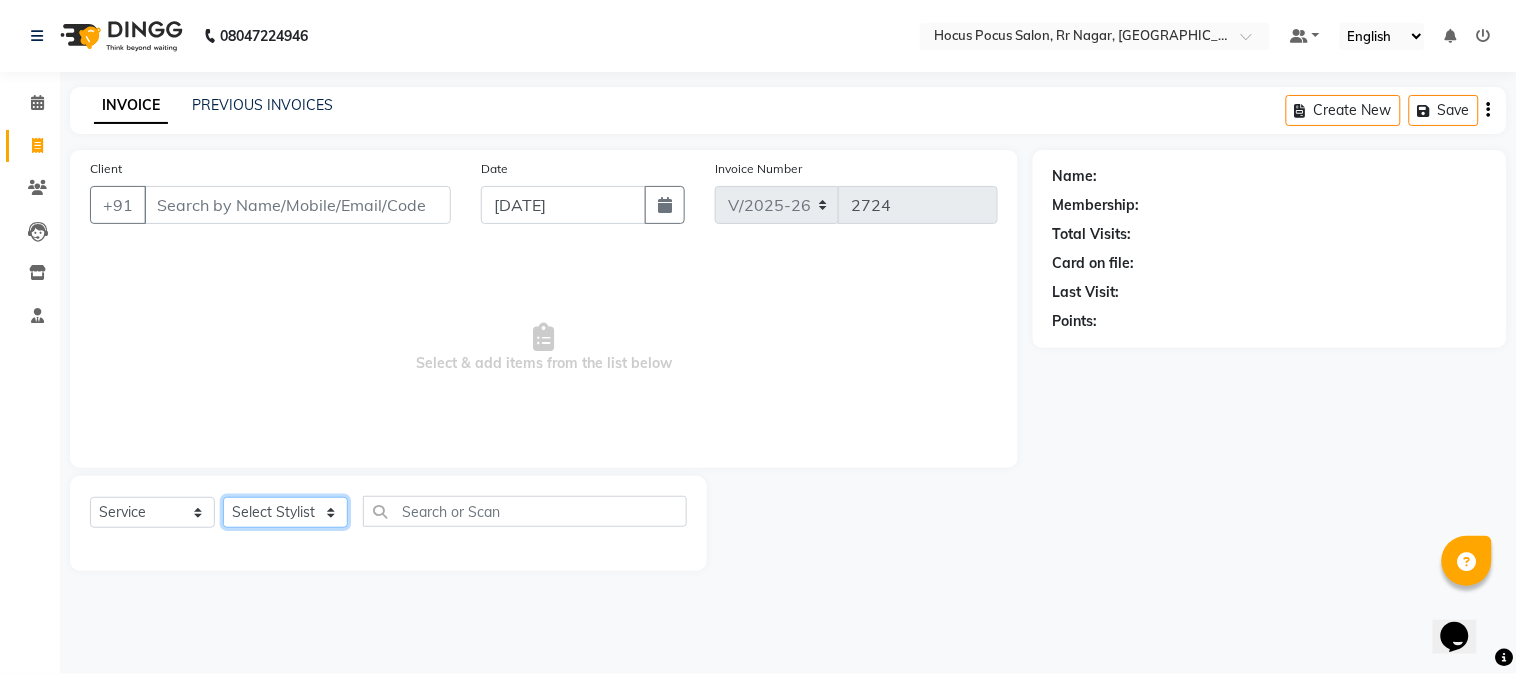 click on "Select Stylist [PERSON_NAME] hocus pocus [PERSON_NAME] [PERSON_NAME] [PERSON_NAME] [PERSON_NAME]" 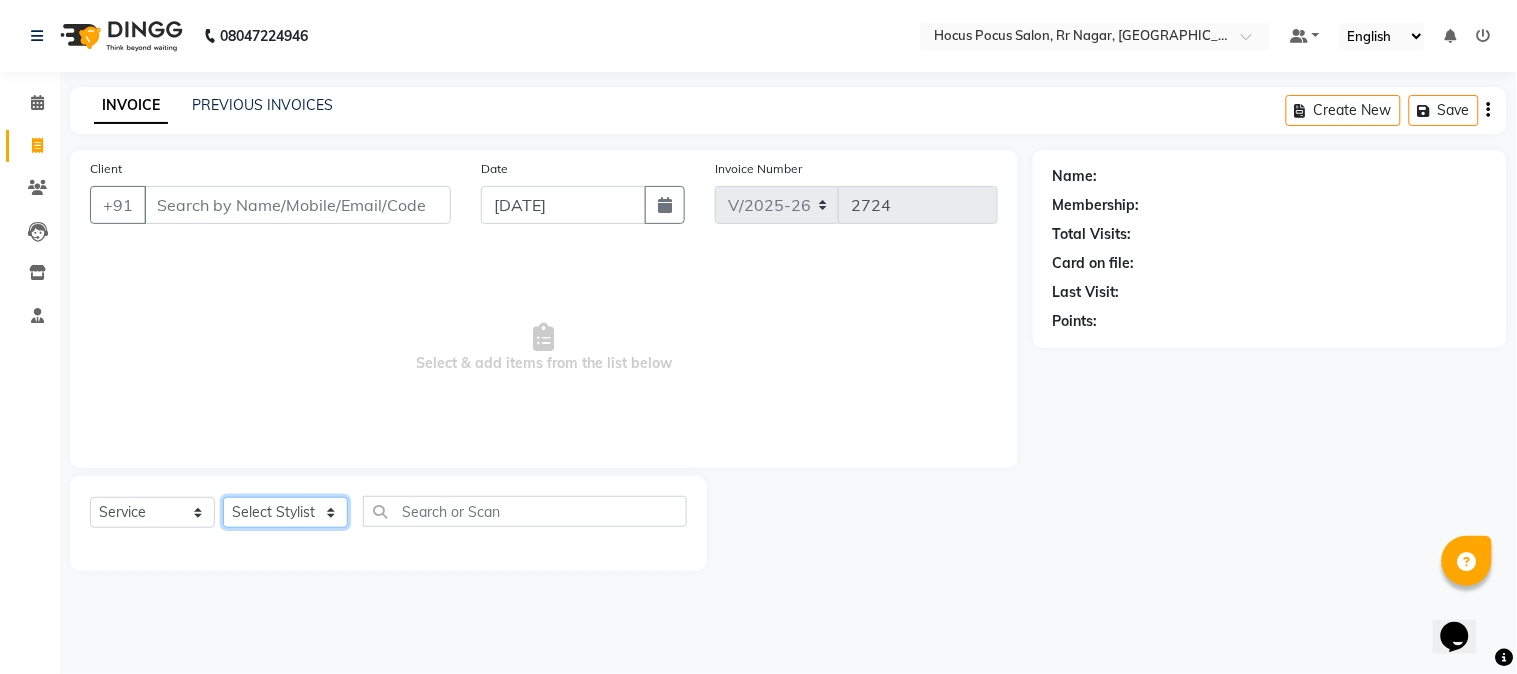select on "43787" 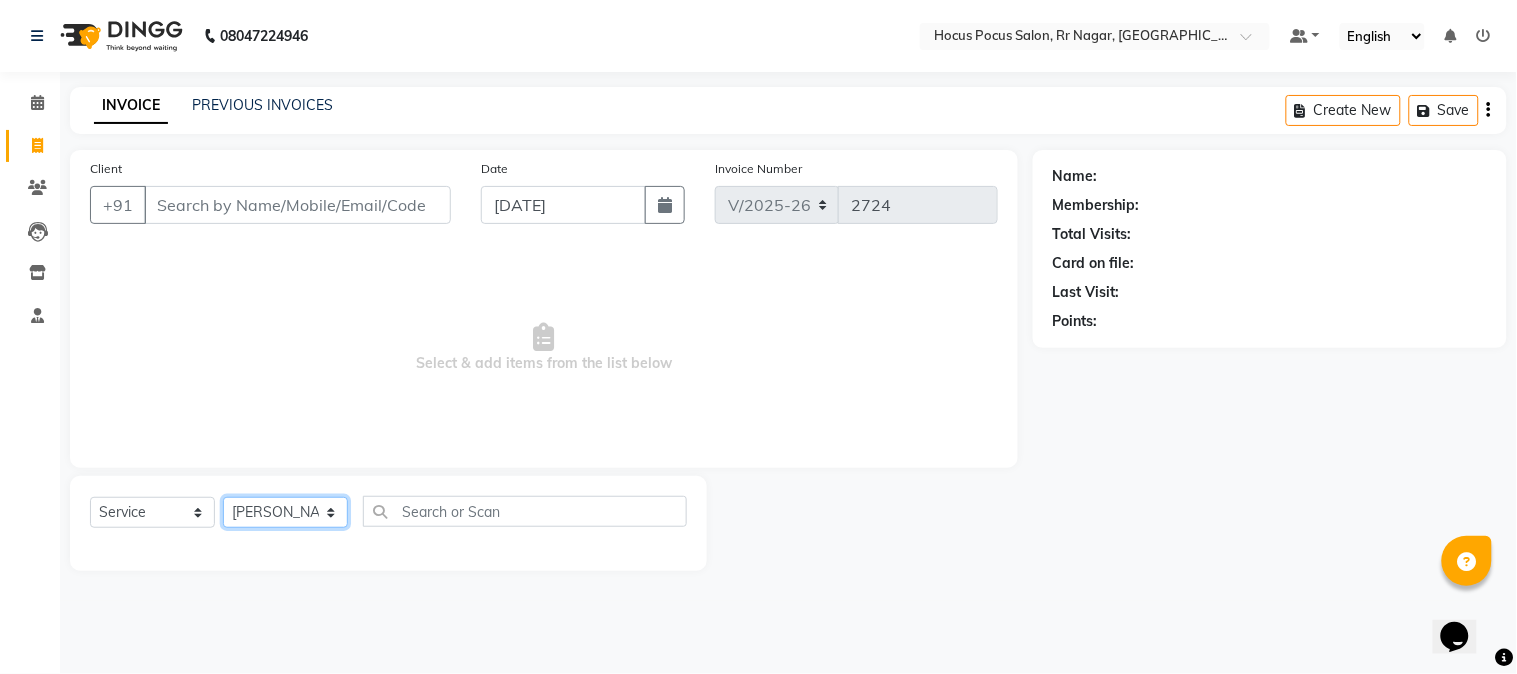 click on "Select Stylist [PERSON_NAME] hocus pocus [PERSON_NAME] [PERSON_NAME] [PERSON_NAME] [PERSON_NAME]" 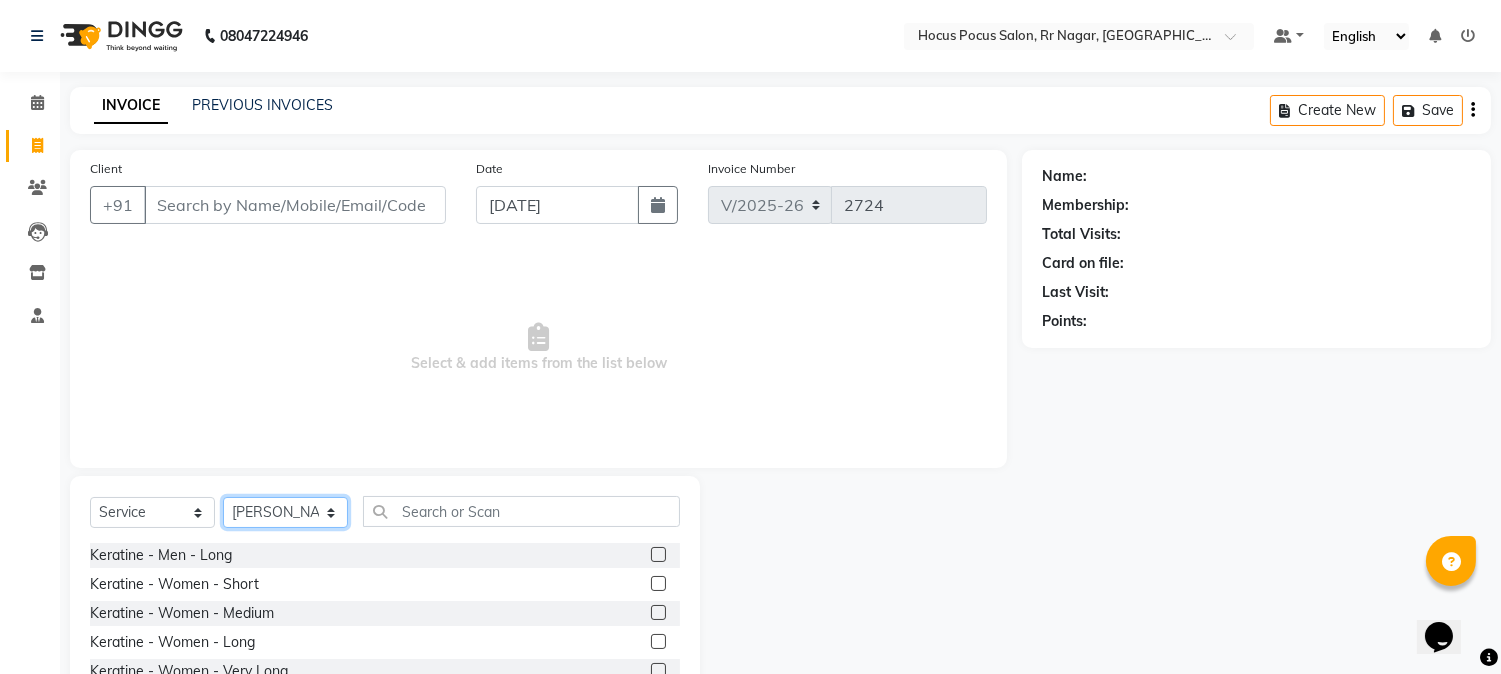 scroll, scrollTop: 111, scrollLeft: 0, axis: vertical 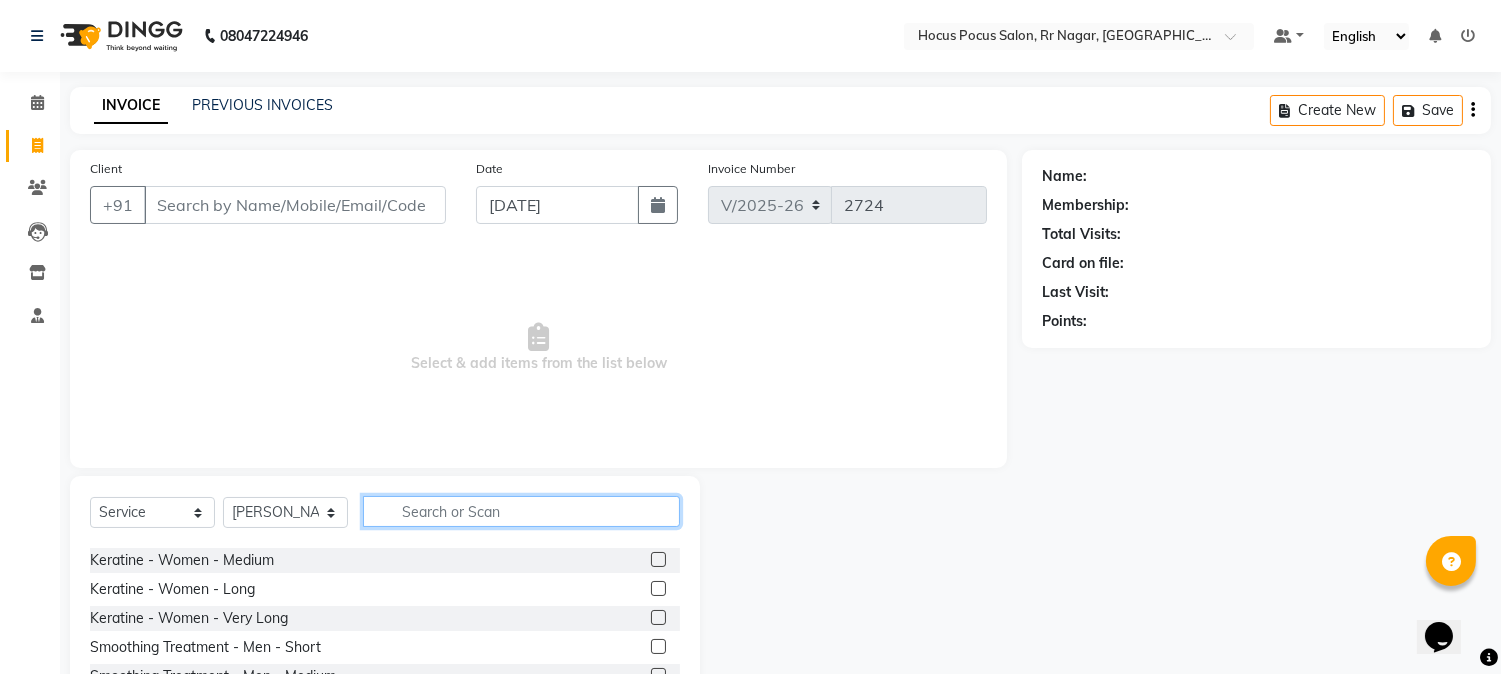 click 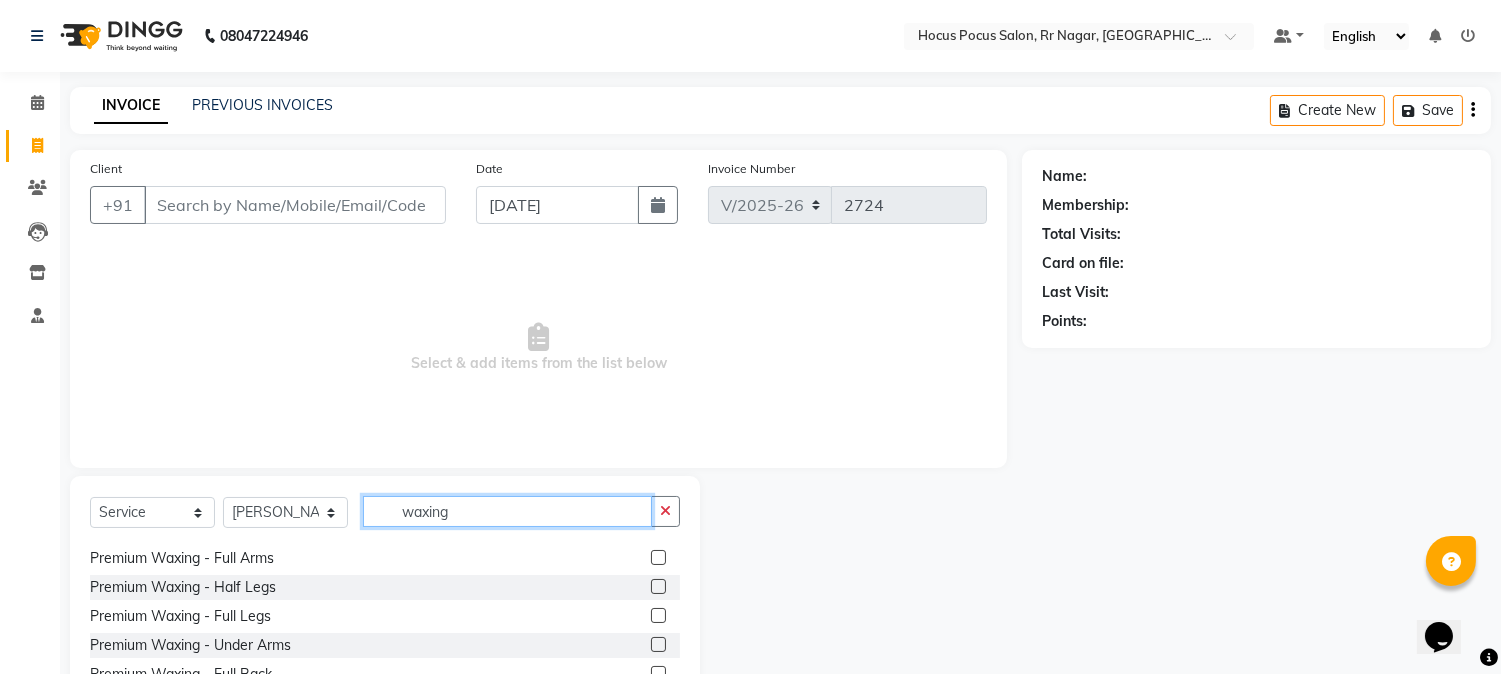 scroll, scrollTop: 0, scrollLeft: 0, axis: both 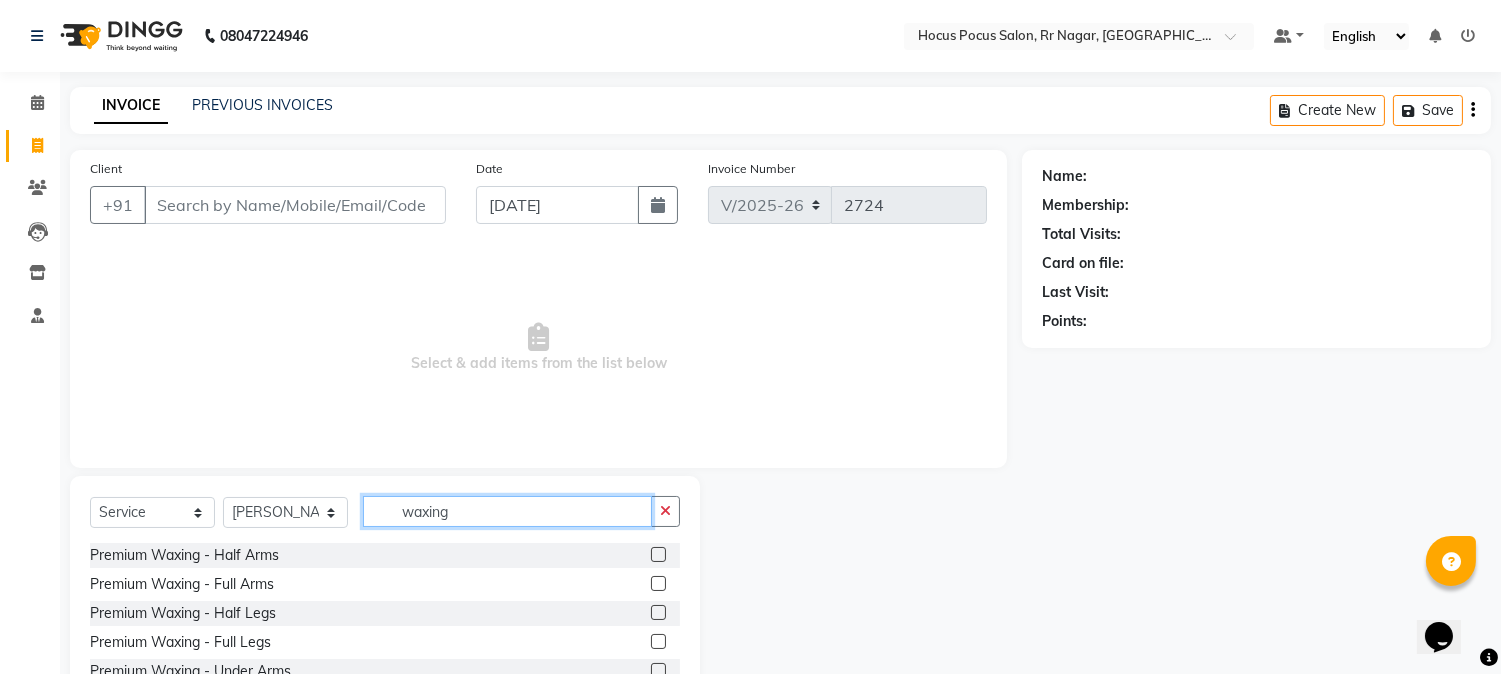 type on "waxing" 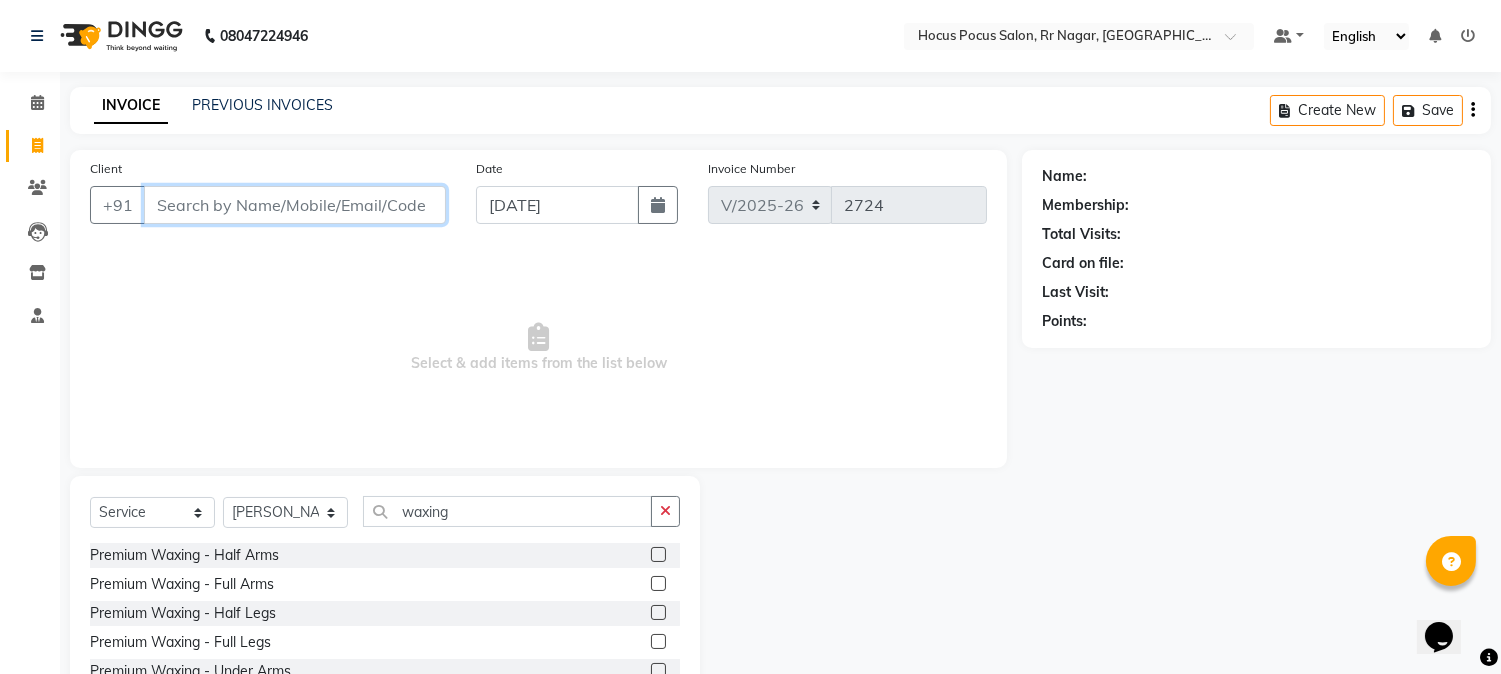 click on "Client" at bounding box center (295, 205) 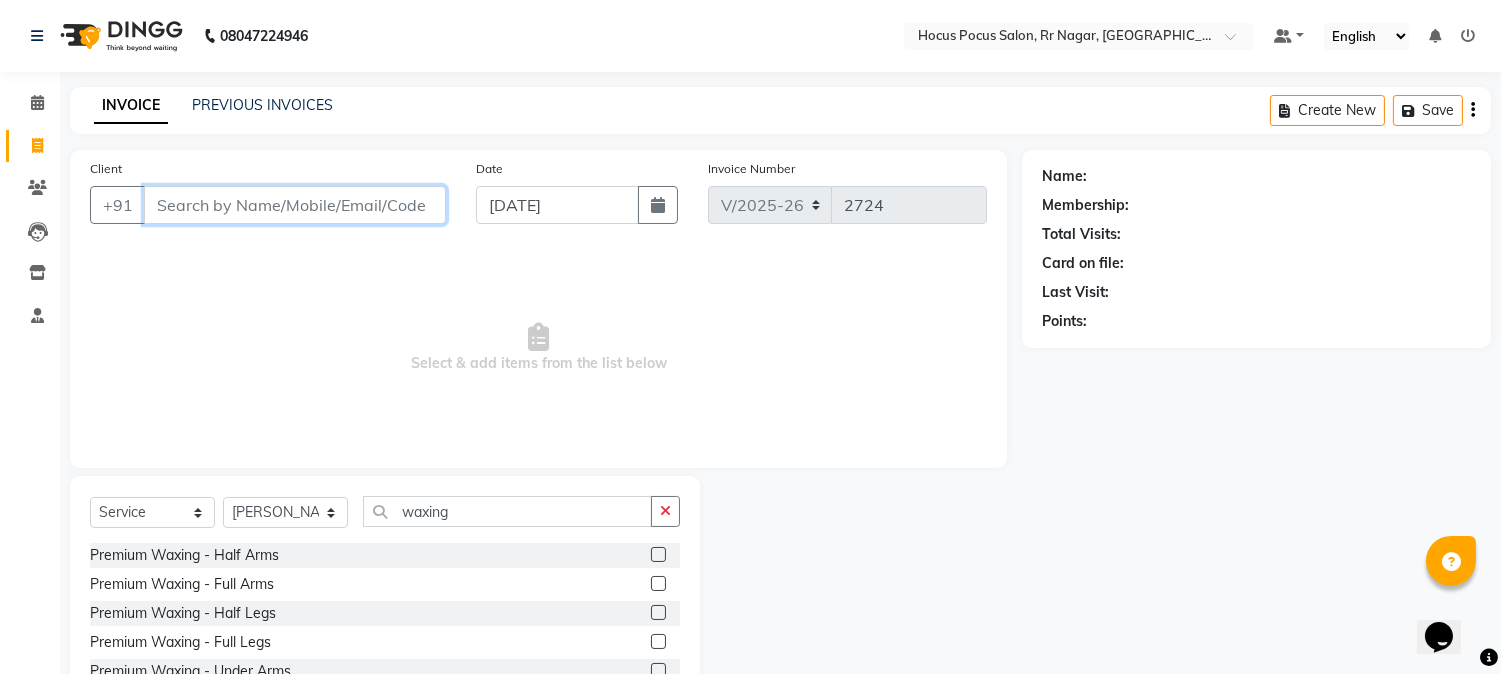 click on "Client" at bounding box center [295, 205] 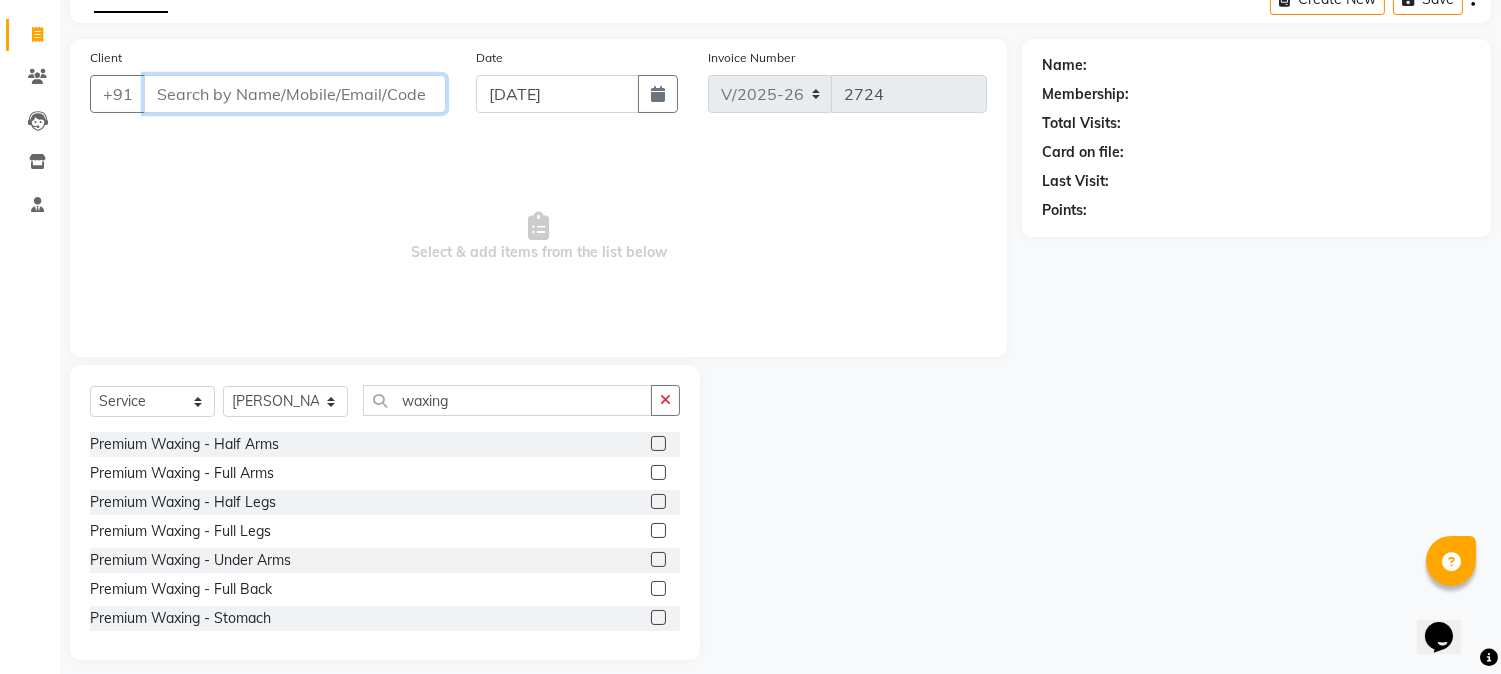 scroll, scrollTop: 15, scrollLeft: 0, axis: vertical 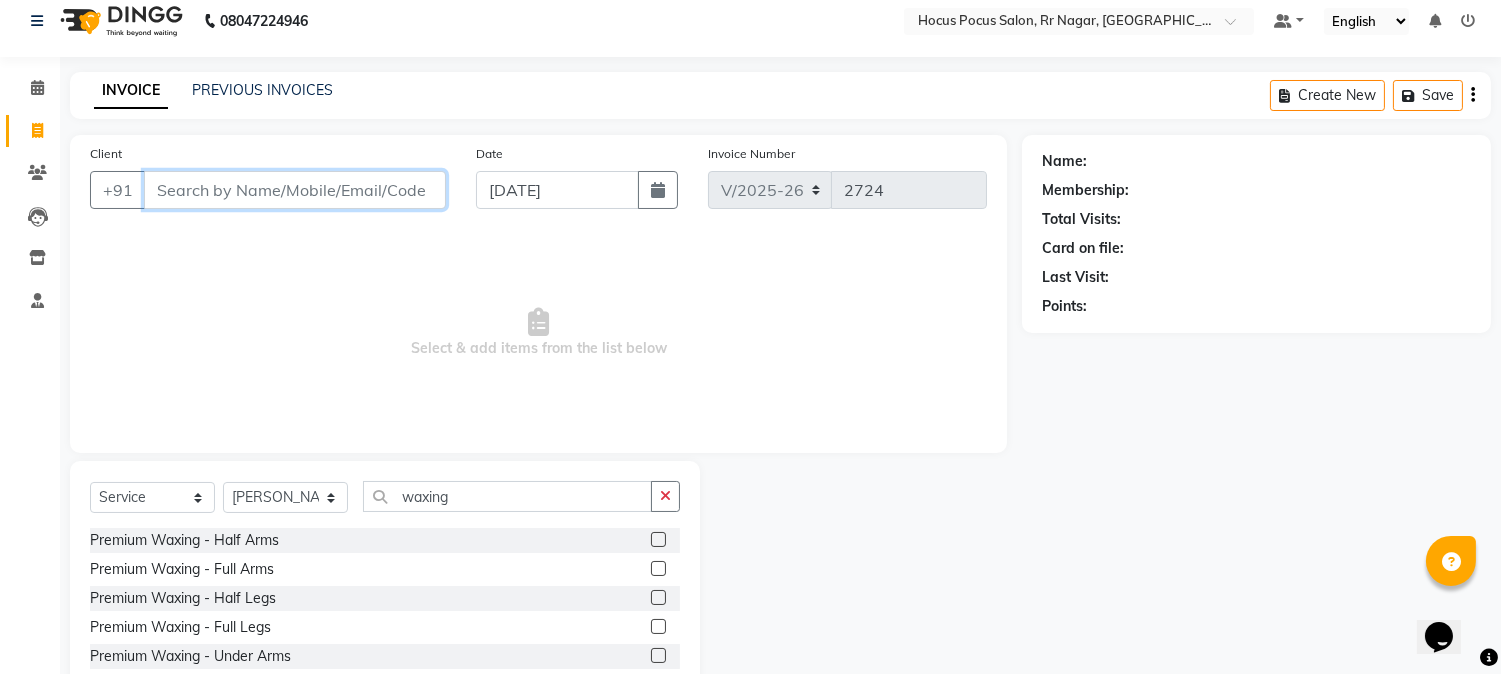 click on "Client" at bounding box center [295, 190] 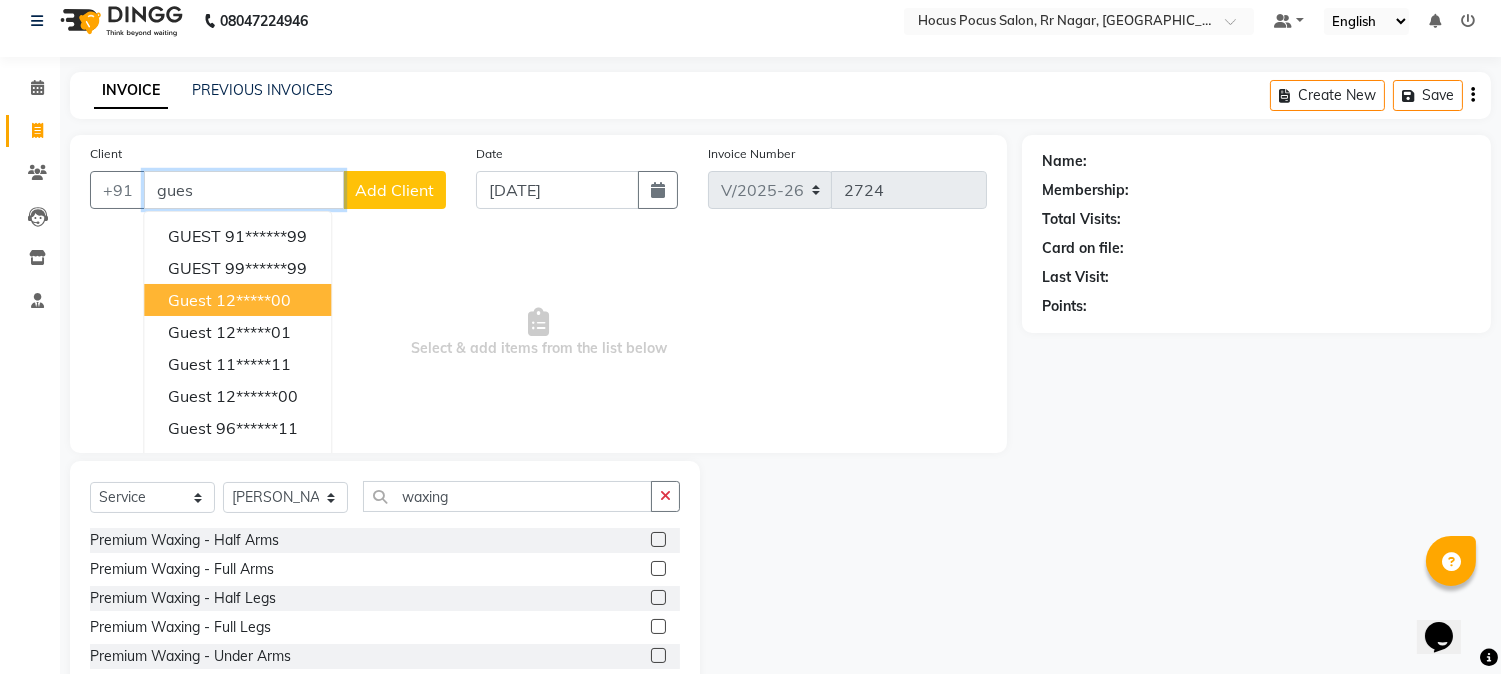 click on "guest  12*****00" at bounding box center (237, 300) 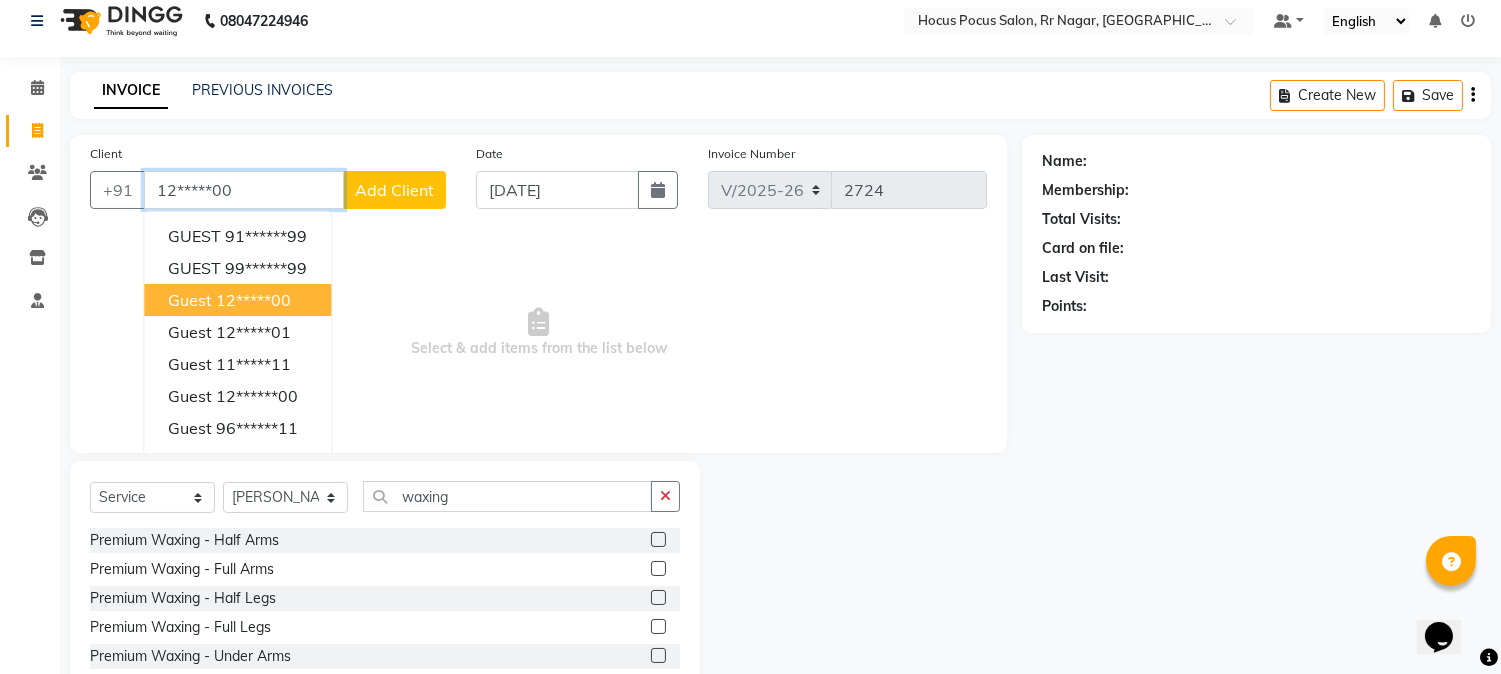 type on "12*****00" 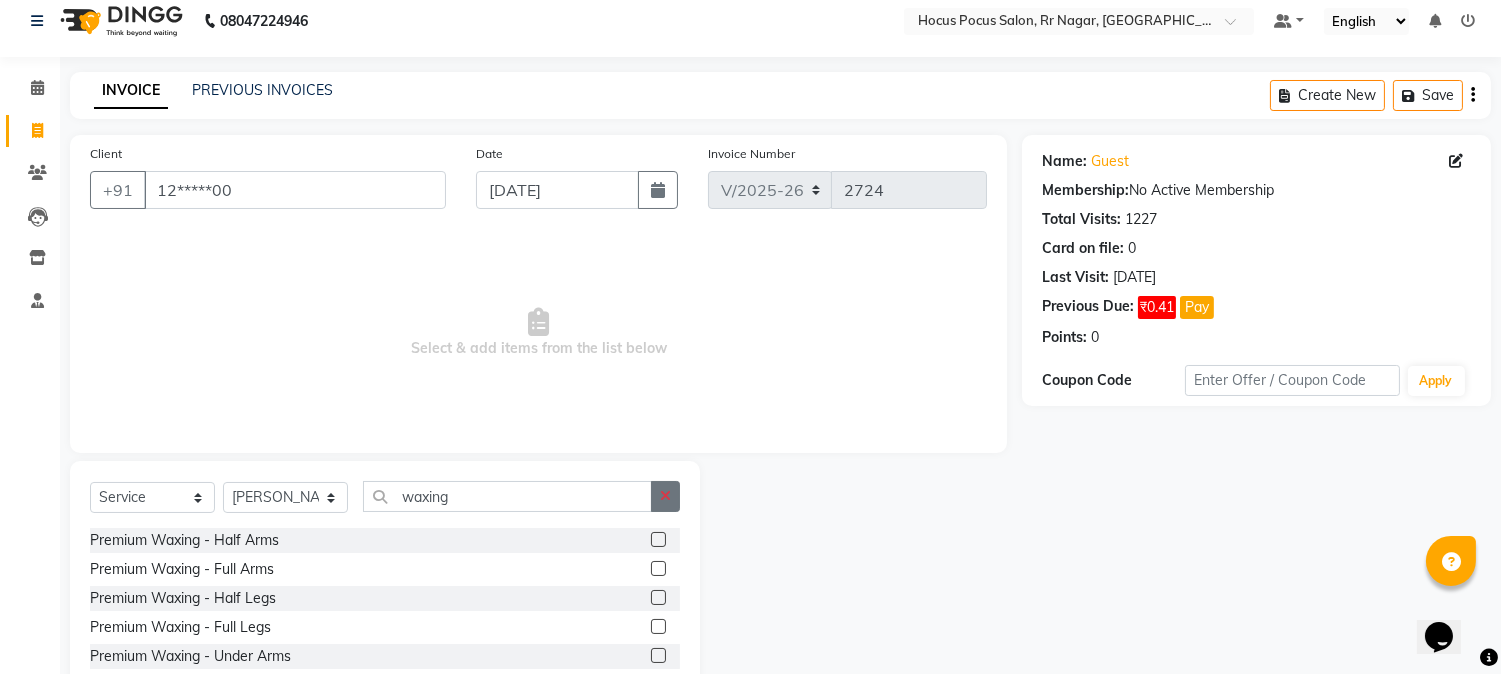 click 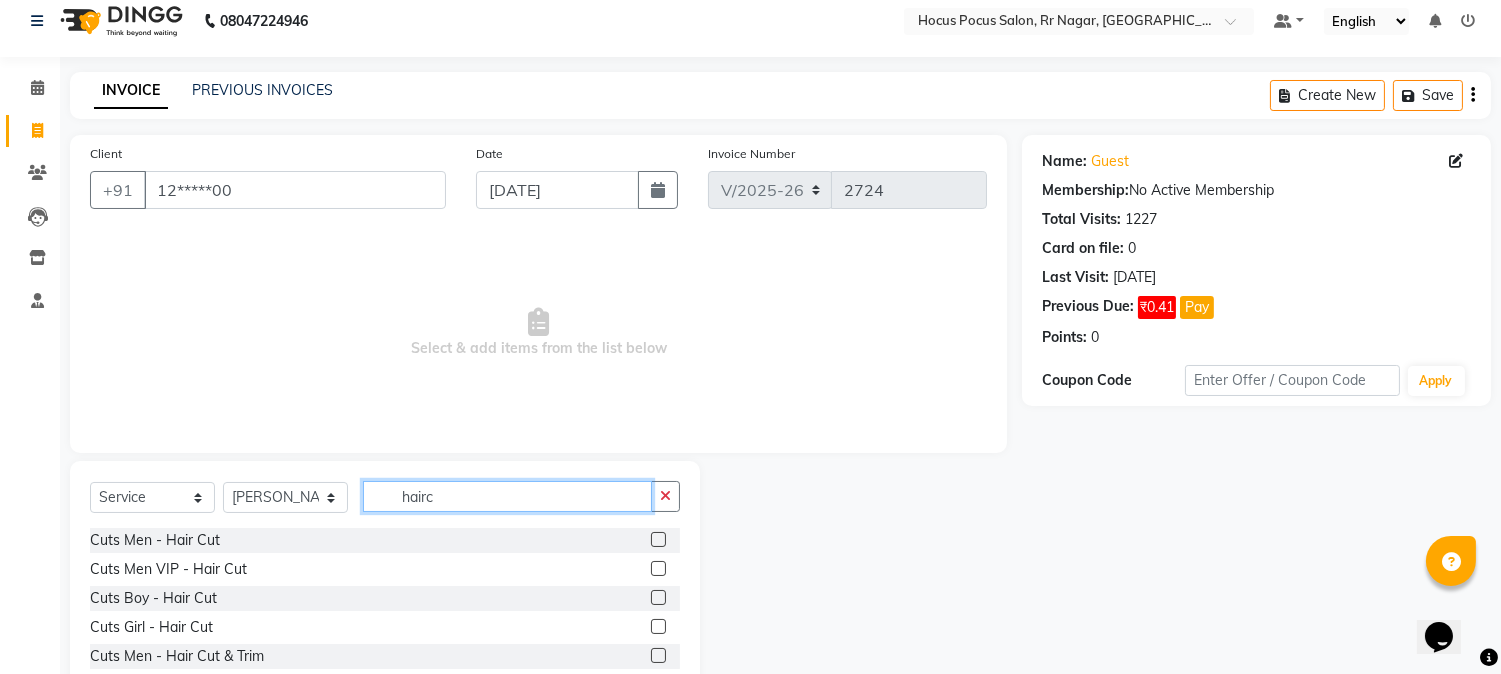 scroll, scrollTop: 0, scrollLeft: 0, axis: both 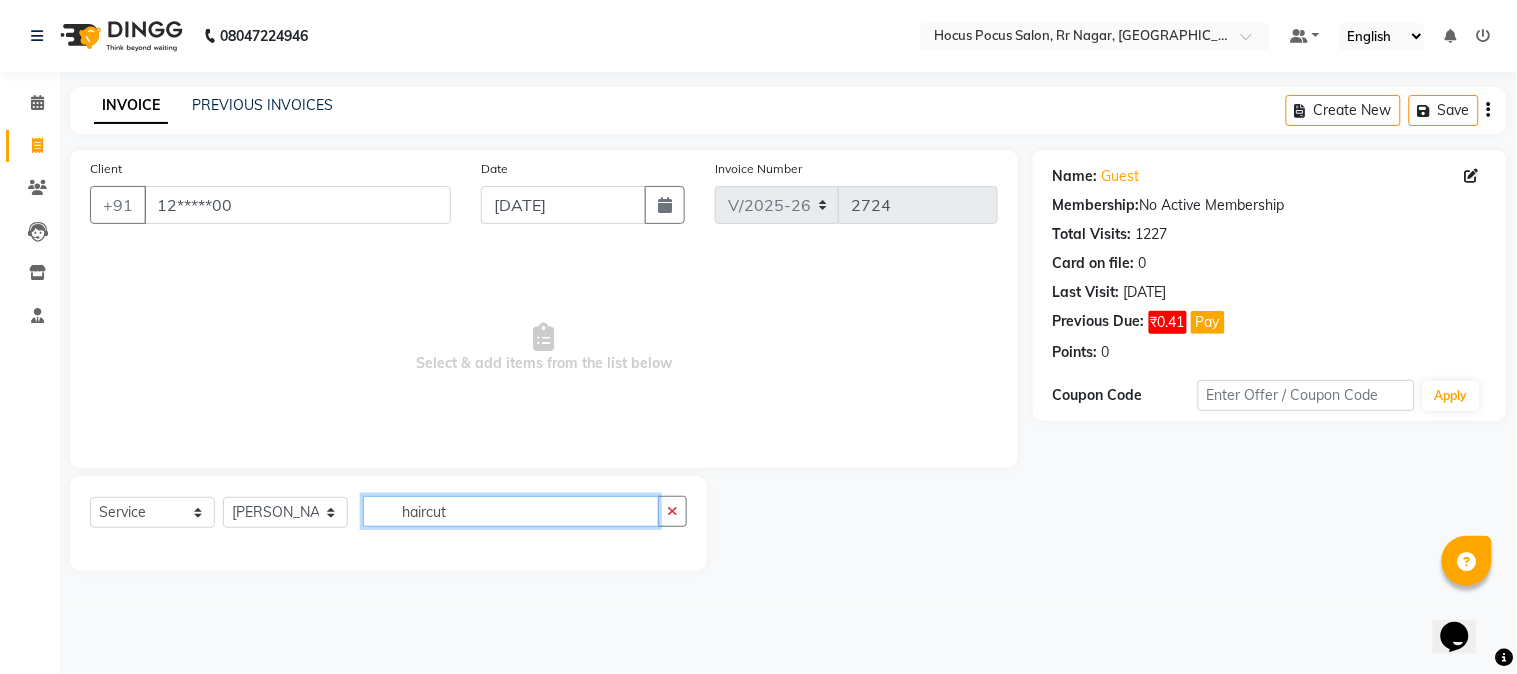 type on "haircut" 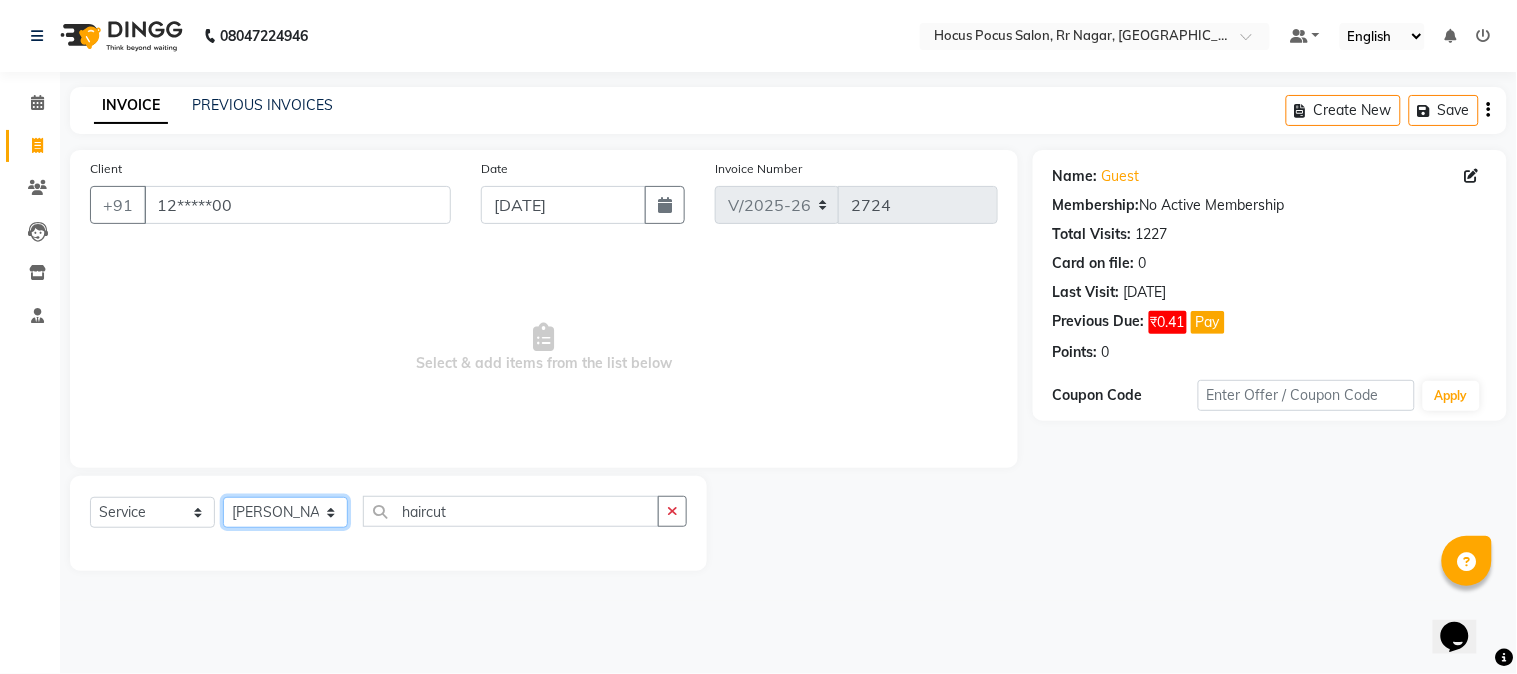 click on "Select Stylist [PERSON_NAME] hocus pocus [PERSON_NAME] [PERSON_NAME] [PERSON_NAME] [PERSON_NAME]" 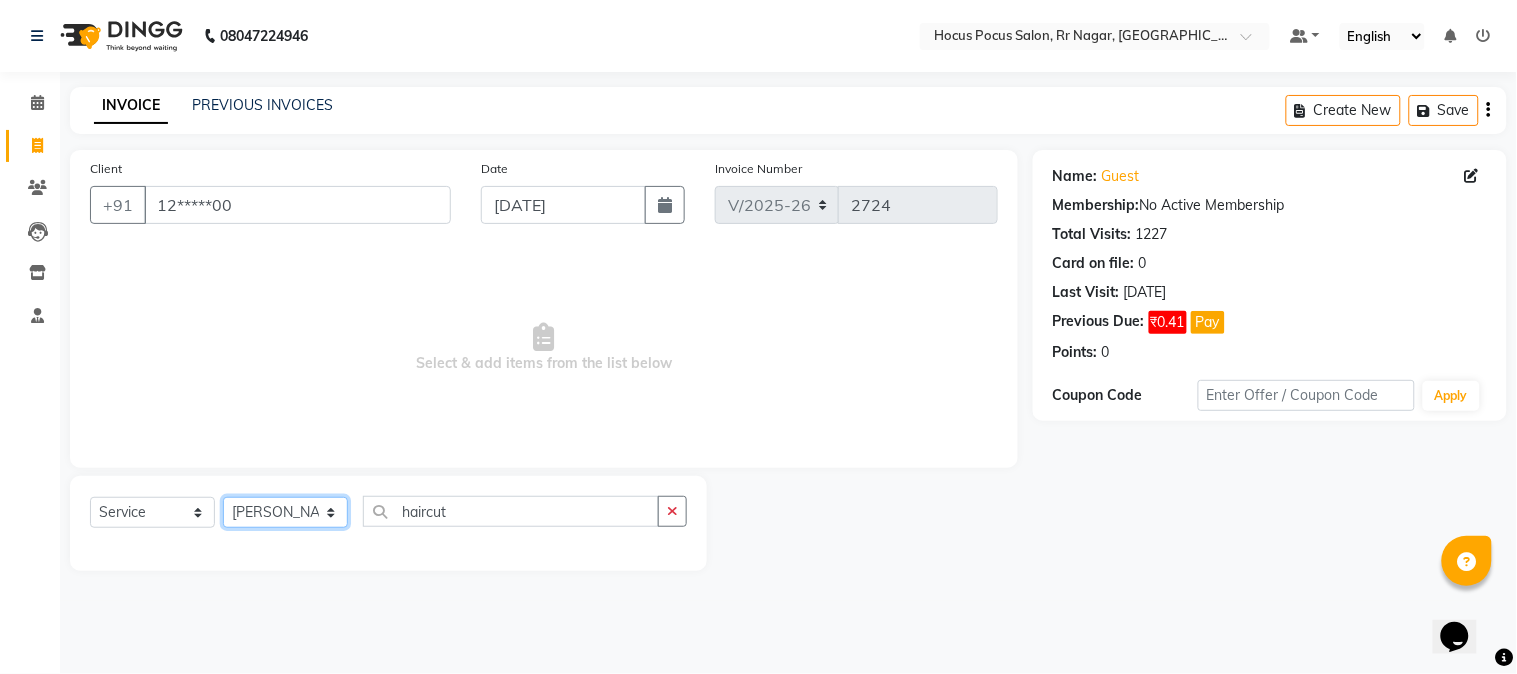 select on "71486" 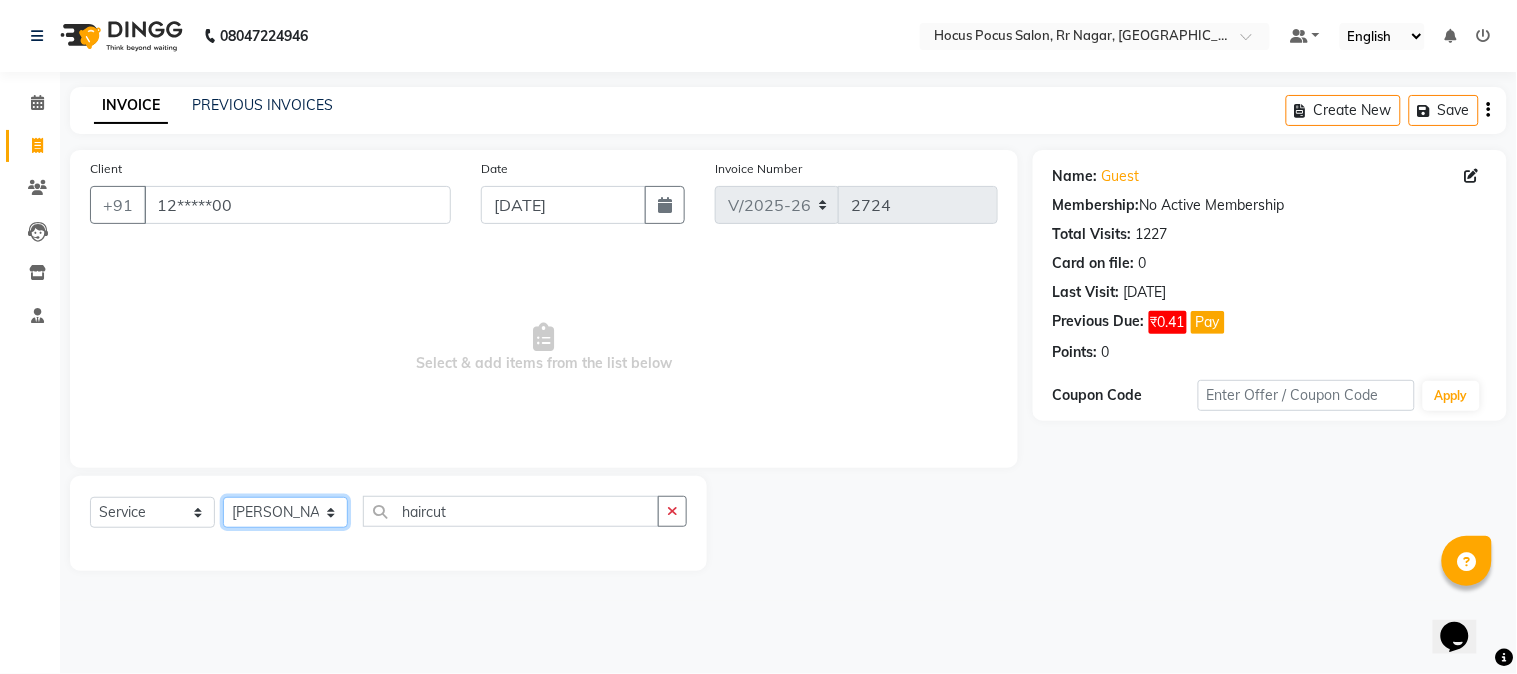 click on "Select Stylist [PERSON_NAME] hocus pocus [PERSON_NAME] [PERSON_NAME] [PERSON_NAME] [PERSON_NAME]" 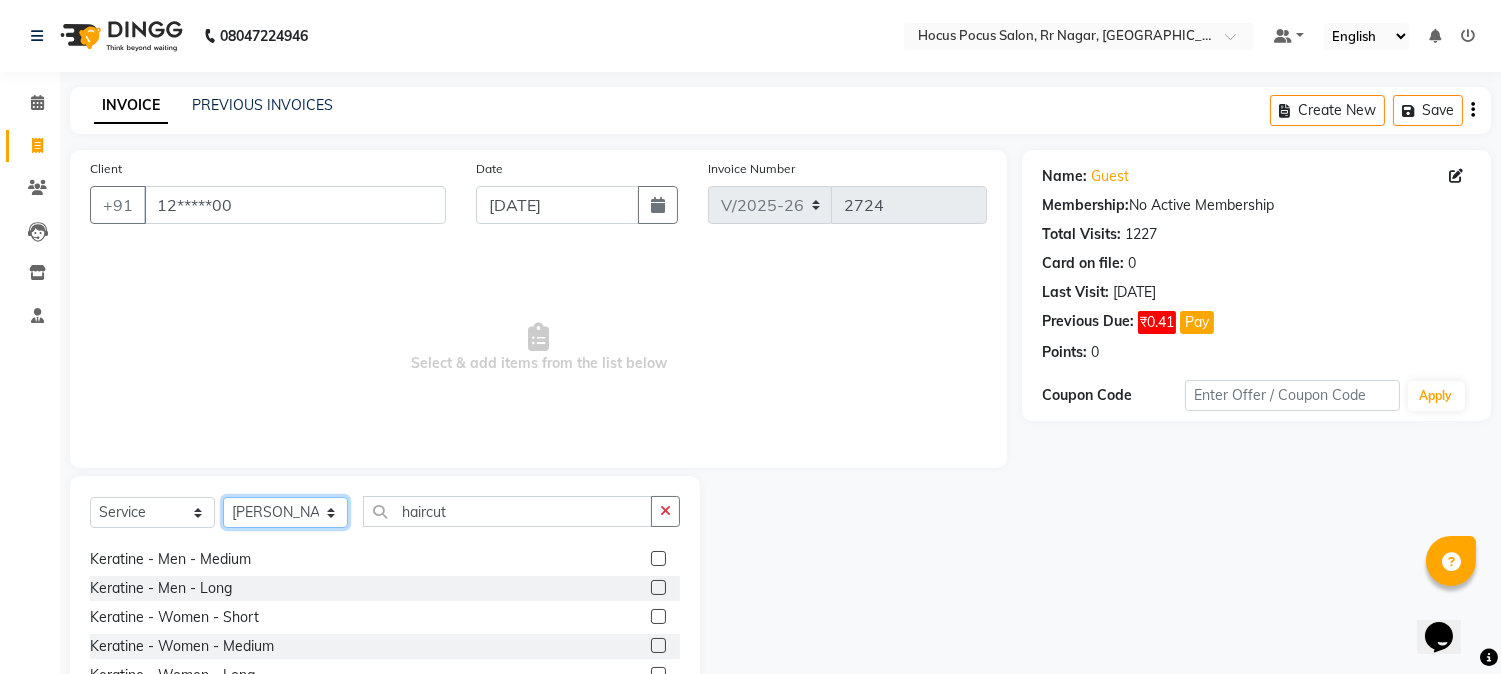 scroll, scrollTop: 0, scrollLeft: 0, axis: both 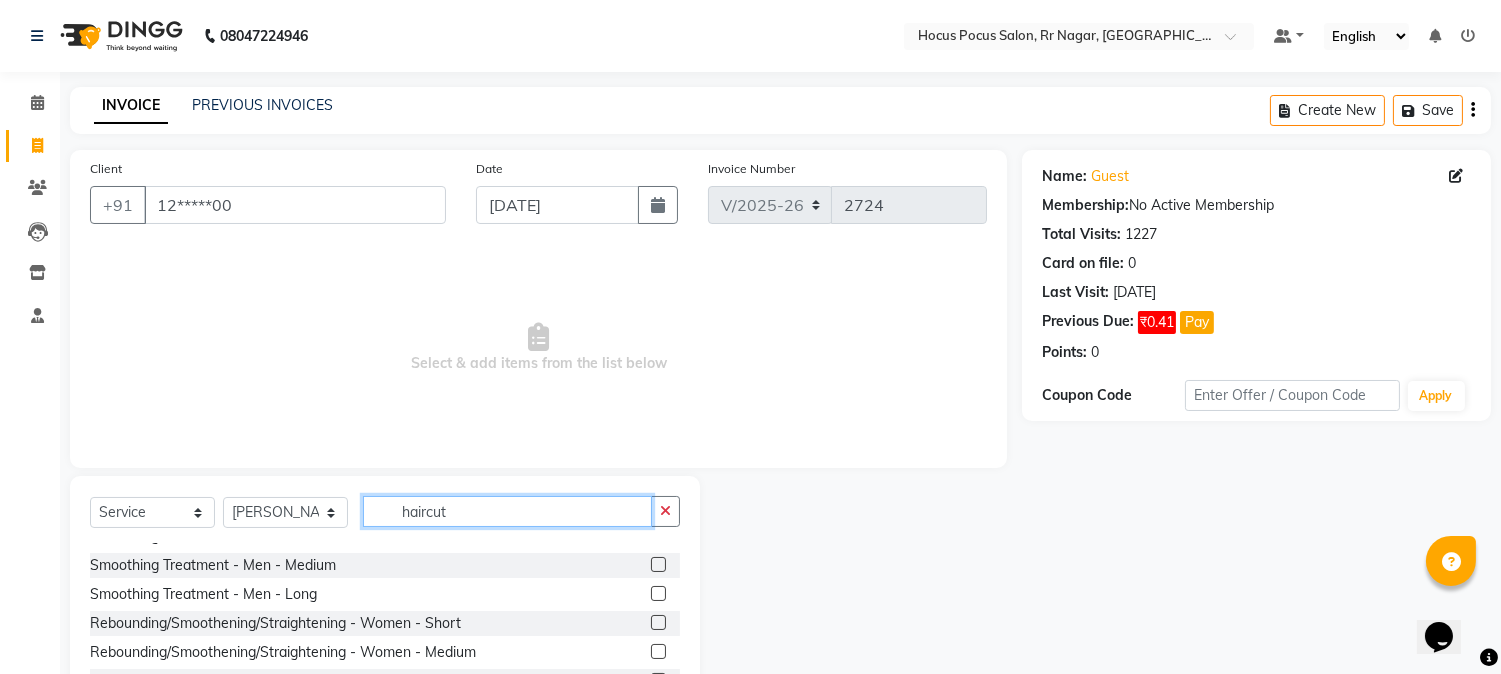 click on "haircut" 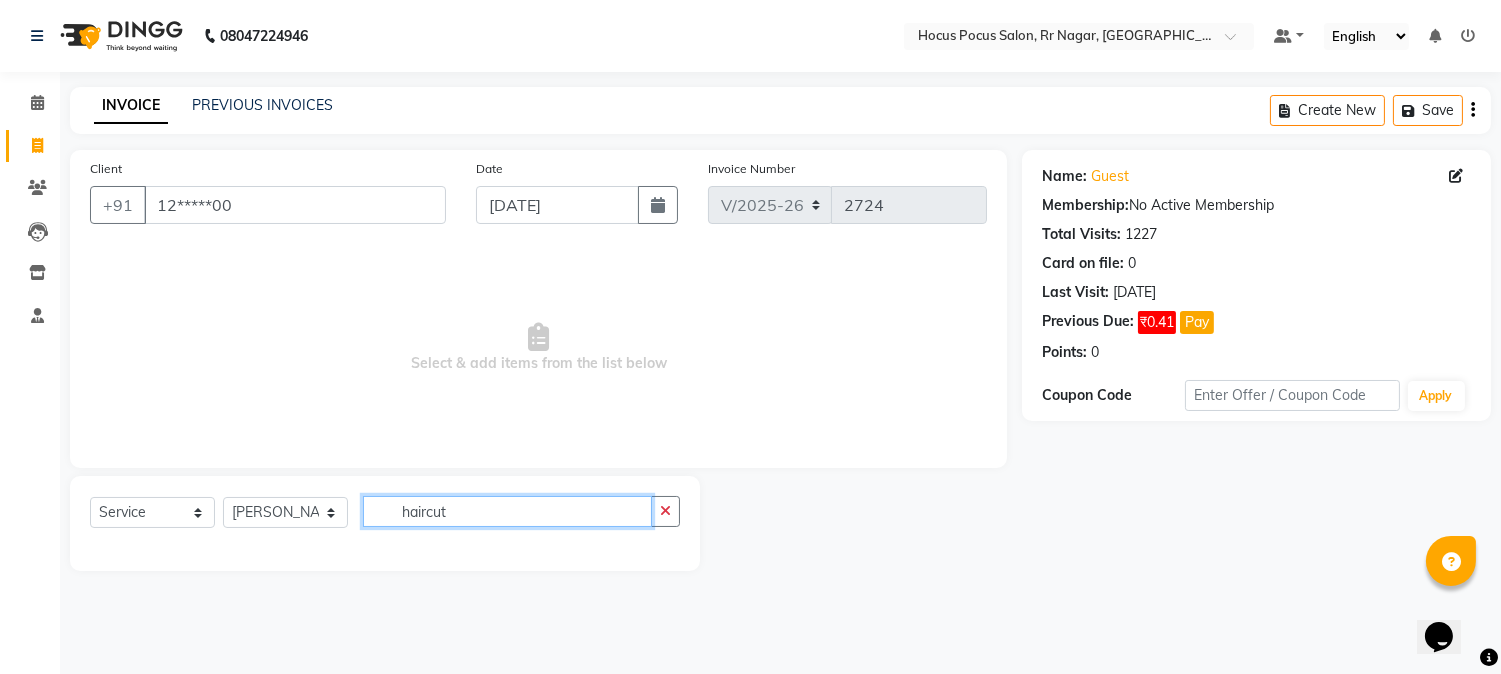 scroll, scrollTop: 0, scrollLeft: 0, axis: both 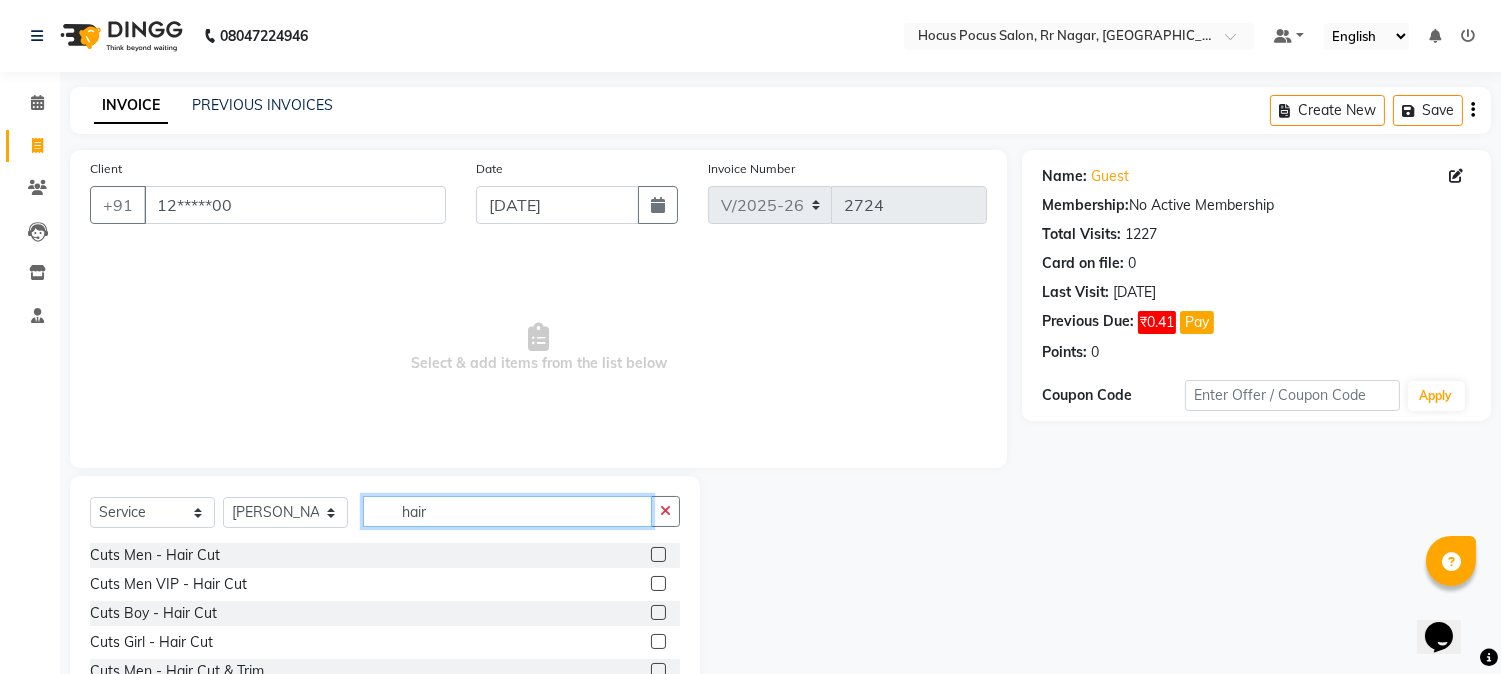 type on "hair" 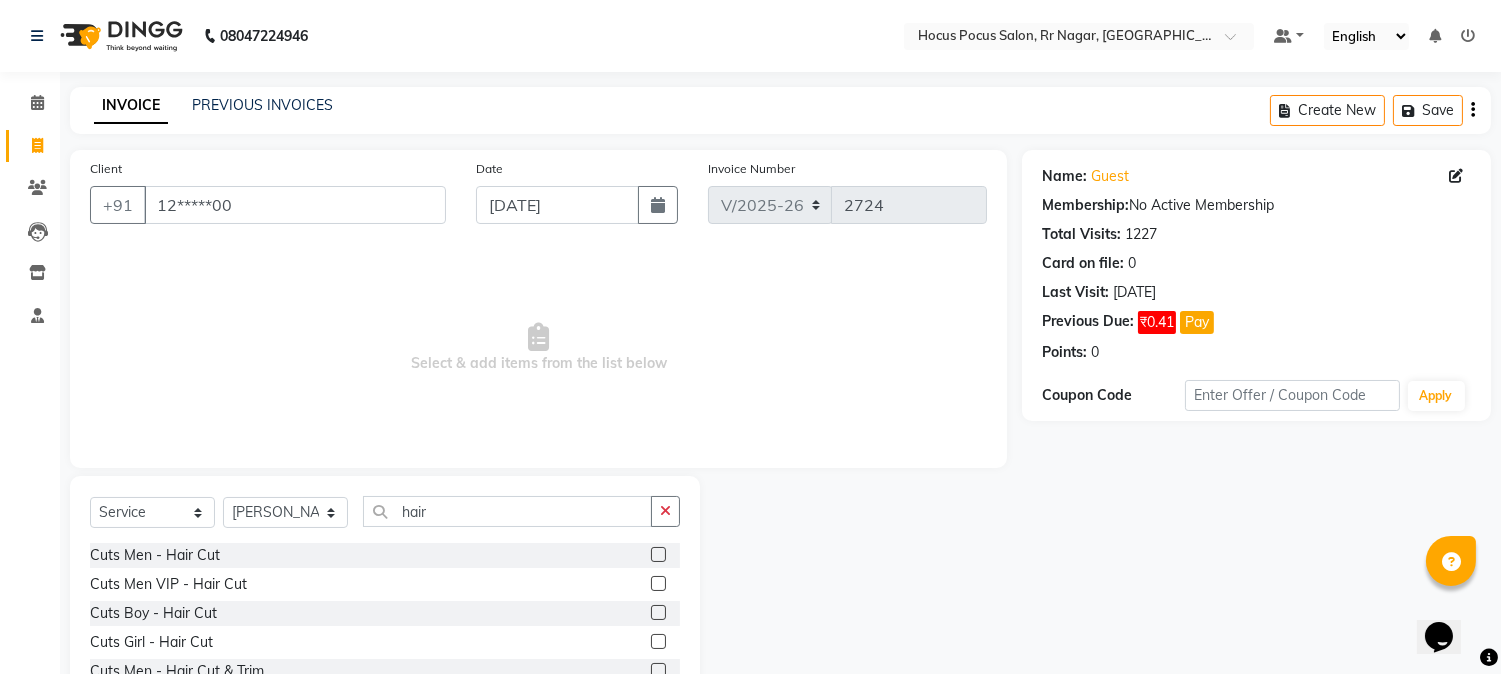 click 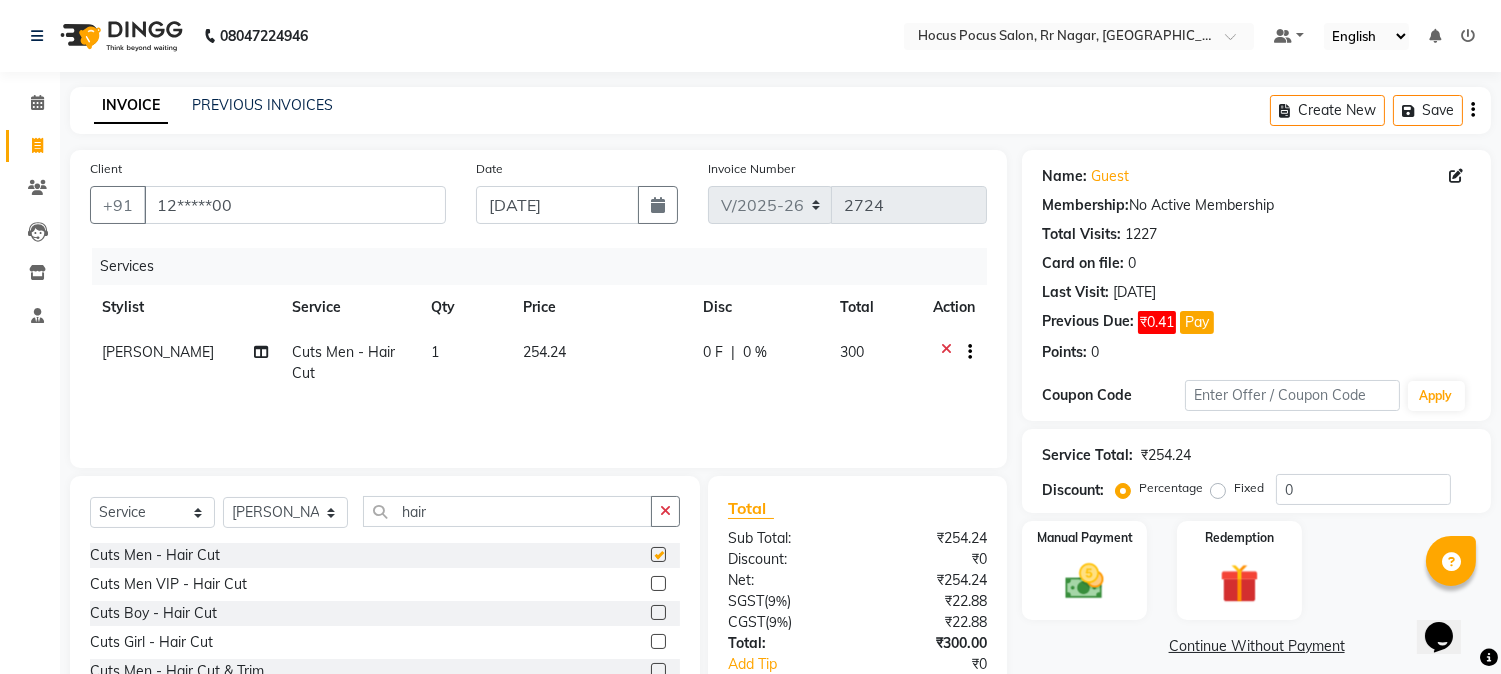 checkbox on "false" 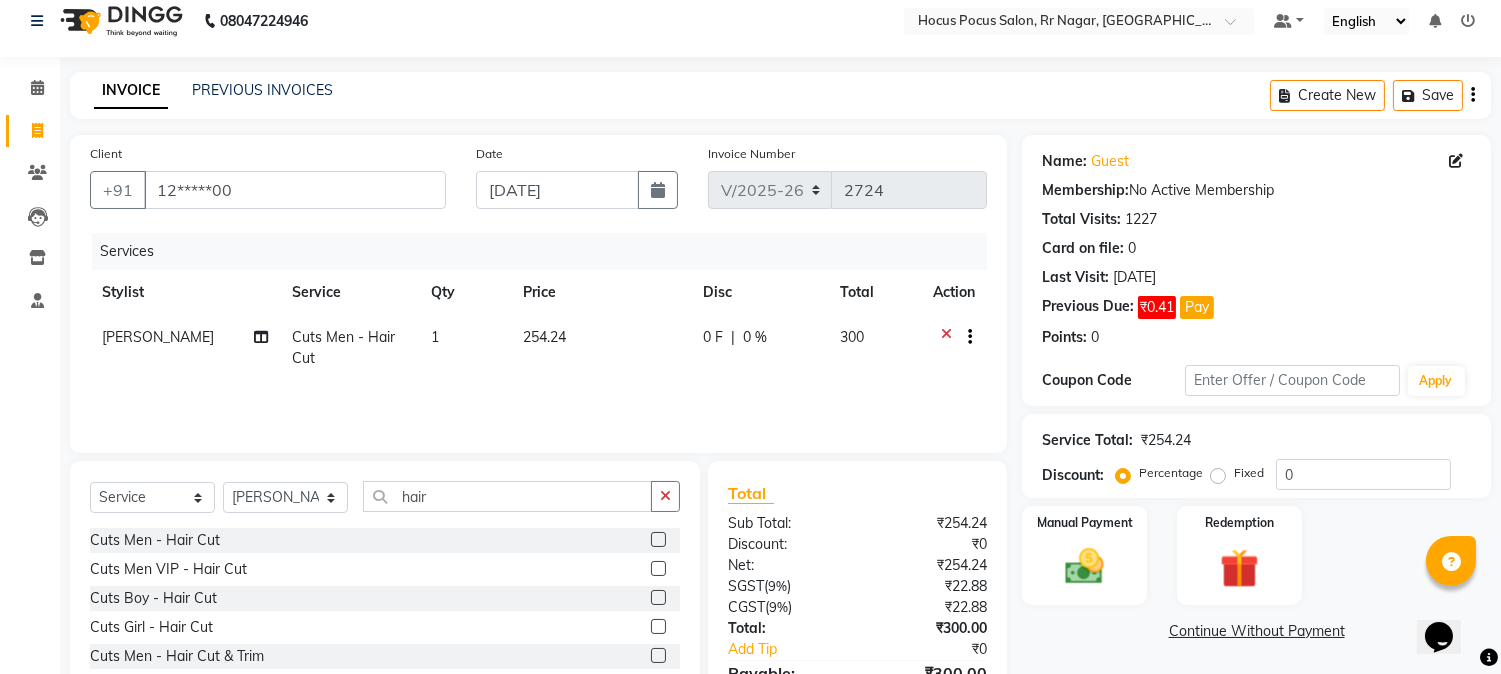 scroll, scrollTop: 126, scrollLeft: 0, axis: vertical 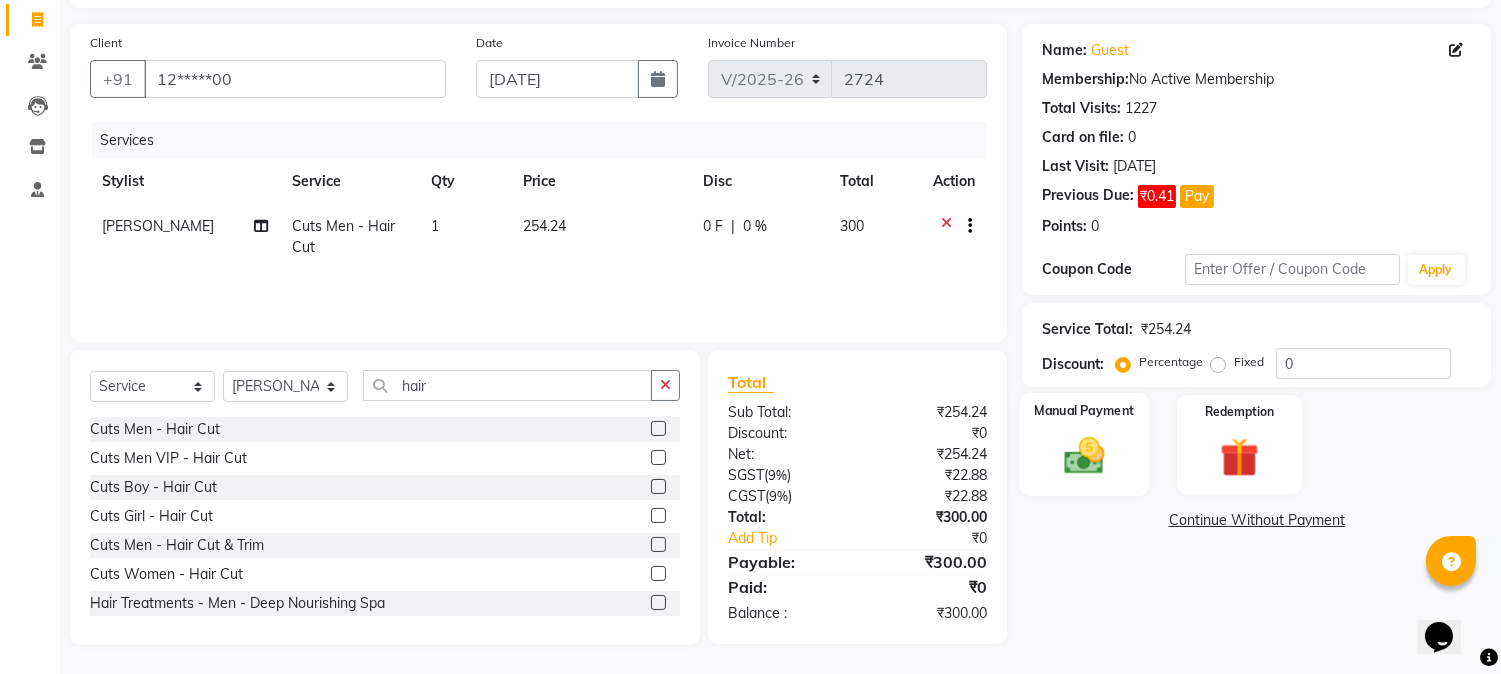 click 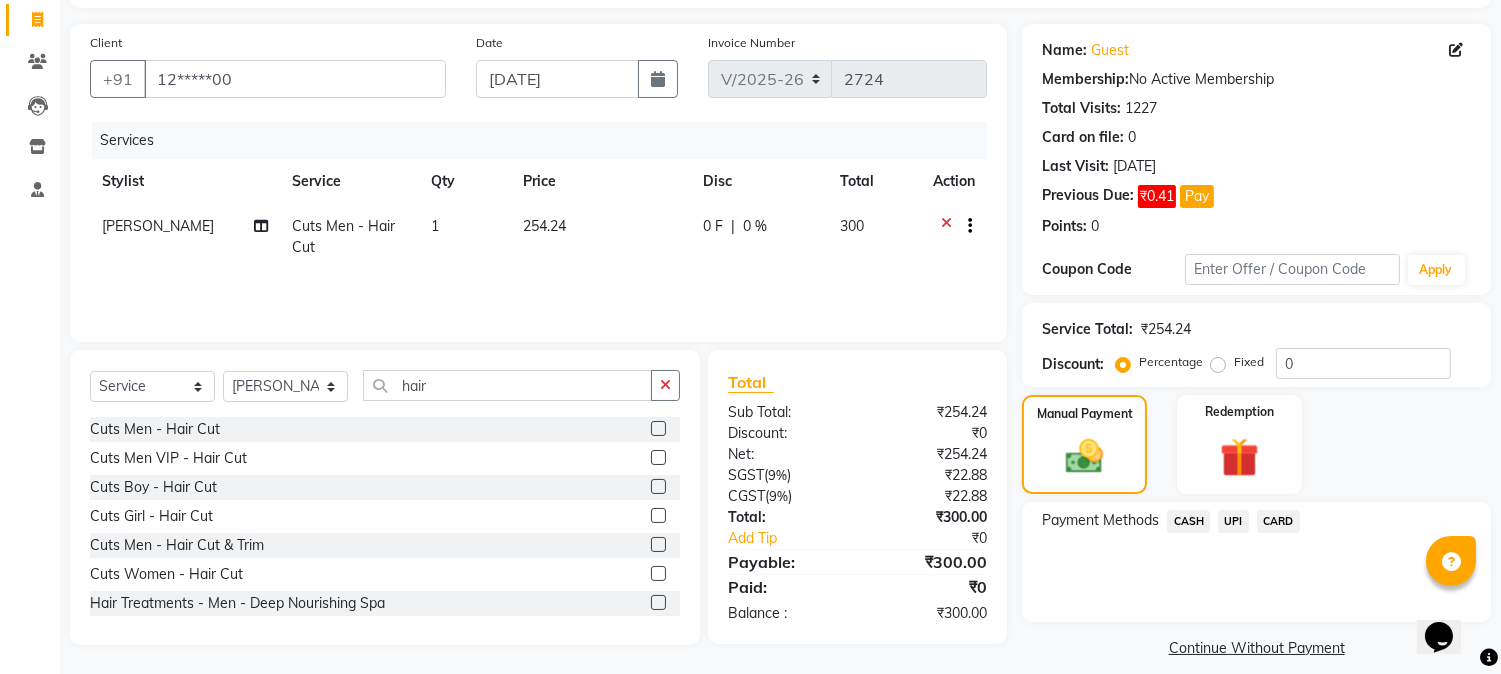 click on "UPI" 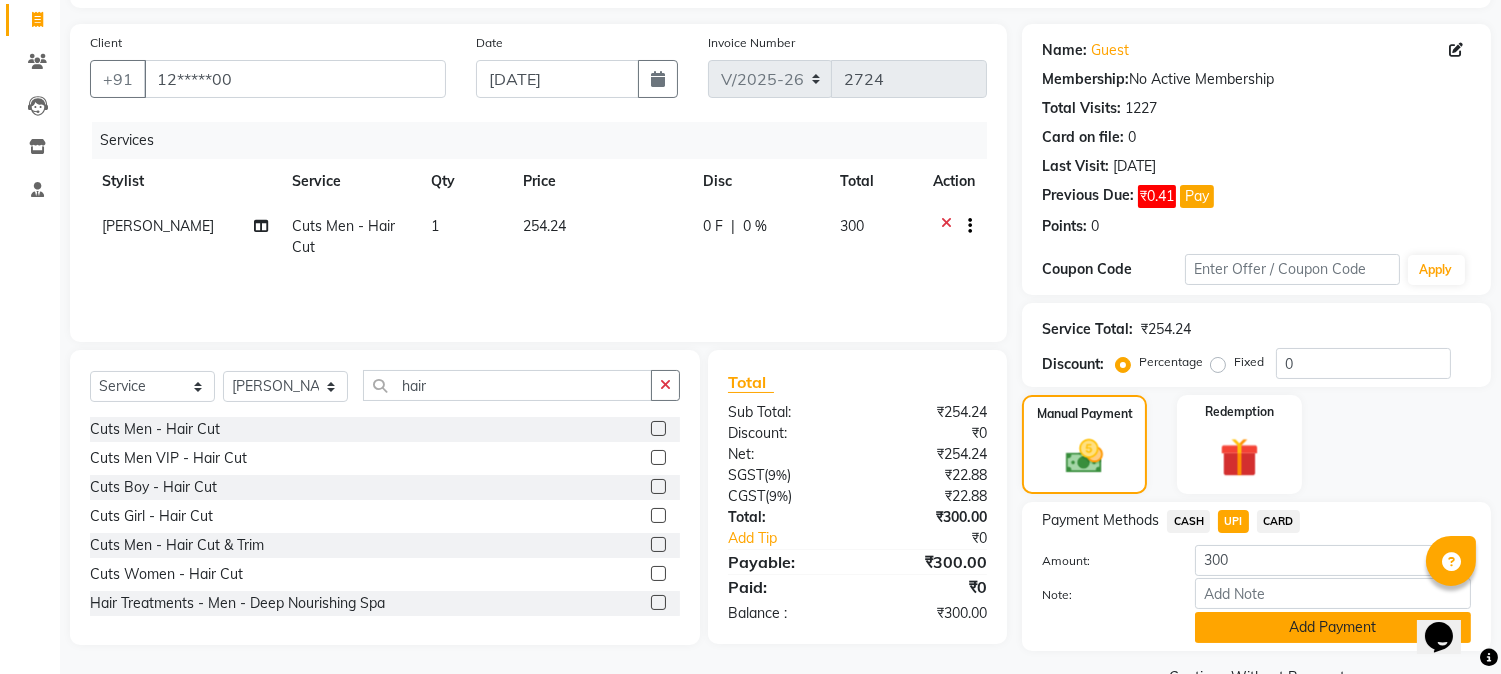 click on "Add Payment" 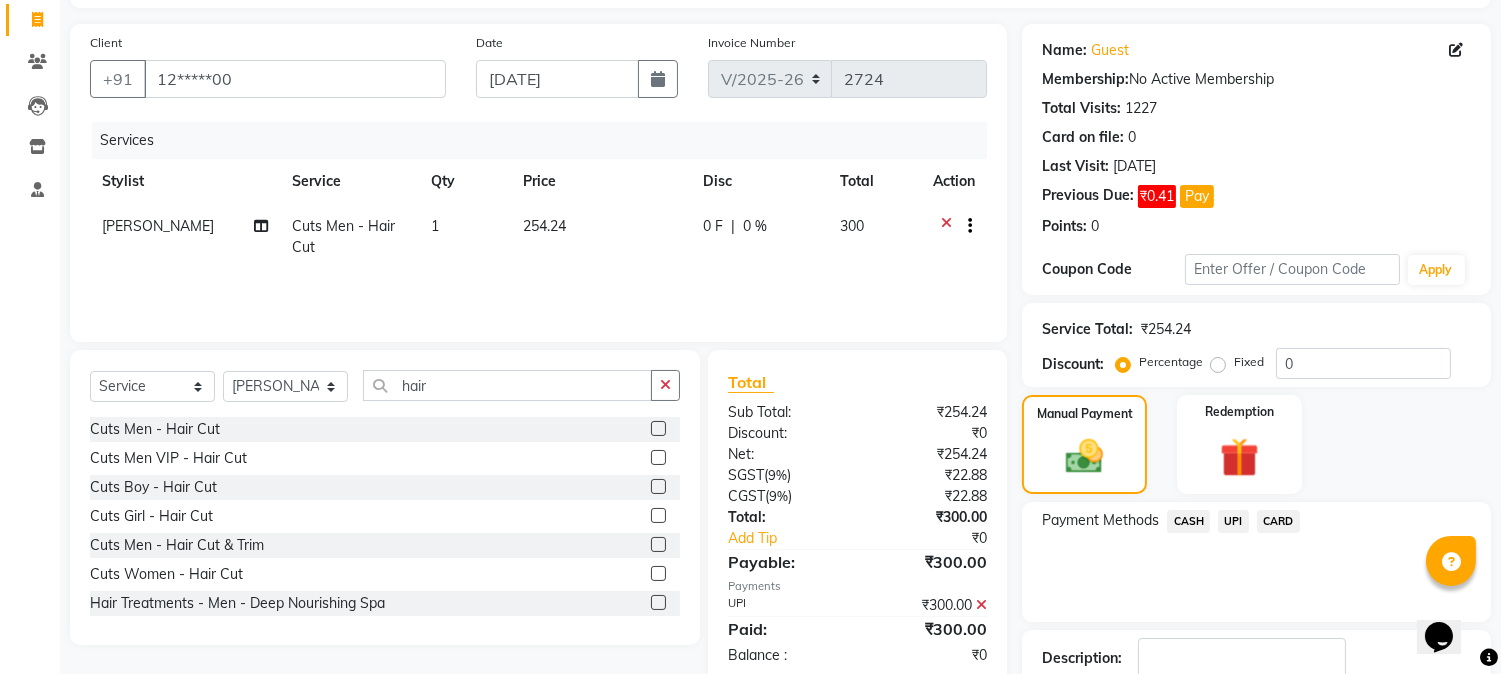 scroll, scrollTop: 237, scrollLeft: 0, axis: vertical 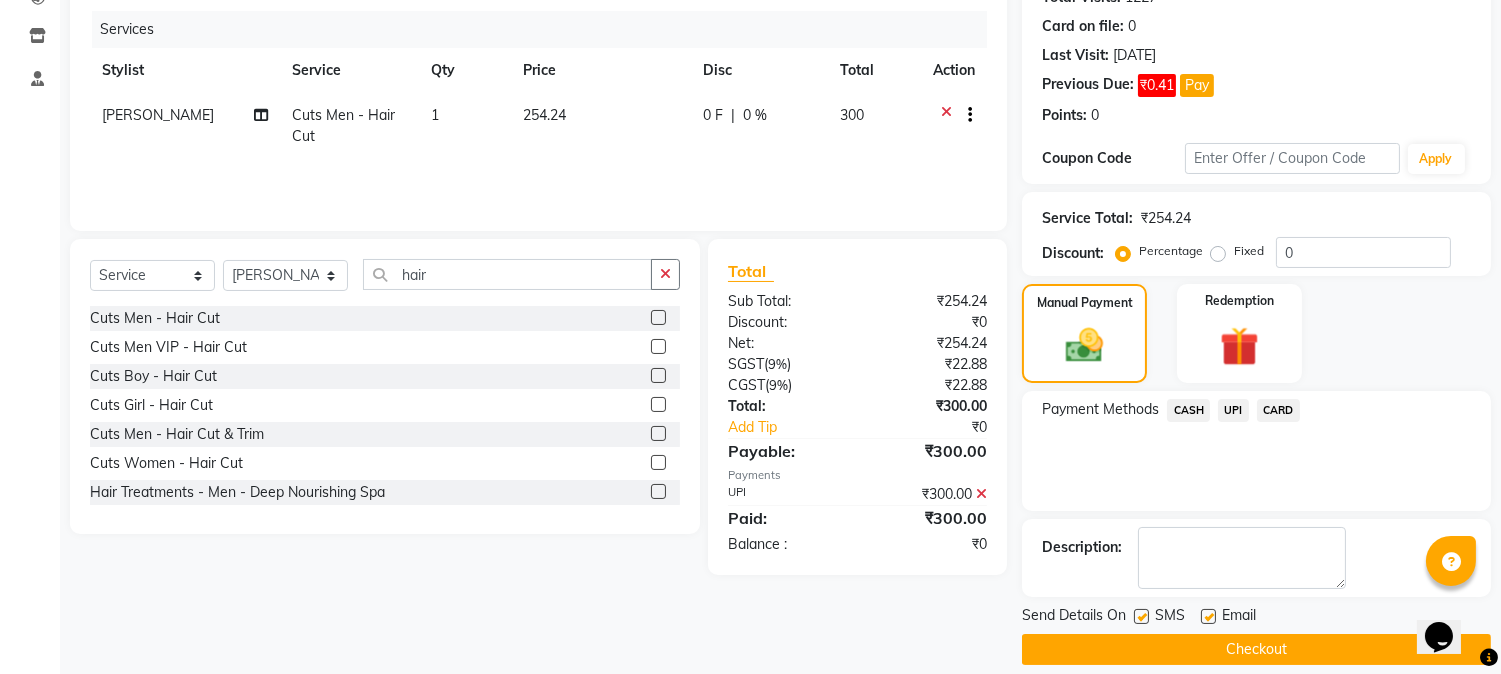click 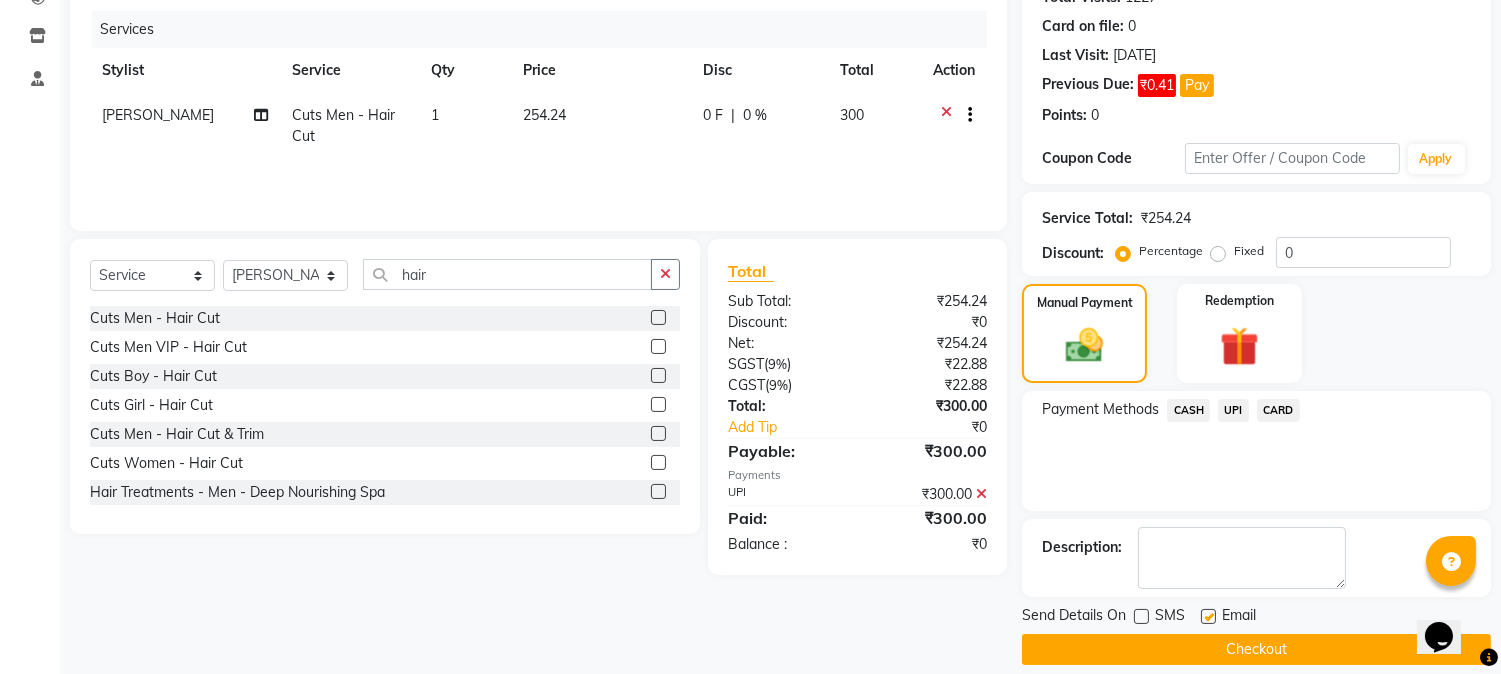 click on "Checkout" 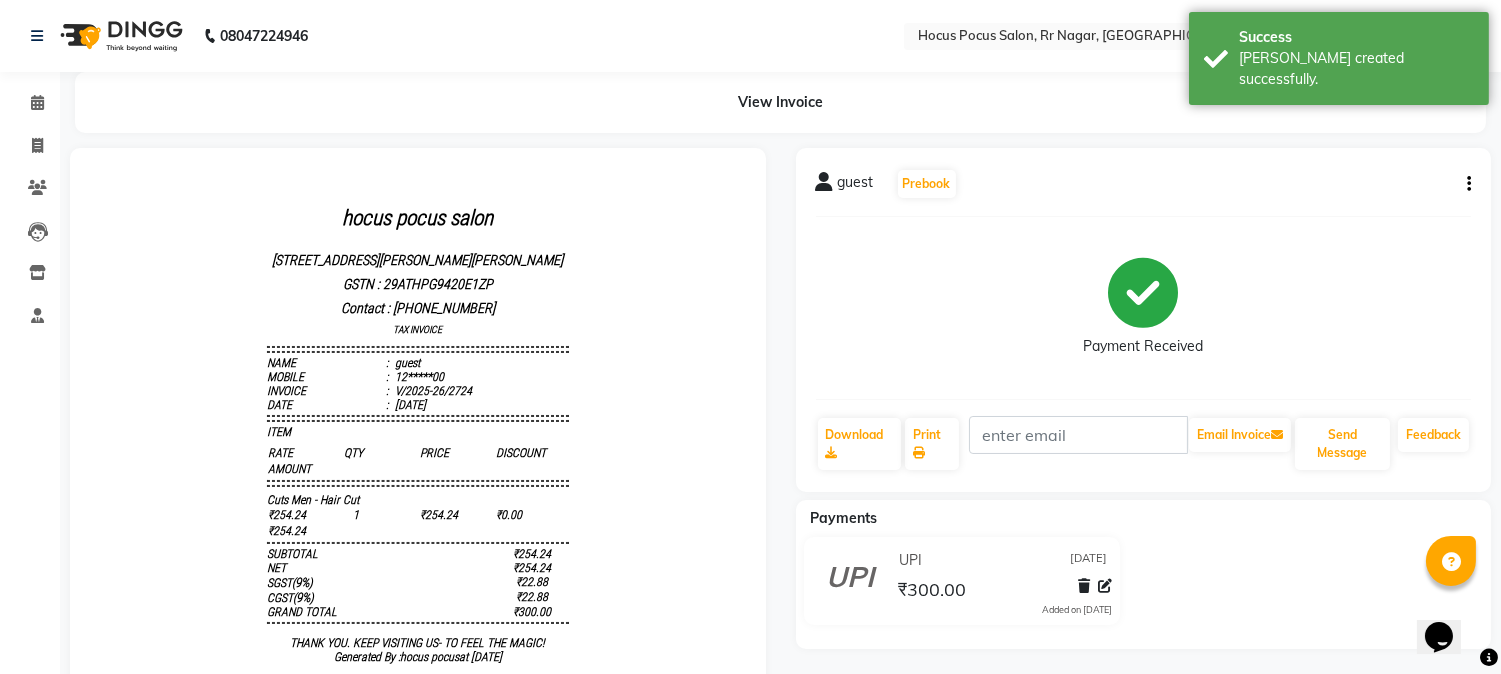 scroll, scrollTop: 0, scrollLeft: 0, axis: both 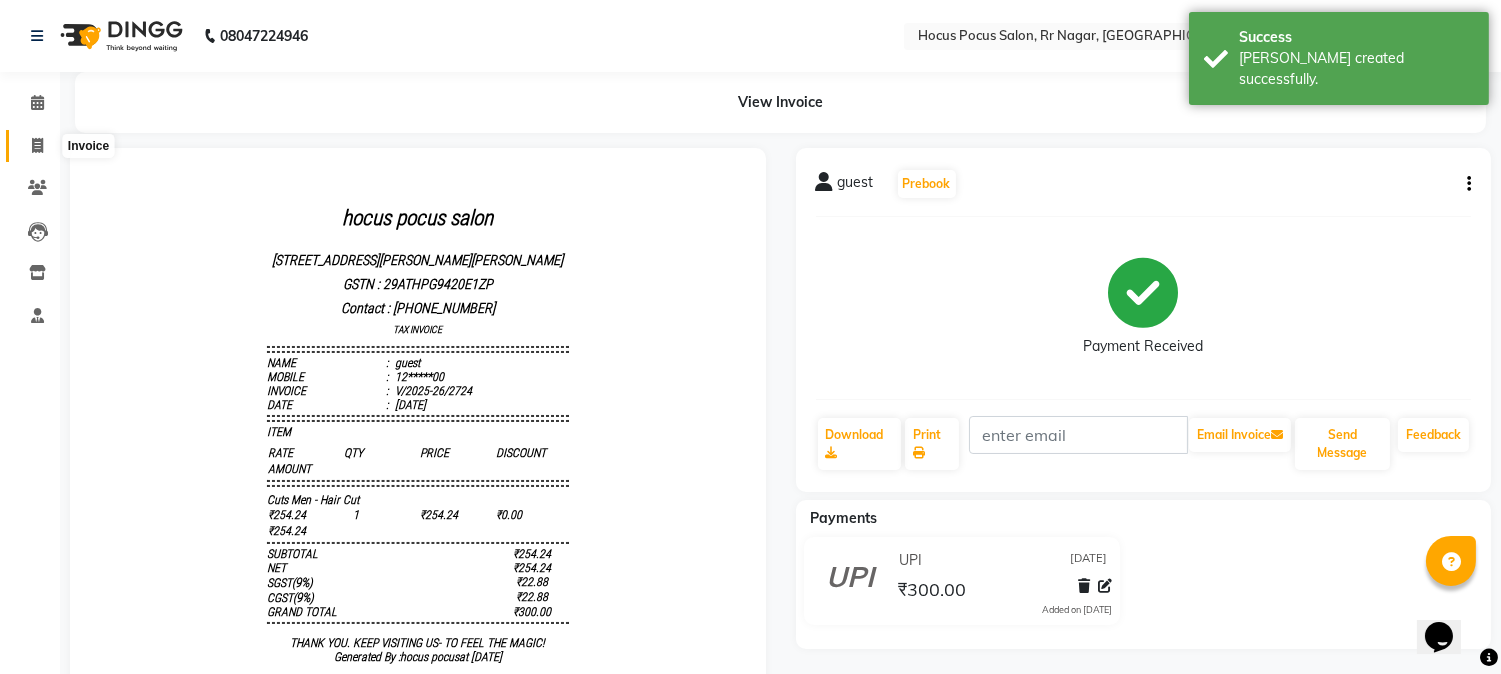 click 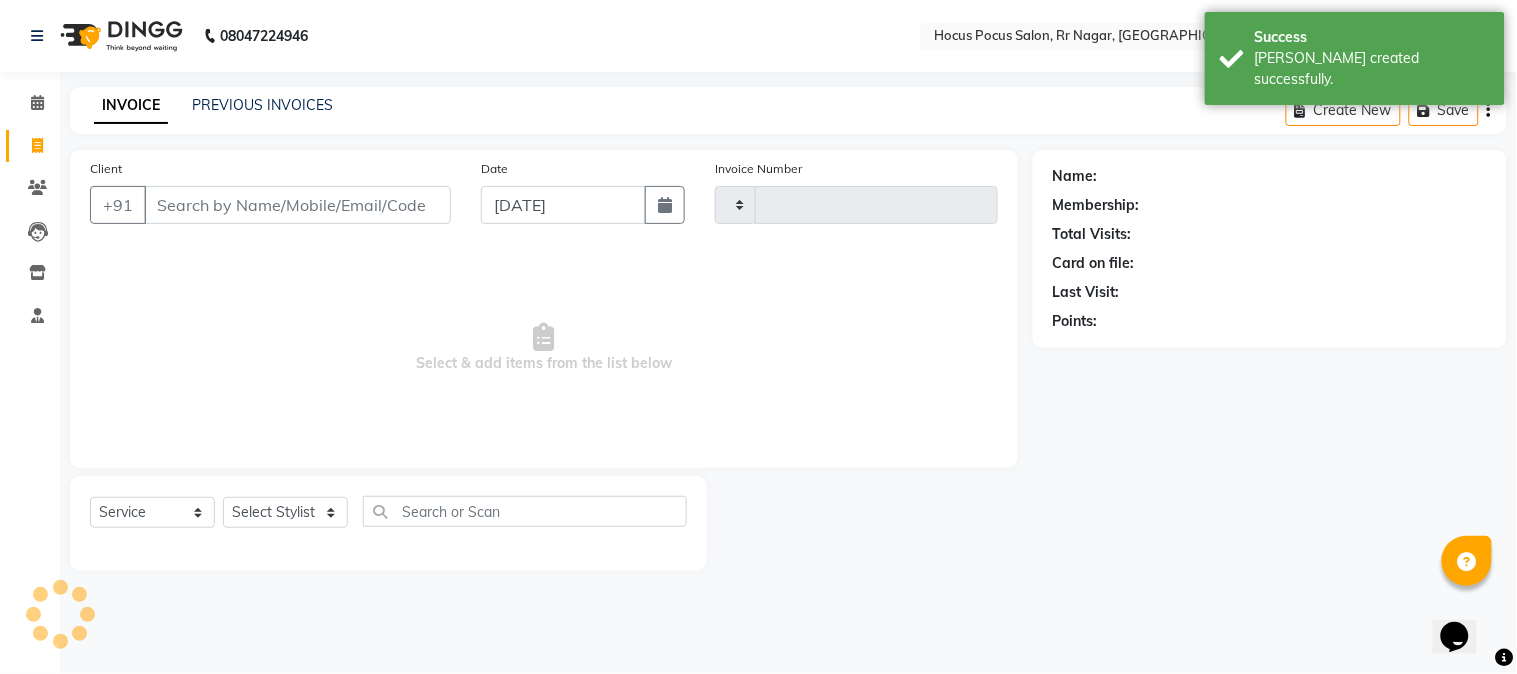 type on "2725" 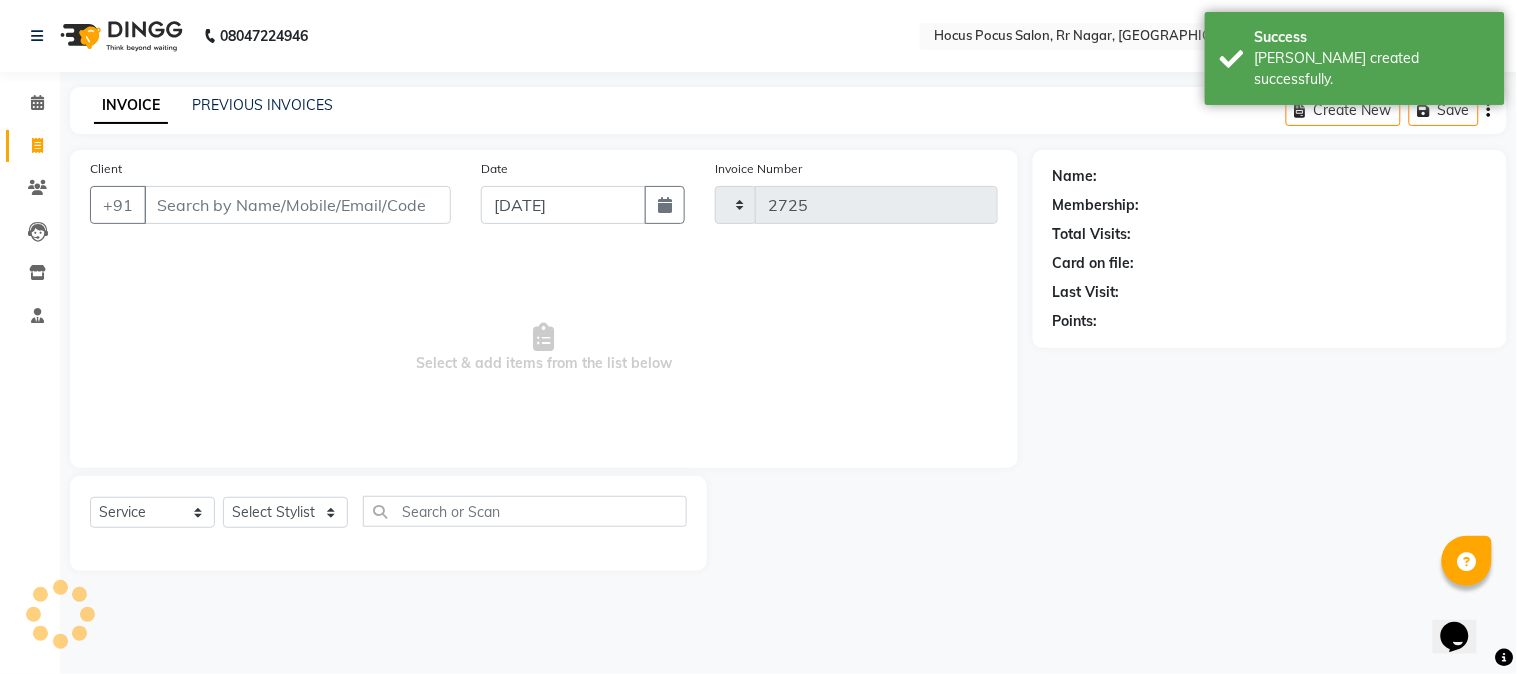 select on "5019" 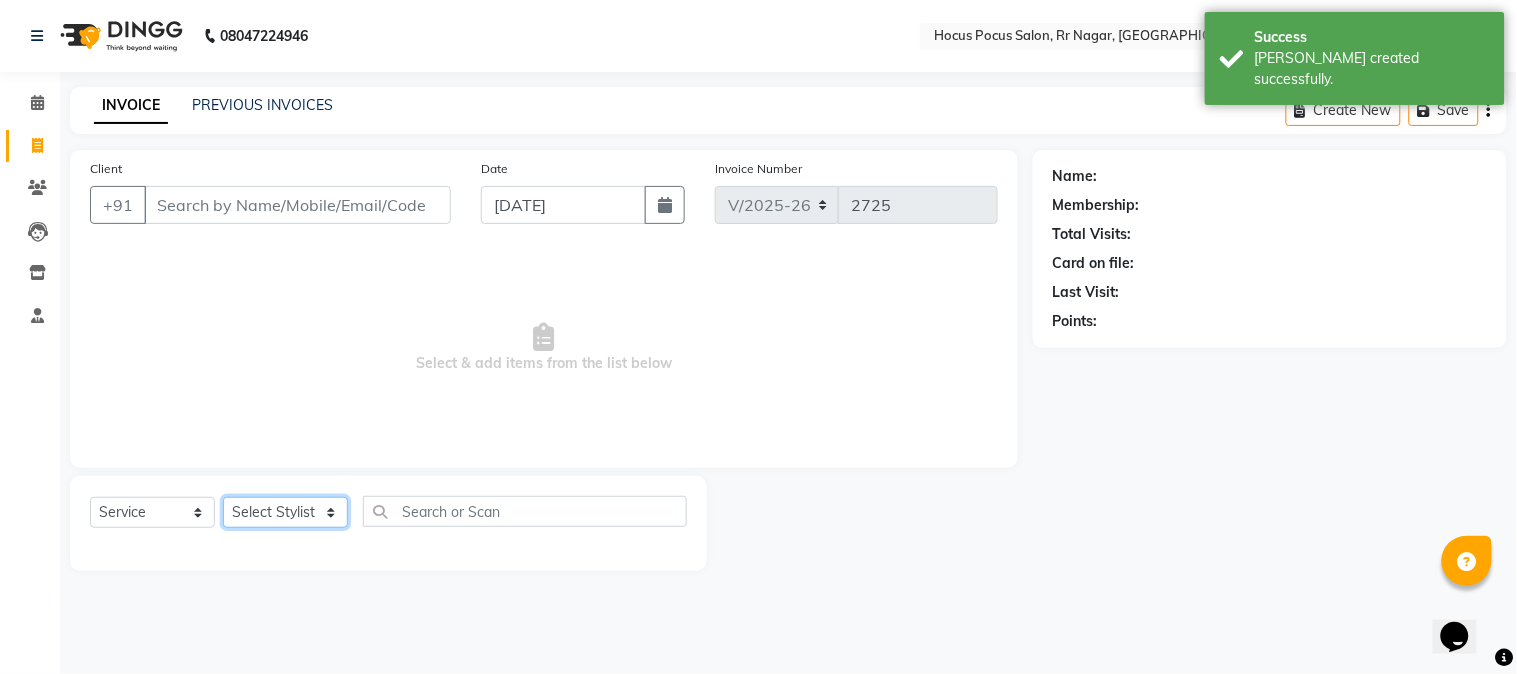 click on "Select Stylist [PERSON_NAME] hocus pocus [PERSON_NAME] [PERSON_NAME] [PERSON_NAME] [PERSON_NAME]" 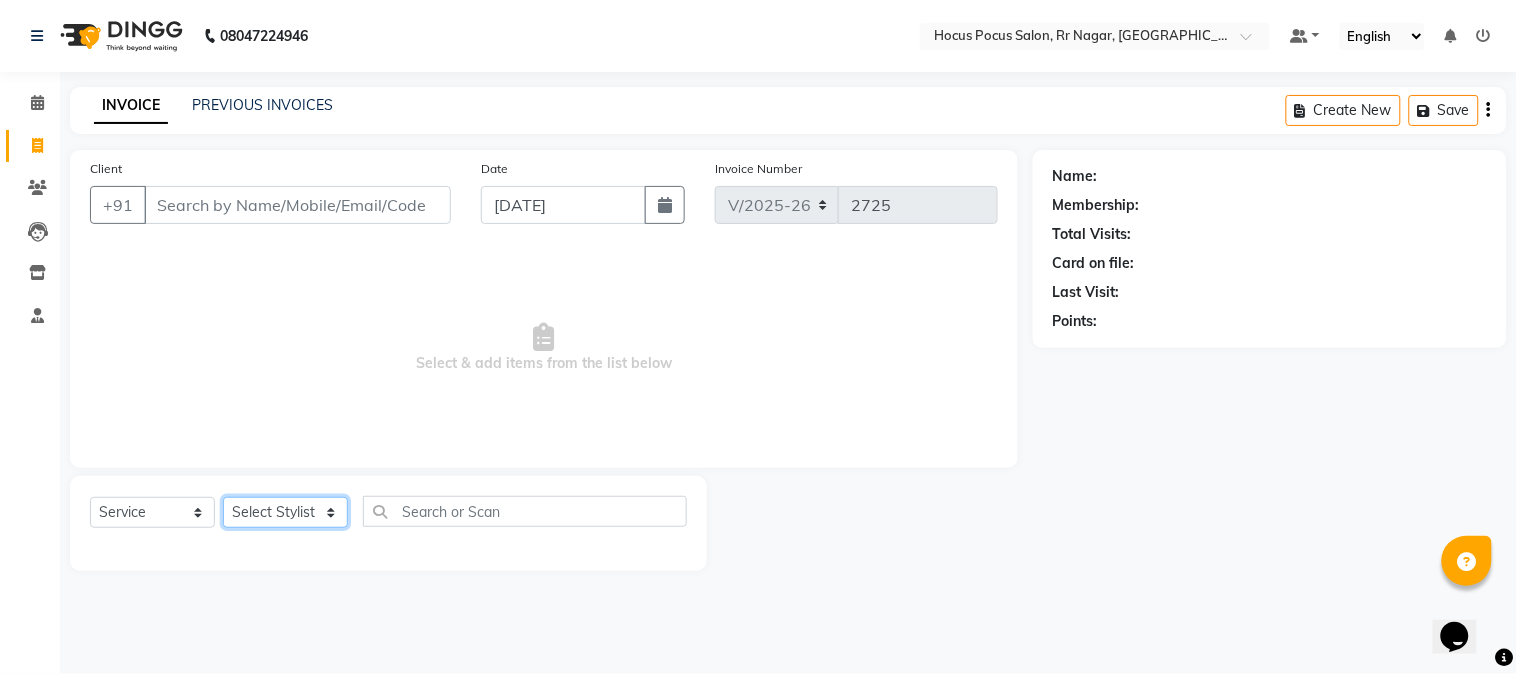 select on "32995" 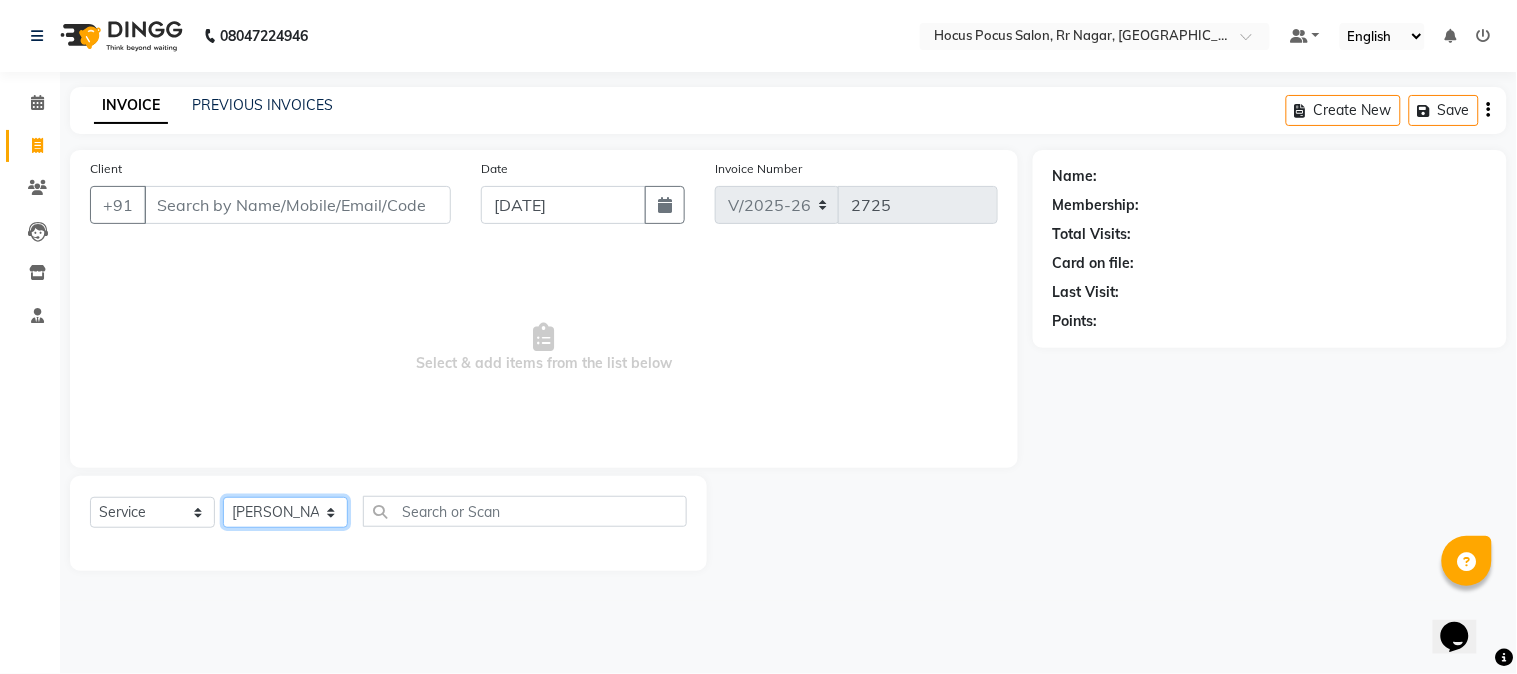 click on "Select Stylist [PERSON_NAME] hocus pocus [PERSON_NAME] [PERSON_NAME] [PERSON_NAME] [PERSON_NAME]" 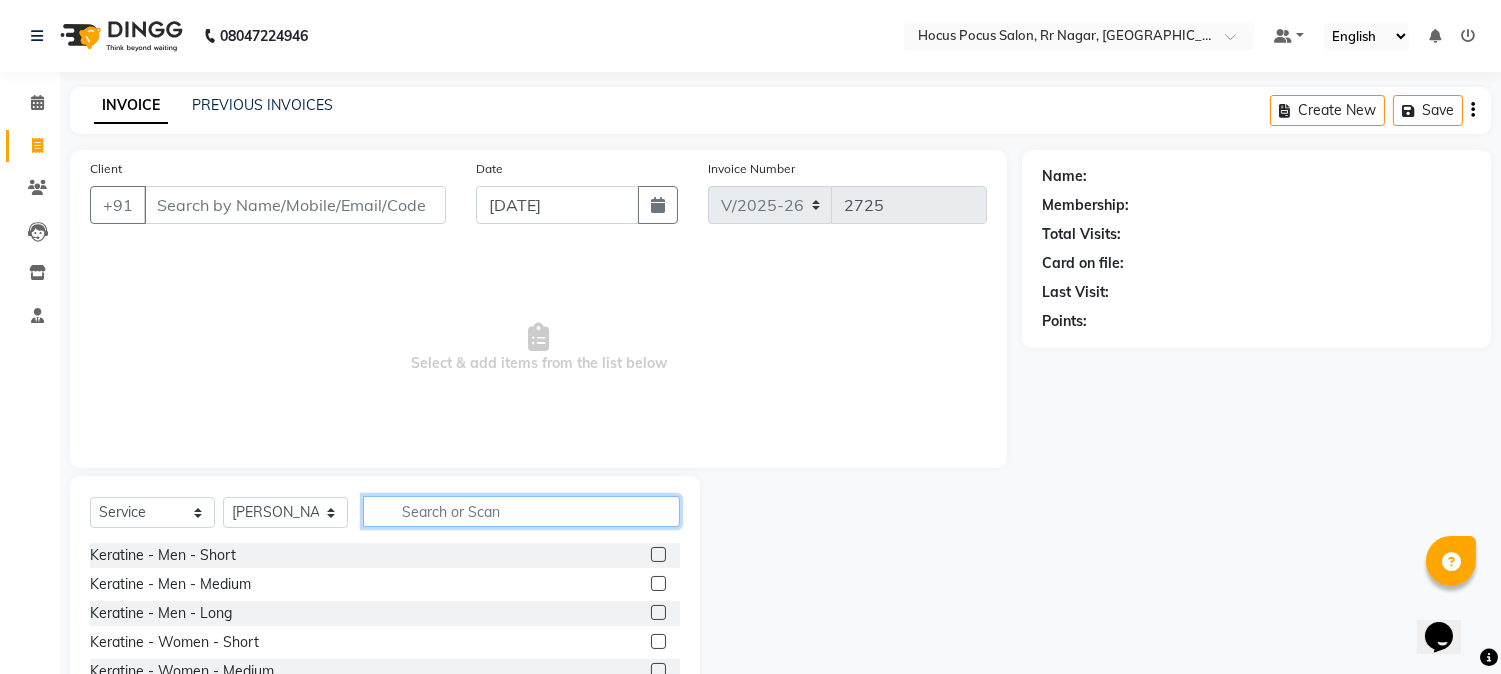 click 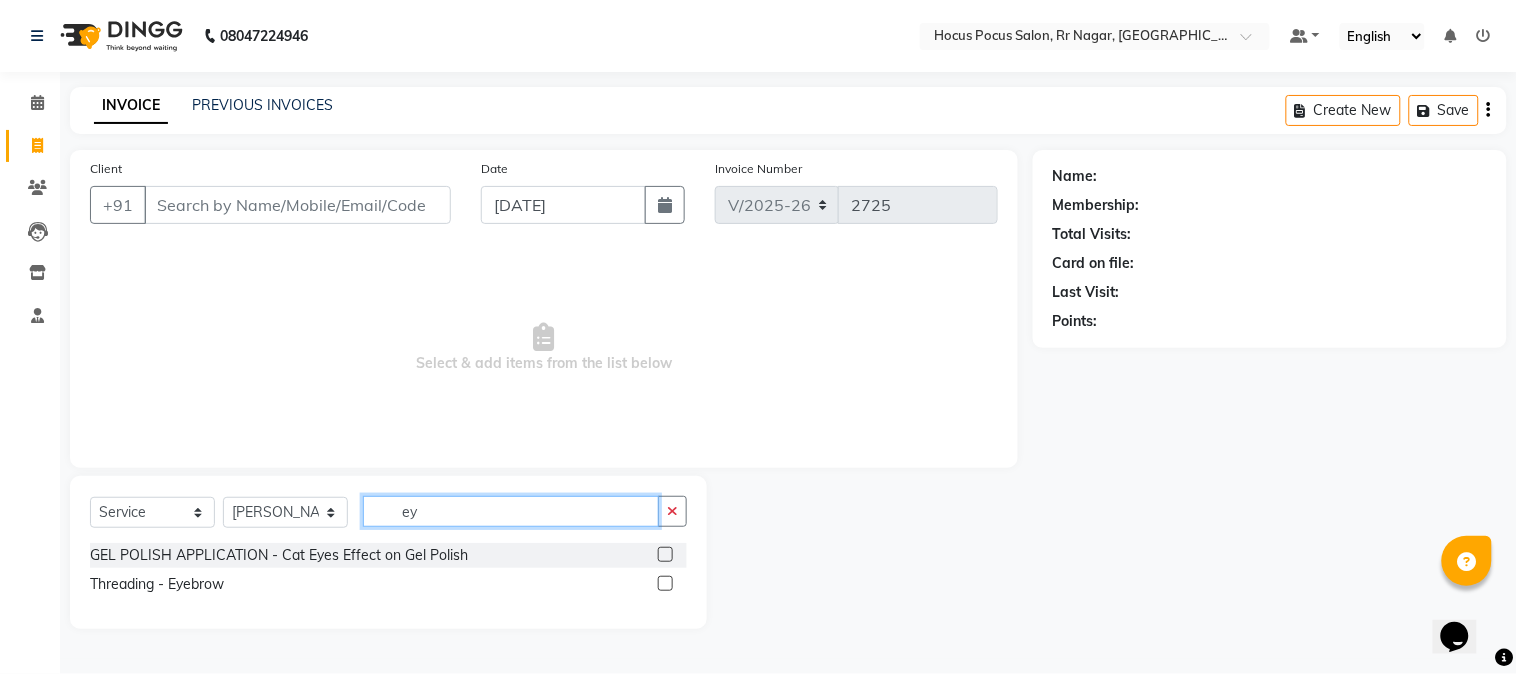 type on "ey" 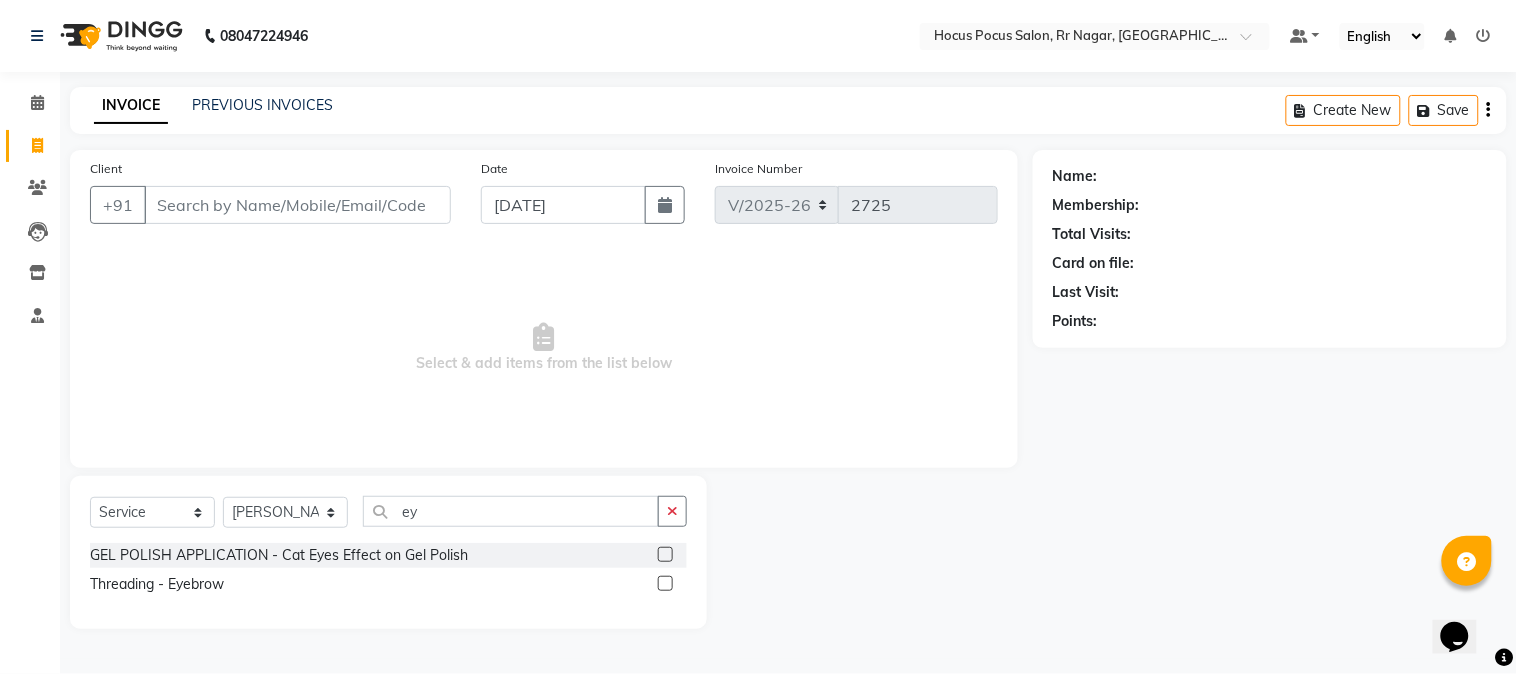 click 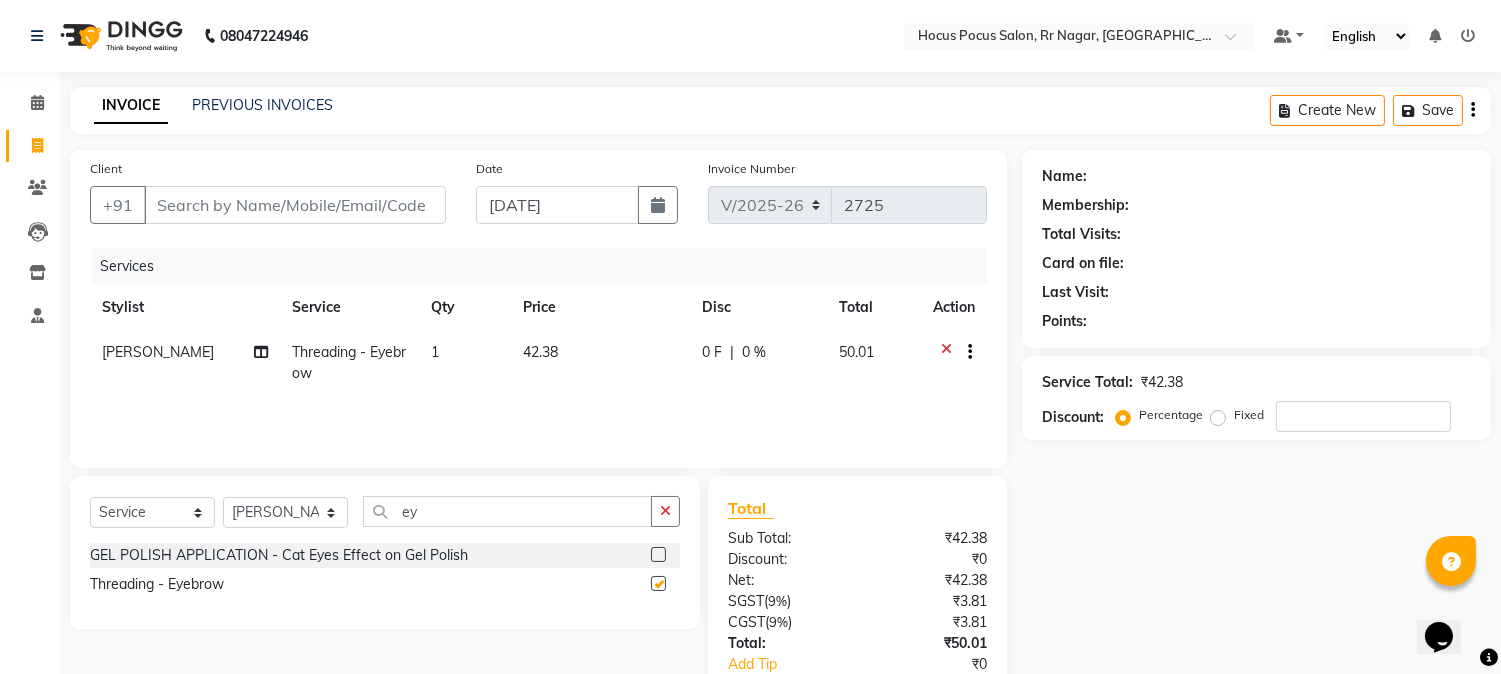 checkbox on "false" 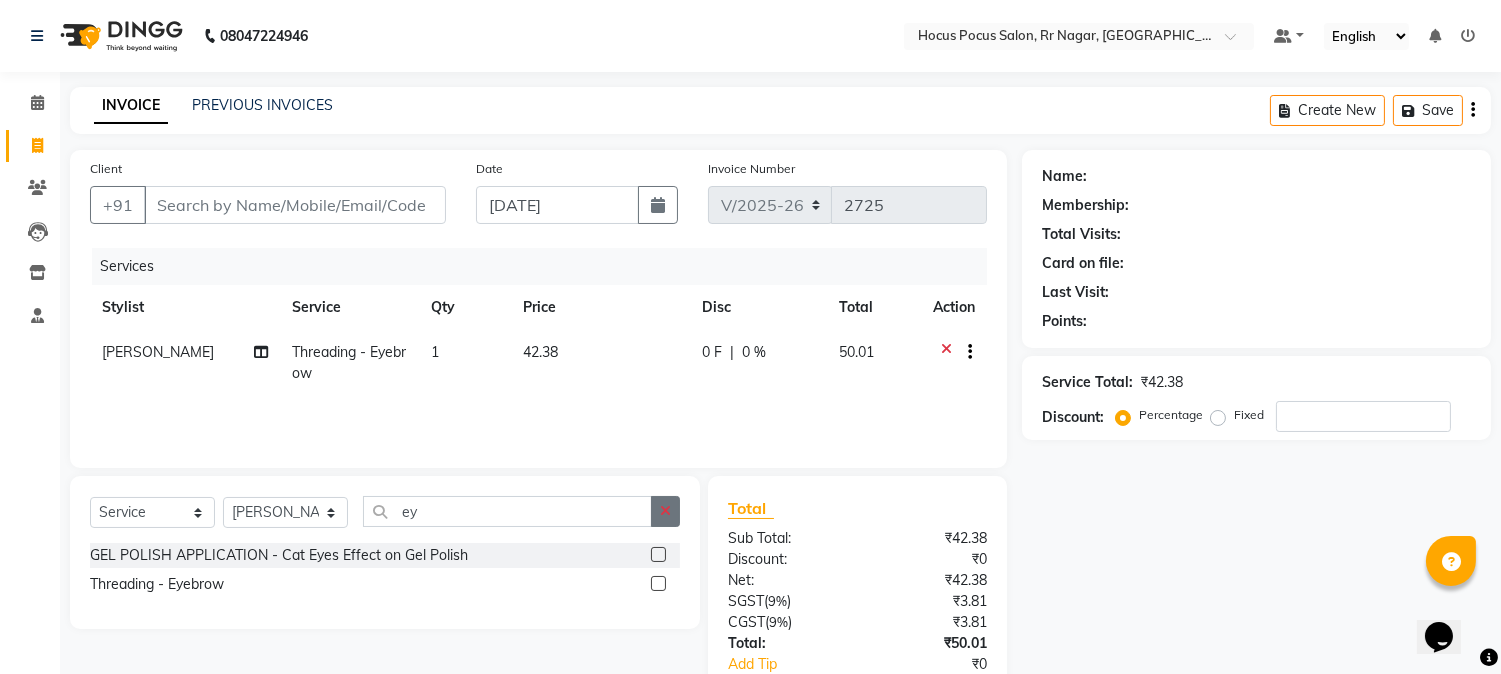 click 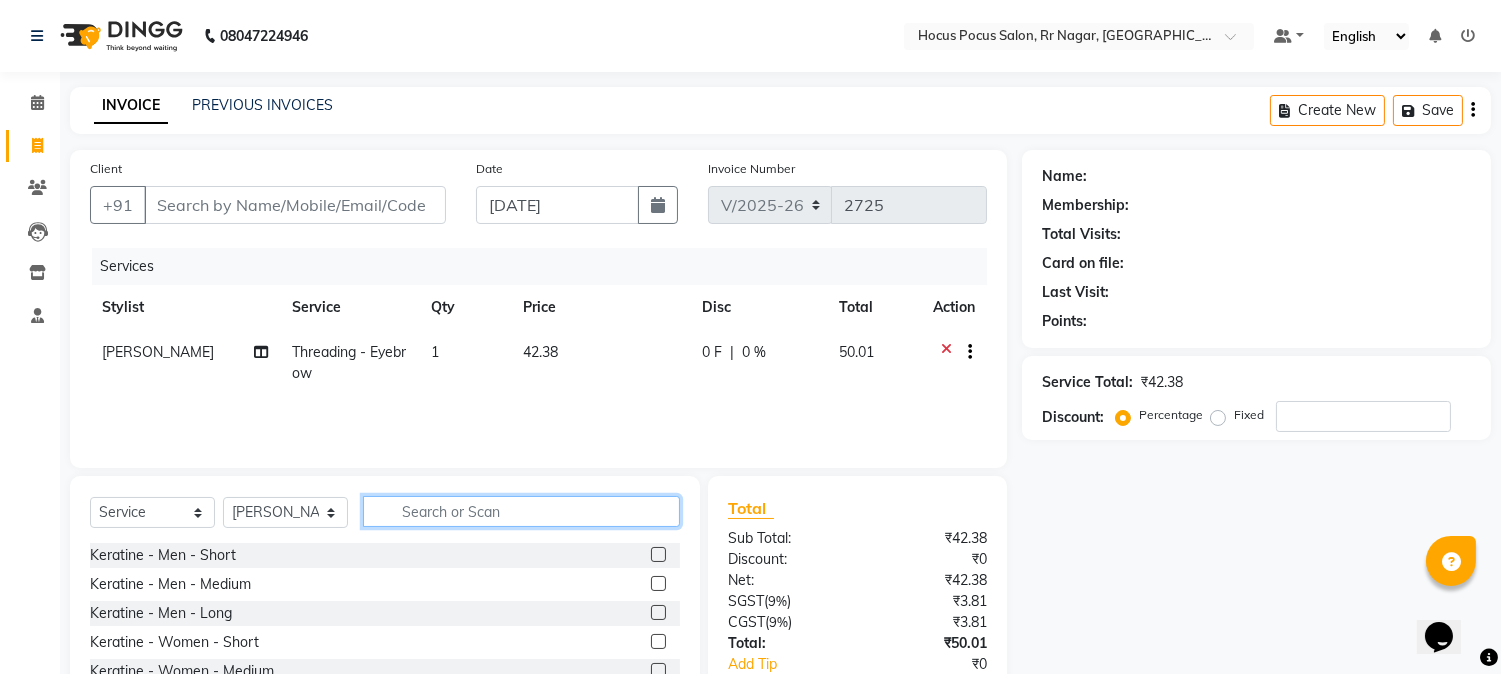 click 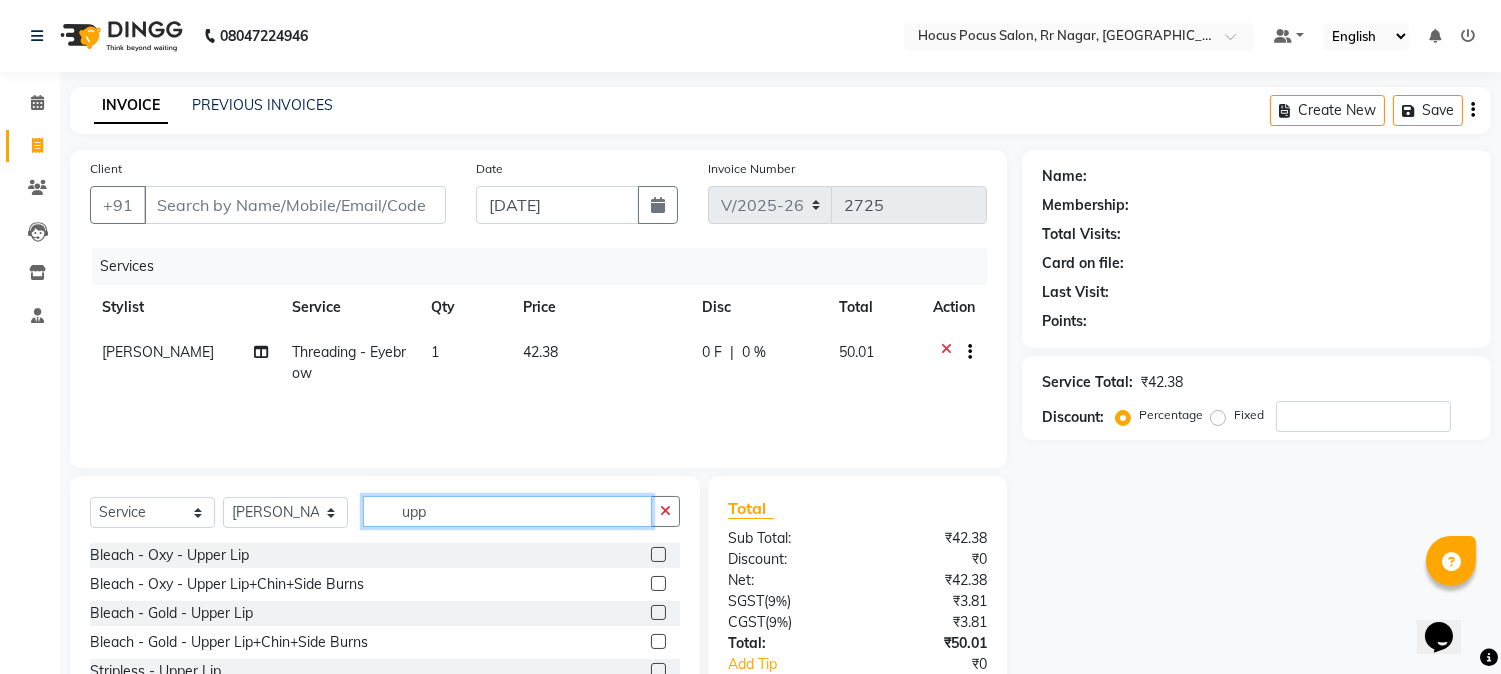 scroll, scrollTop: 125, scrollLeft: 0, axis: vertical 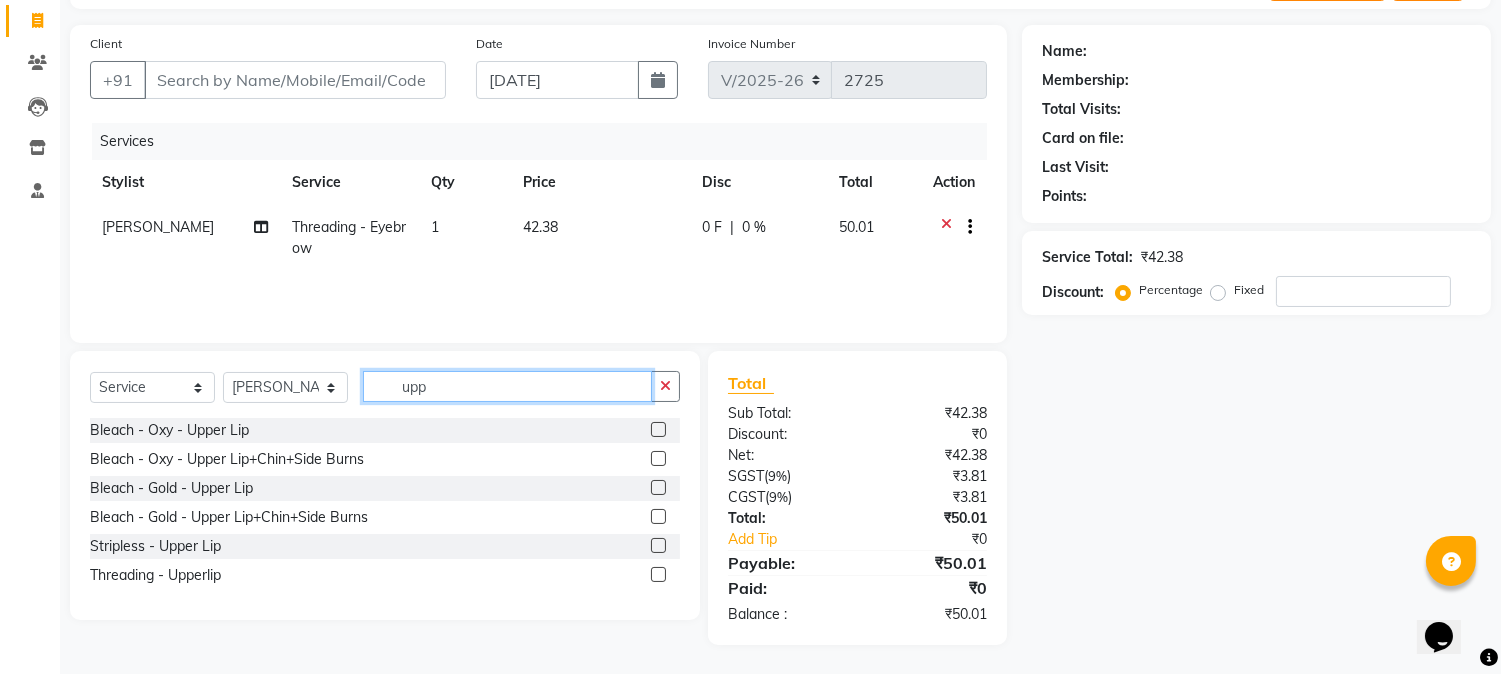 type on "upp" 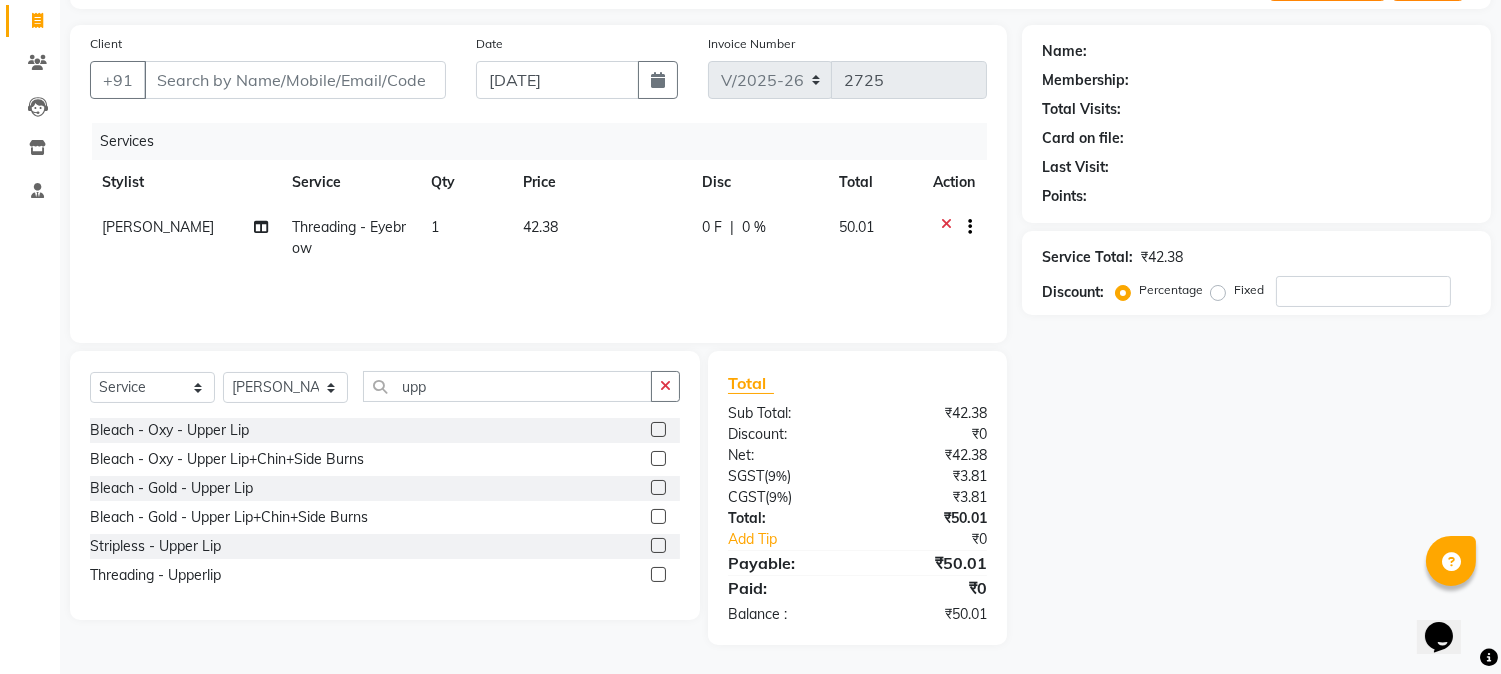 click 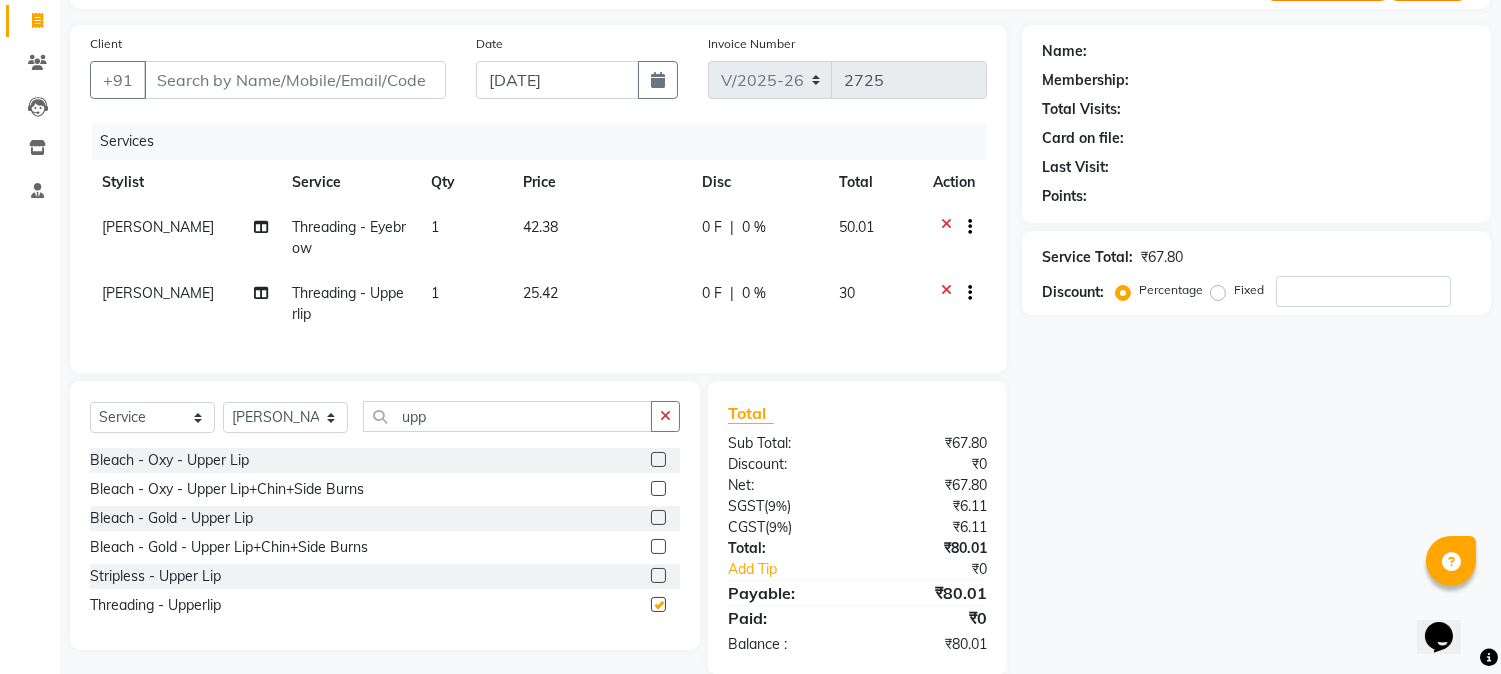 checkbox on "false" 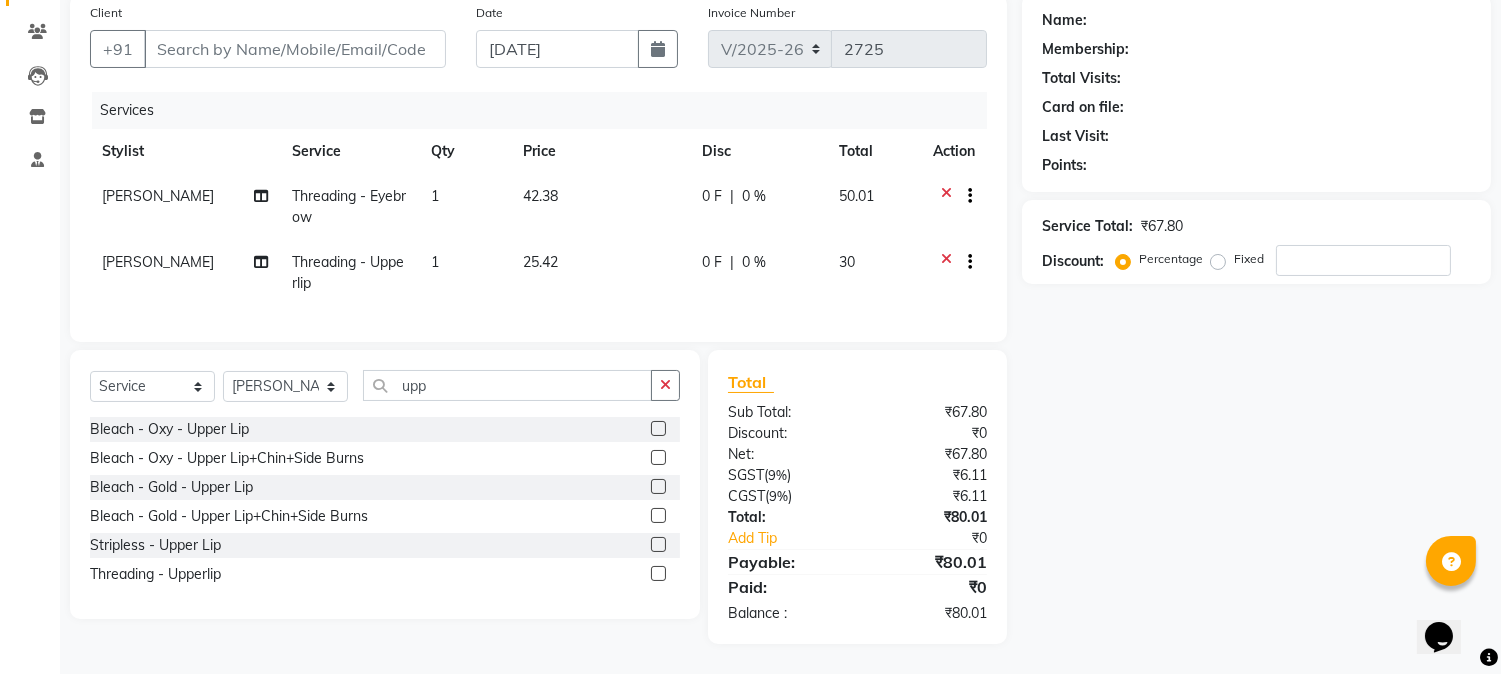 scroll, scrollTop: 0, scrollLeft: 0, axis: both 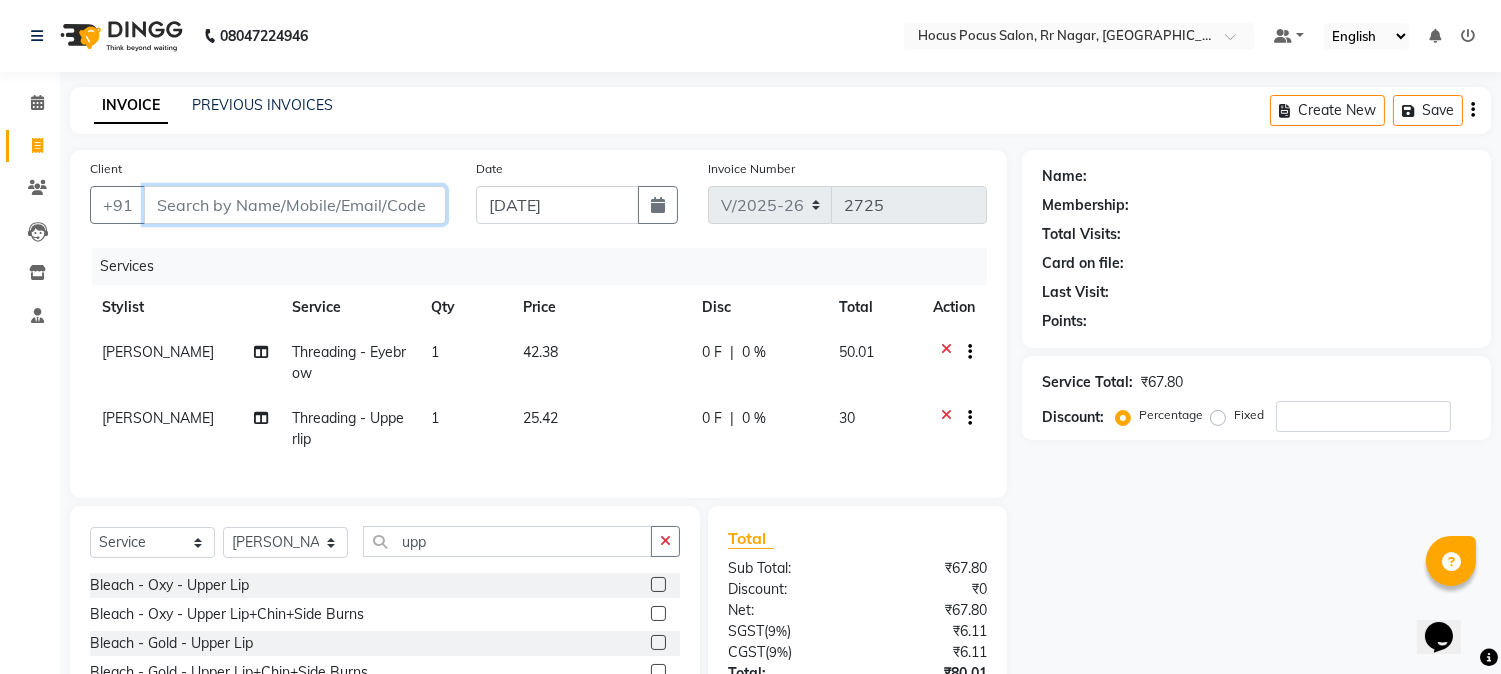 click on "Client" at bounding box center [295, 205] 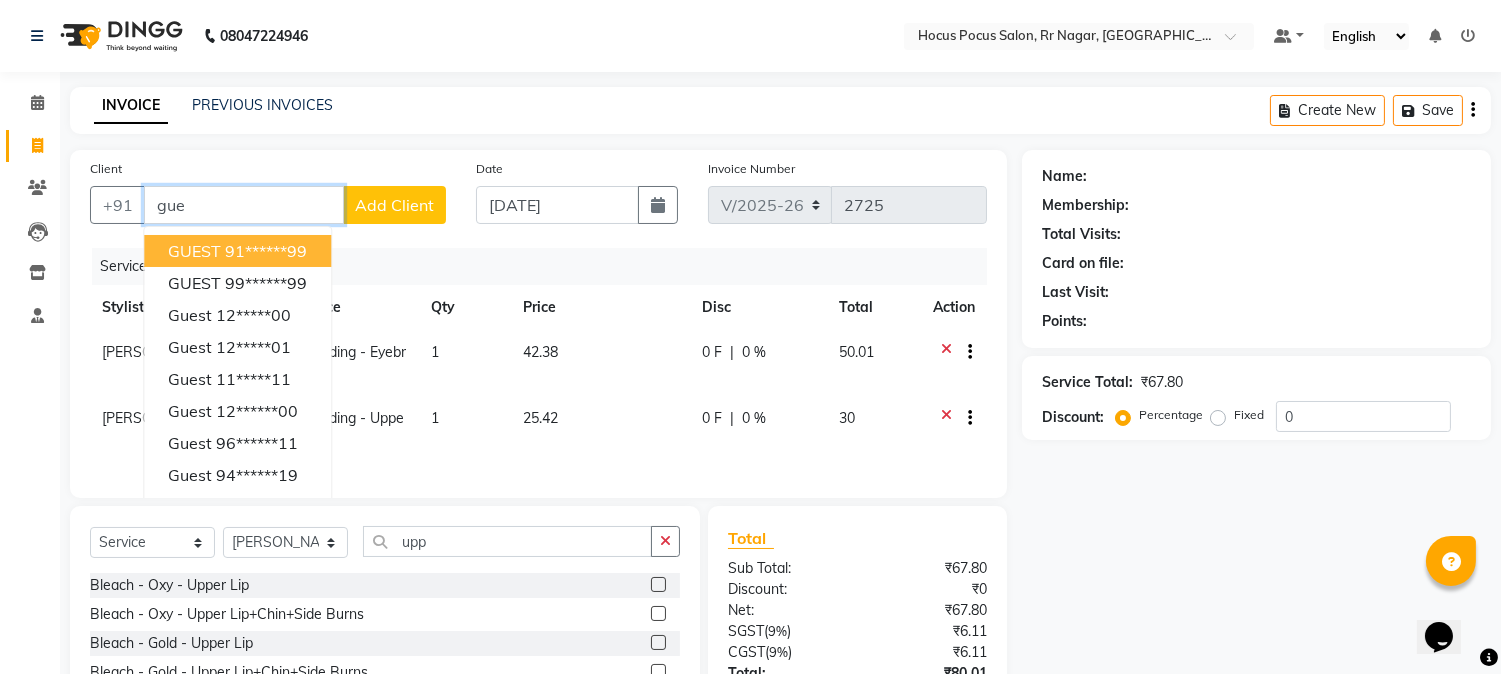 click on "91******99" at bounding box center (266, 251) 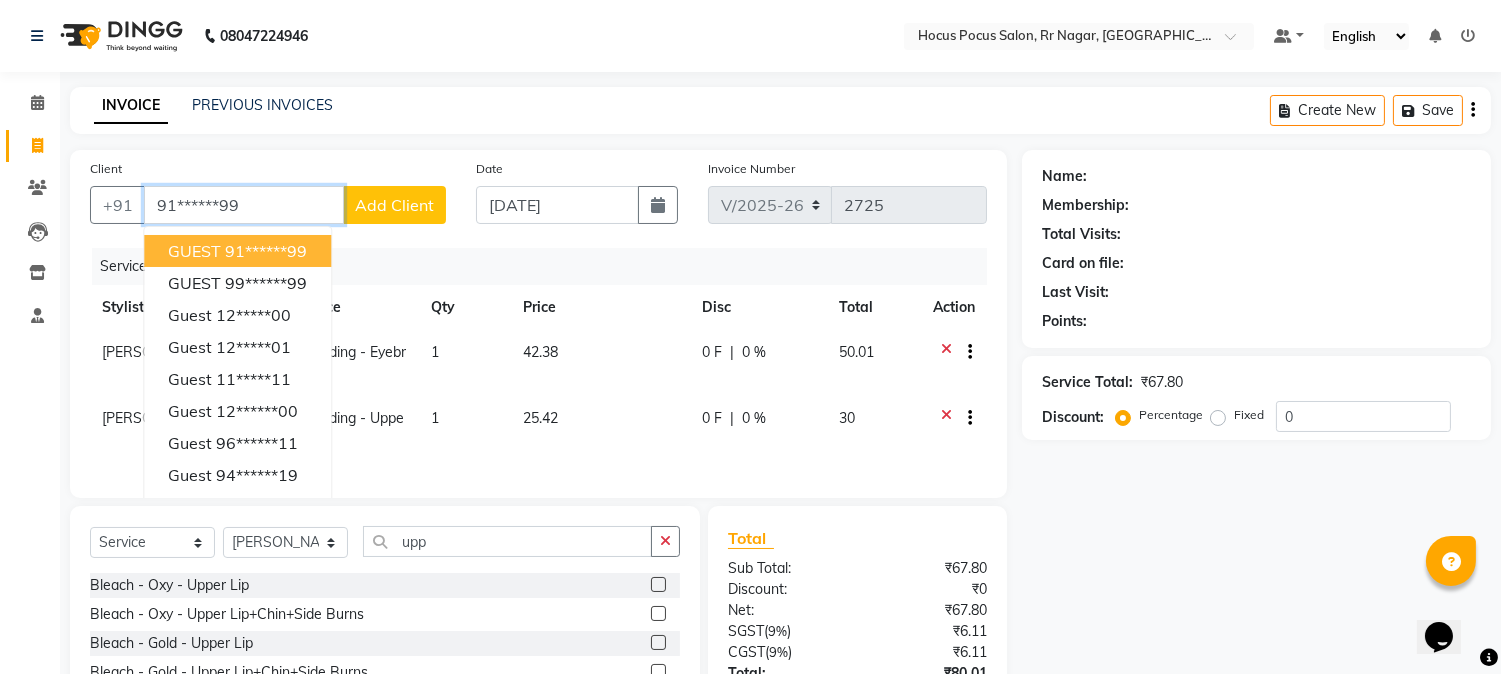type on "91******99" 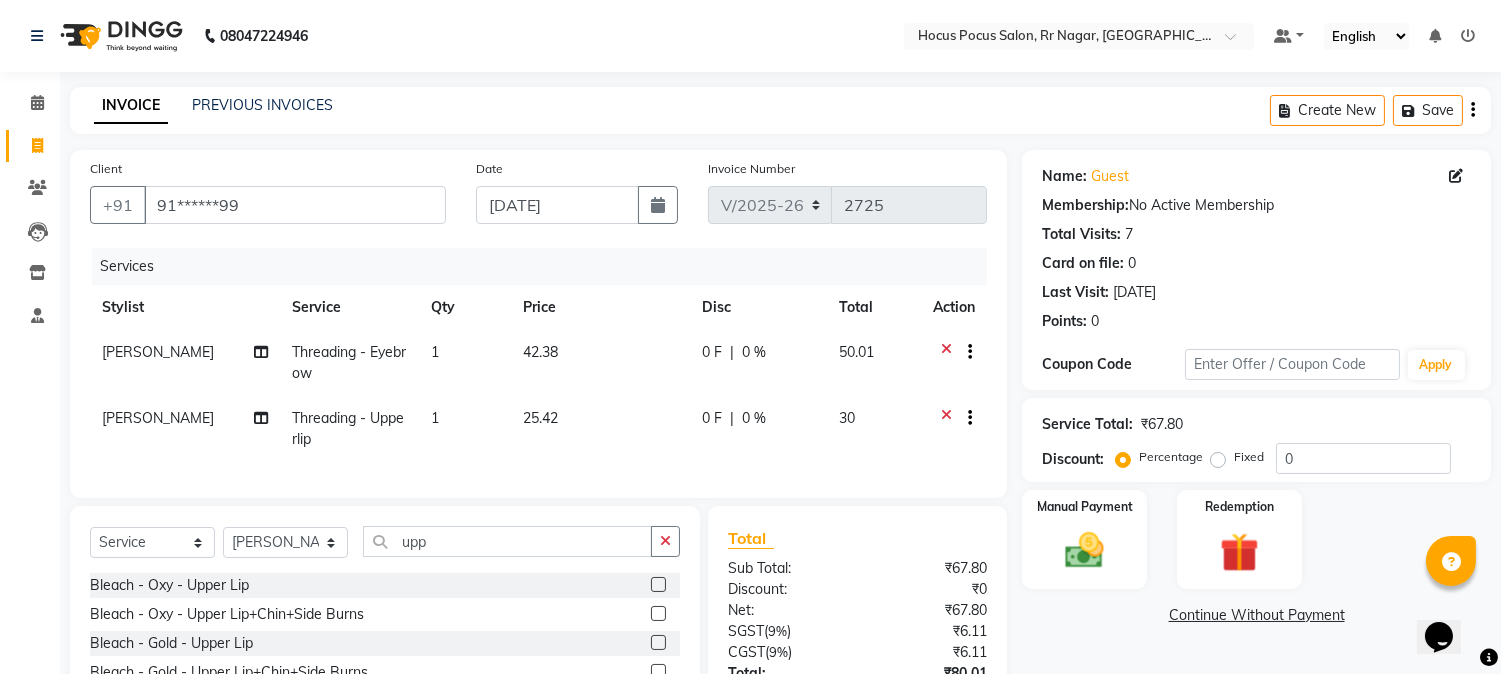 scroll, scrollTop: 111, scrollLeft: 0, axis: vertical 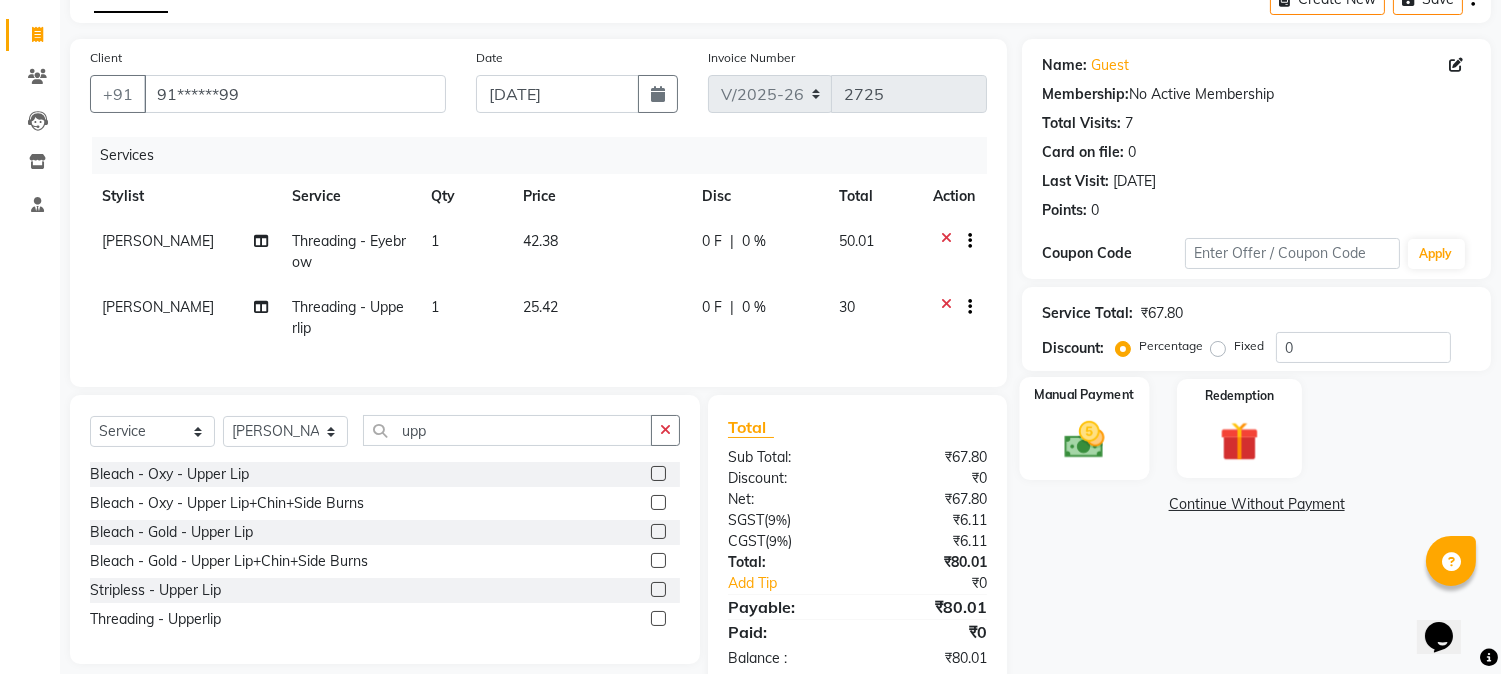 click 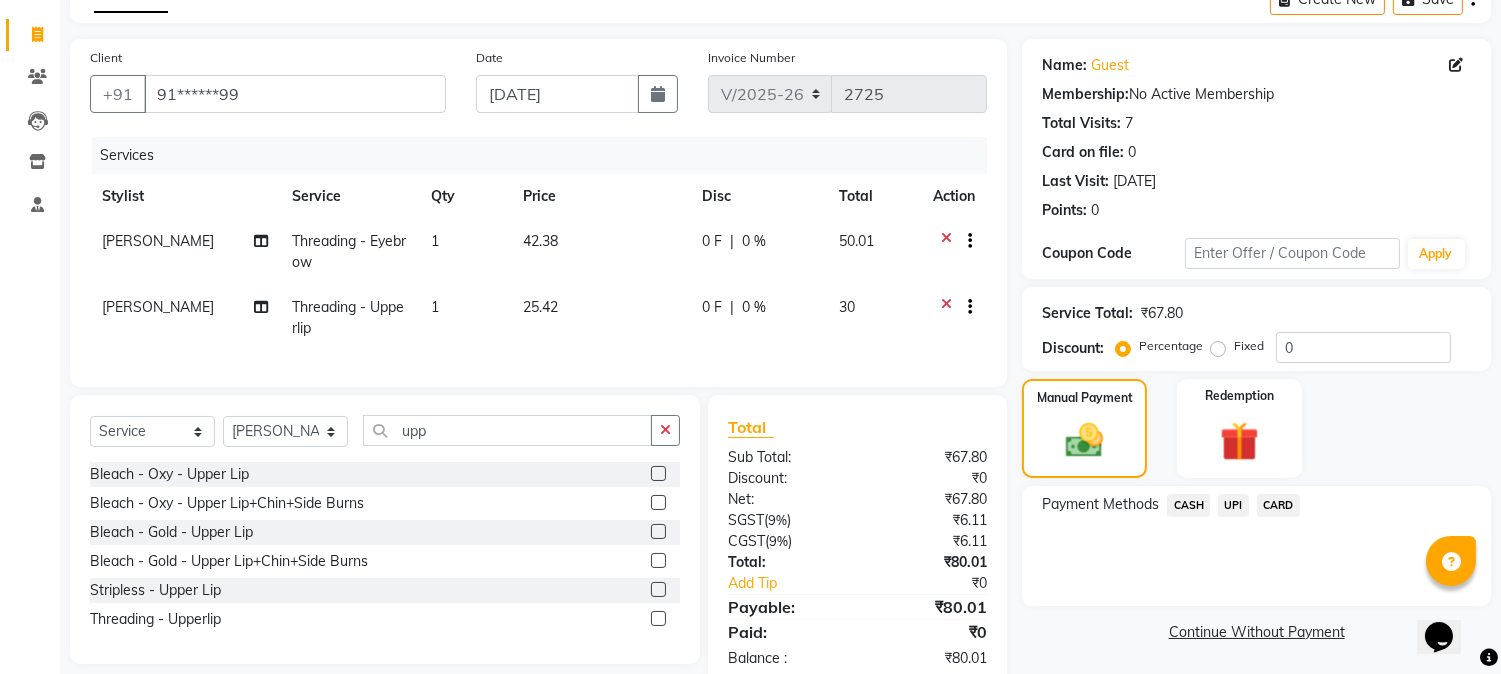 click on "UPI" 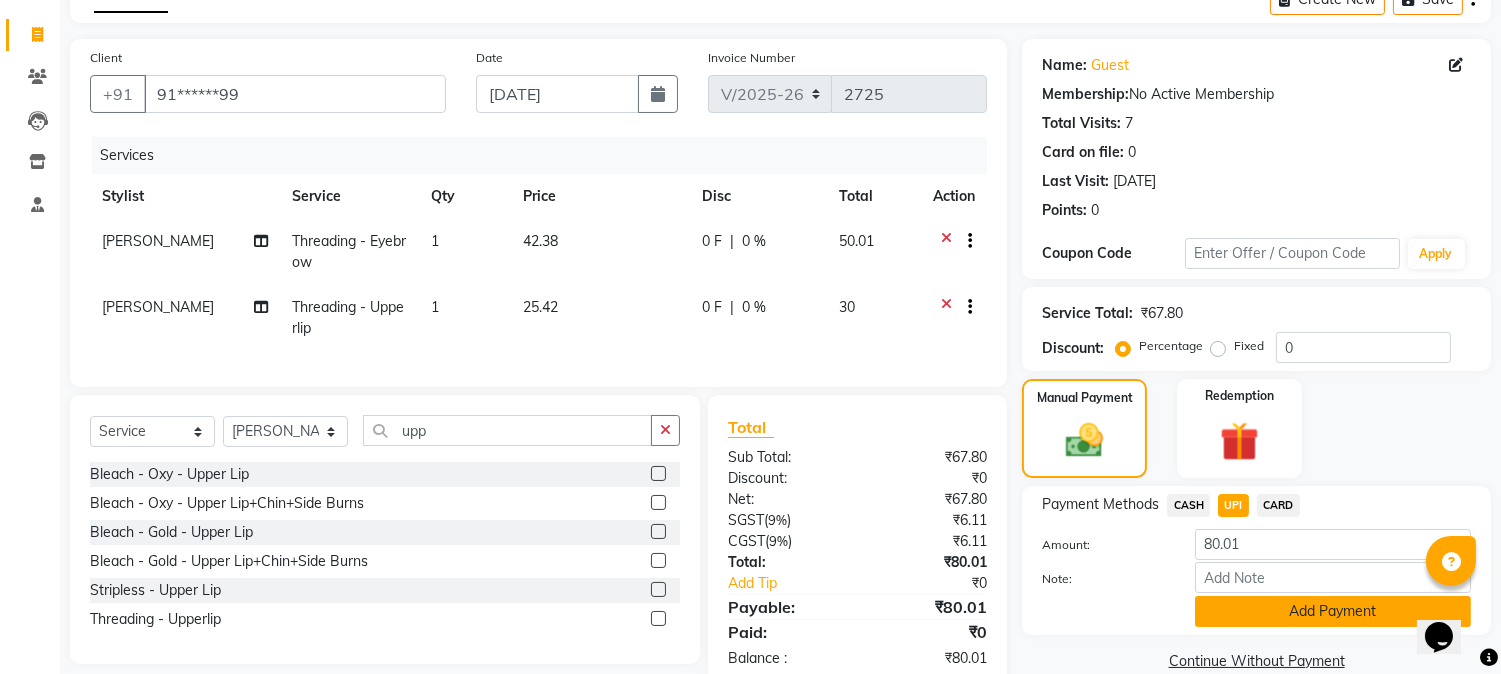 click on "Add Payment" 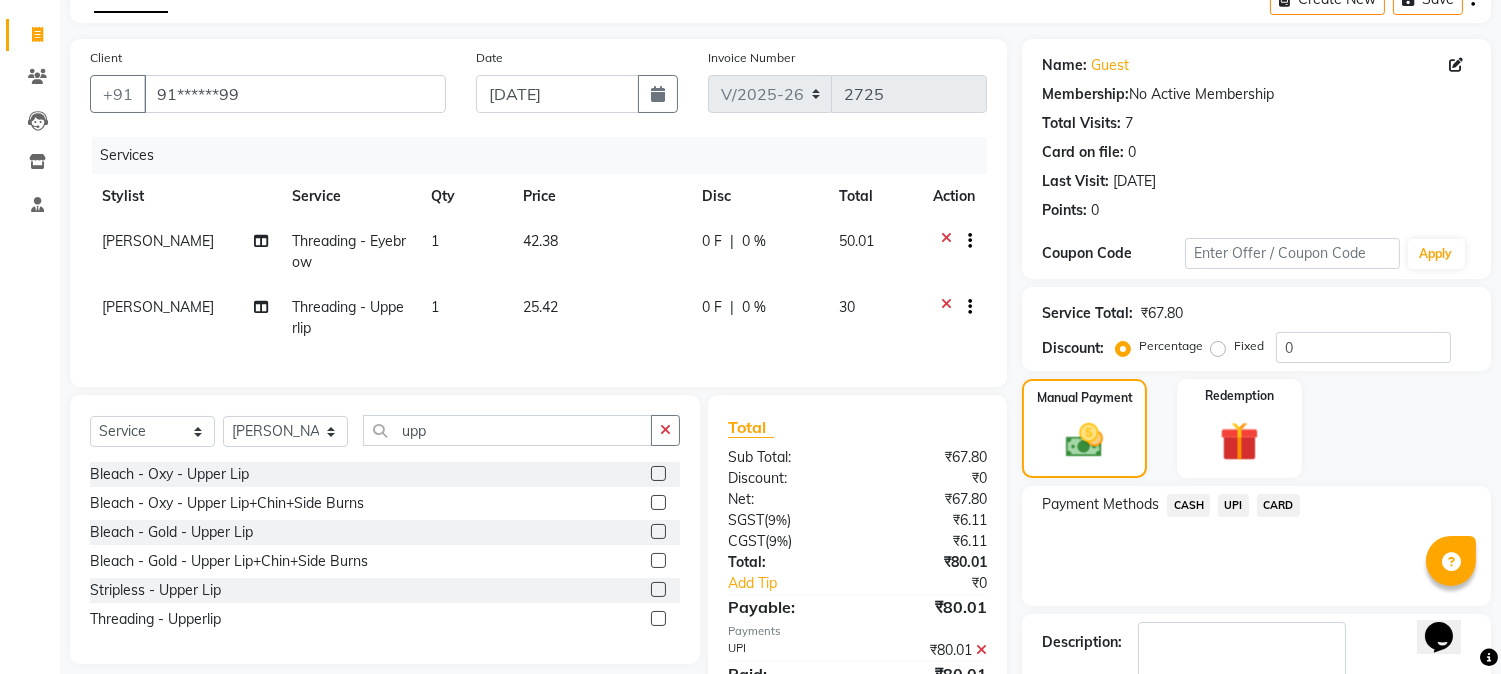 scroll, scrollTop: 225, scrollLeft: 0, axis: vertical 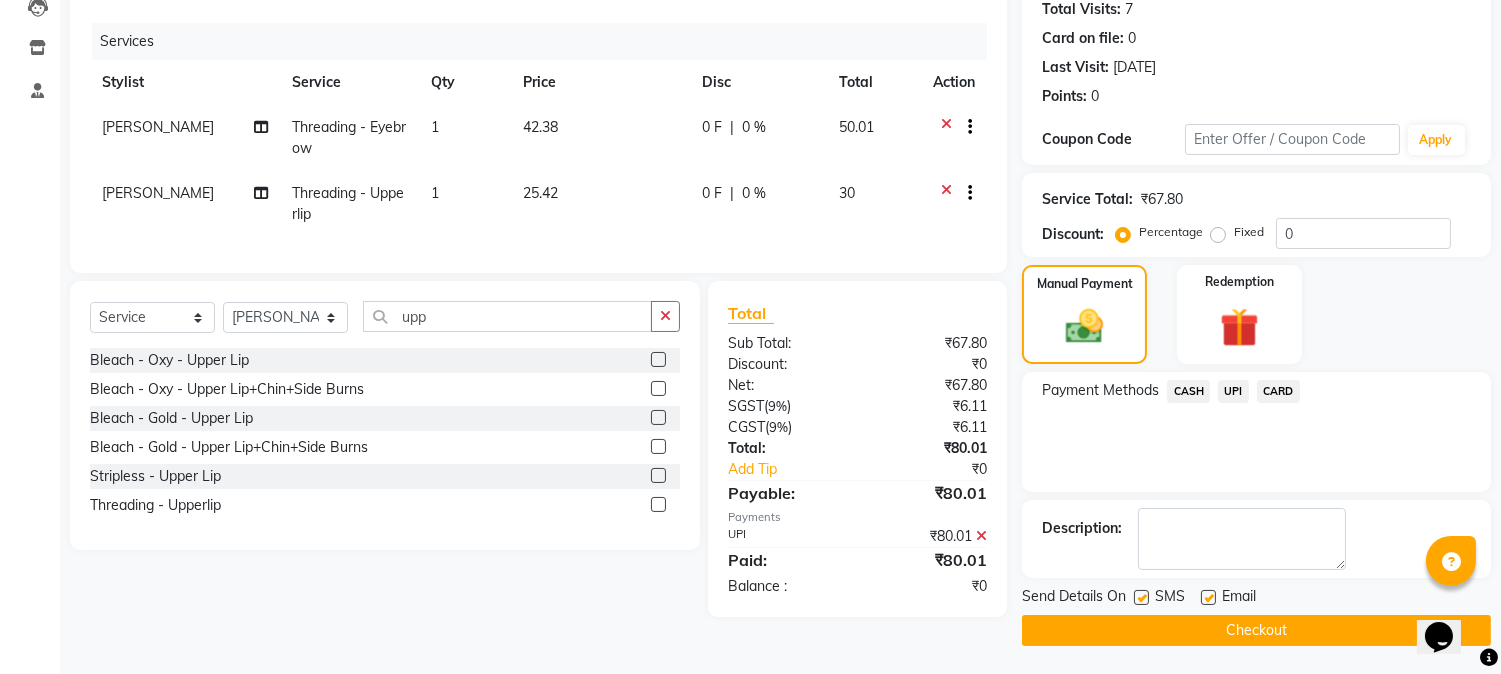 click 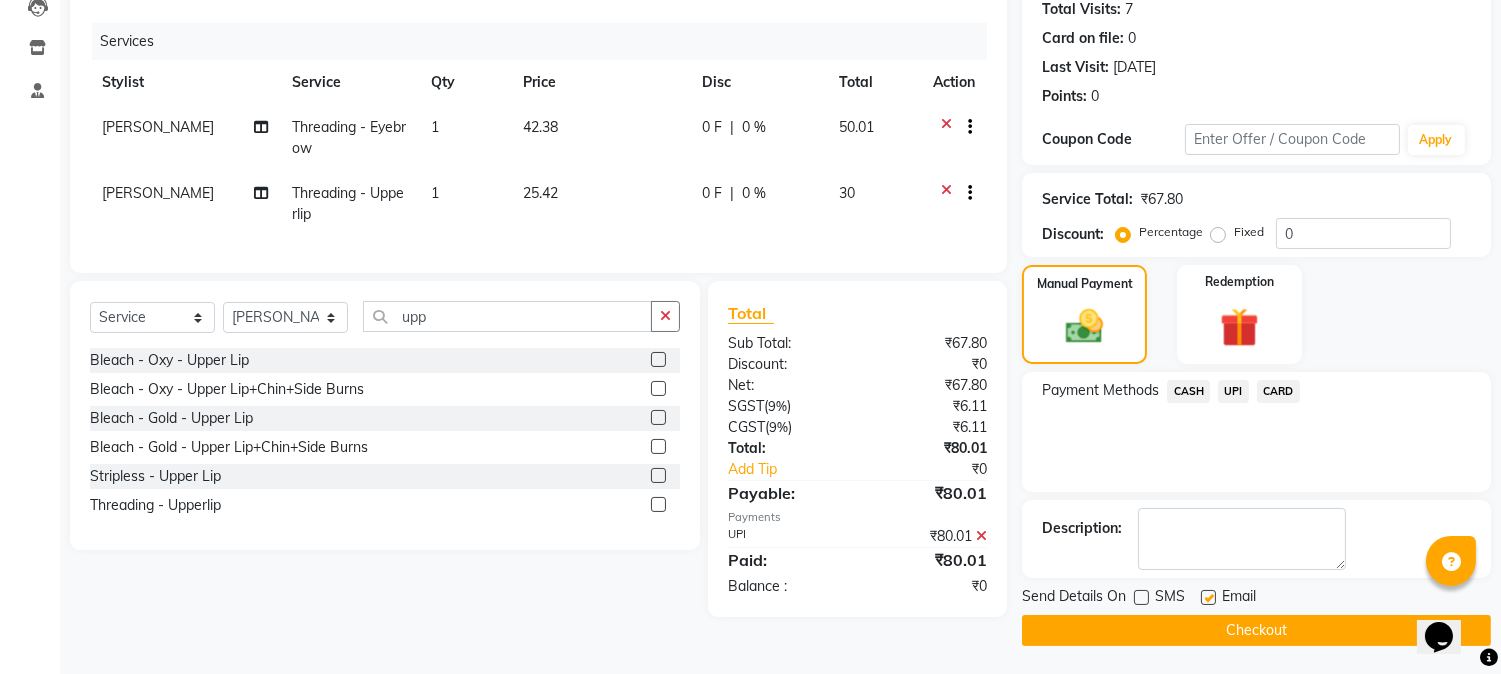 click on "Checkout" 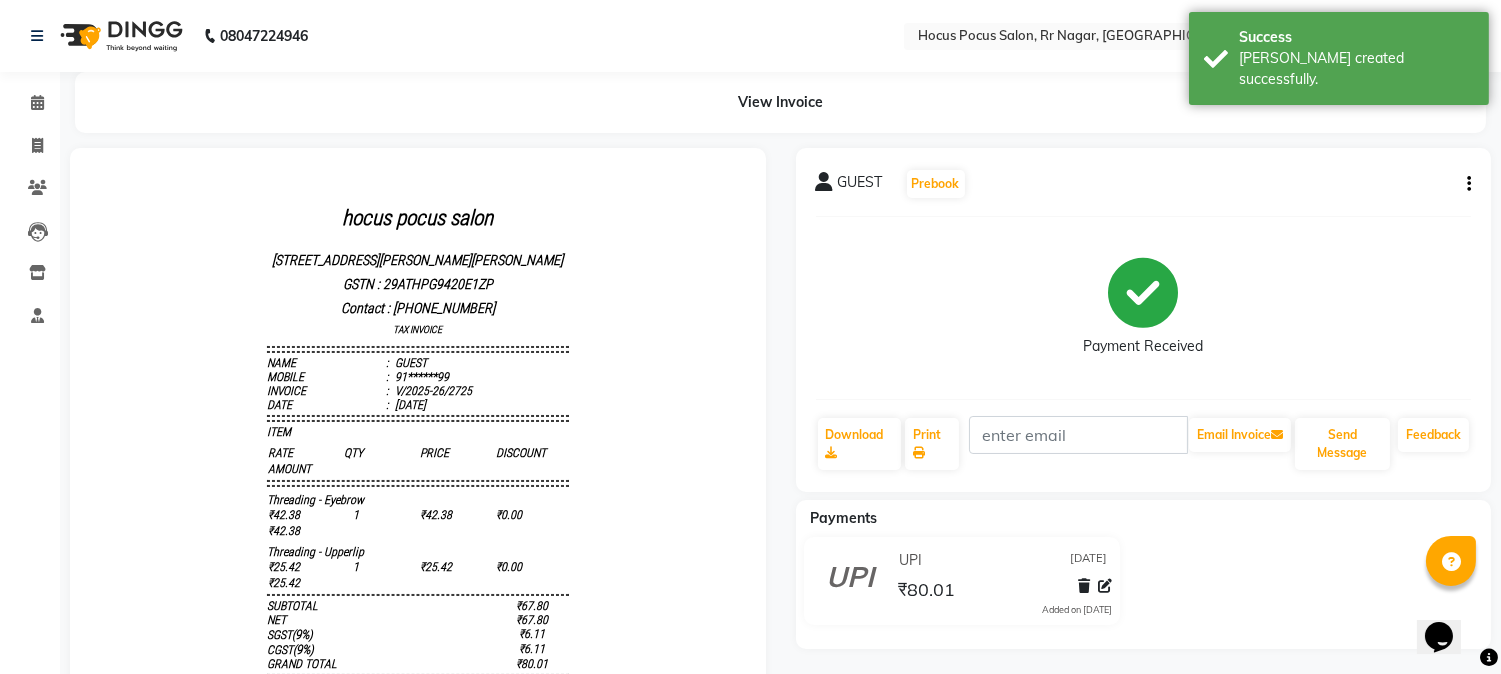 scroll, scrollTop: 0, scrollLeft: 0, axis: both 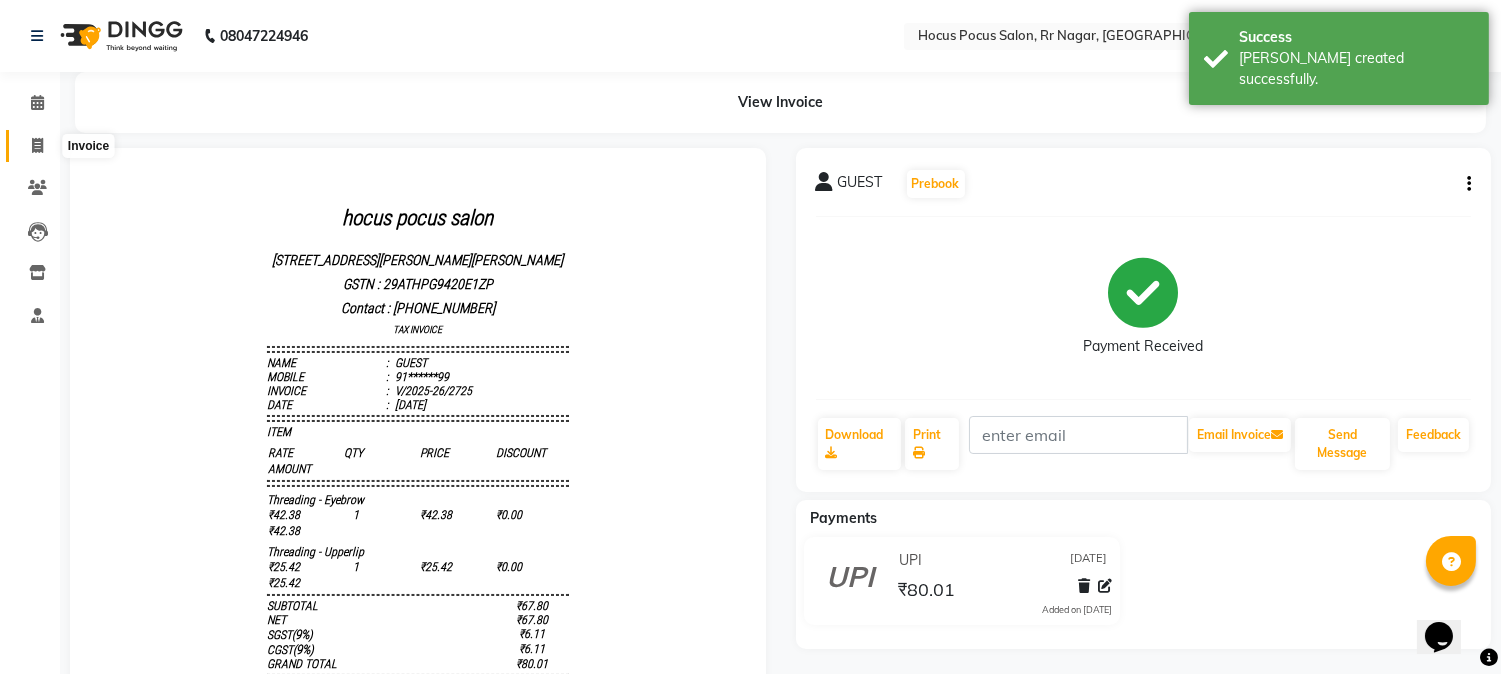 click 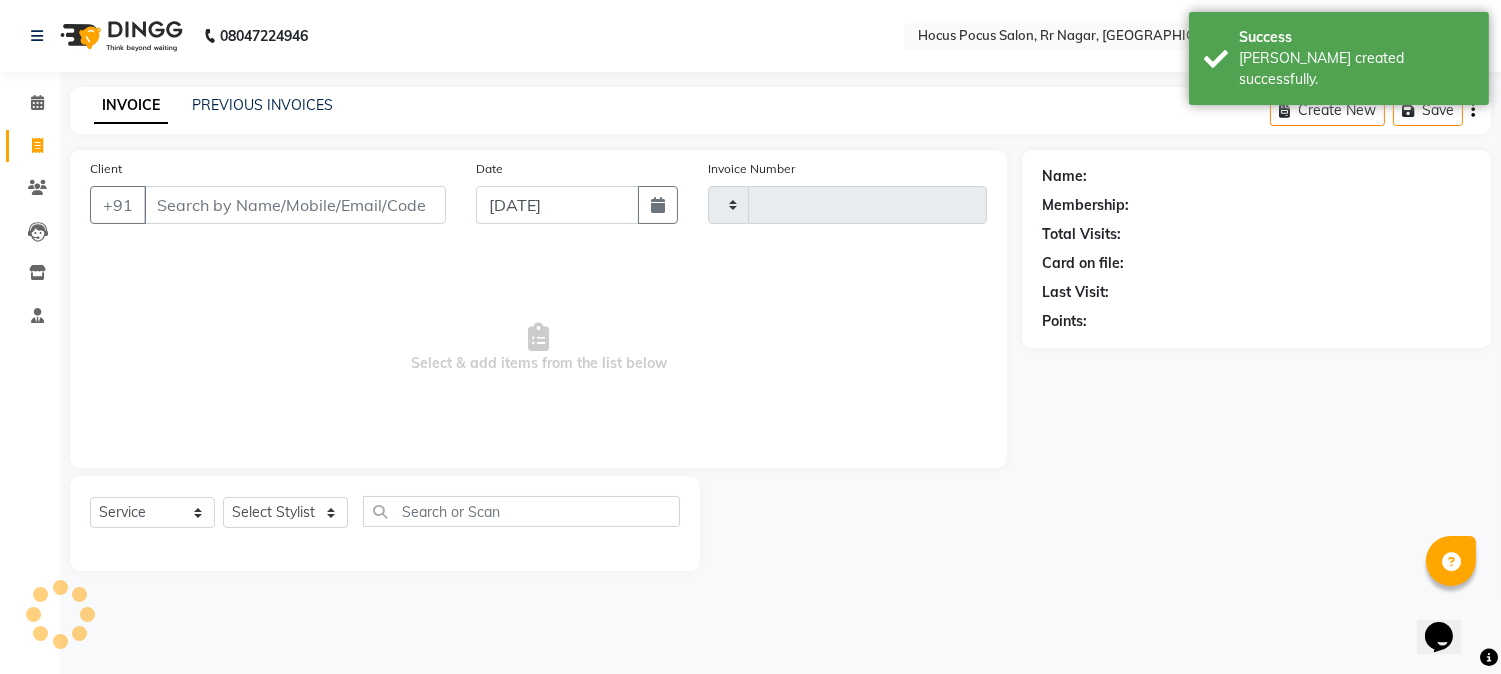 type on "2726" 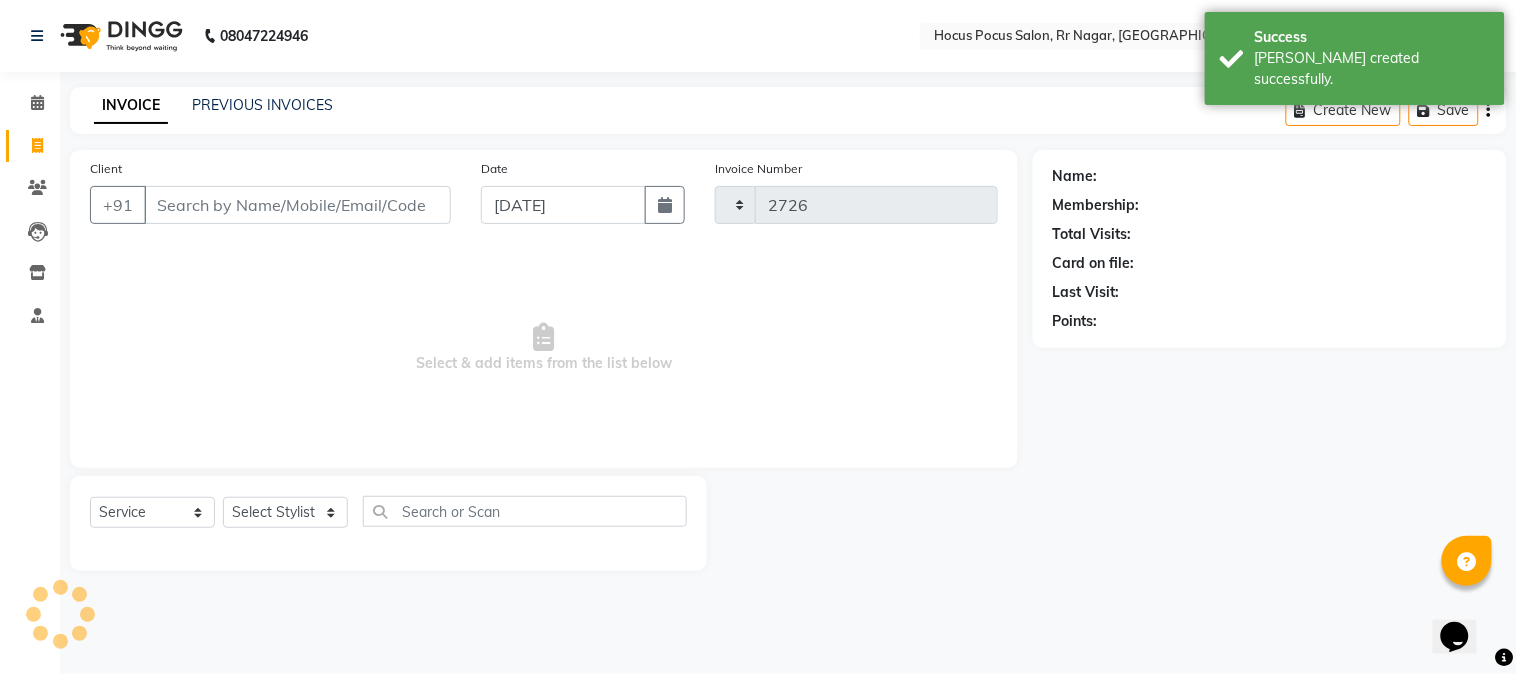 select on "5019" 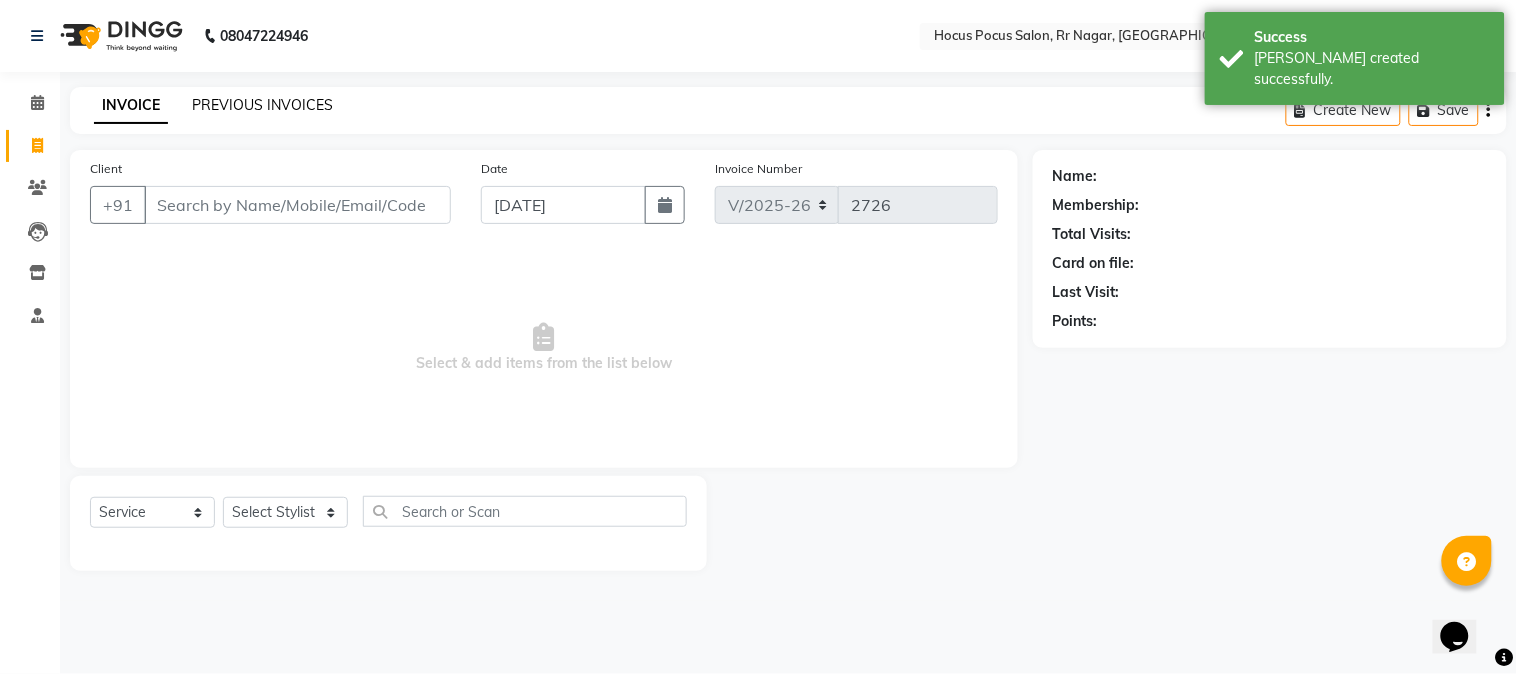 click on "PREVIOUS INVOICES" 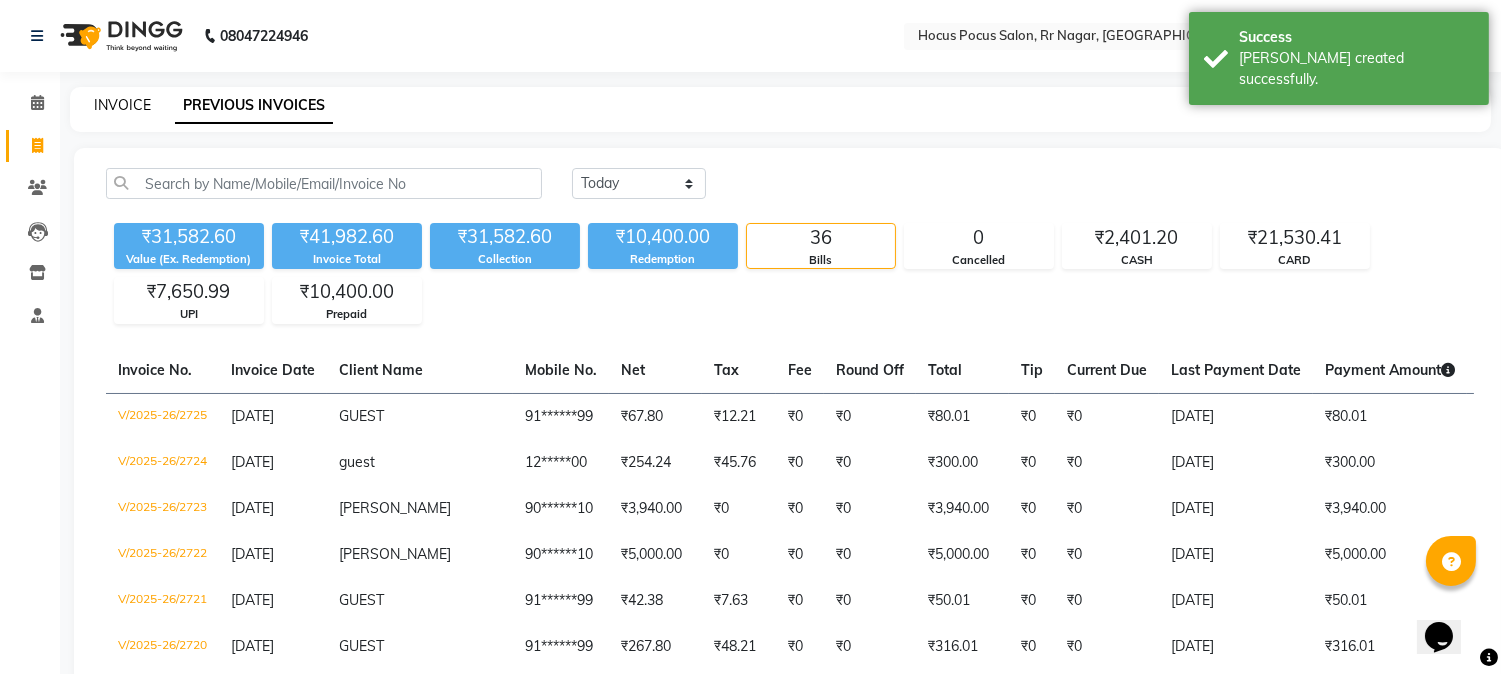 click on "INVOICE" 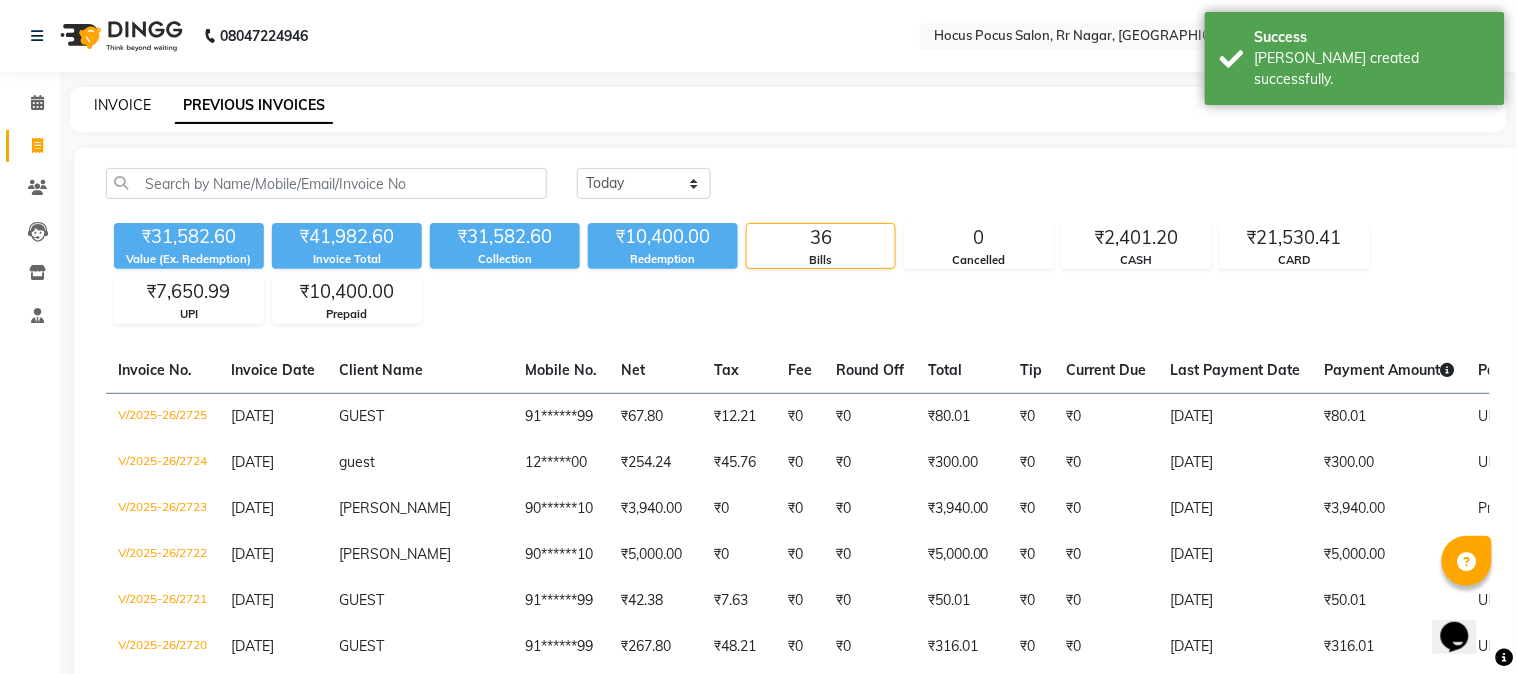 select on "service" 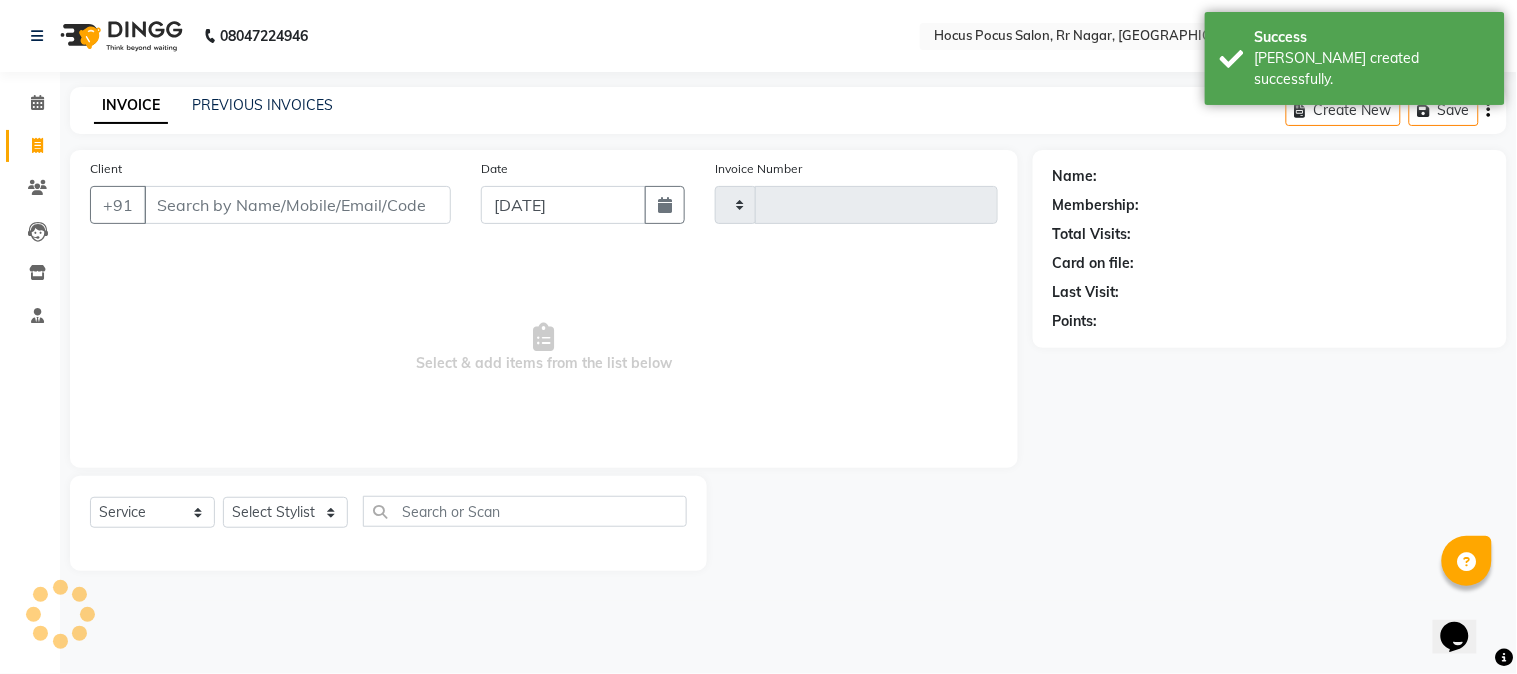 type on "2726" 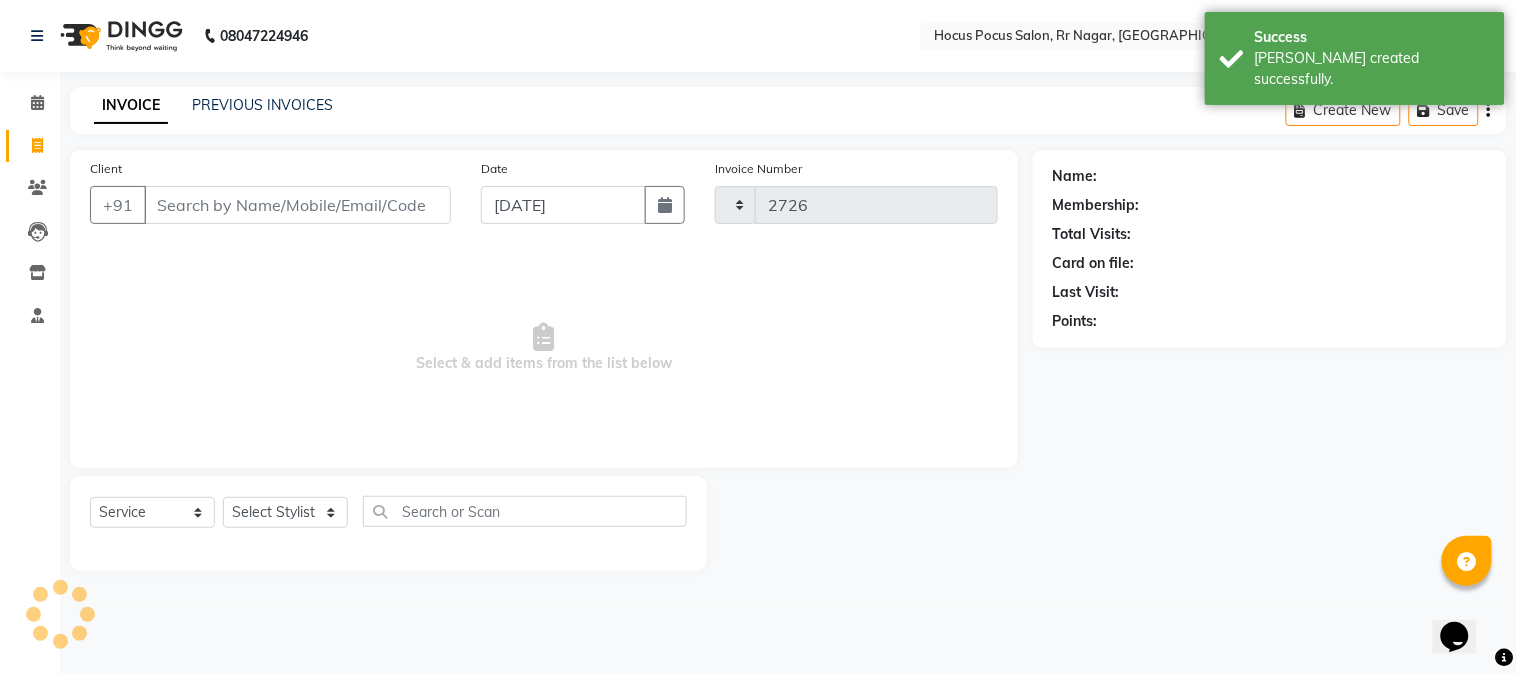 select on "5019" 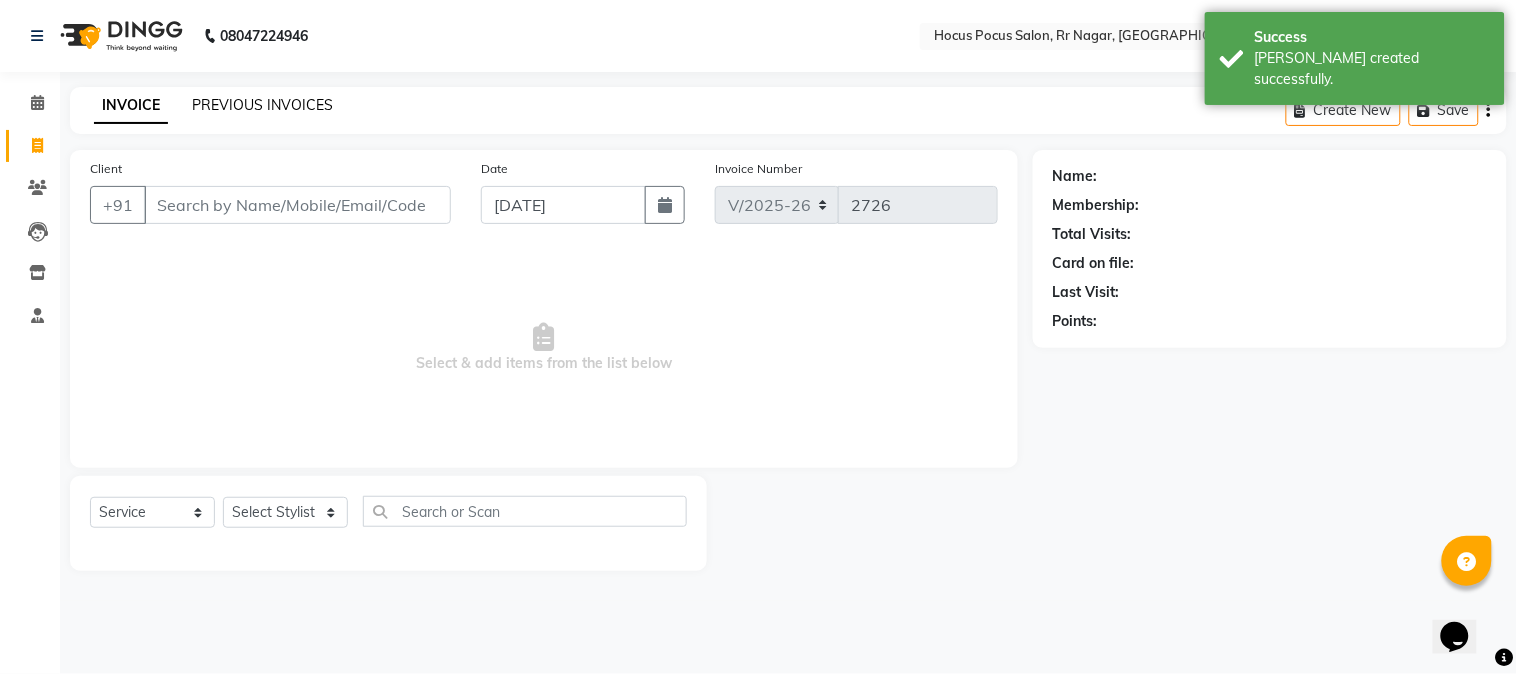 click on "PREVIOUS INVOICES" 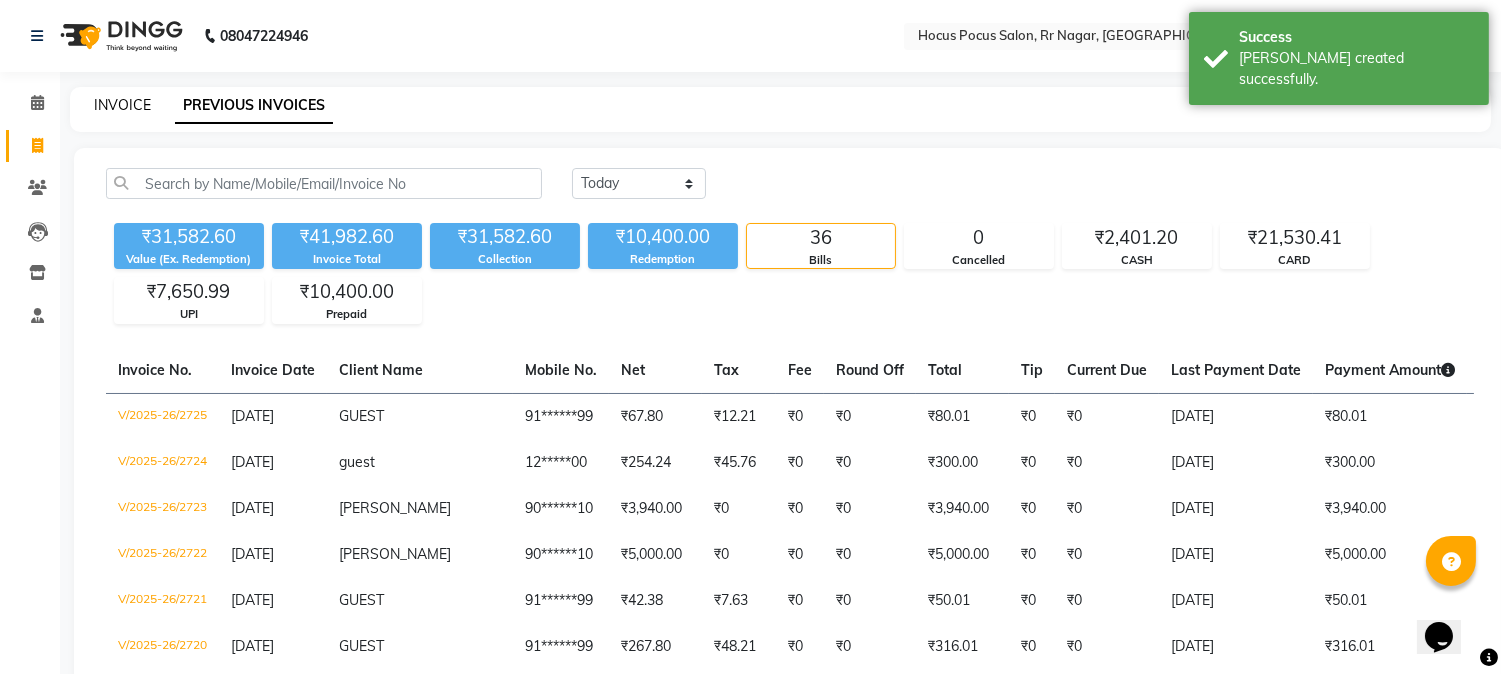 click on "INVOICE" 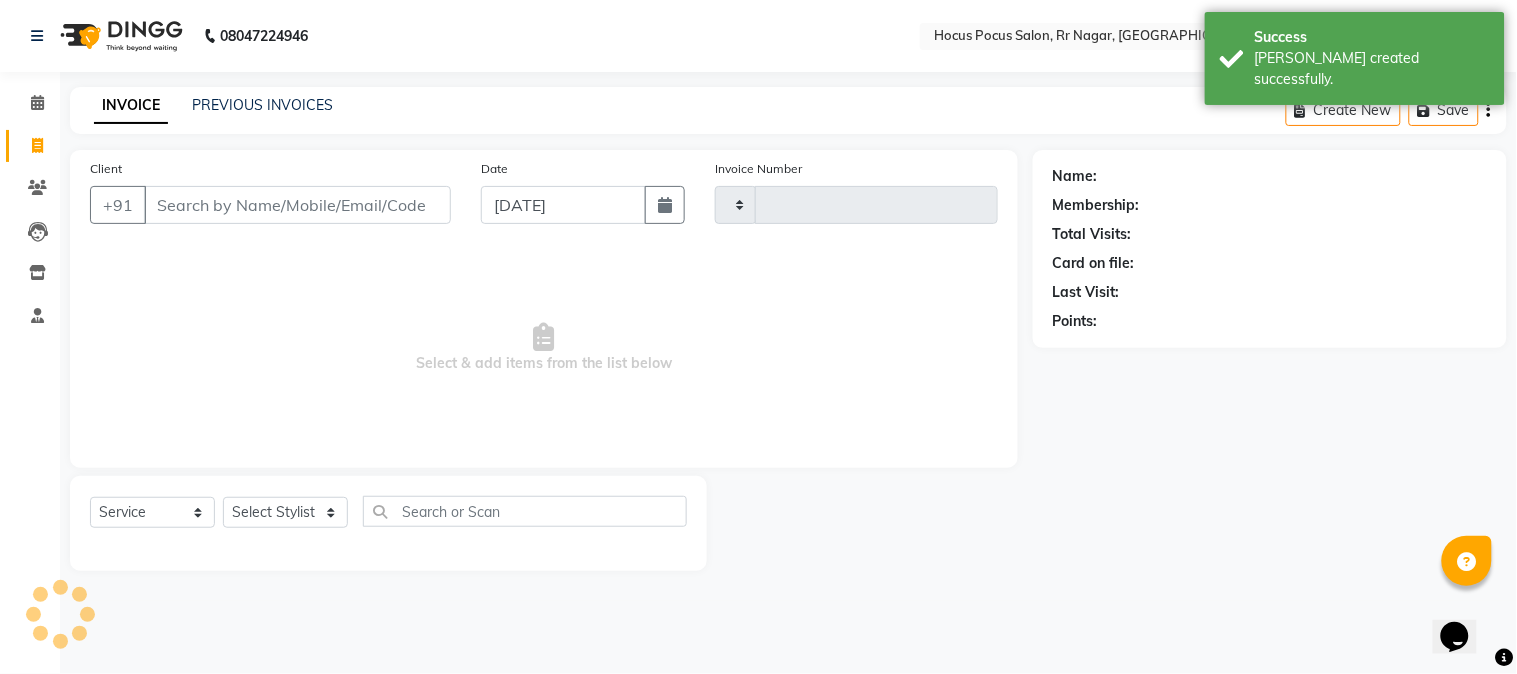 type on "2726" 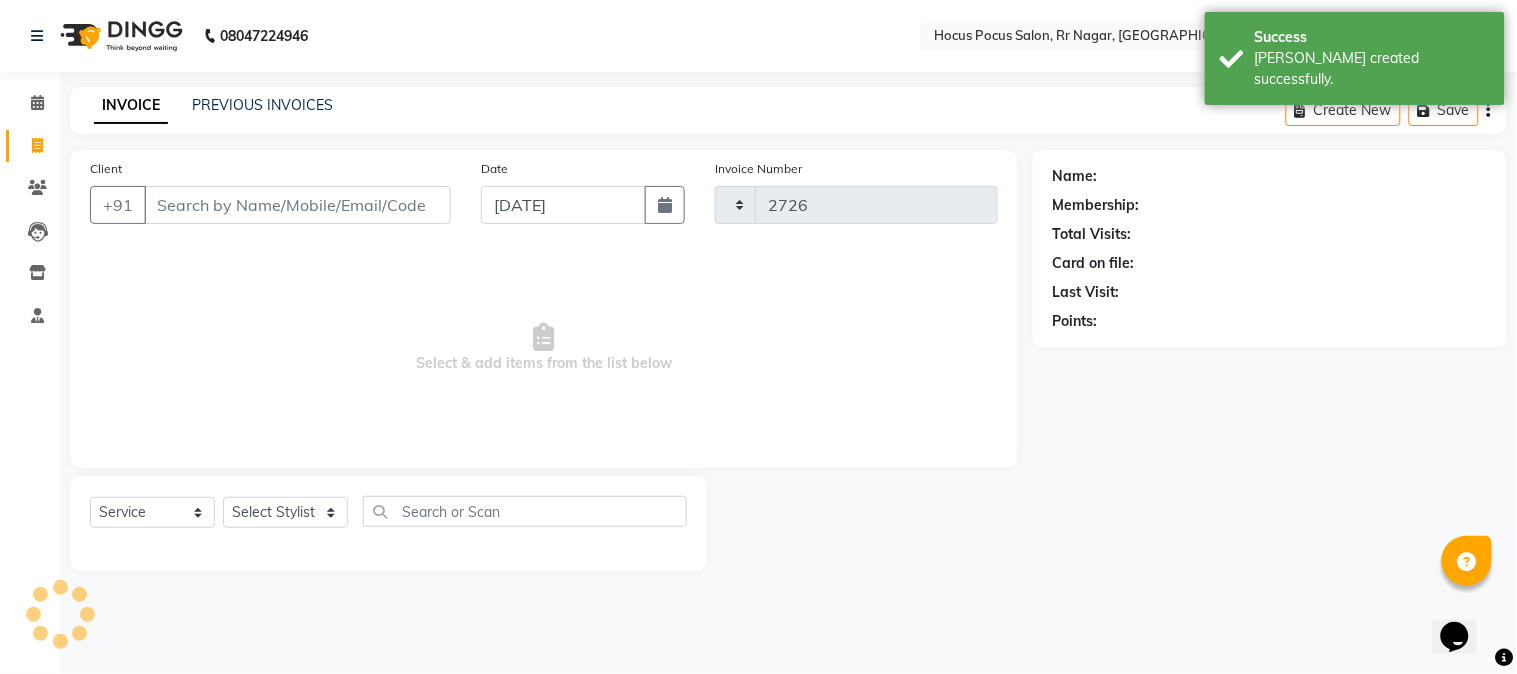 select on "5019" 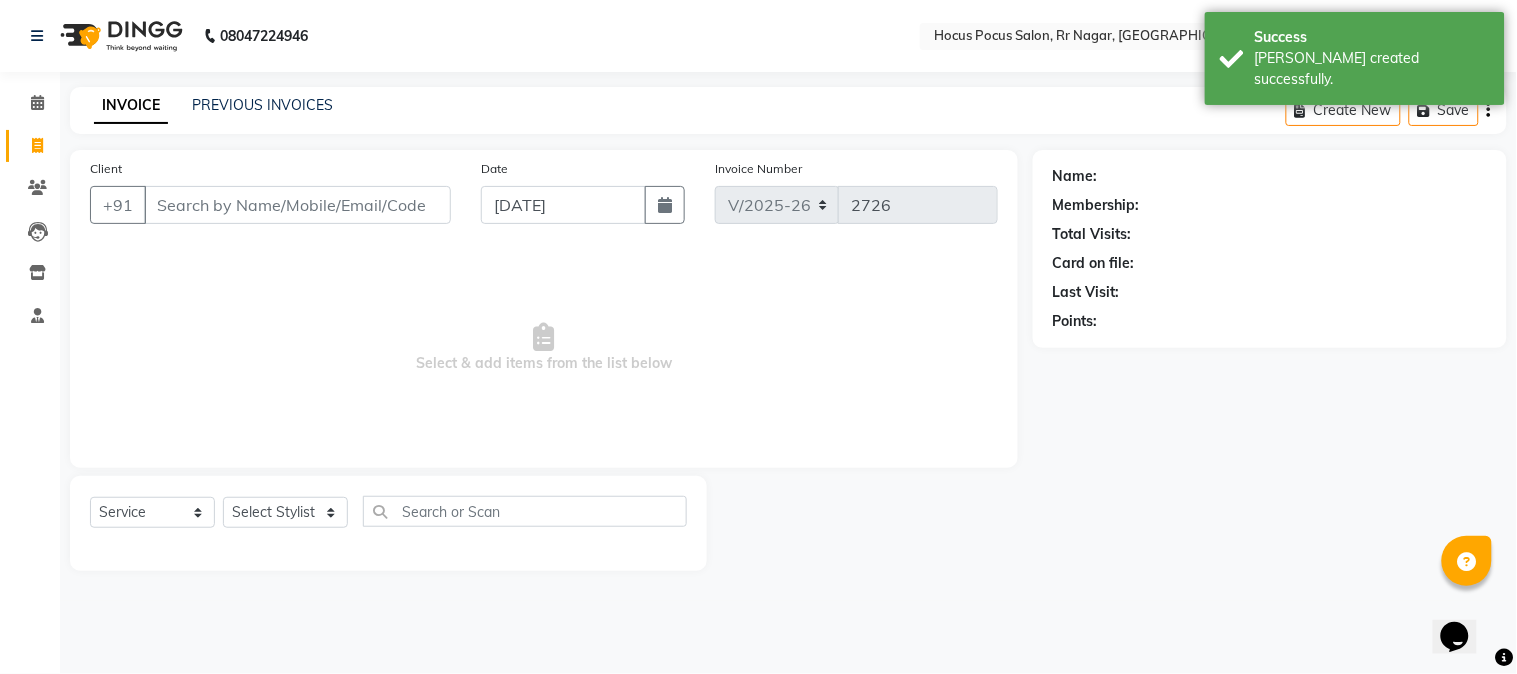 click on "Client" at bounding box center [297, 205] 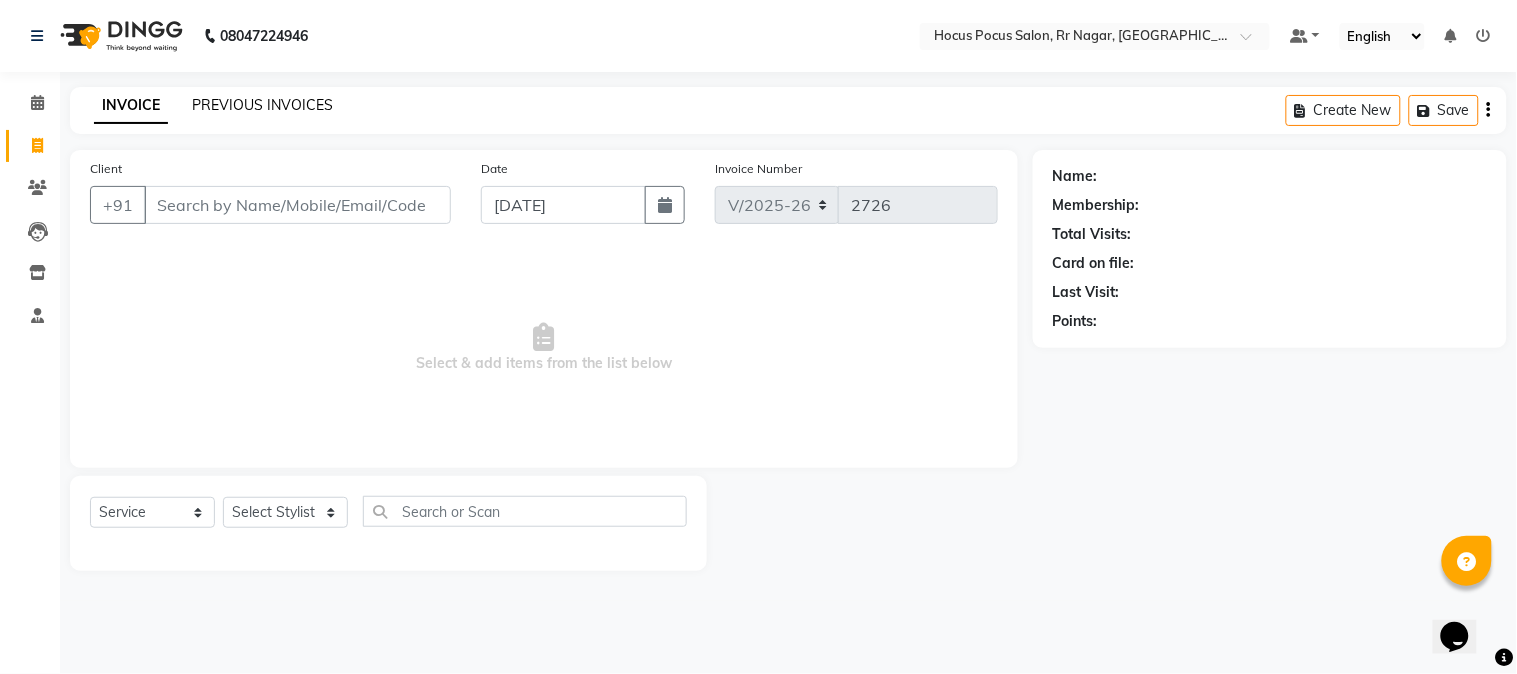 click on "PREVIOUS INVOICES" 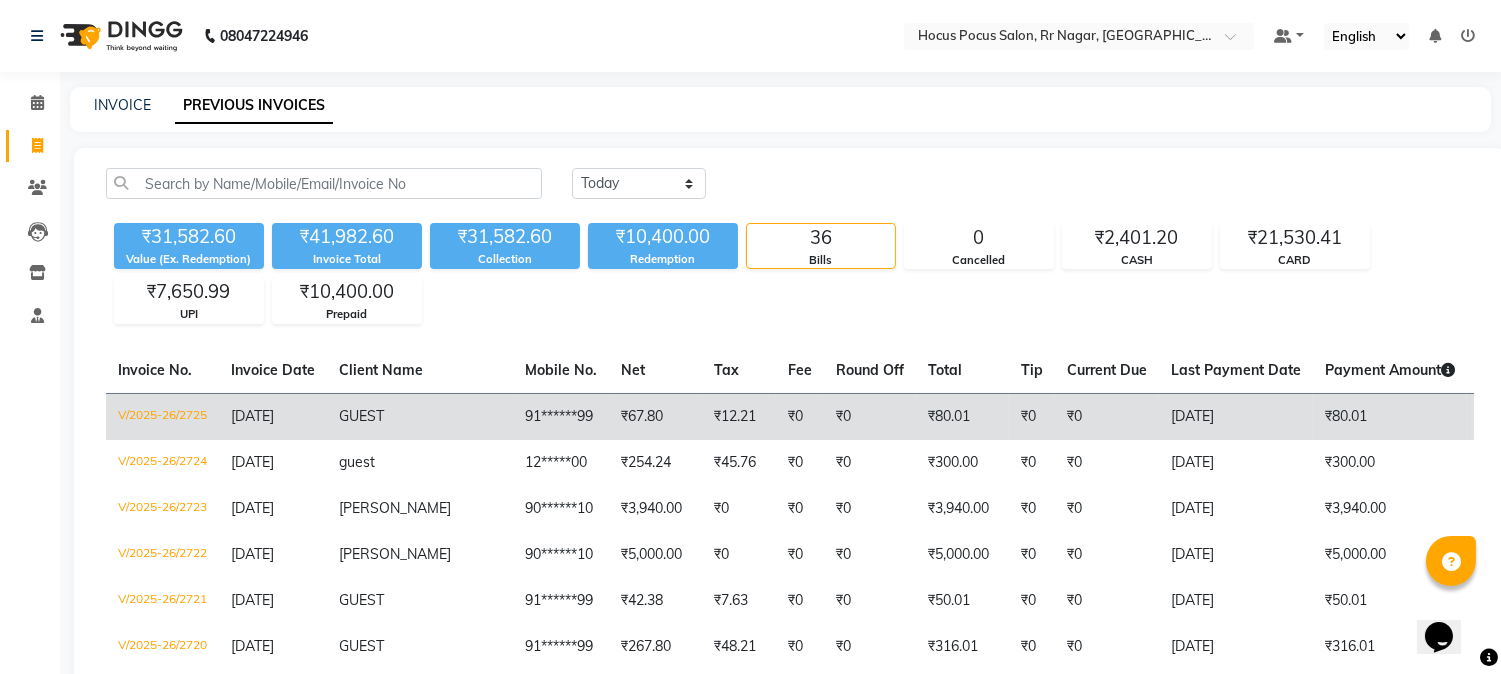 scroll, scrollTop: 111, scrollLeft: 0, axis: vertical 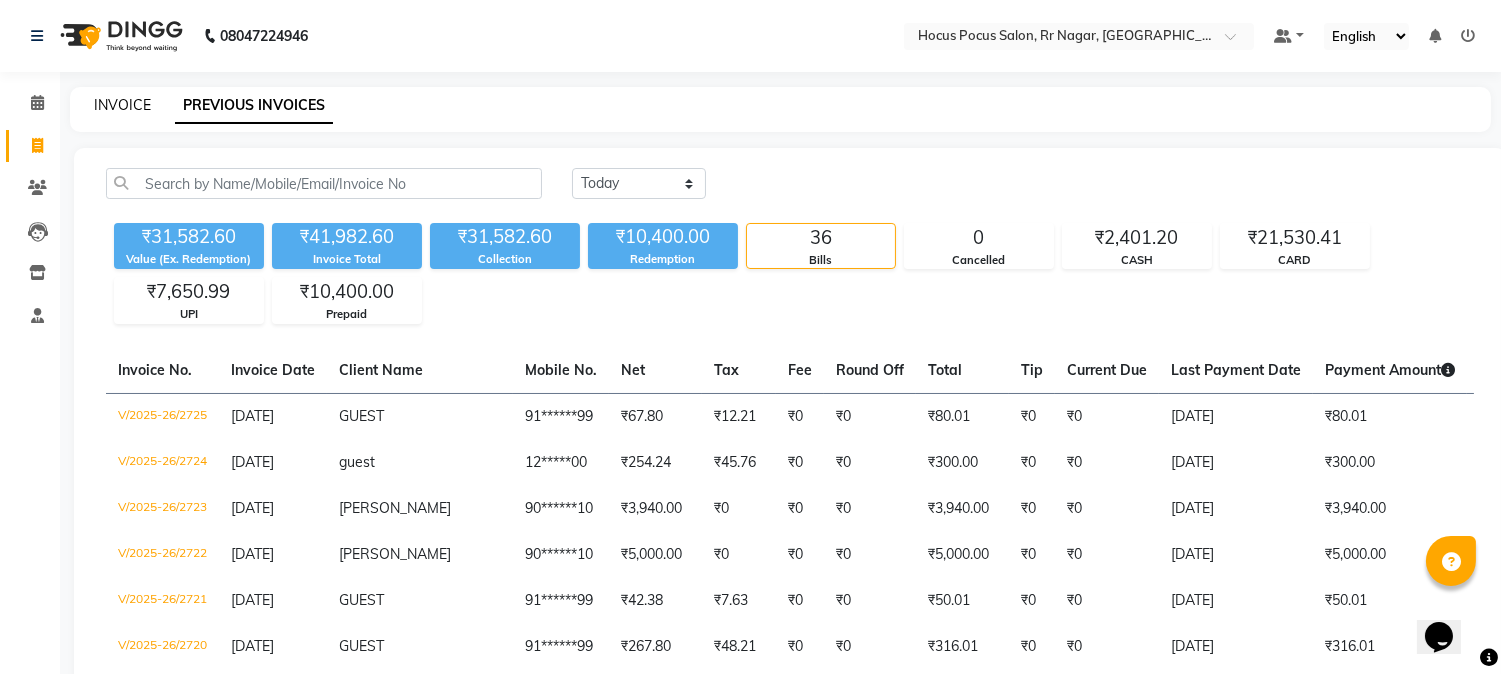 click on "INVOICE" 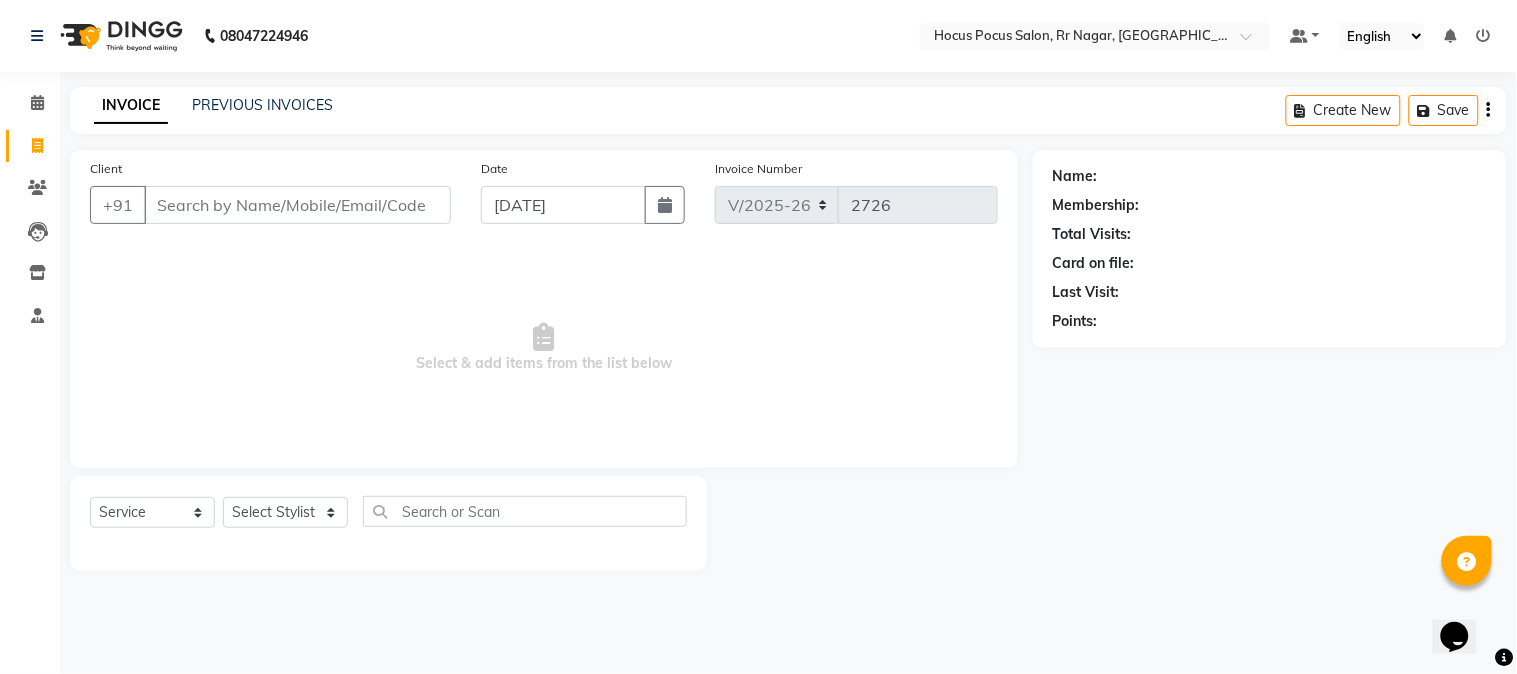 click on "Client" at bounding box center [297, 205] 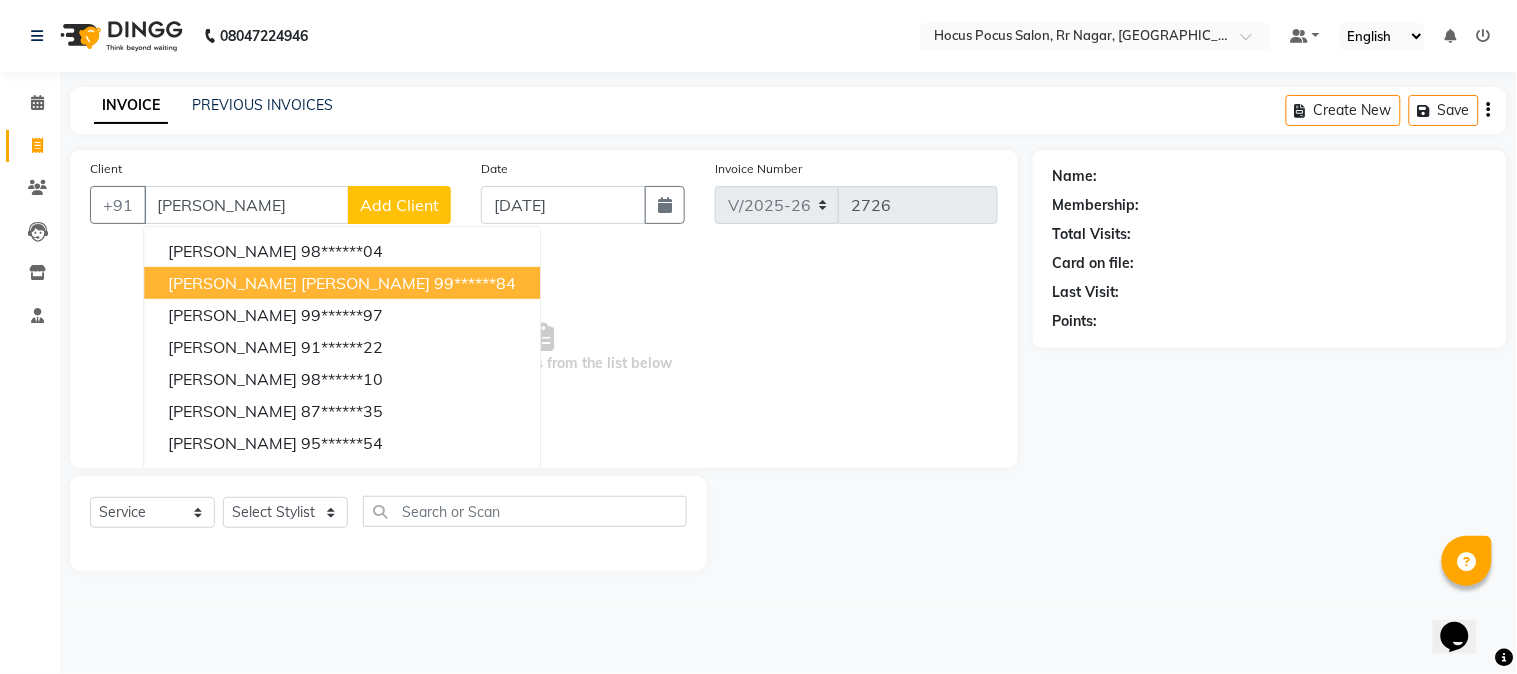 click on "99******84" at bounding box center (475, 283) 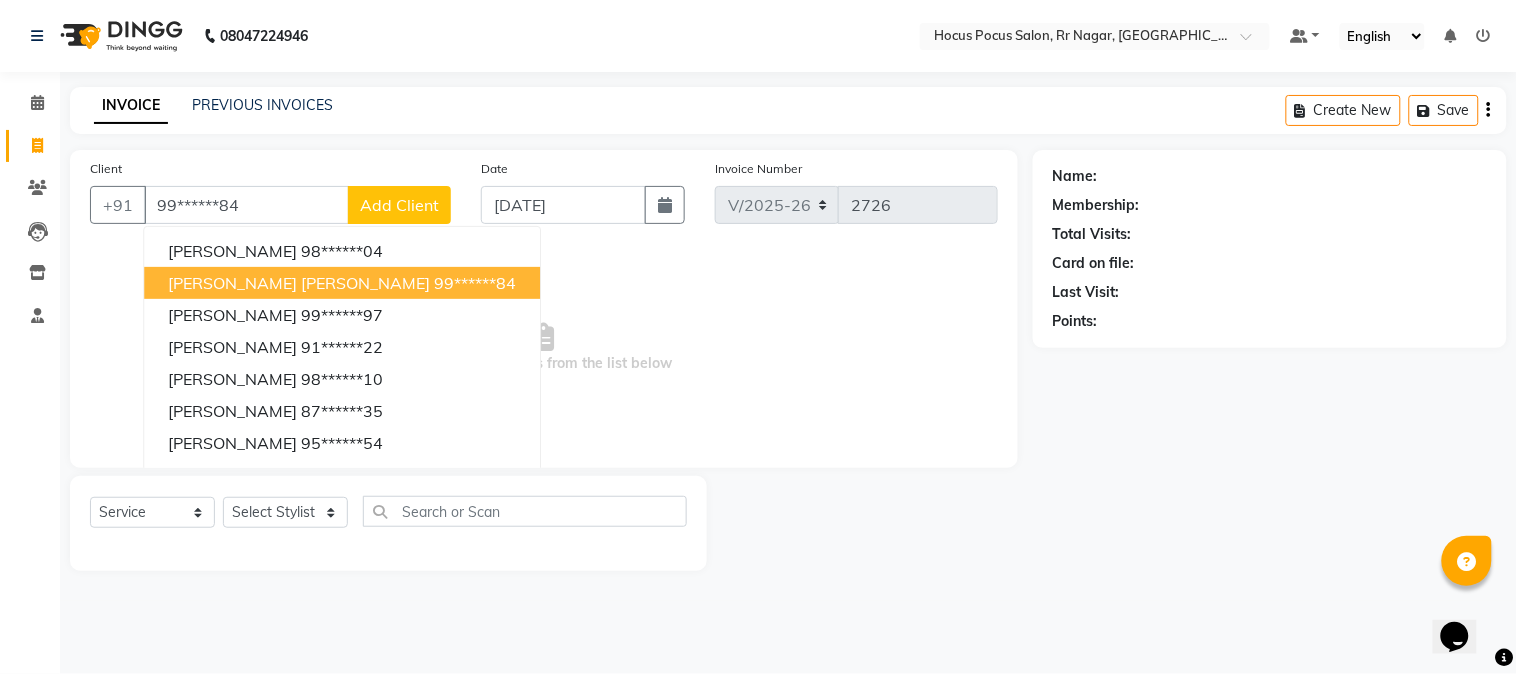 type on "99******84" 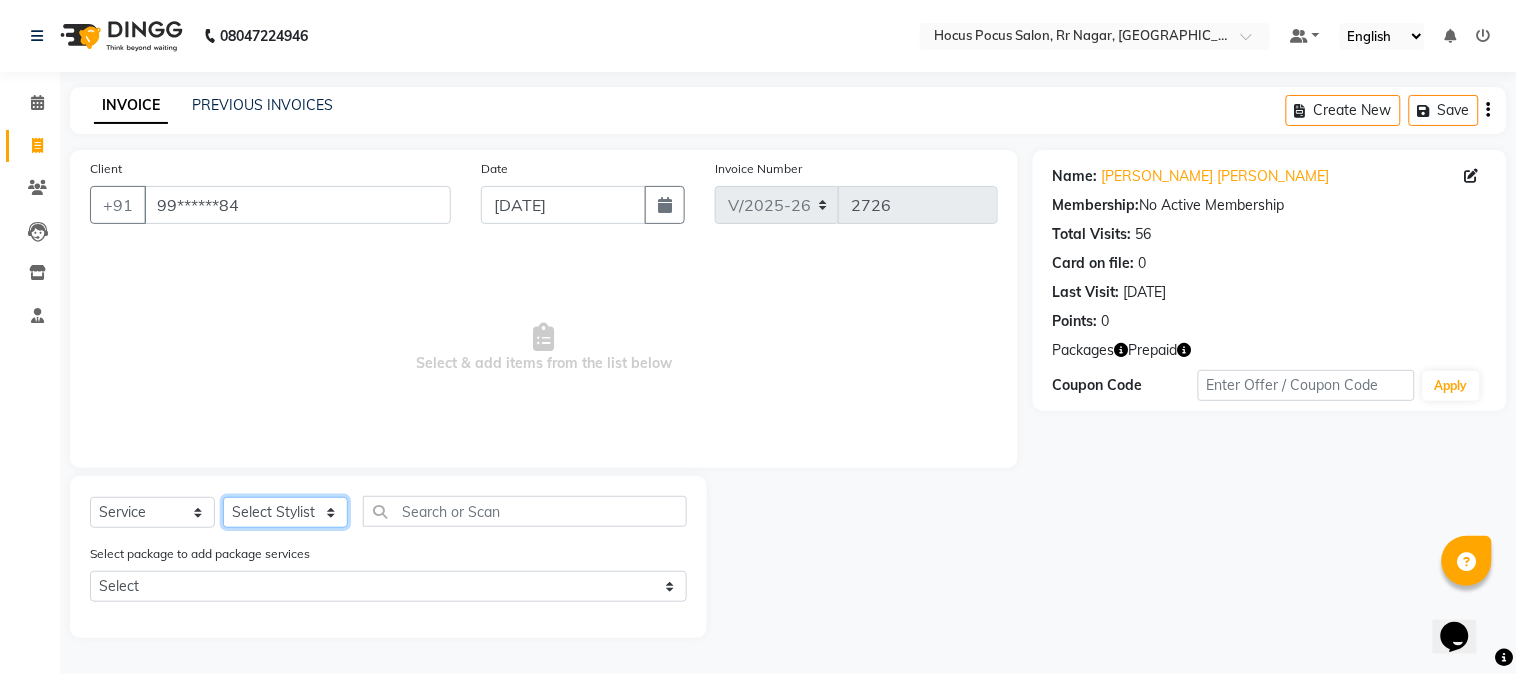 click on "Select Stylist [PERSON_NAME] hocus pocus [PERSON_NAME] [PERSON_NAME] [PERSON_NAME] [PERSON_NAME]" 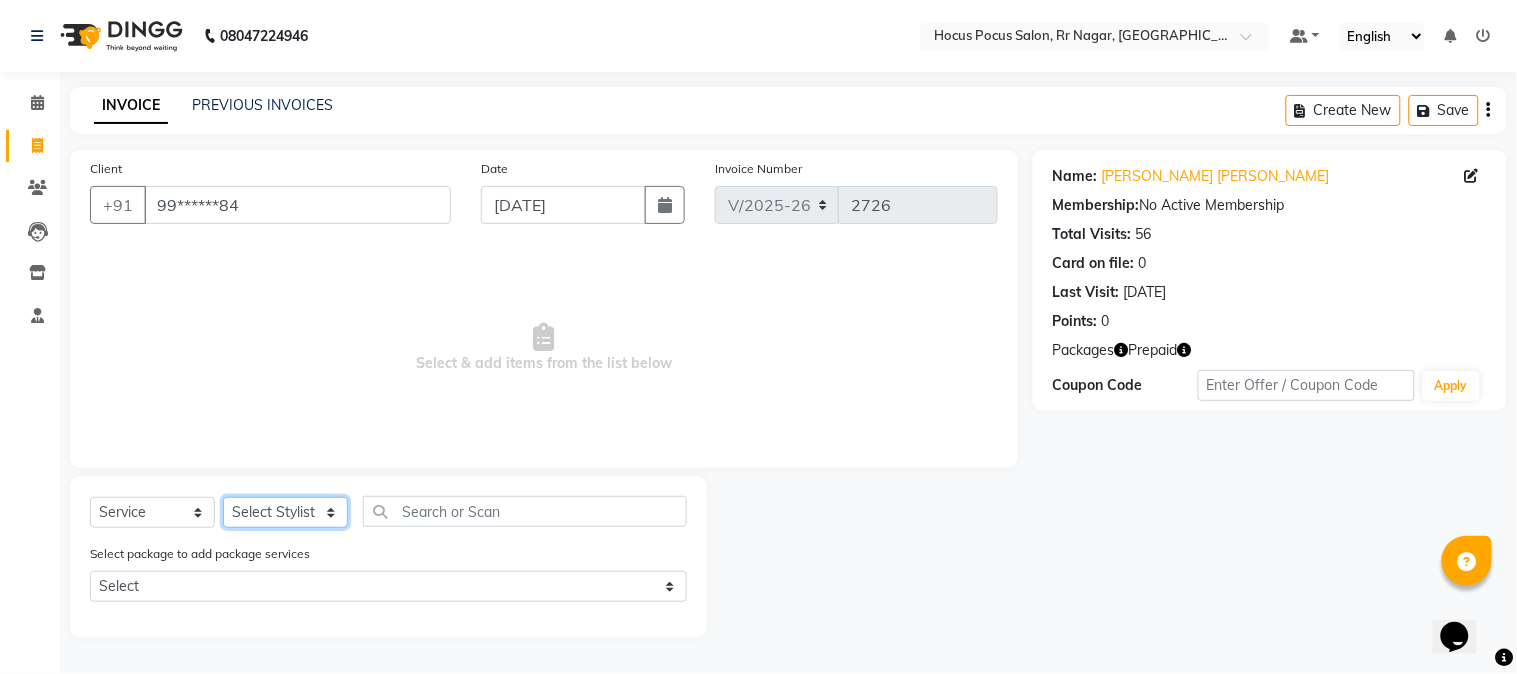 select on "43787" 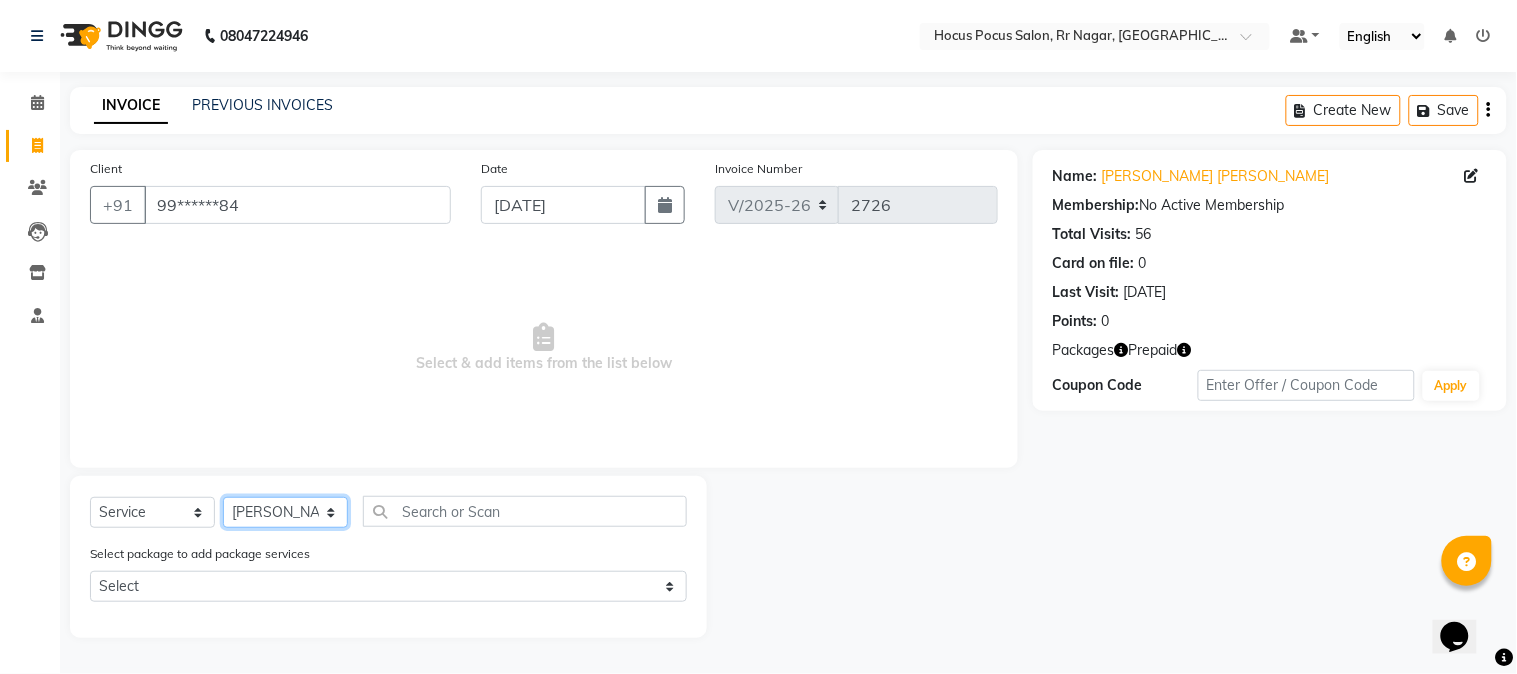 click on "Select Stylist [PERSON_NAME] hocus pocus [PERSON_NAME] [PERSON_NAME] [PERSON_NAME] [PERSON_NAME]" 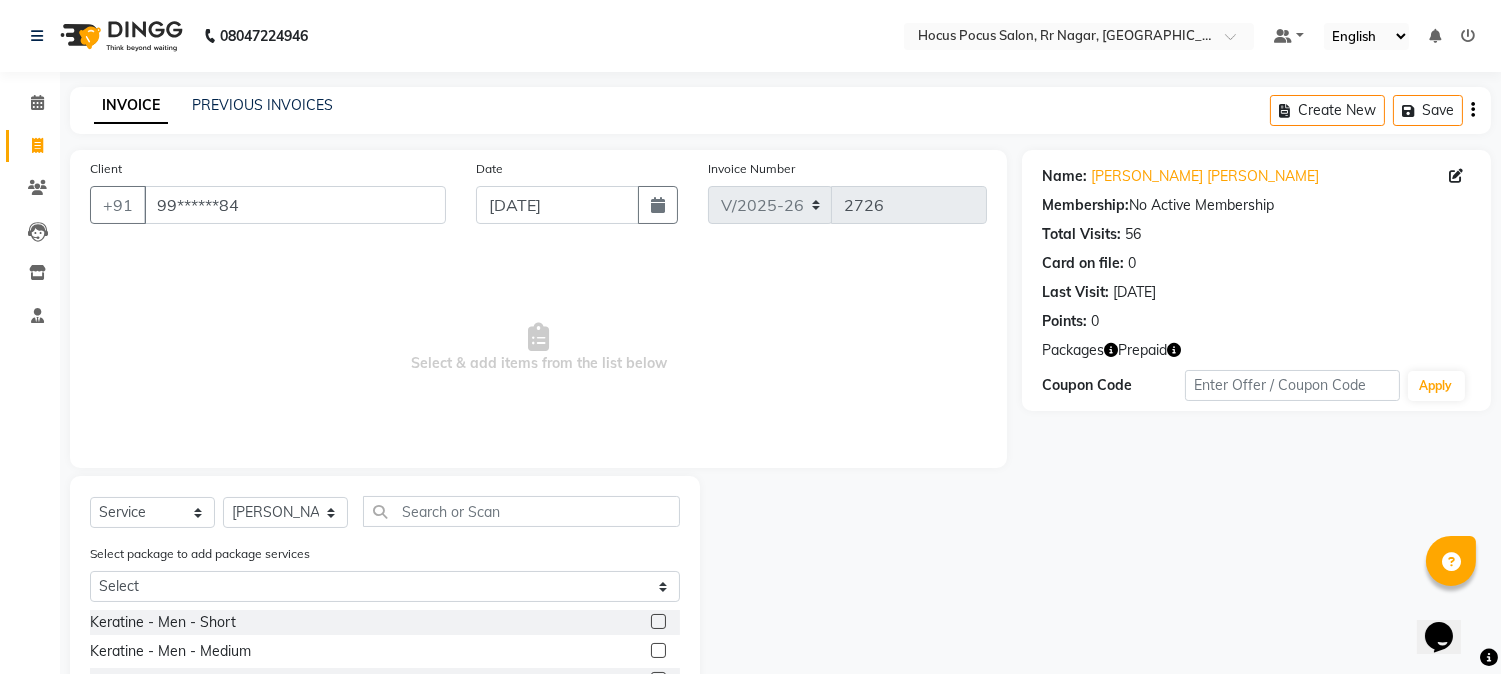 click 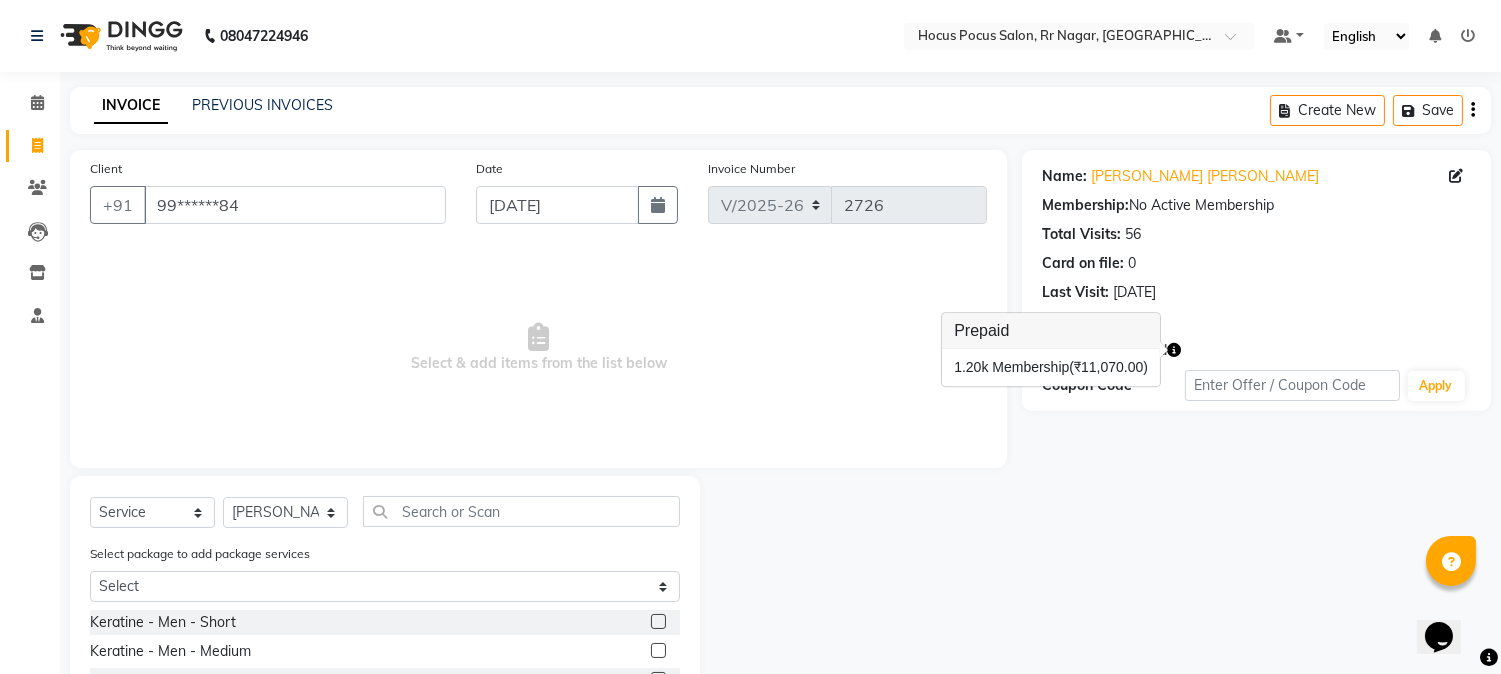click on "Points:   0" 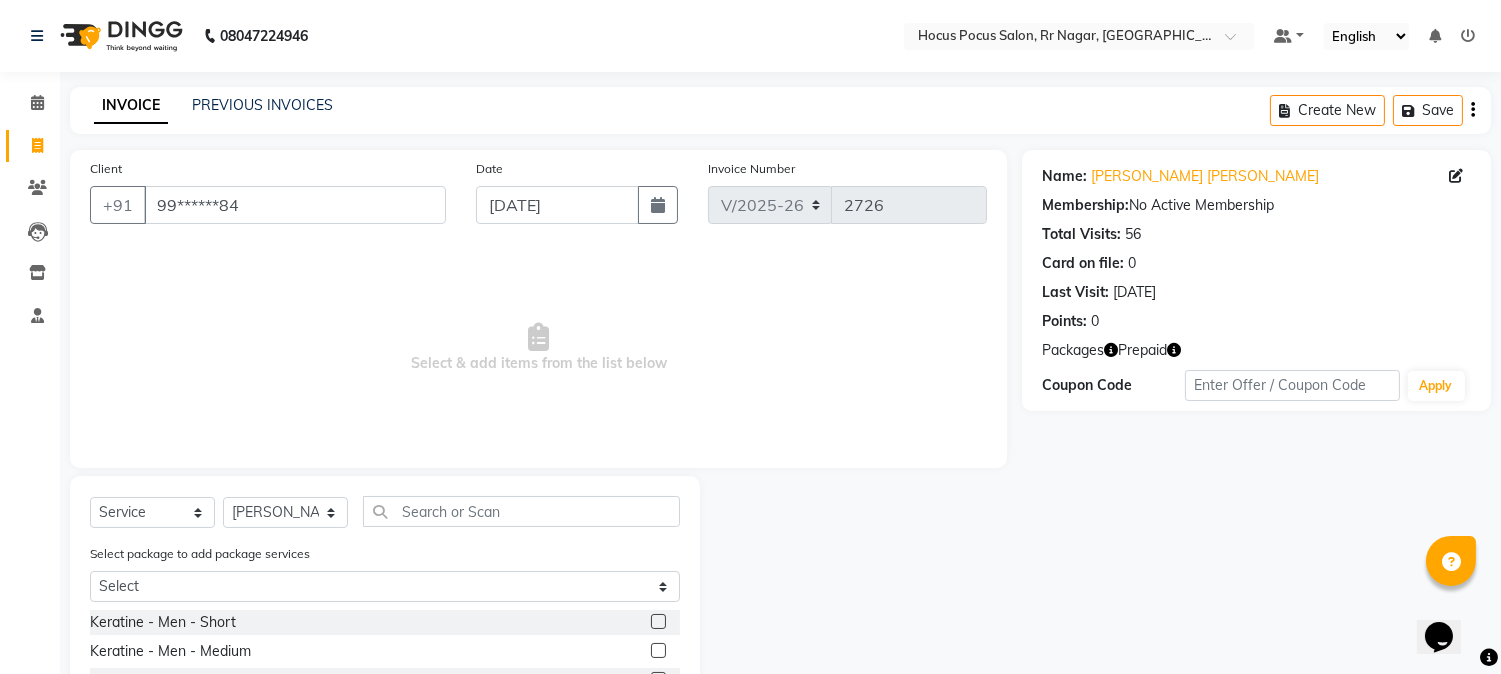 drag, startPoint x: 42, startPoint y: 141, endPoint x: 948, endPoint y: 122, distance: 906.1992 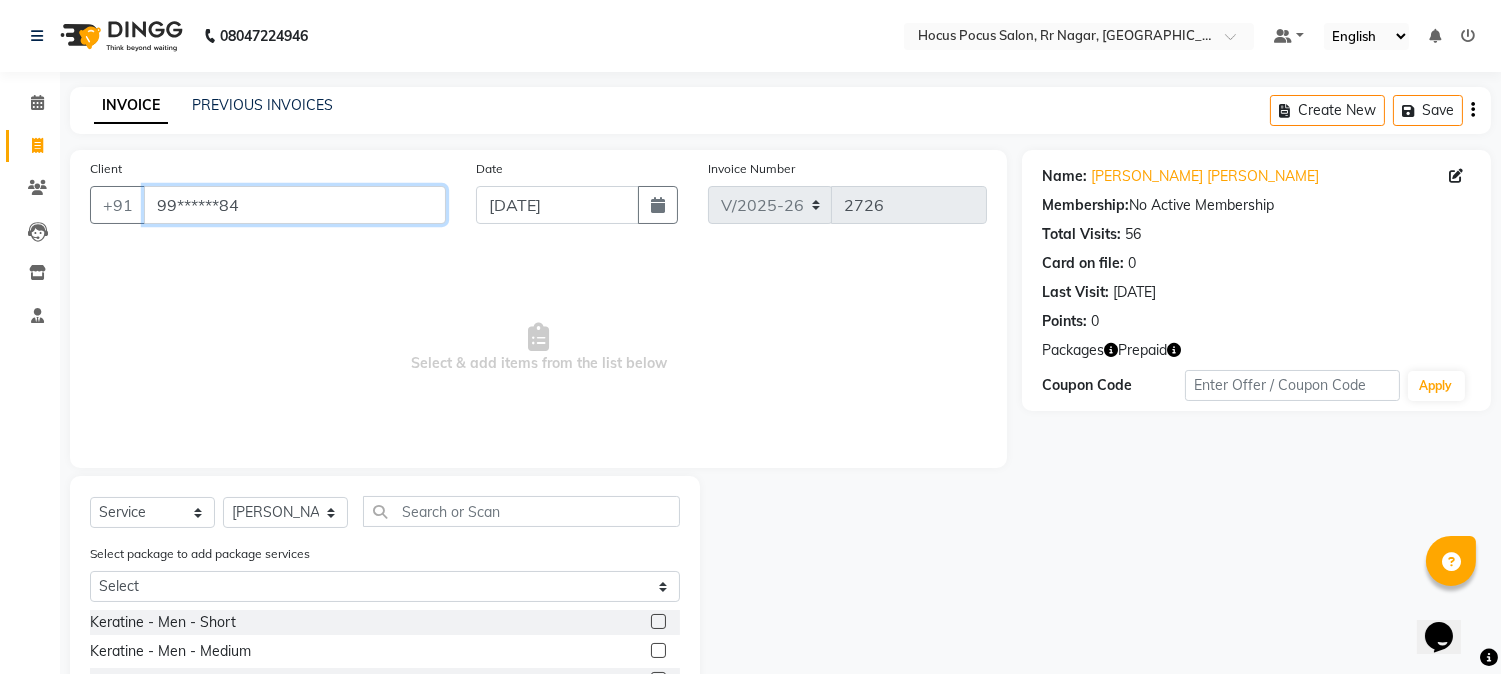 click on "99******84" at bounding box center (295, 205) 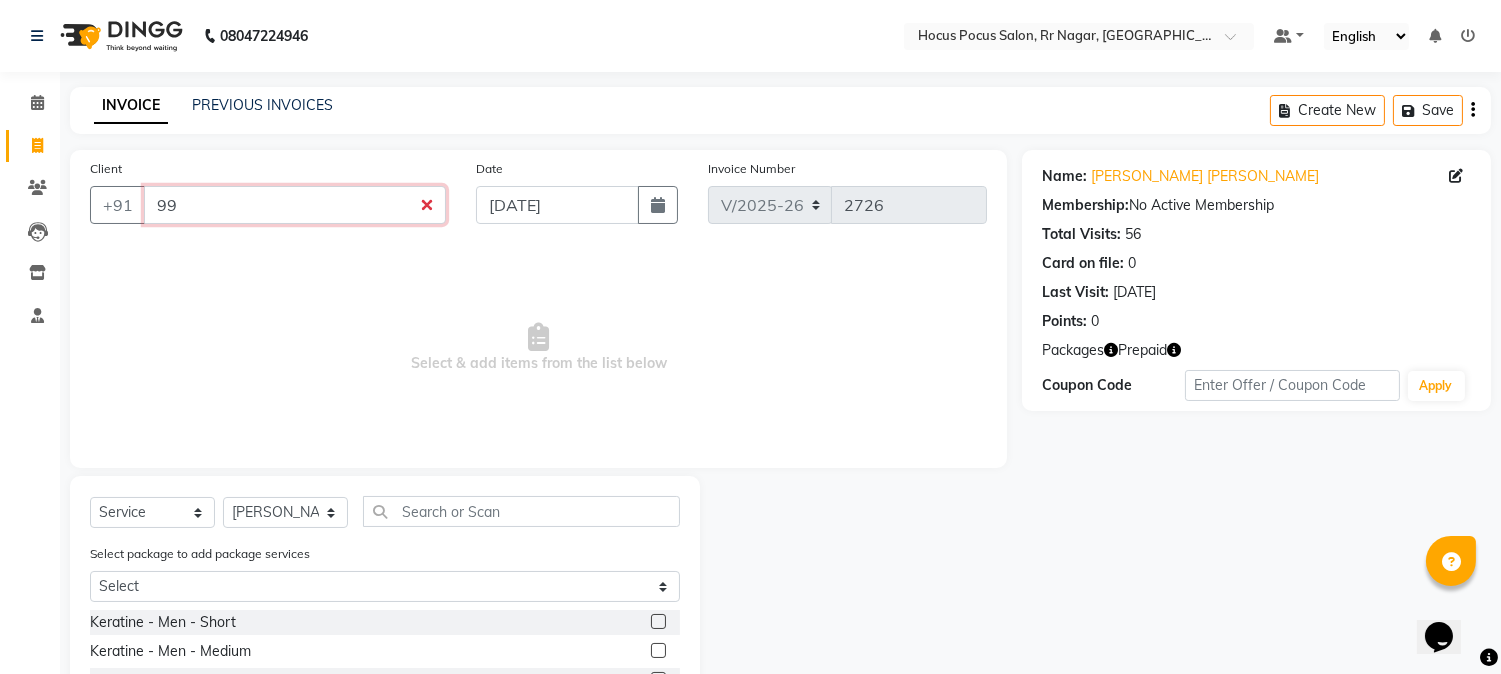 type on "9" 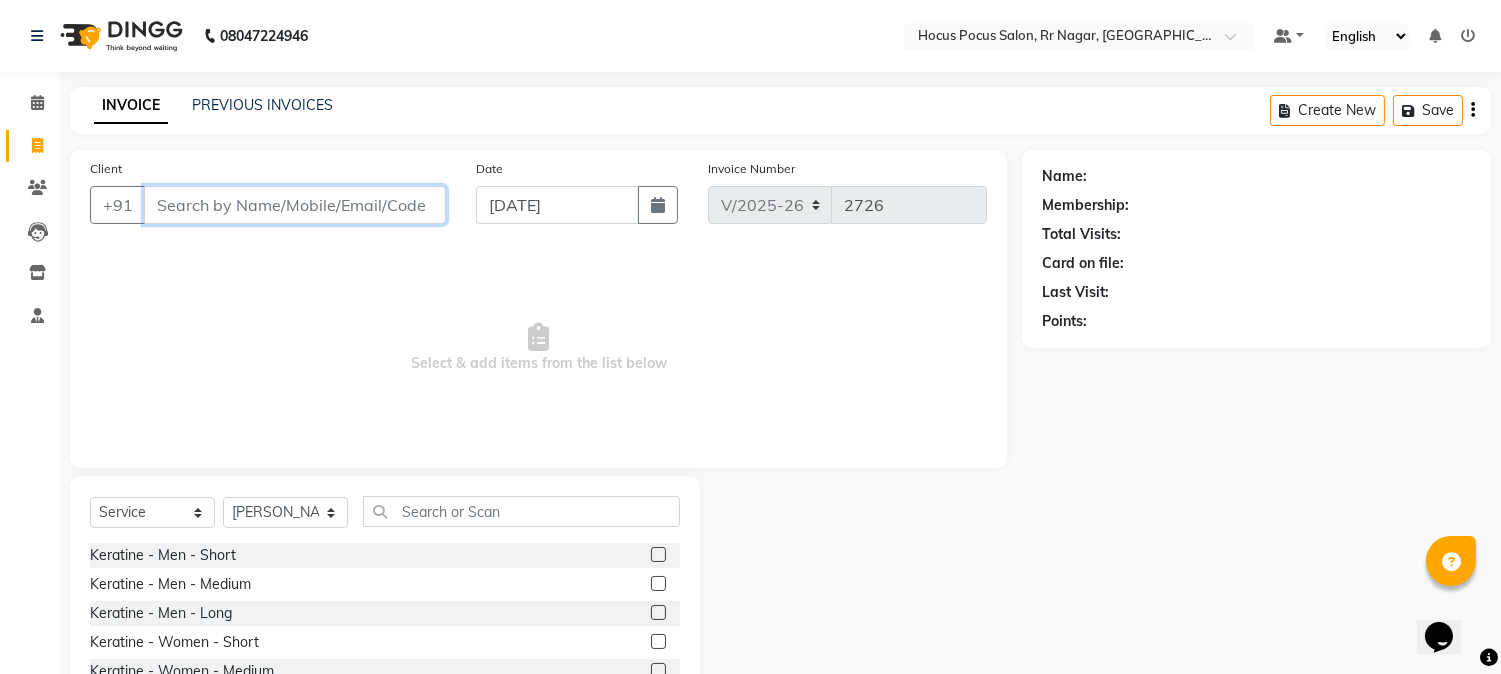 click on "Client" at bounding box center (295, 205) 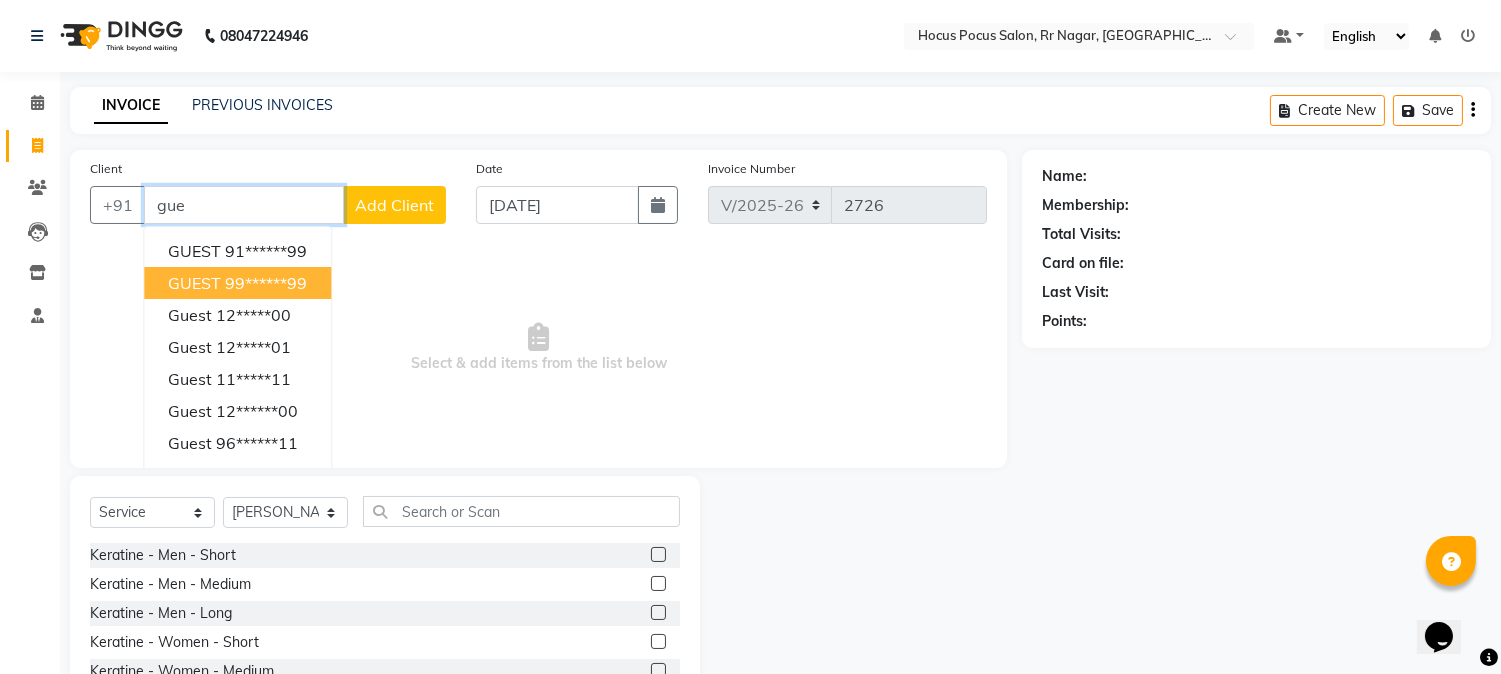 click on "99******99" at bounding box center [266, 283] 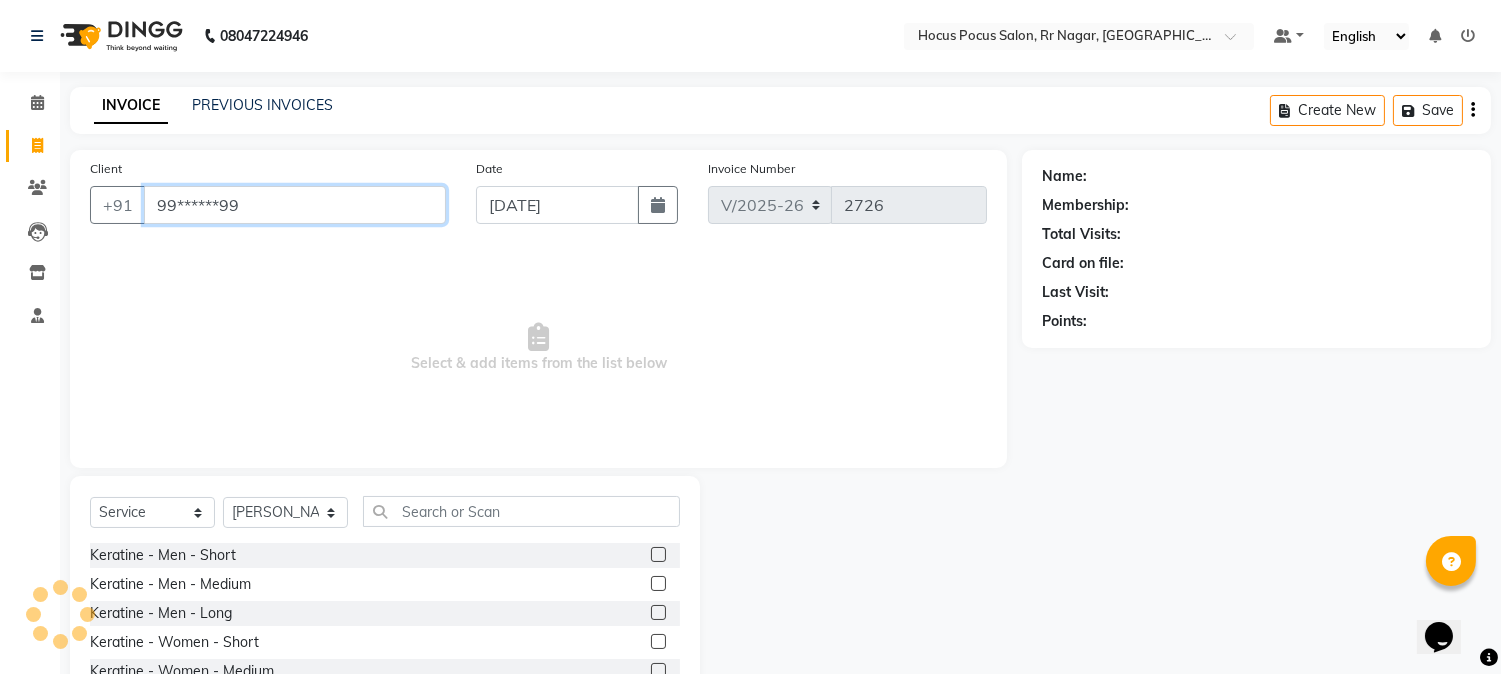 type on "99******99" 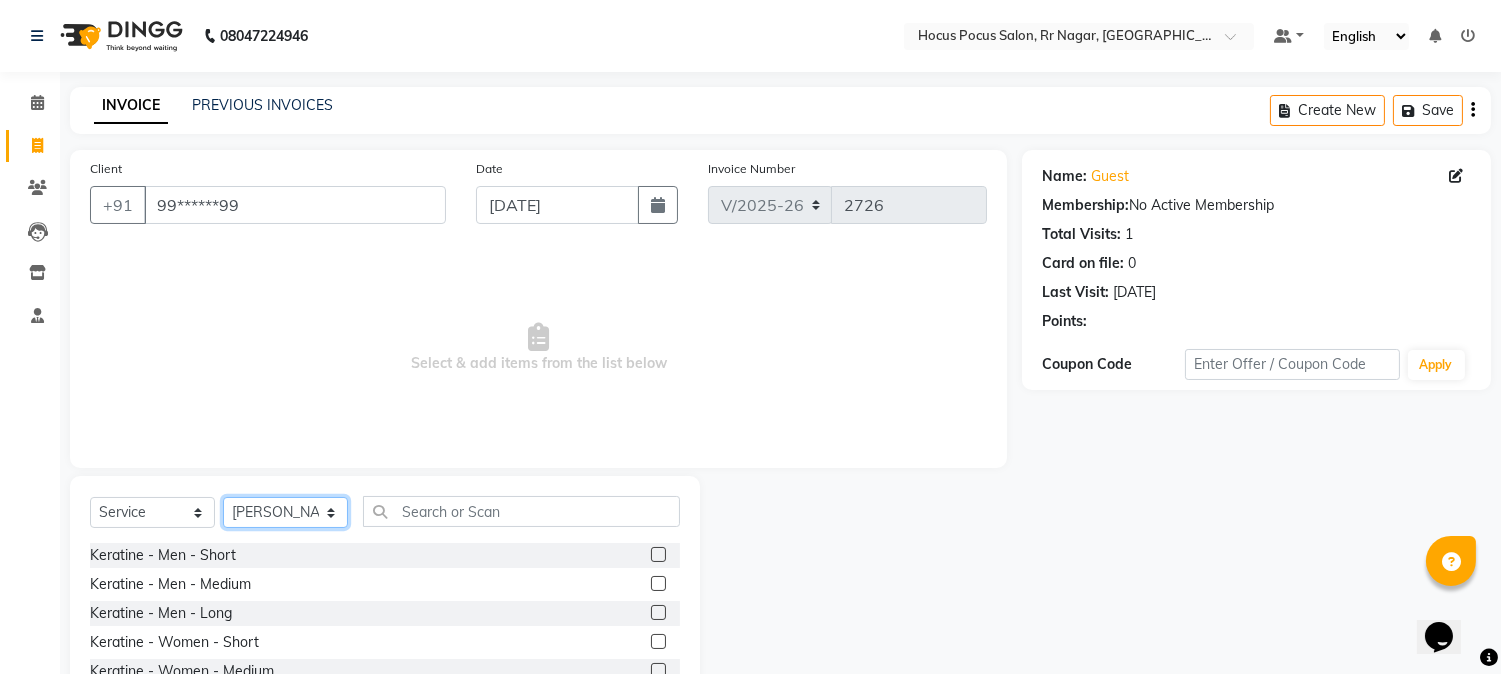 click on "Select Stylist [PERSON_NAME] hocus pocus [PERSON_NAME] [PERSON_NAME] [PERSON_NAME] [PERSON_NAME]" 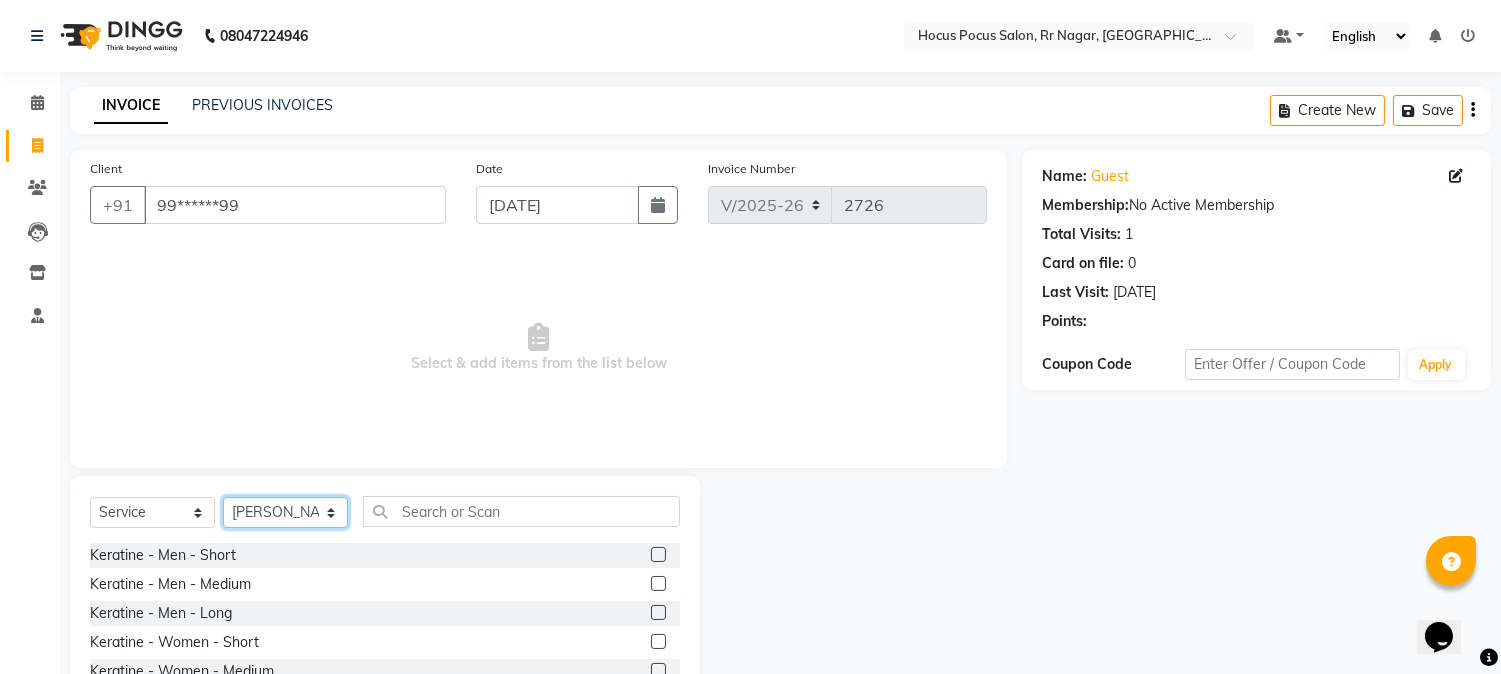 select on "71486" 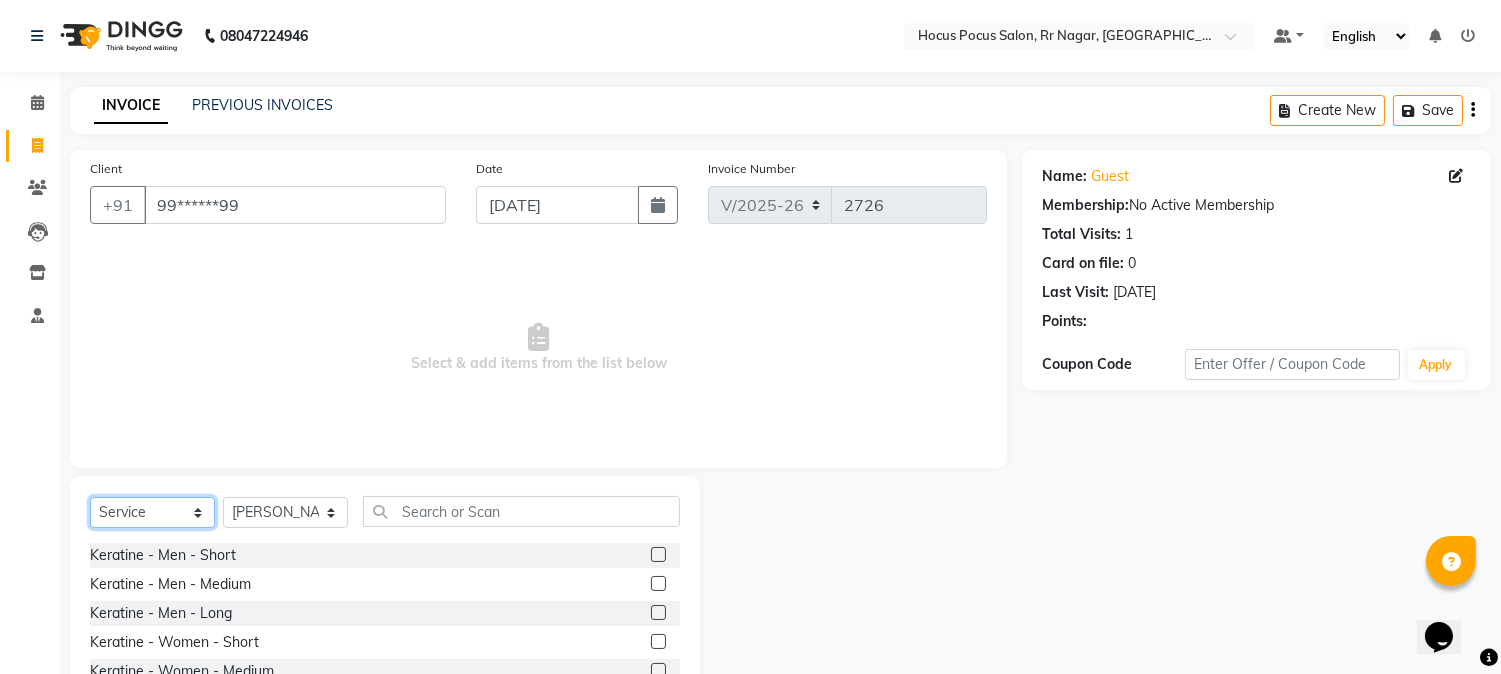 click on "Select  Service  Product  Membership  Package Voucher Prepaid Gift Card" 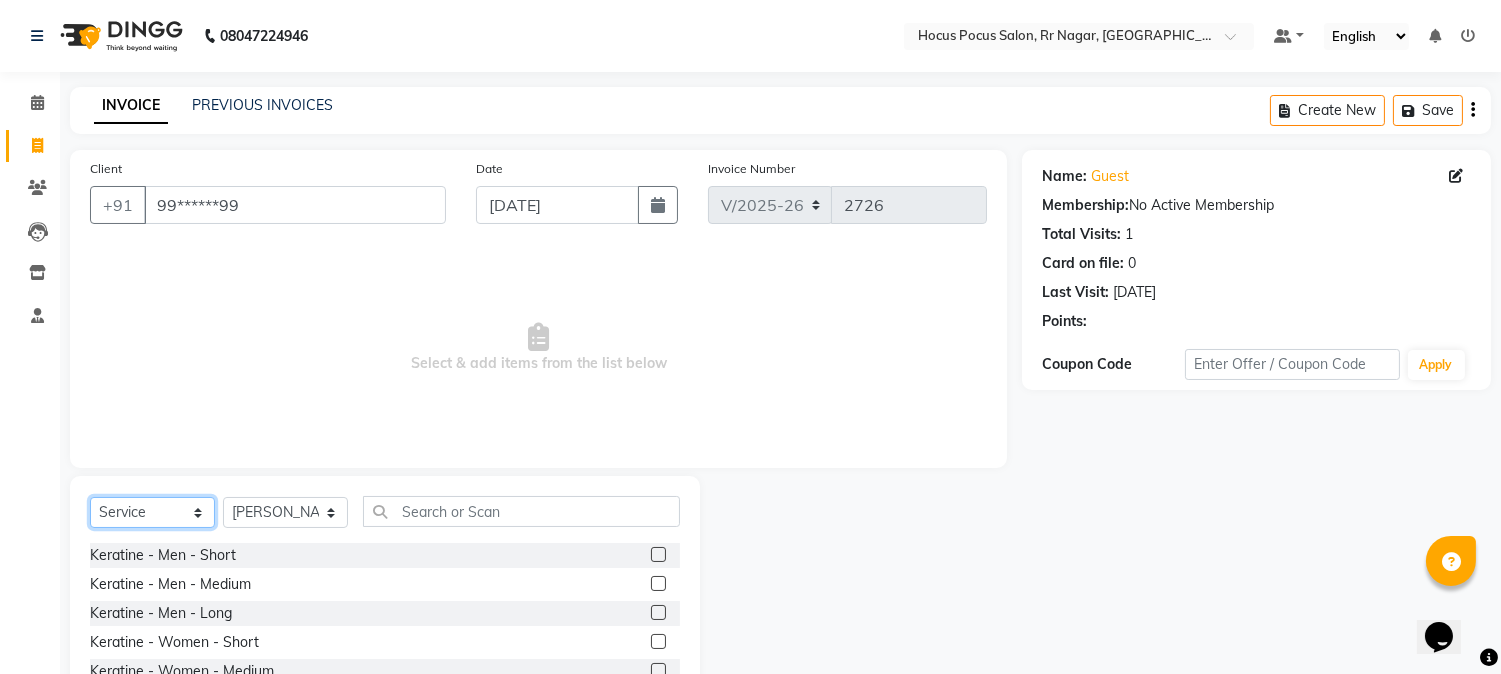click on "Select  Service  Product  Membership  Package Voucher Prepaid Gift Card" 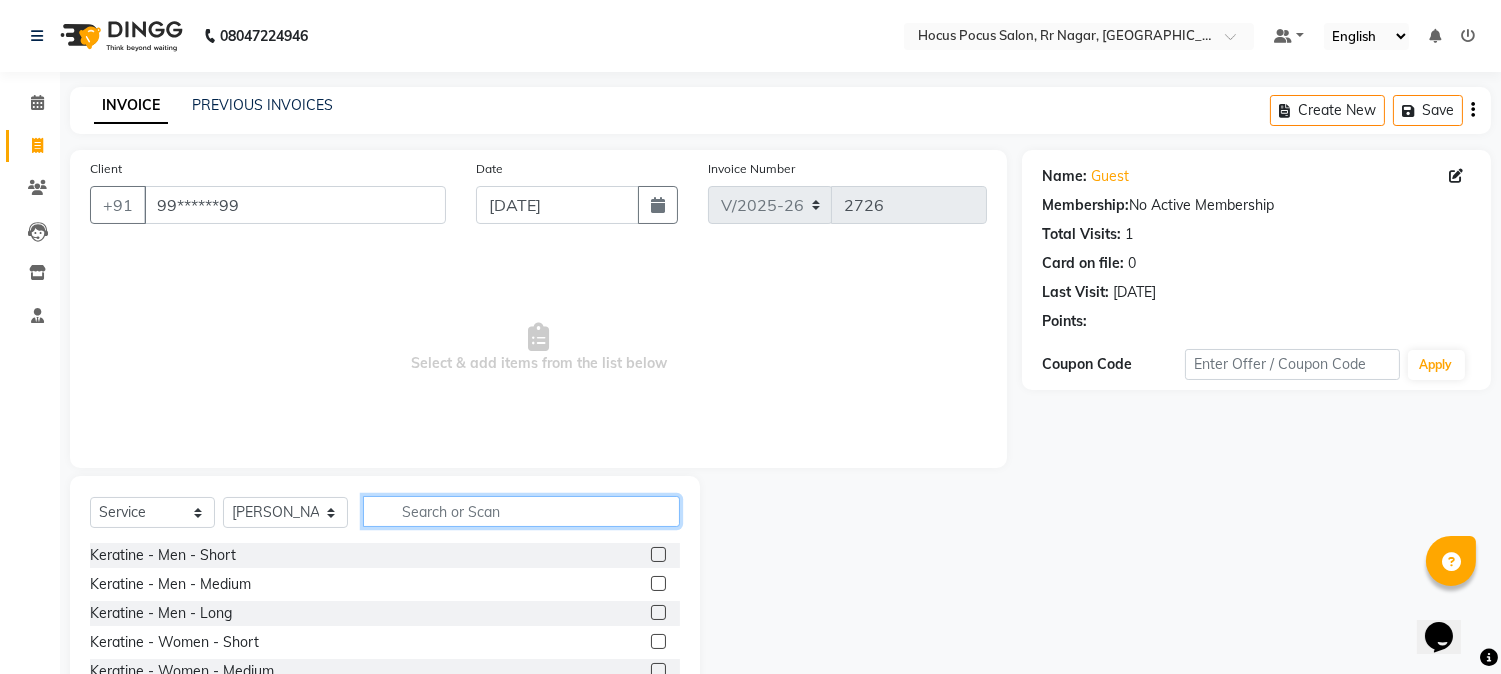 click 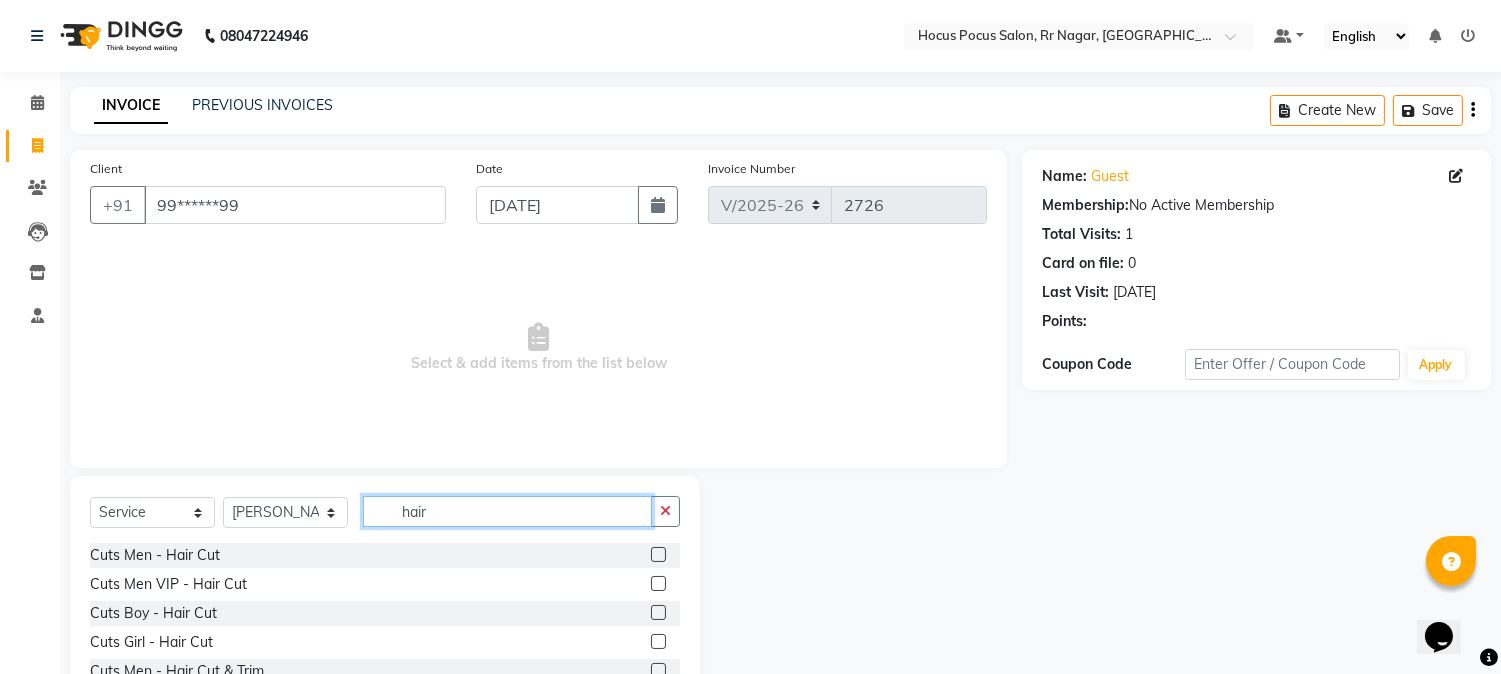 scroll, scrollTop: 111, scrollLeft: 0, axis: vertical 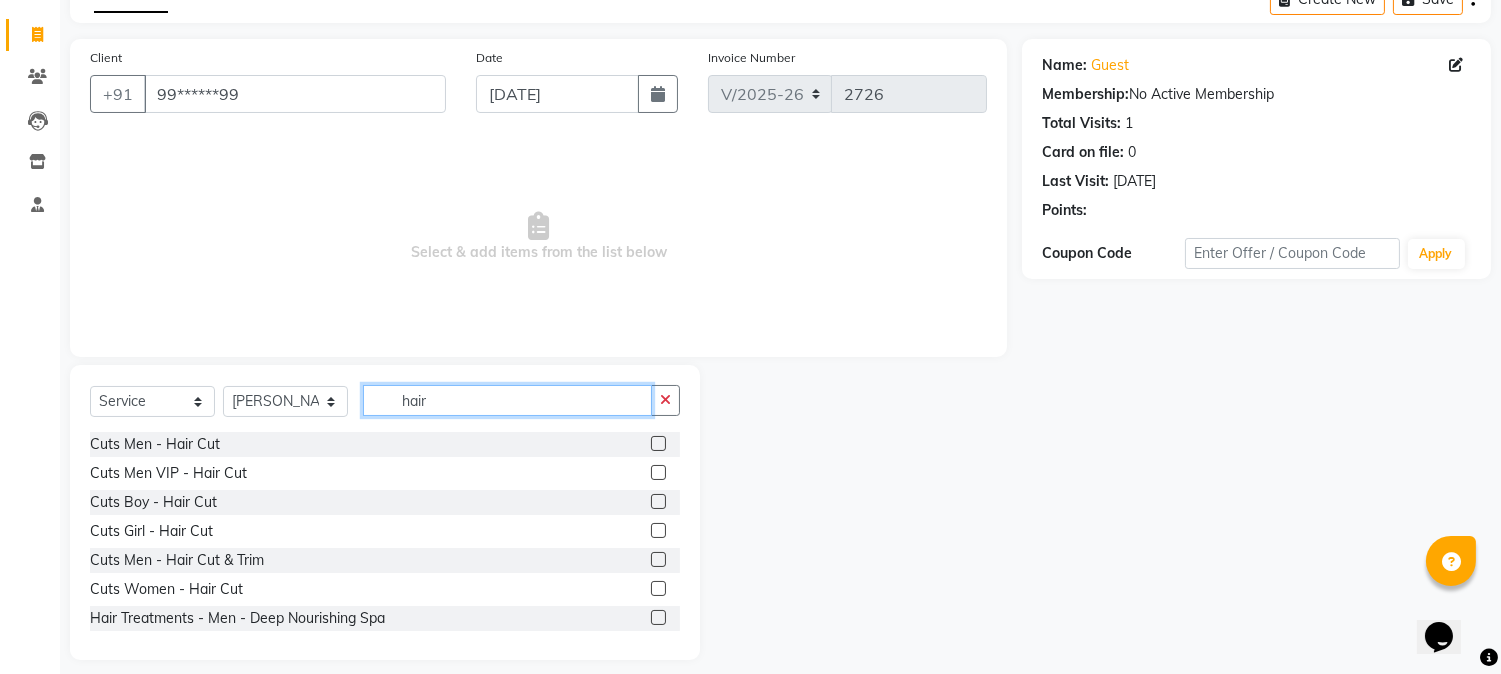 type on "hair" 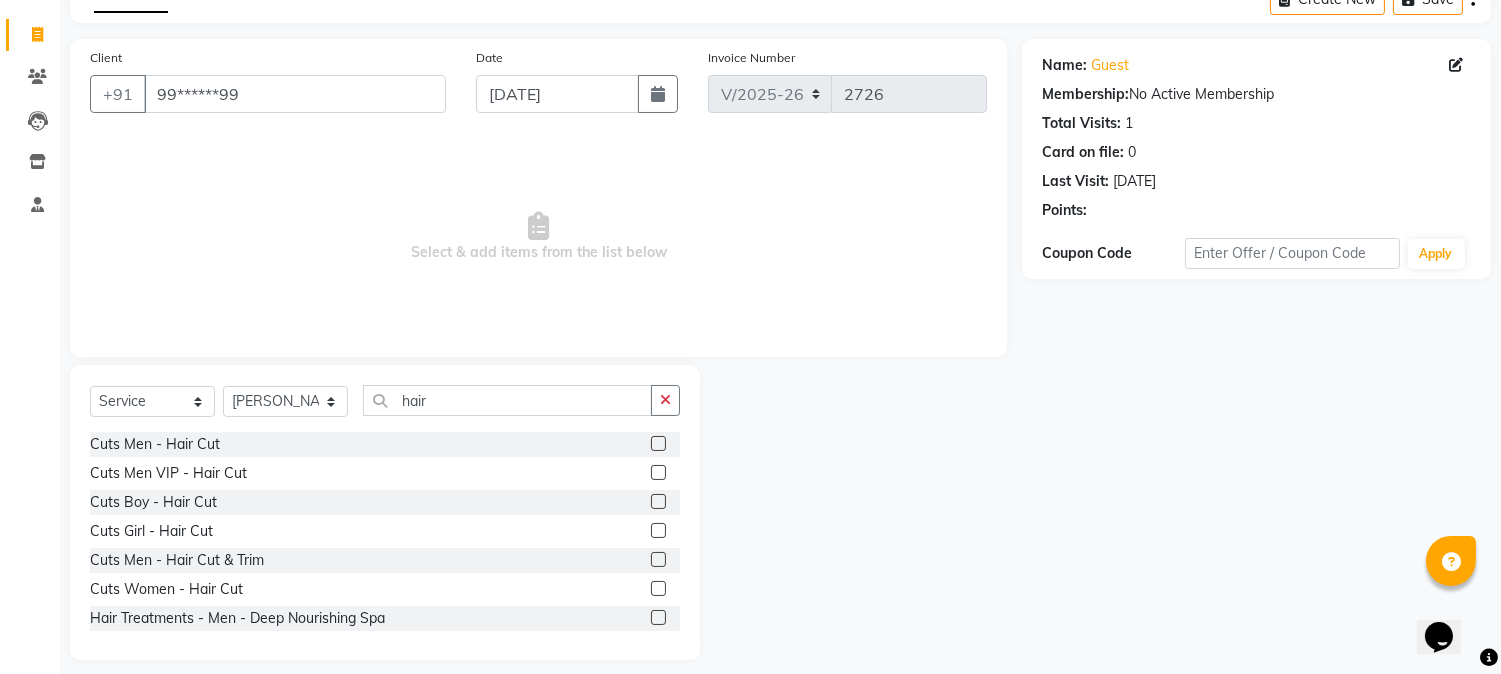 click 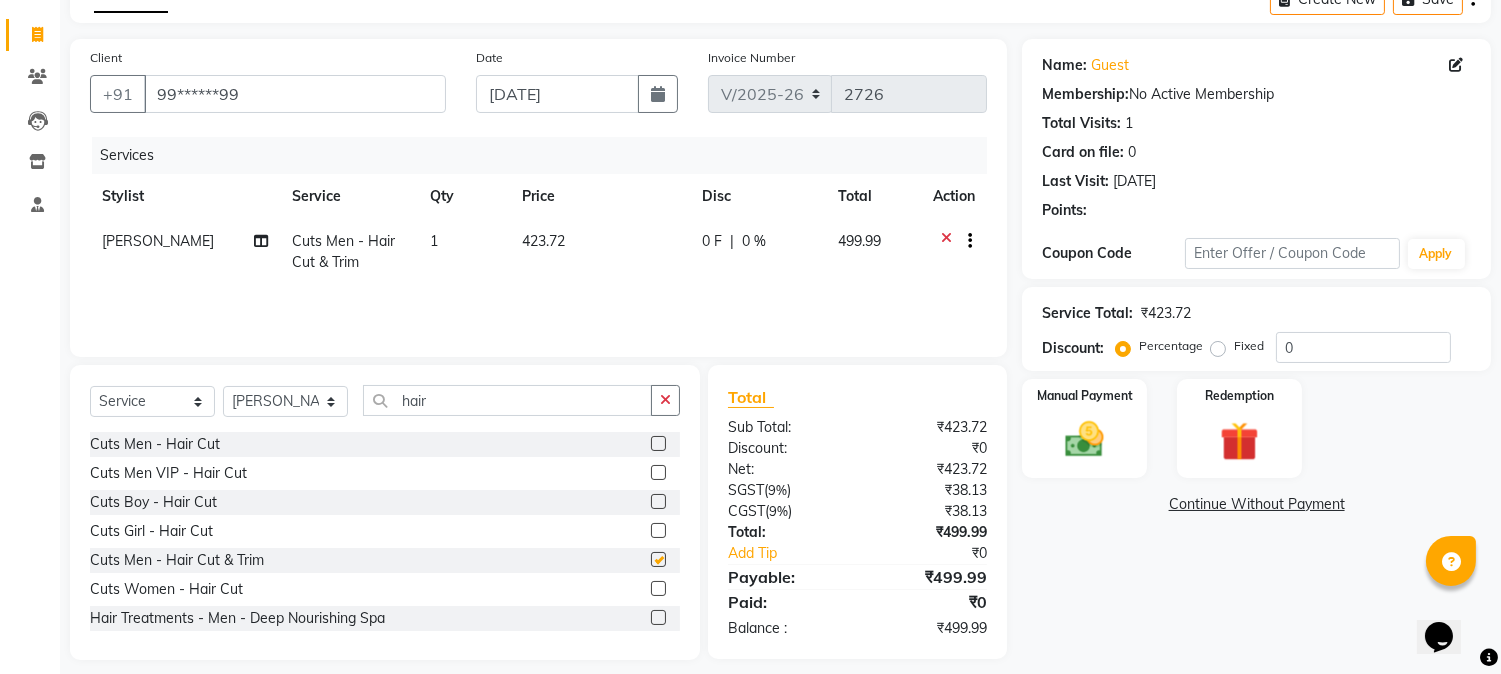 checkbox on "false" 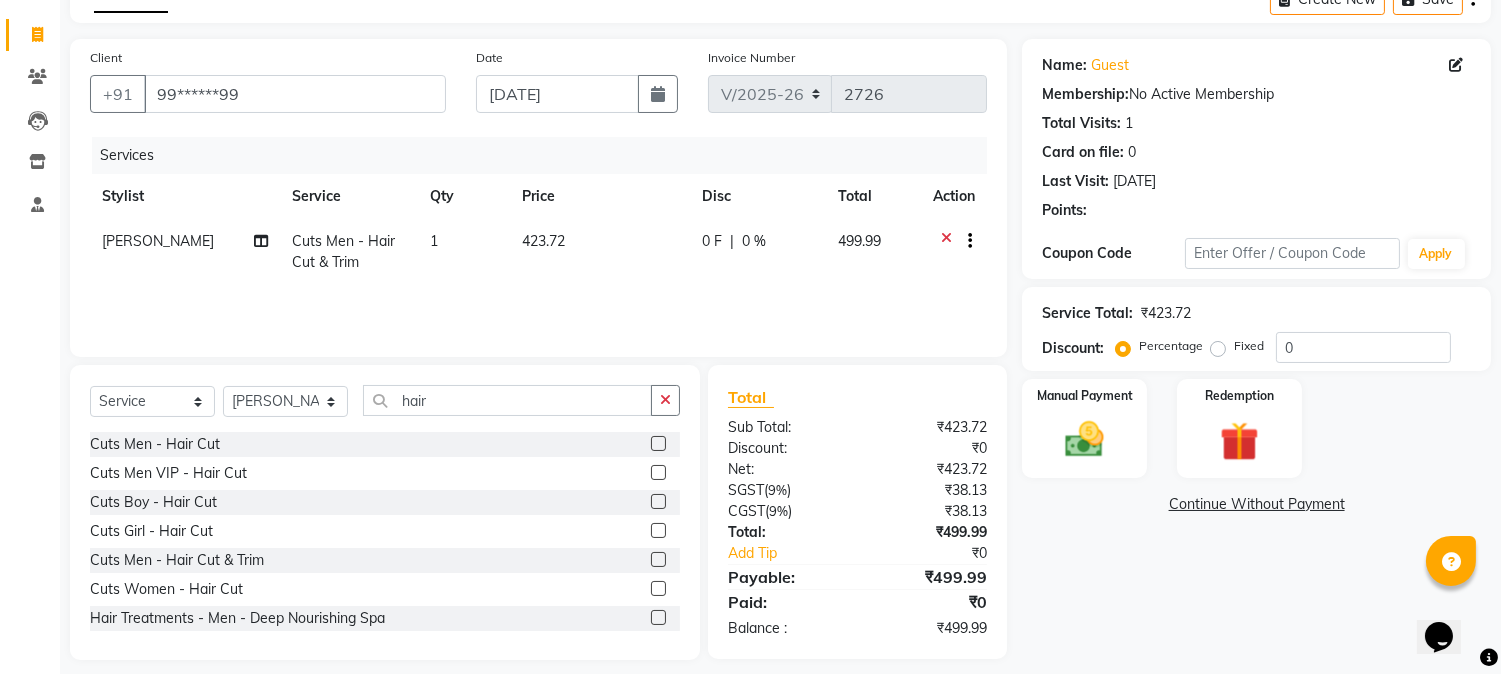 click on "423.72" 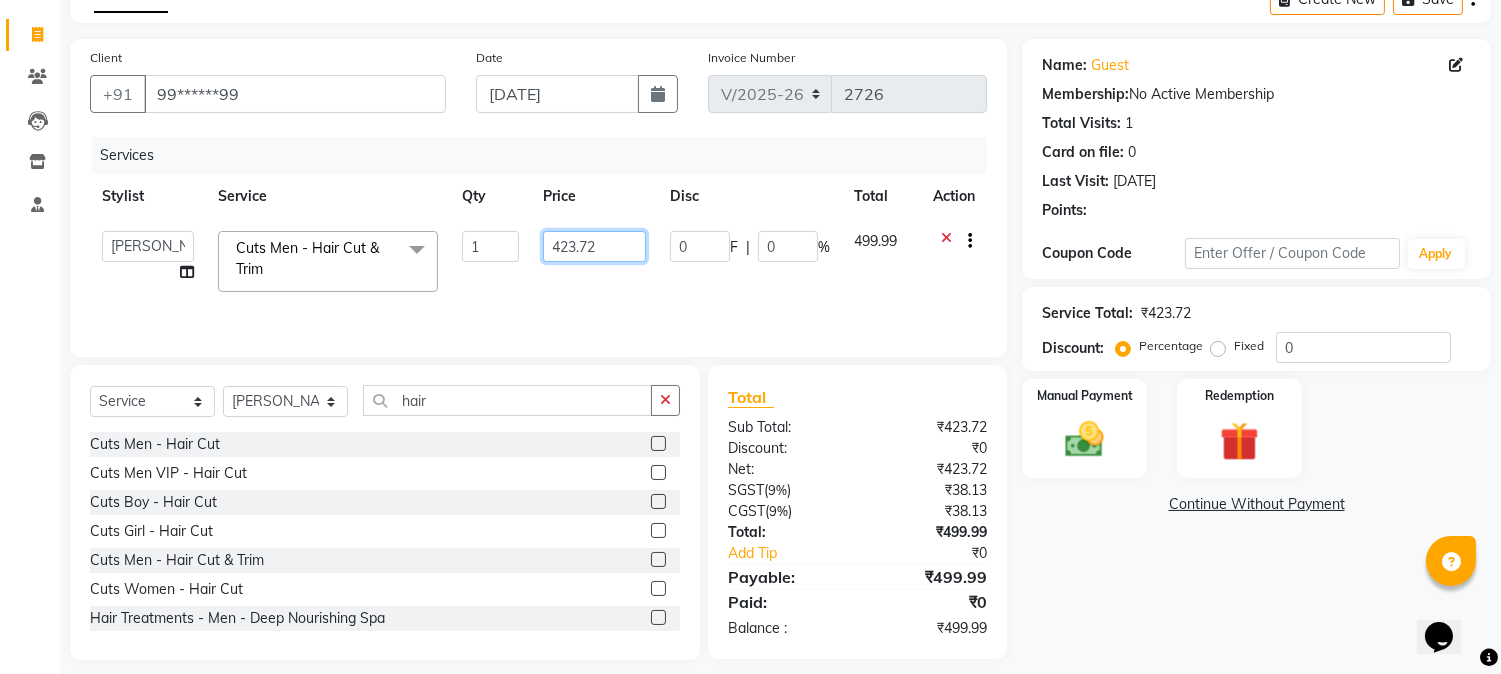 click on "423.72" 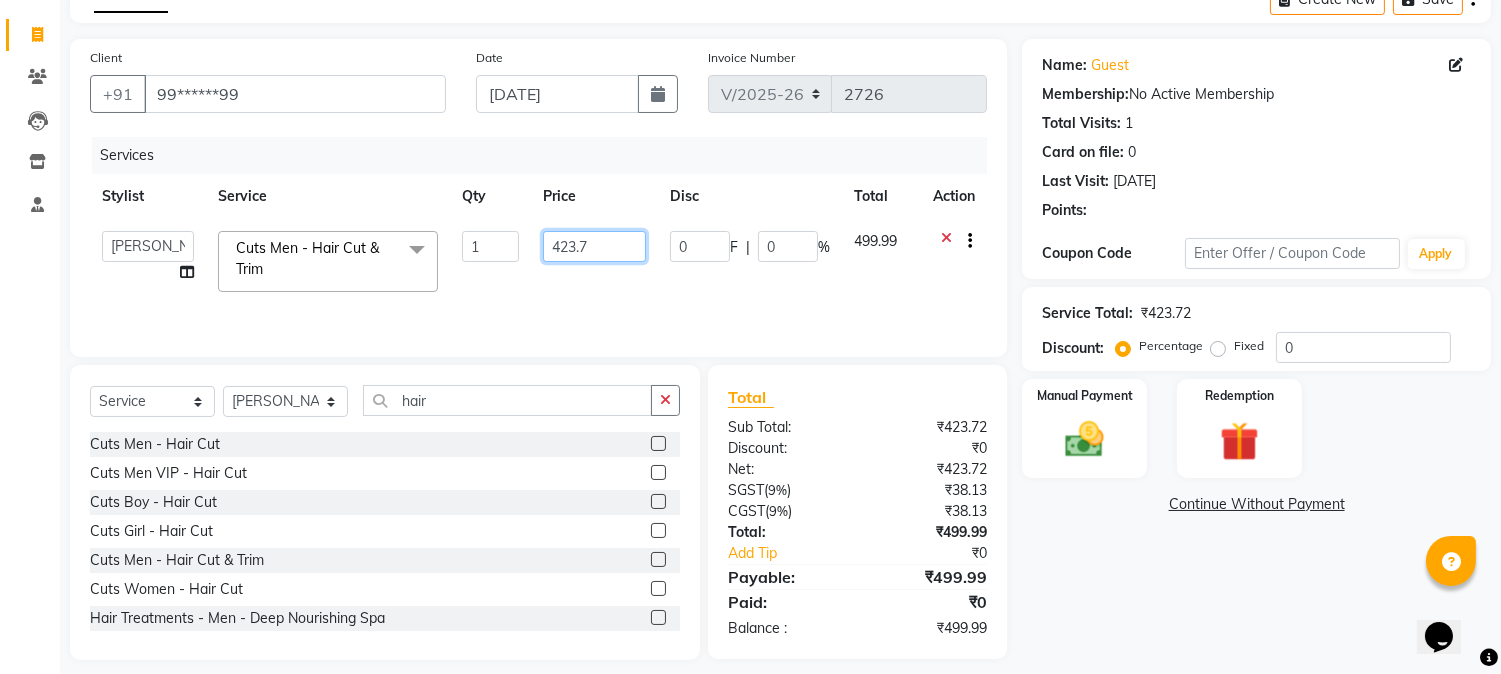 type on "423.73" 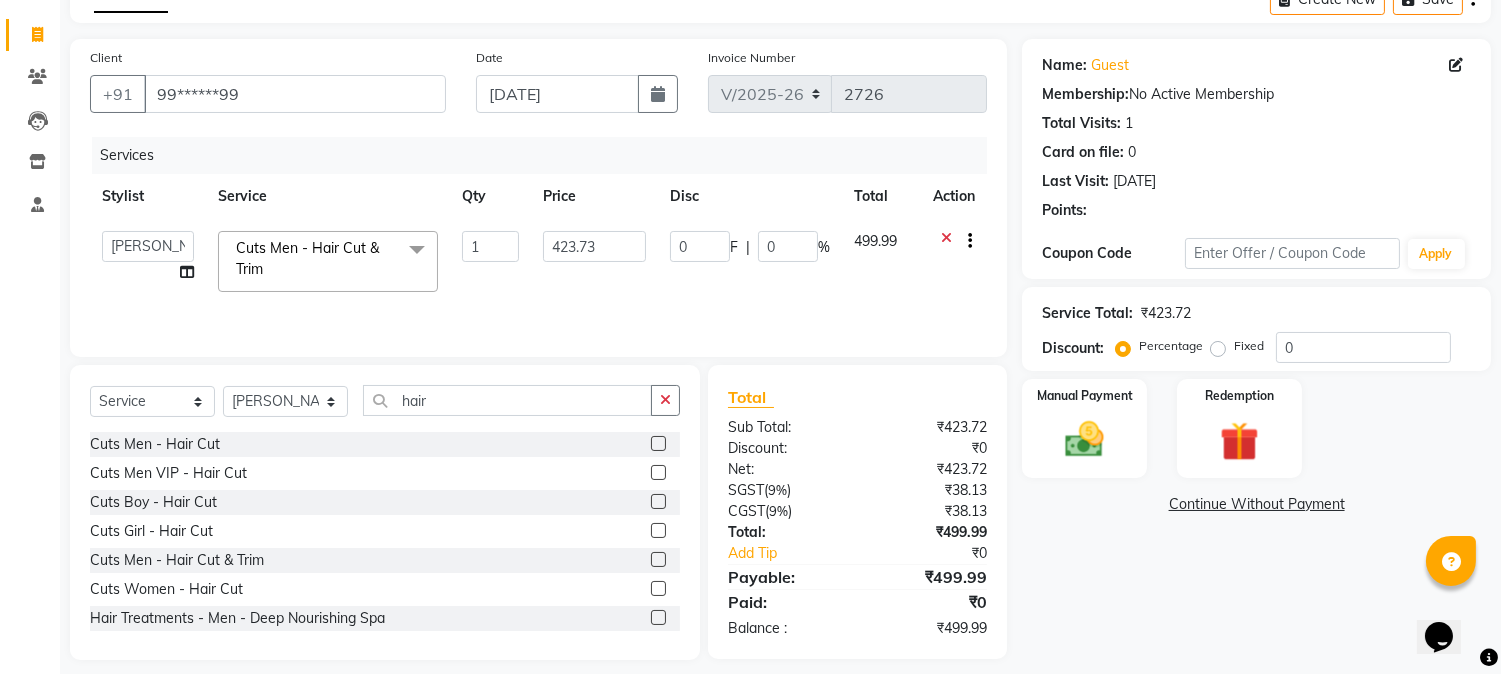 click on "499.99" 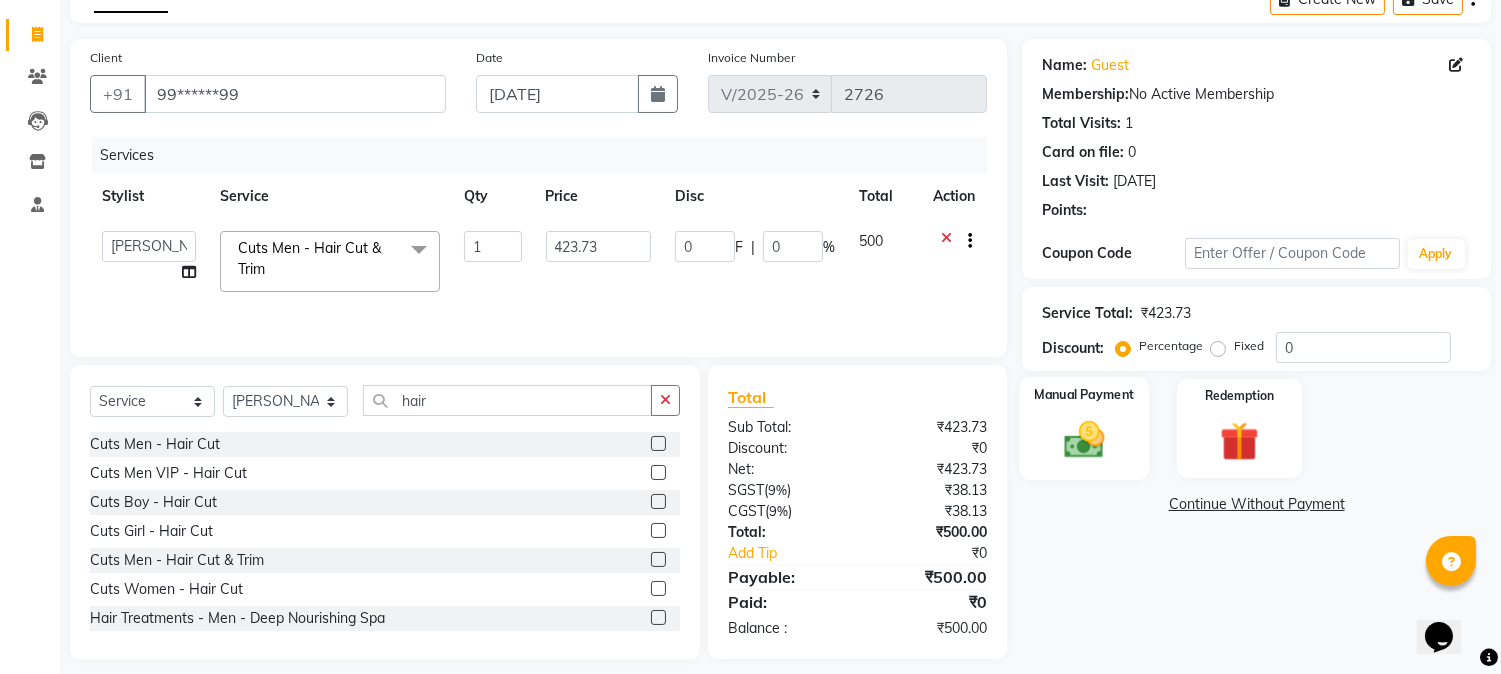 click 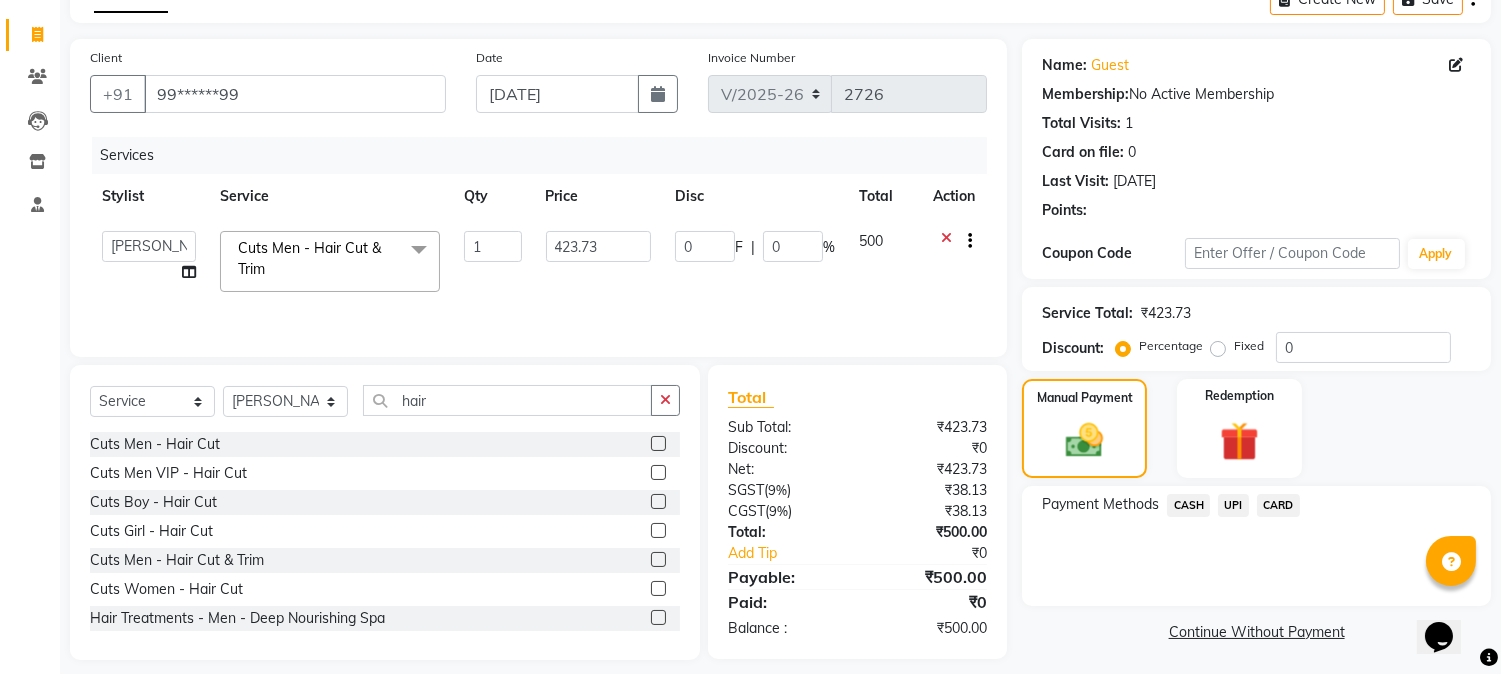 click on "UPI" 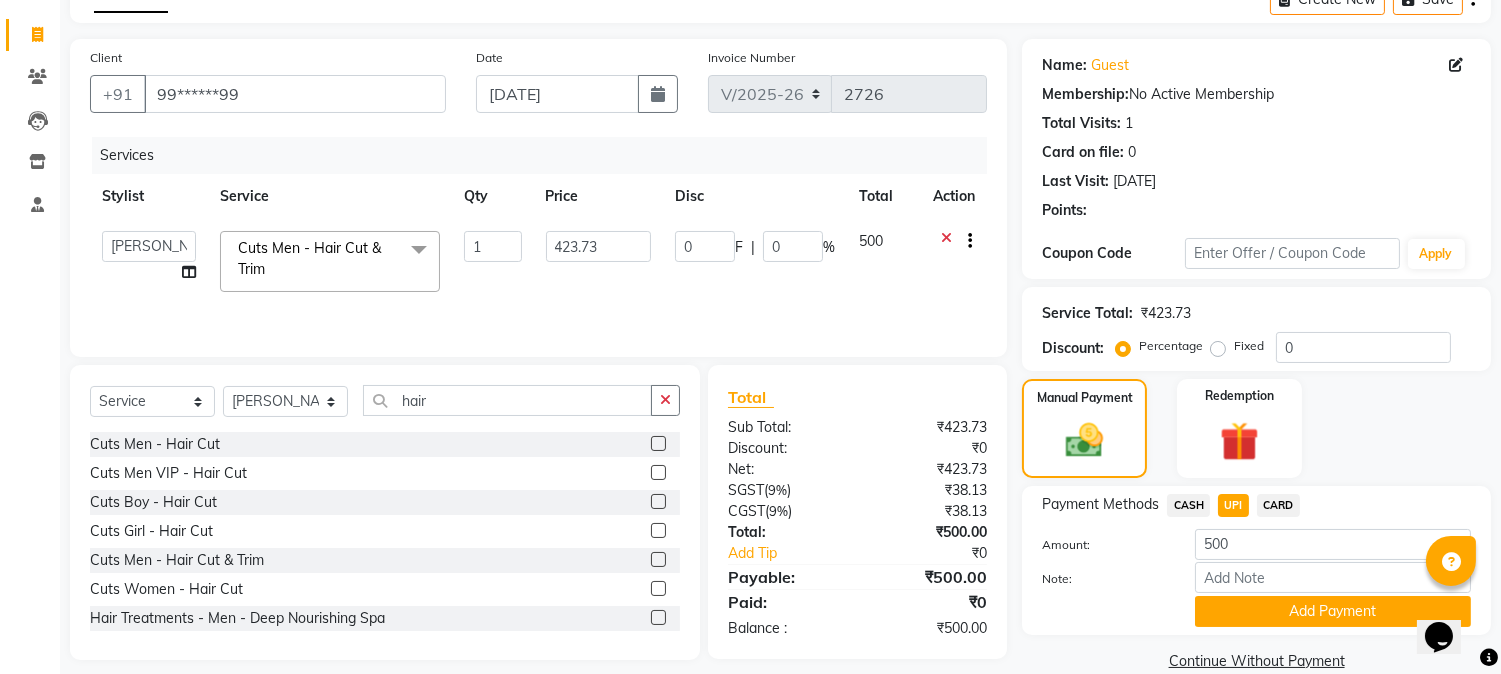 scroll, scrollTop: 142, scrollLeft: 0, axis: vertical 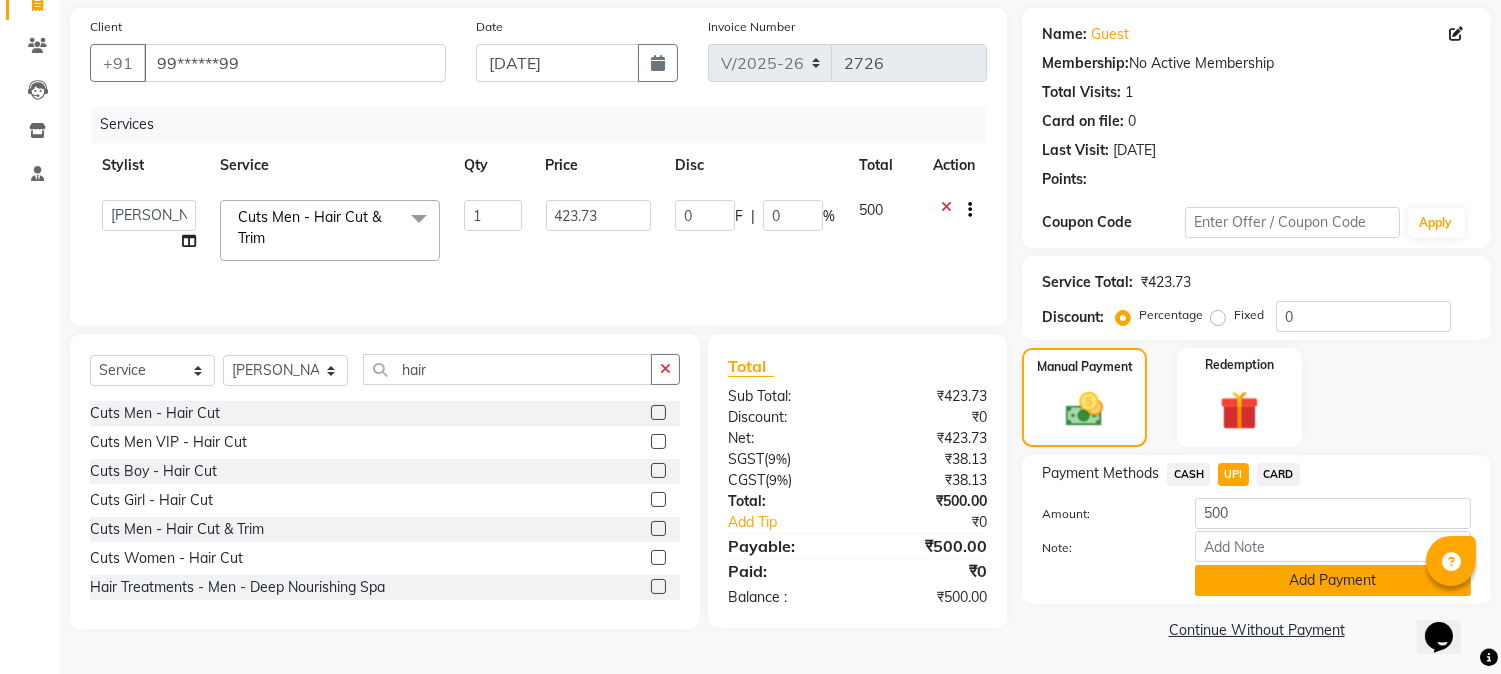 click on "Add Payment" 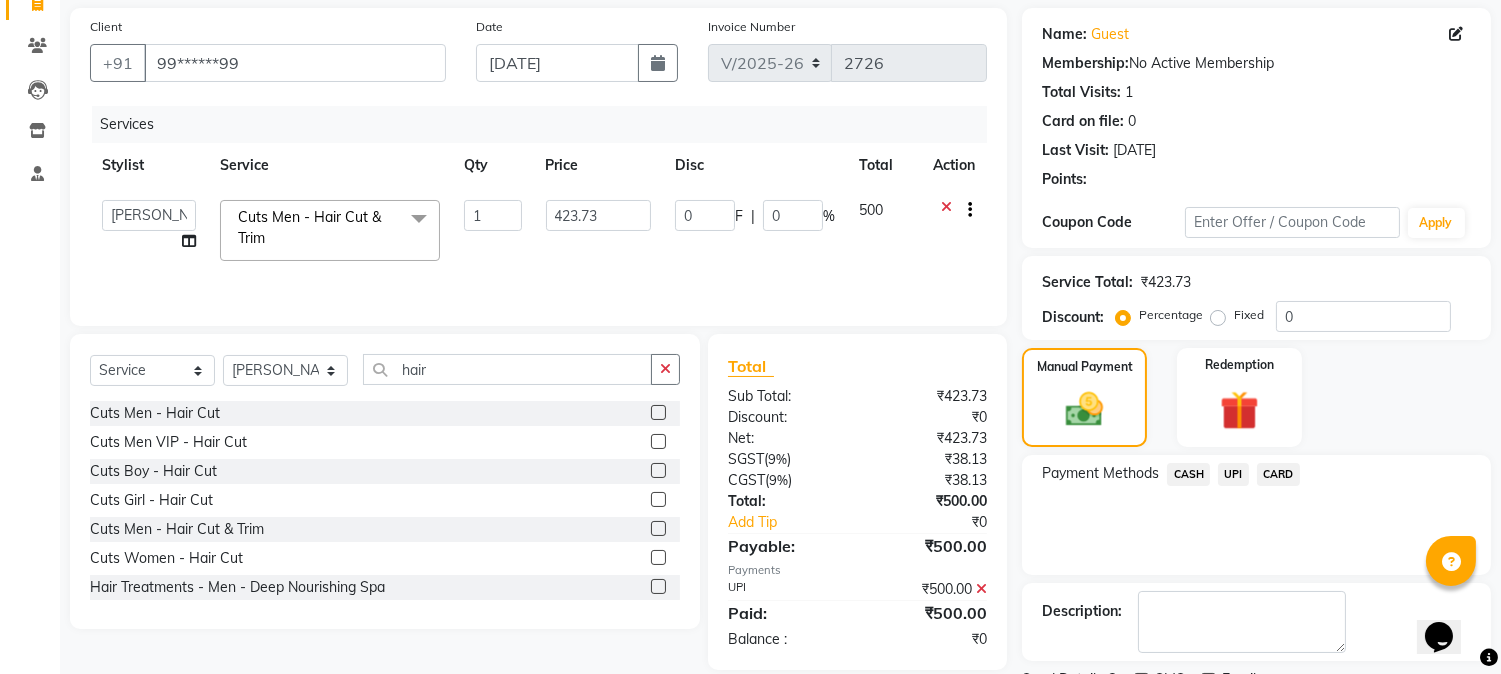 scroll, scrollTop: 225, scrollLeft: 0, axis: vertical 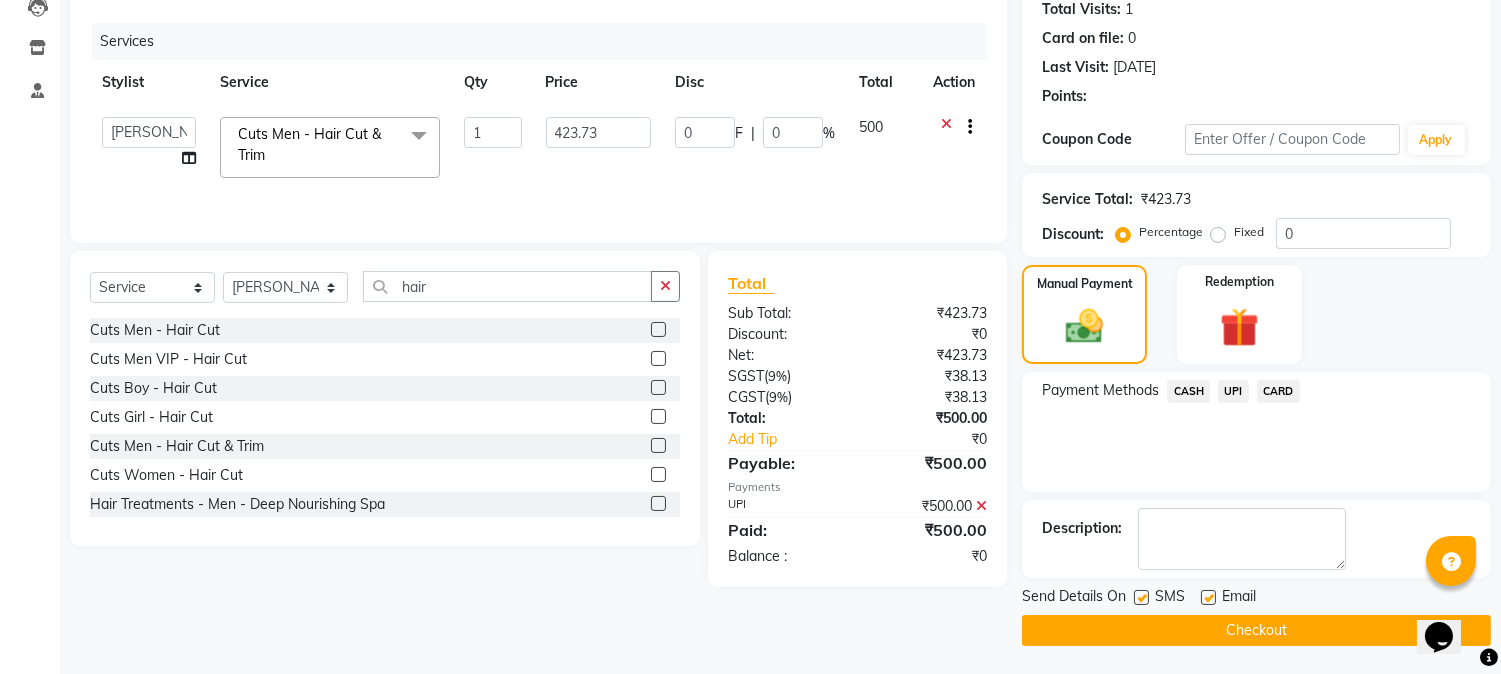 click 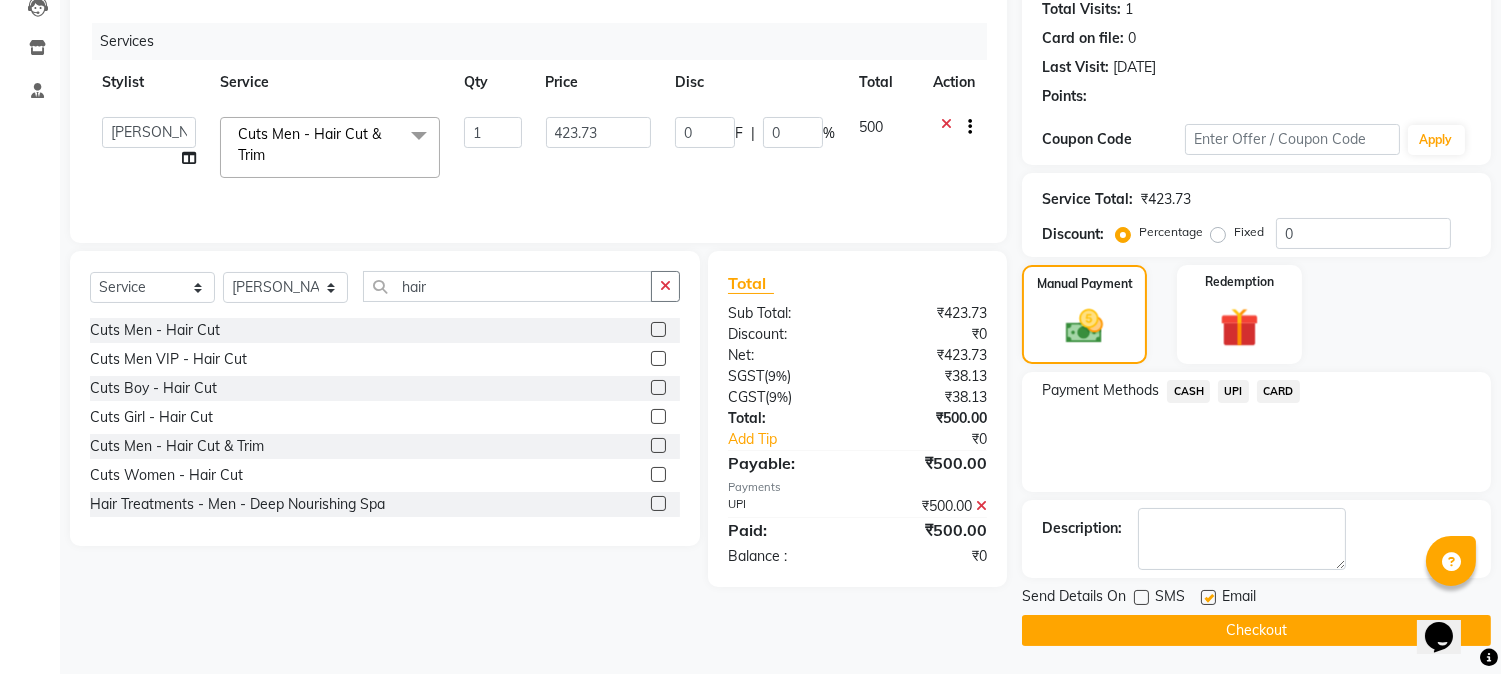 click on "Checkout" 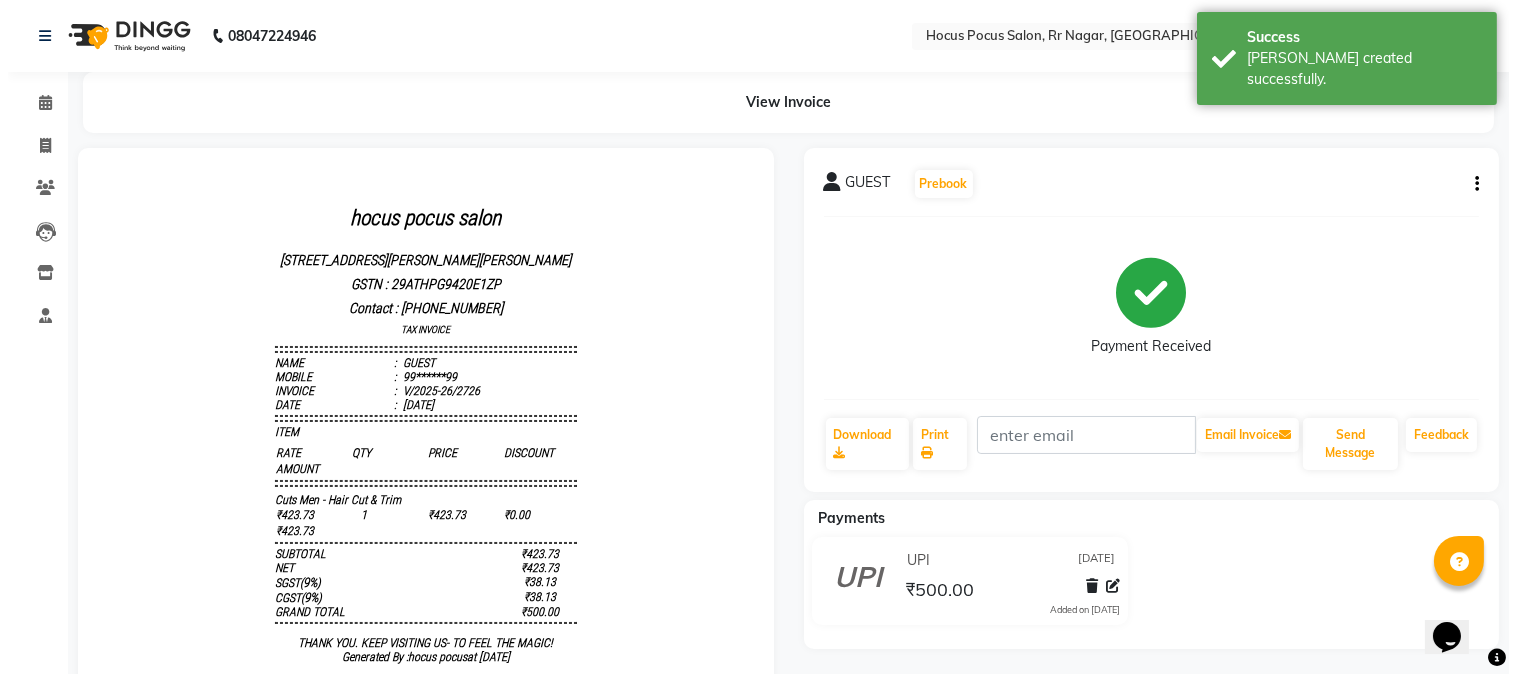 scroll, scrollTop: 0, scrollLeft: 0, axis: both 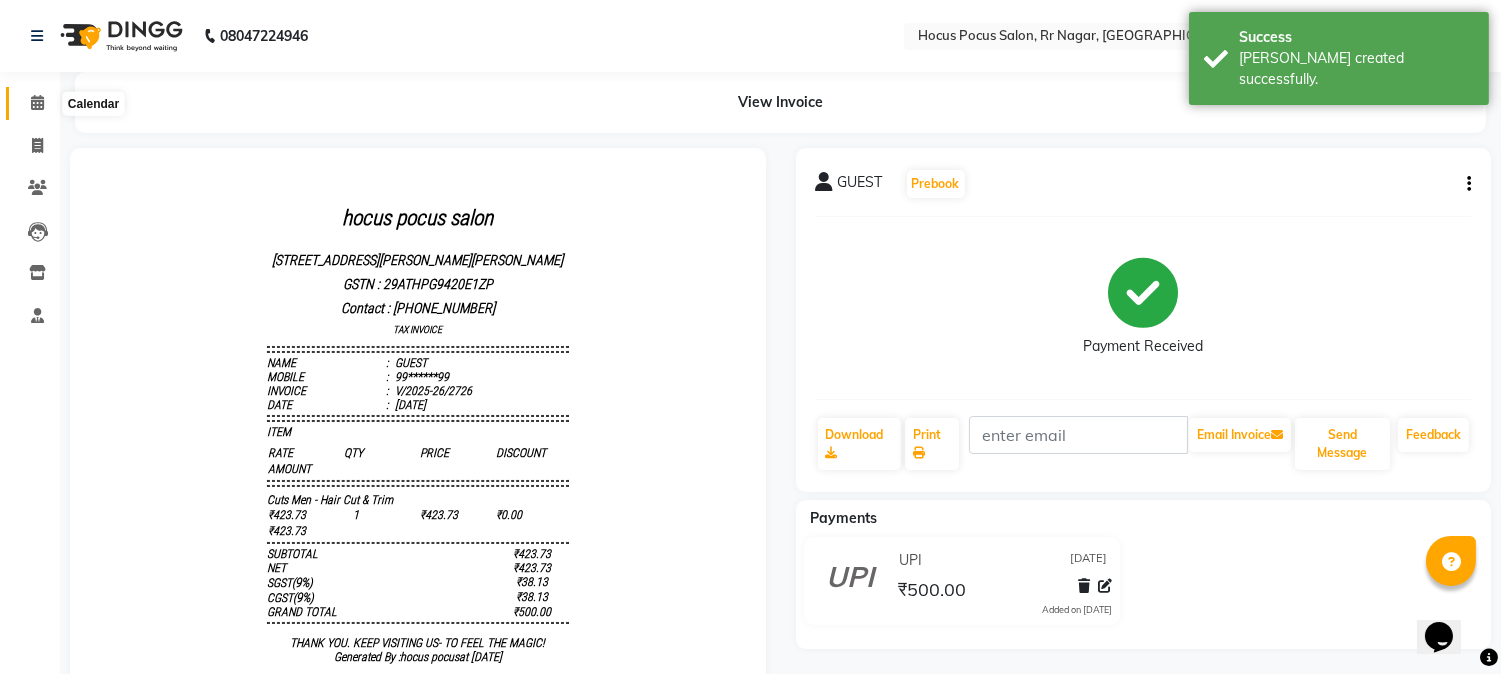 click 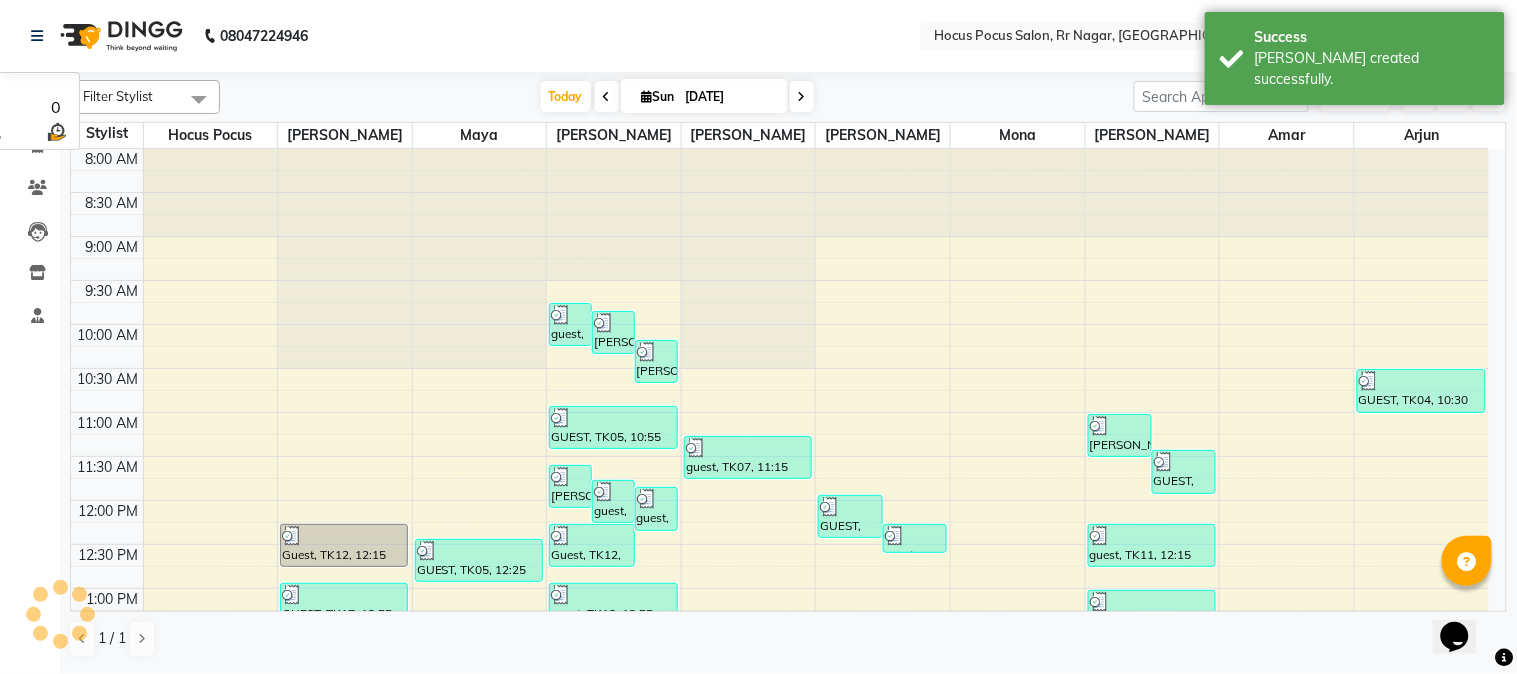 scroll, scrollTop: 647, scrollLeft: 0, axis: vertical 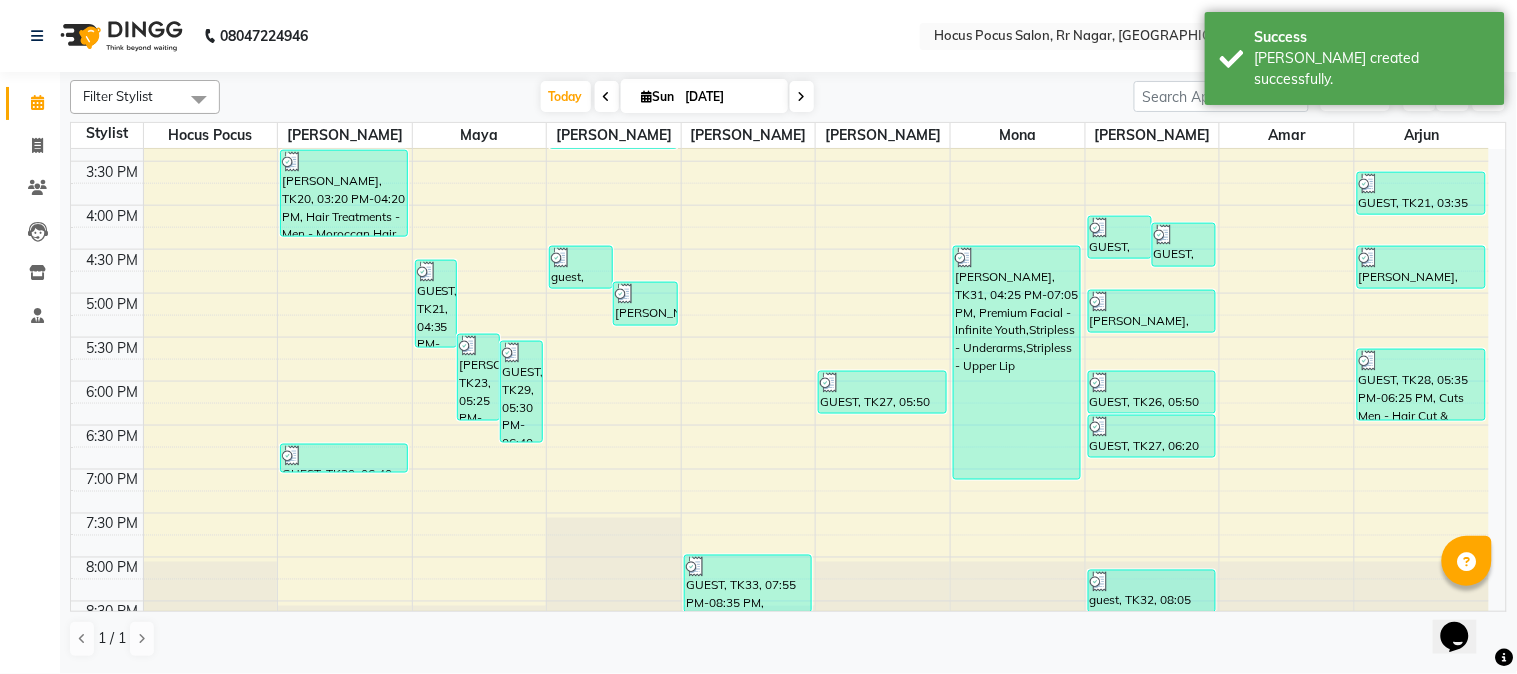 click at bounding box center (199, 99) 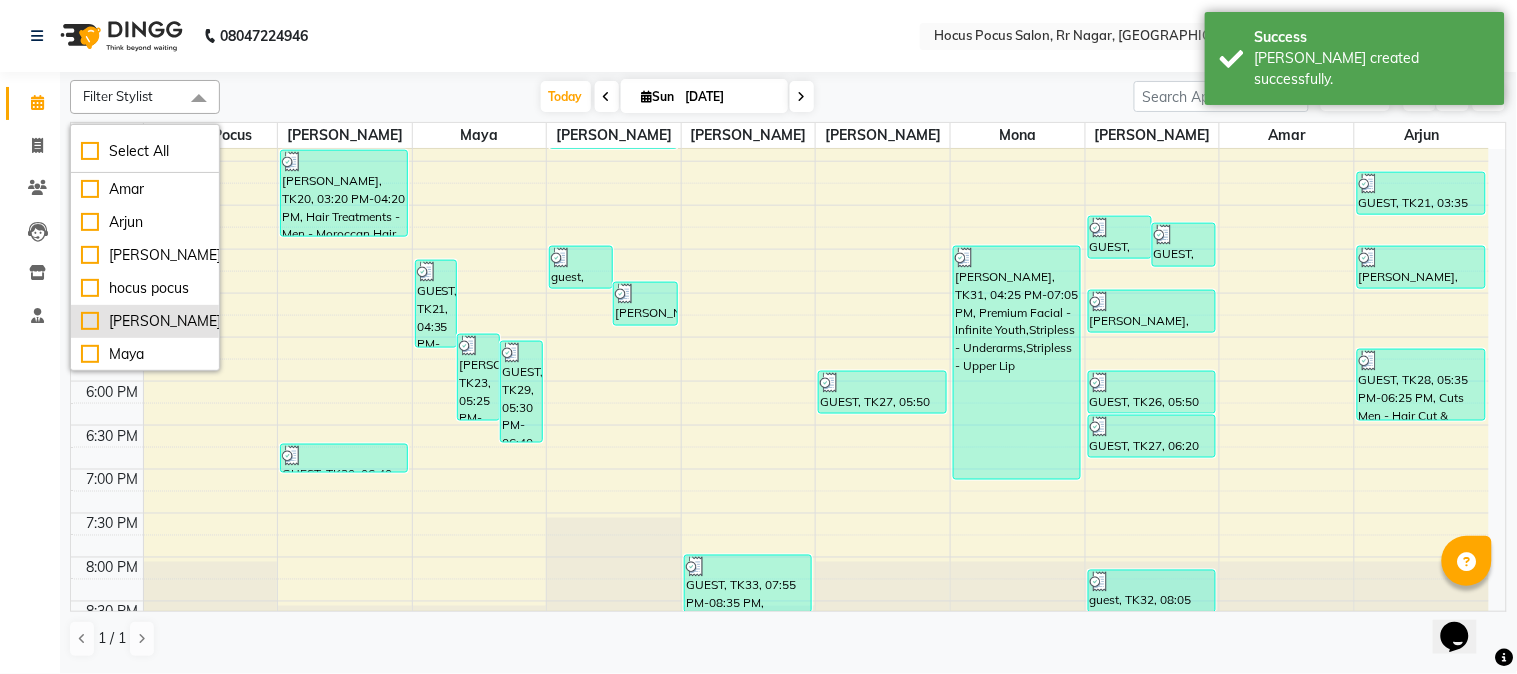click on "[PERSON_NAME]" at bounding box center (145, 321) 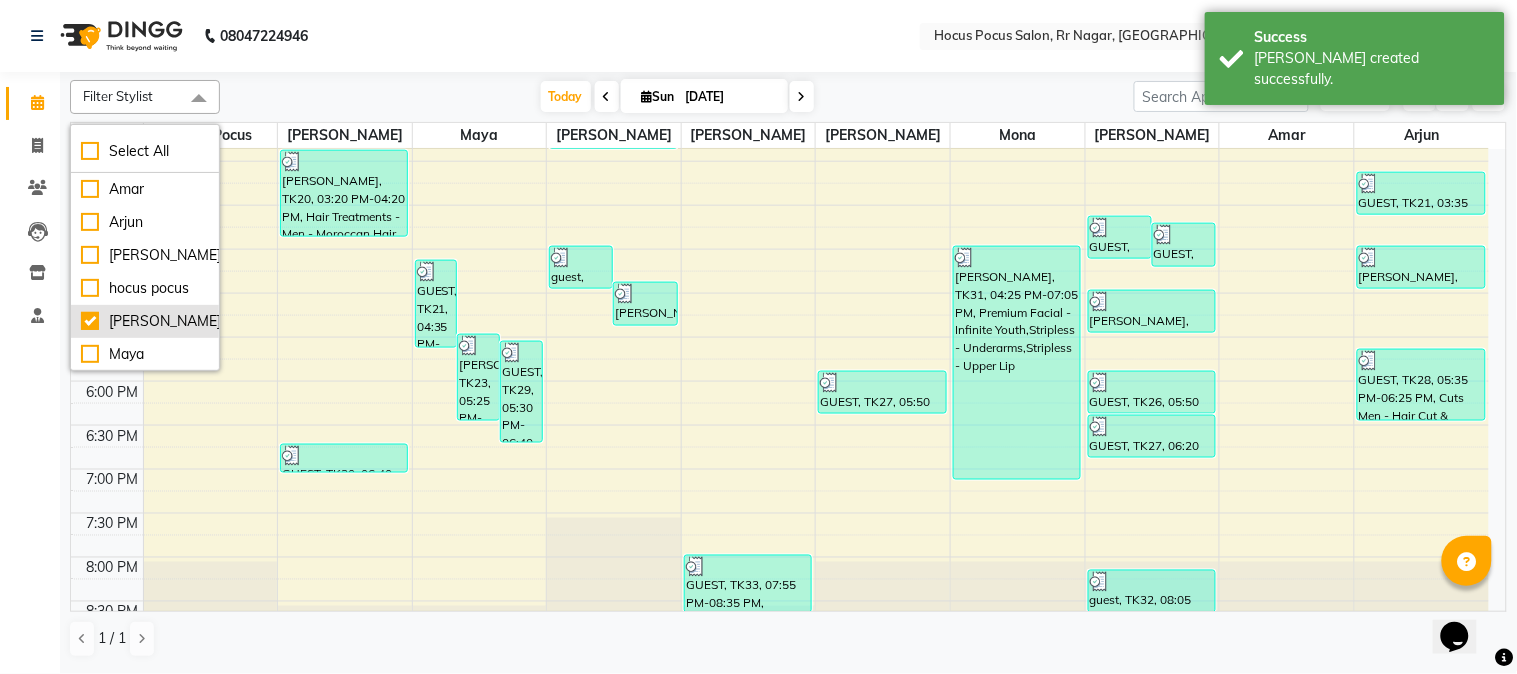 checkbox on "true" 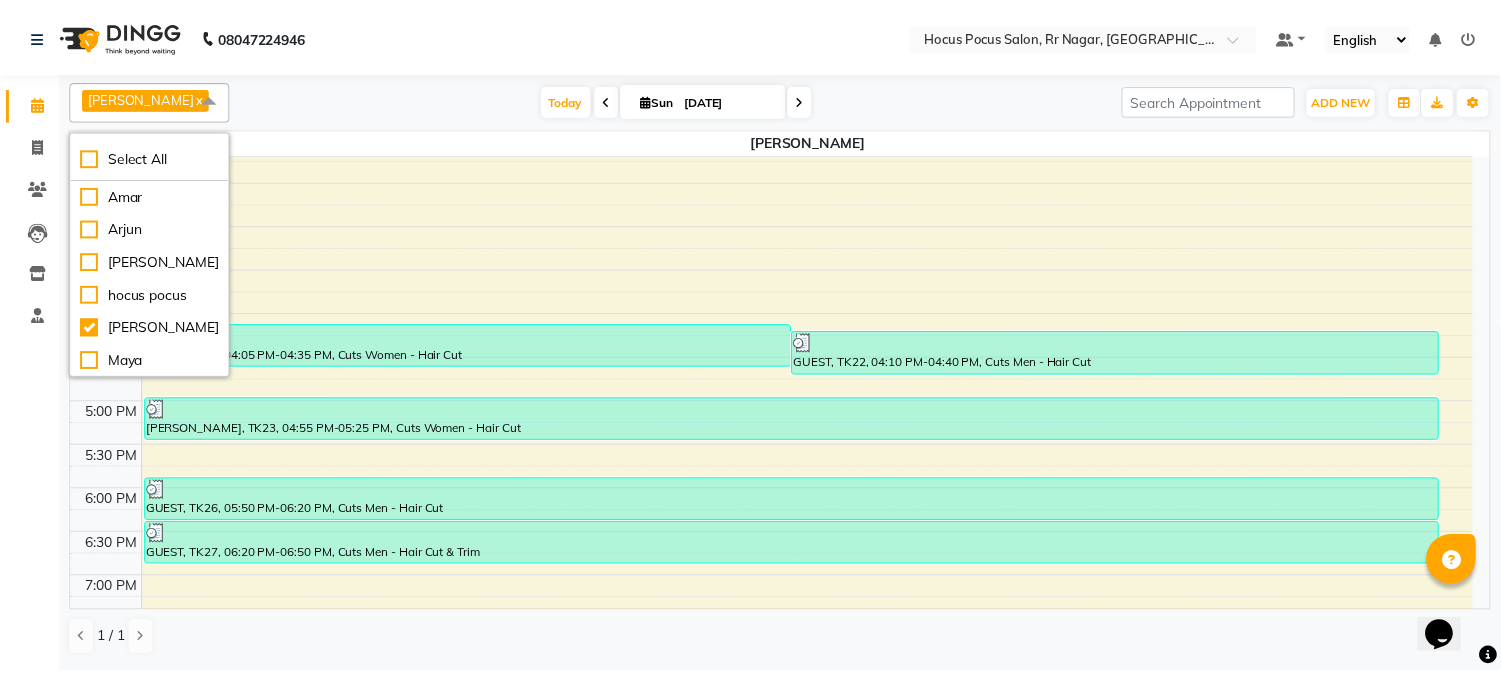 scroll, scrollTop: 471, scrollLeft: 0, axis: vertical 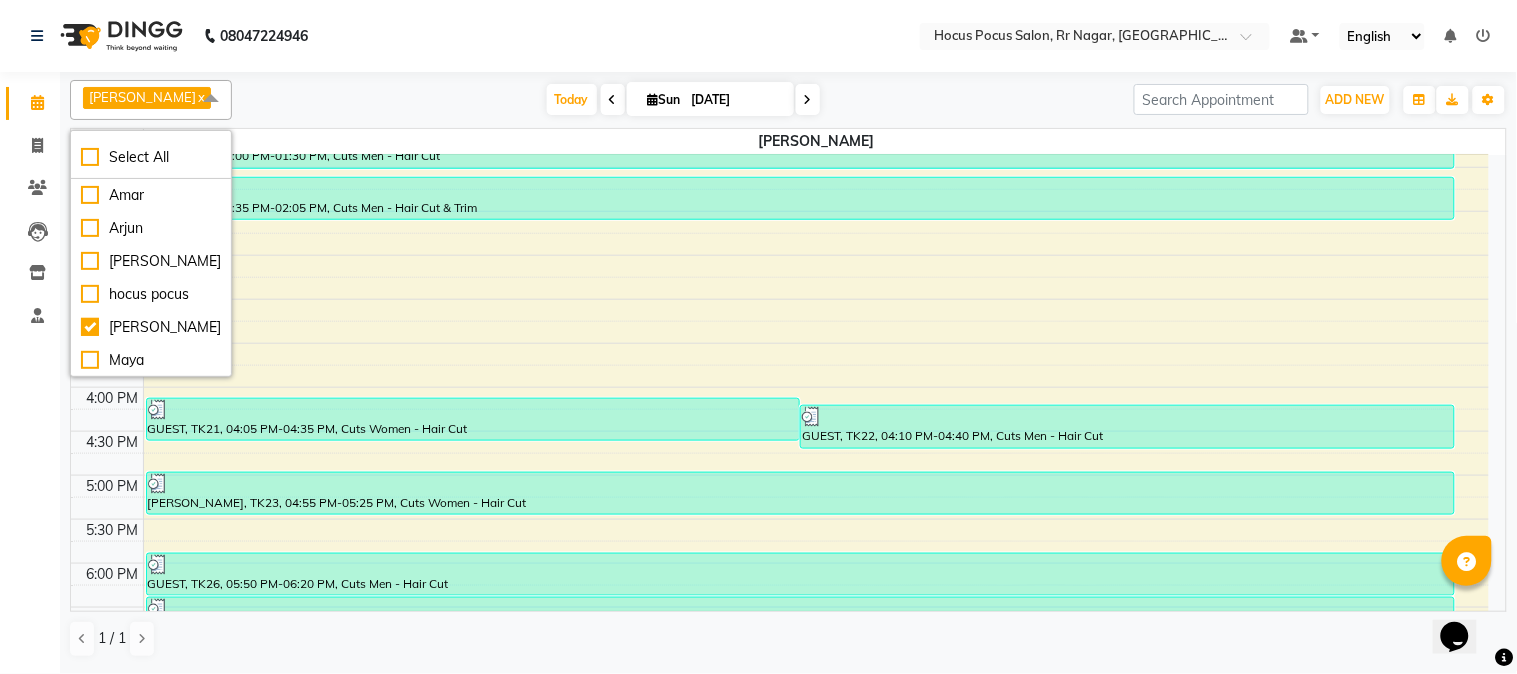 click on "x" at bounding box center (200, 97) 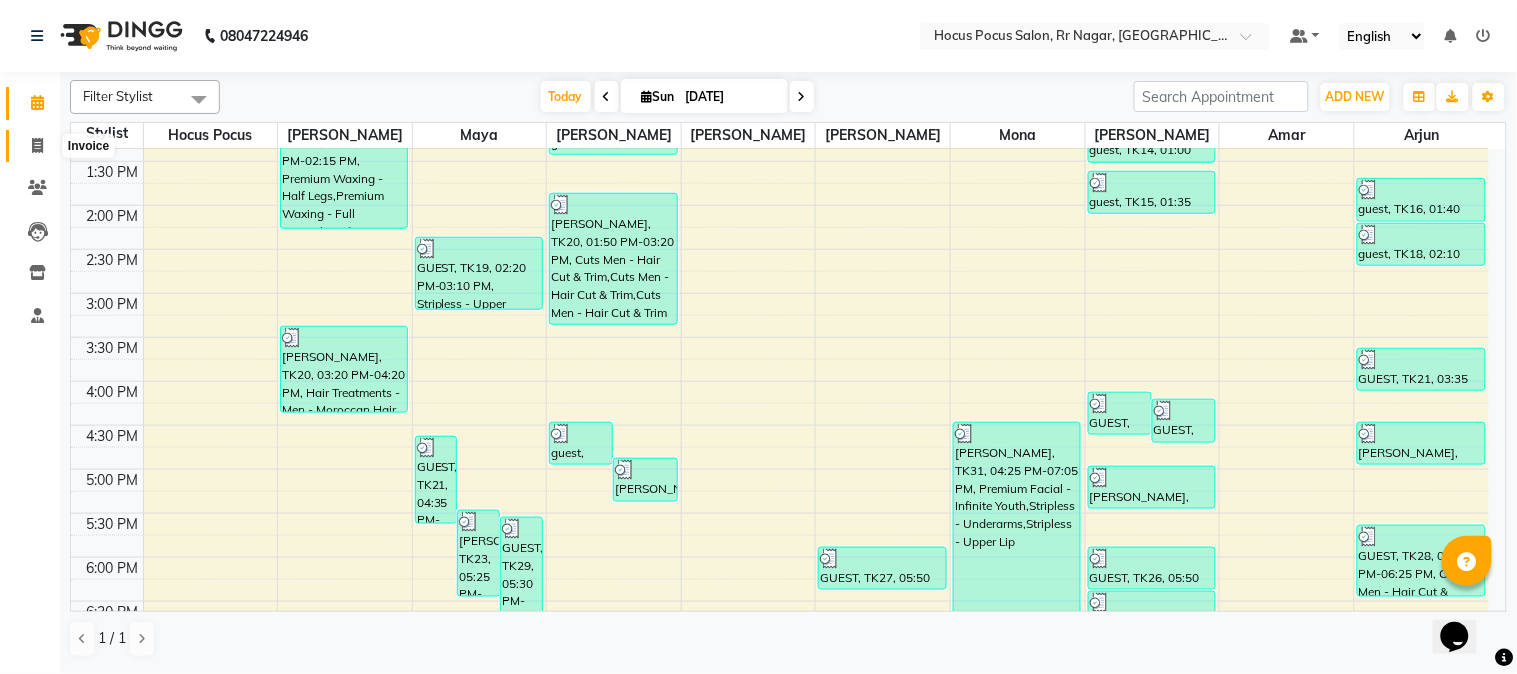 click 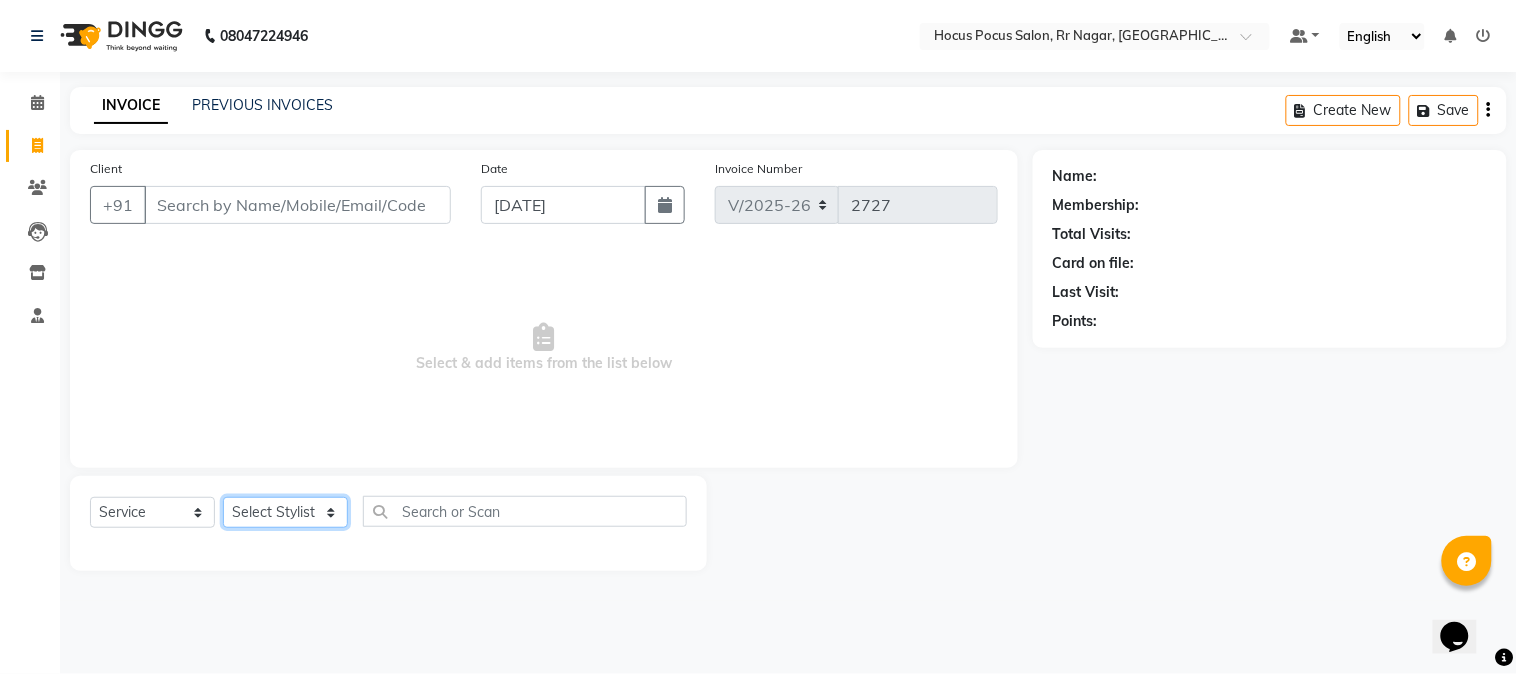 click on "Select Stylist [PERSON_NAME] hocus pocus [PERSON_NAME] [PERSON_NAME] [PERSON_NAME] [PERSON_NAME]" 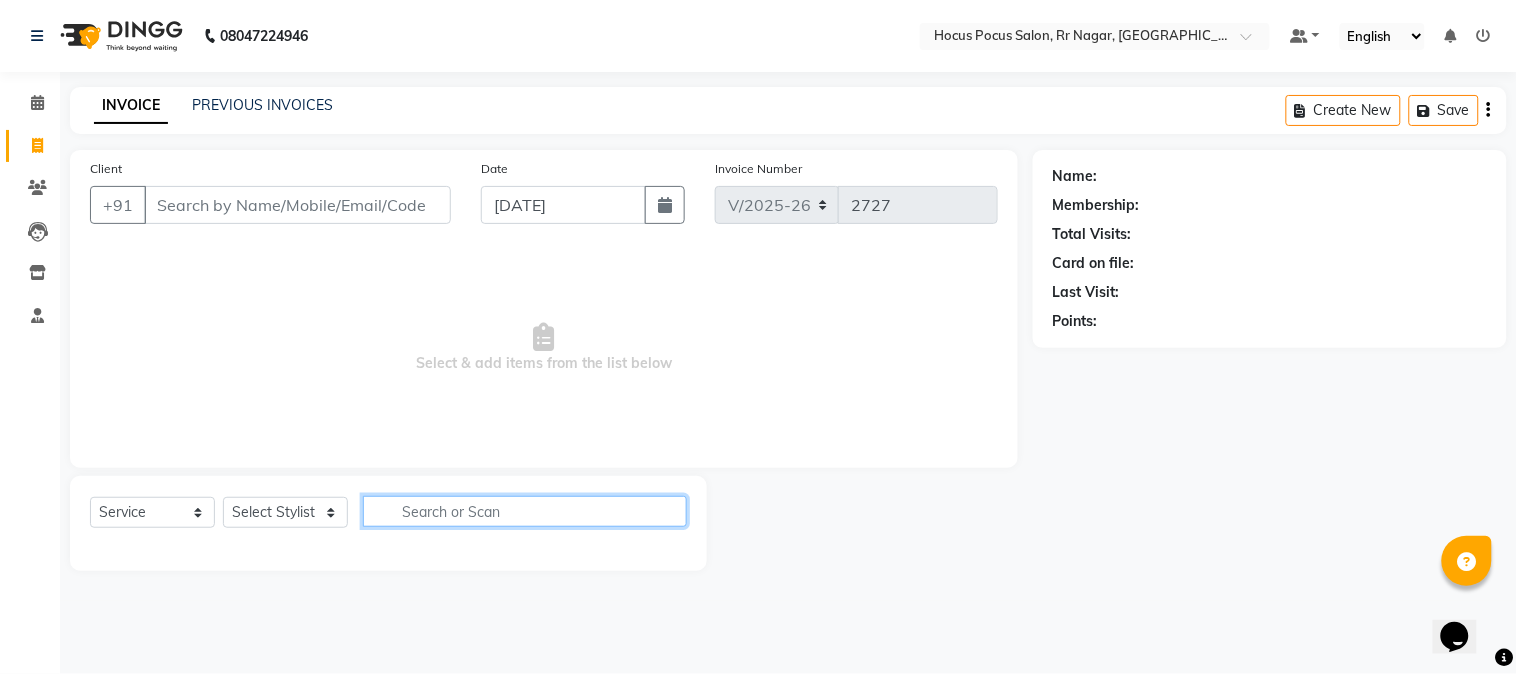 click 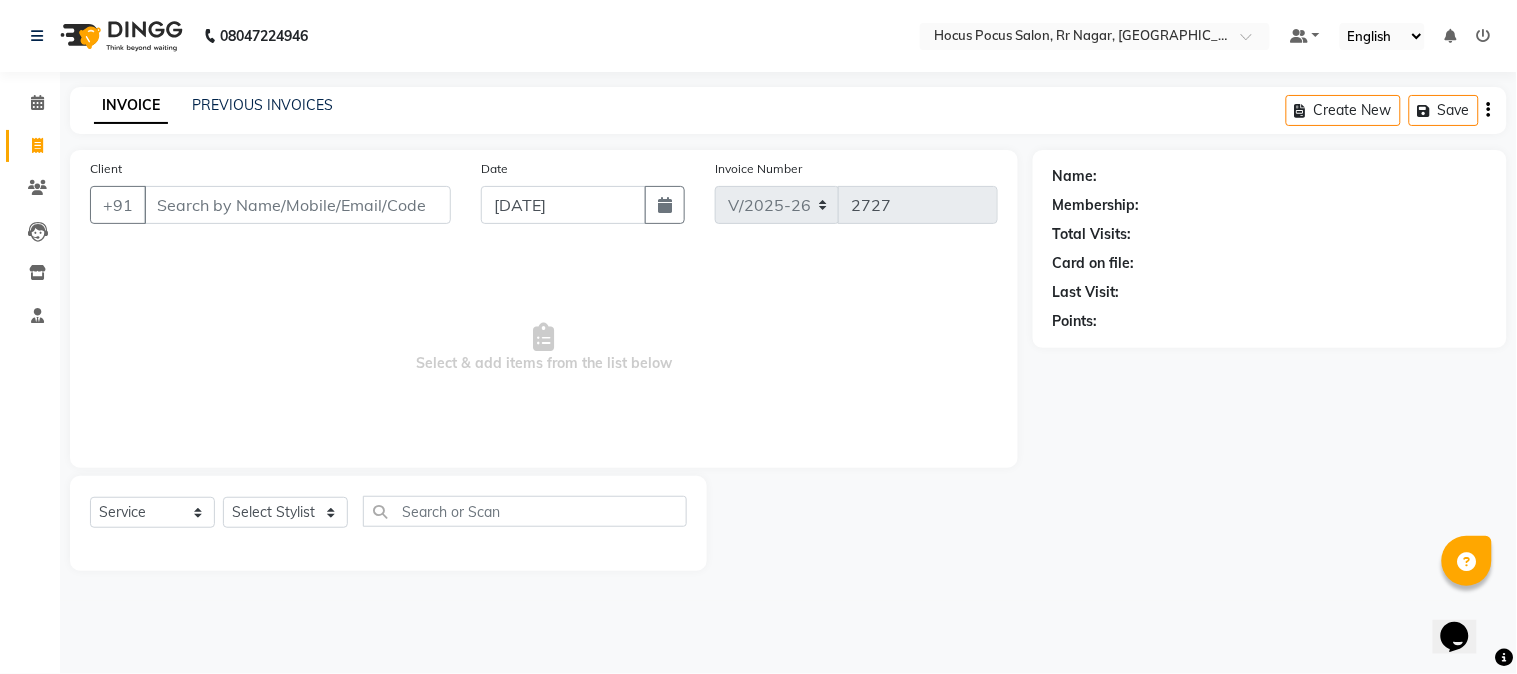click on "Select & add items from the list below" at bounding box center [544, 348] 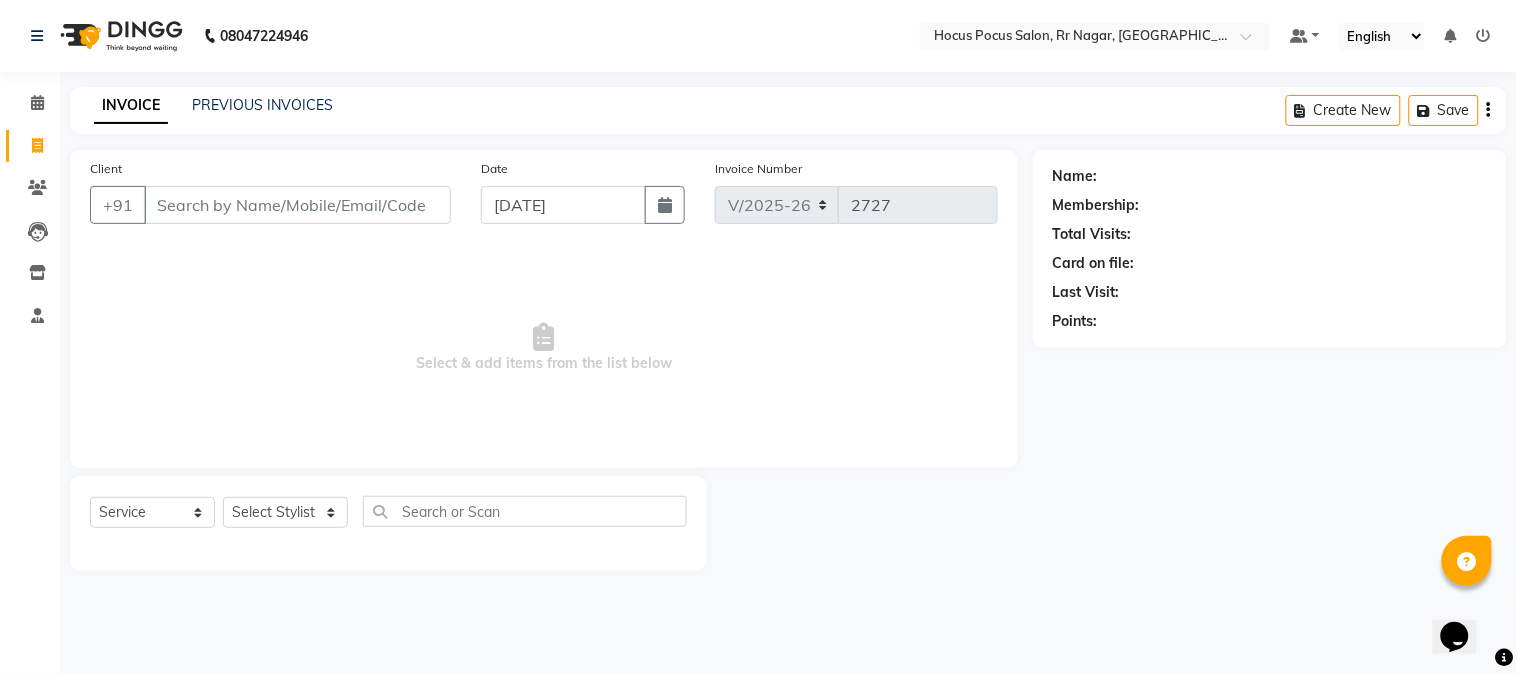 click on "08047224946 Select Location × Hocus Pocus Salon, [GEOGRAPHIC_DATA], Rr Nagar Default Panel My Panel English ENGLISH Español العربية मराठी हिंदी ગુજરાતી தமிழ் 中文 Notifications nothing to show" 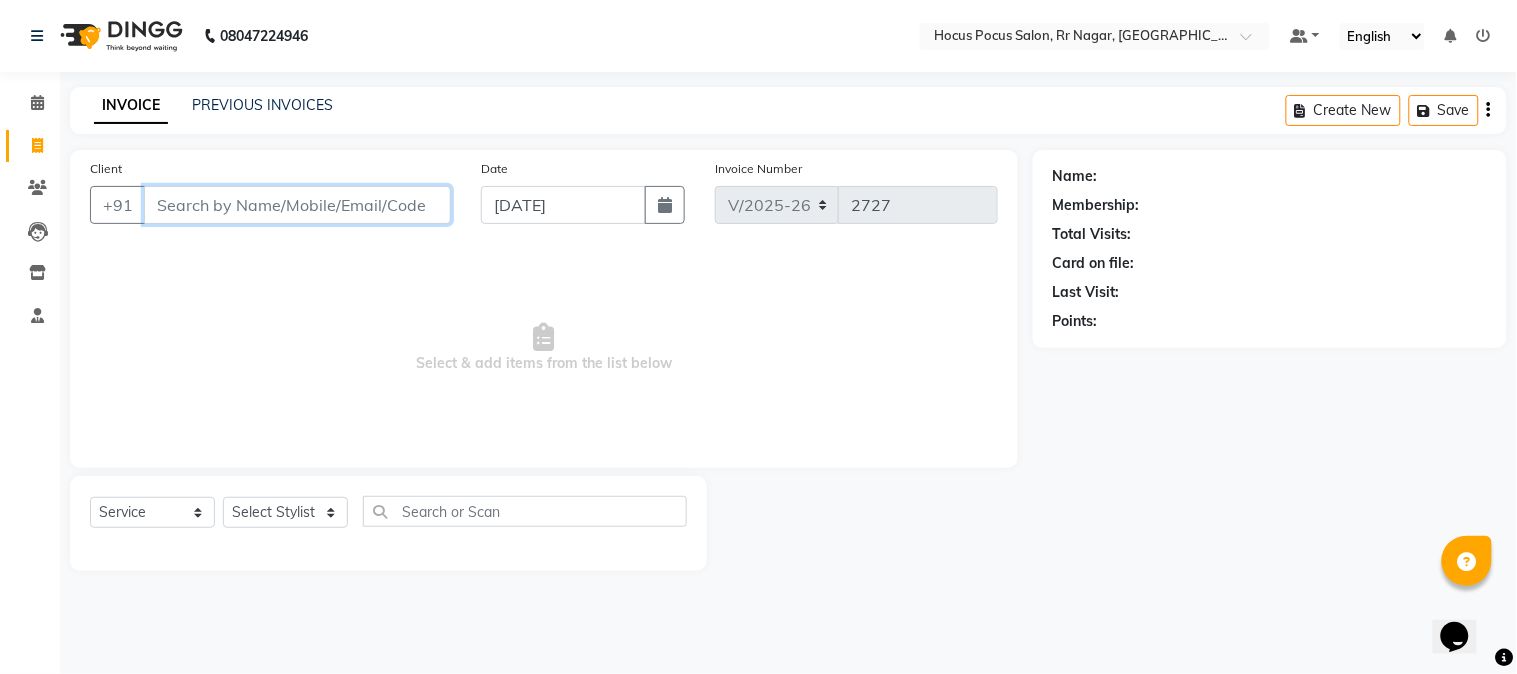 click on "Client" at bounding box center [297, 205] 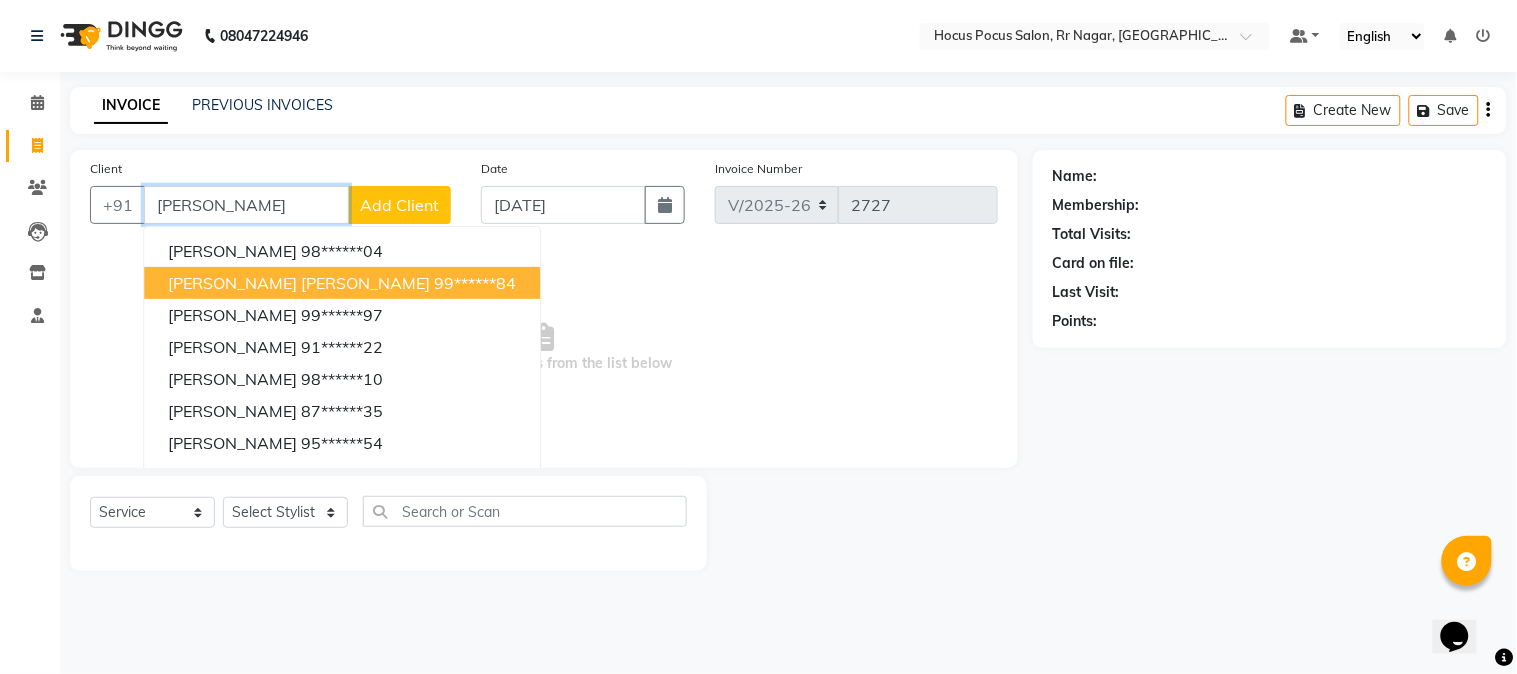 click on "[PERSON_NAME] [PERSON_NAME]  99******84" at bounding box center [342, 283] 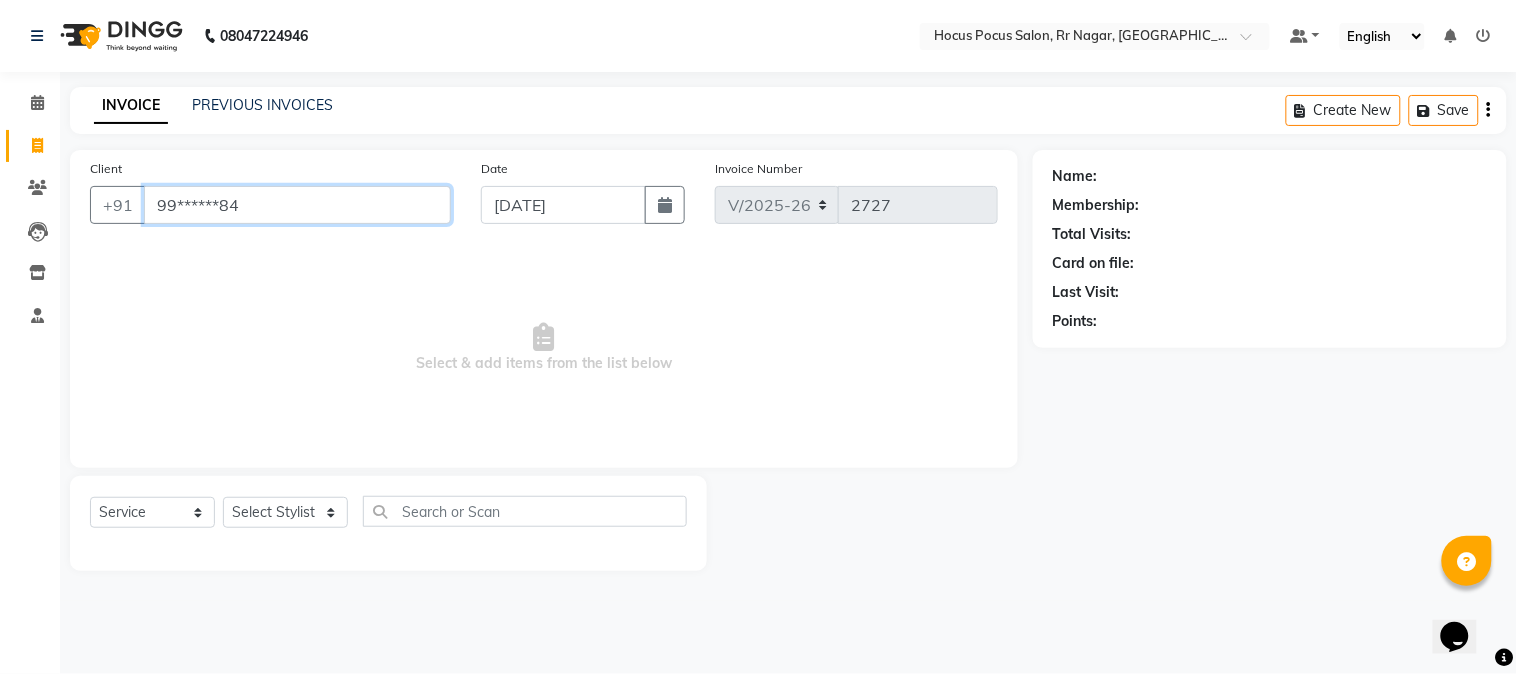 type on "99******84" 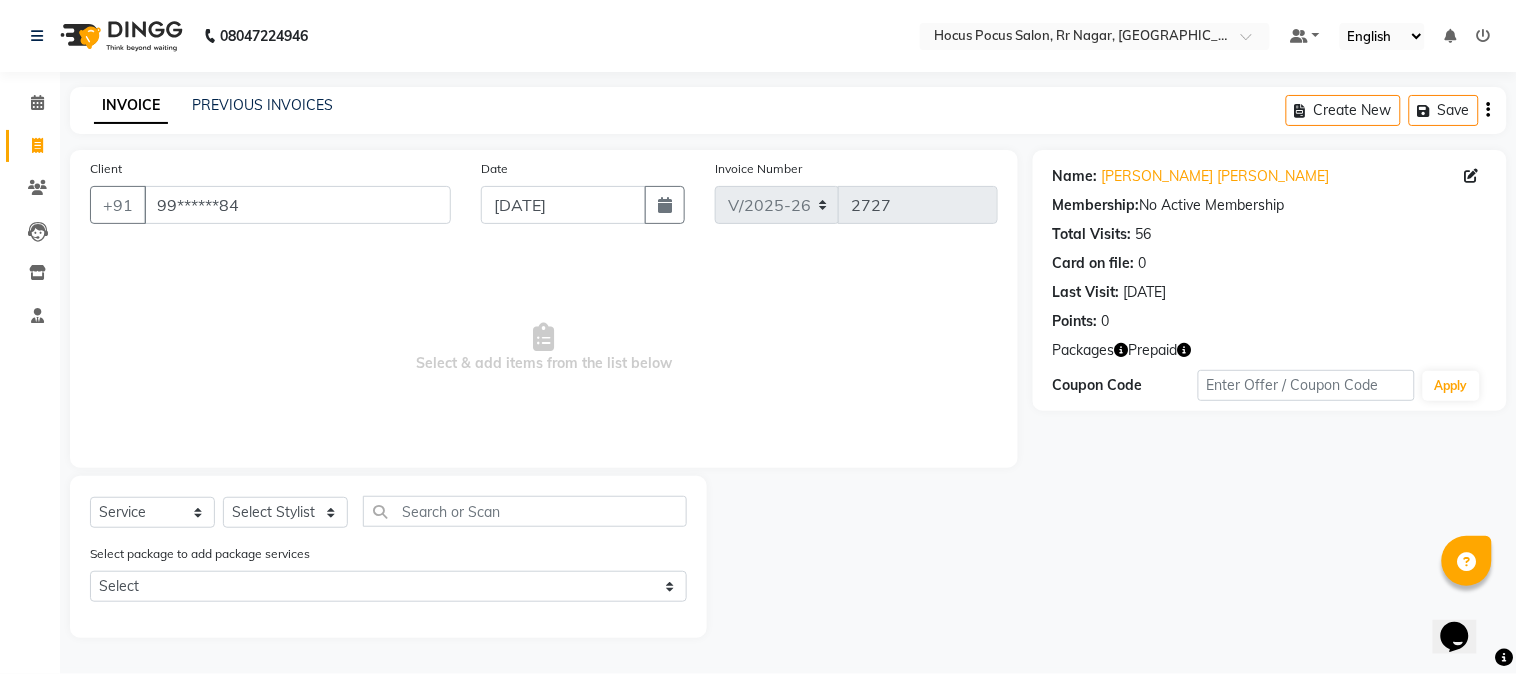click 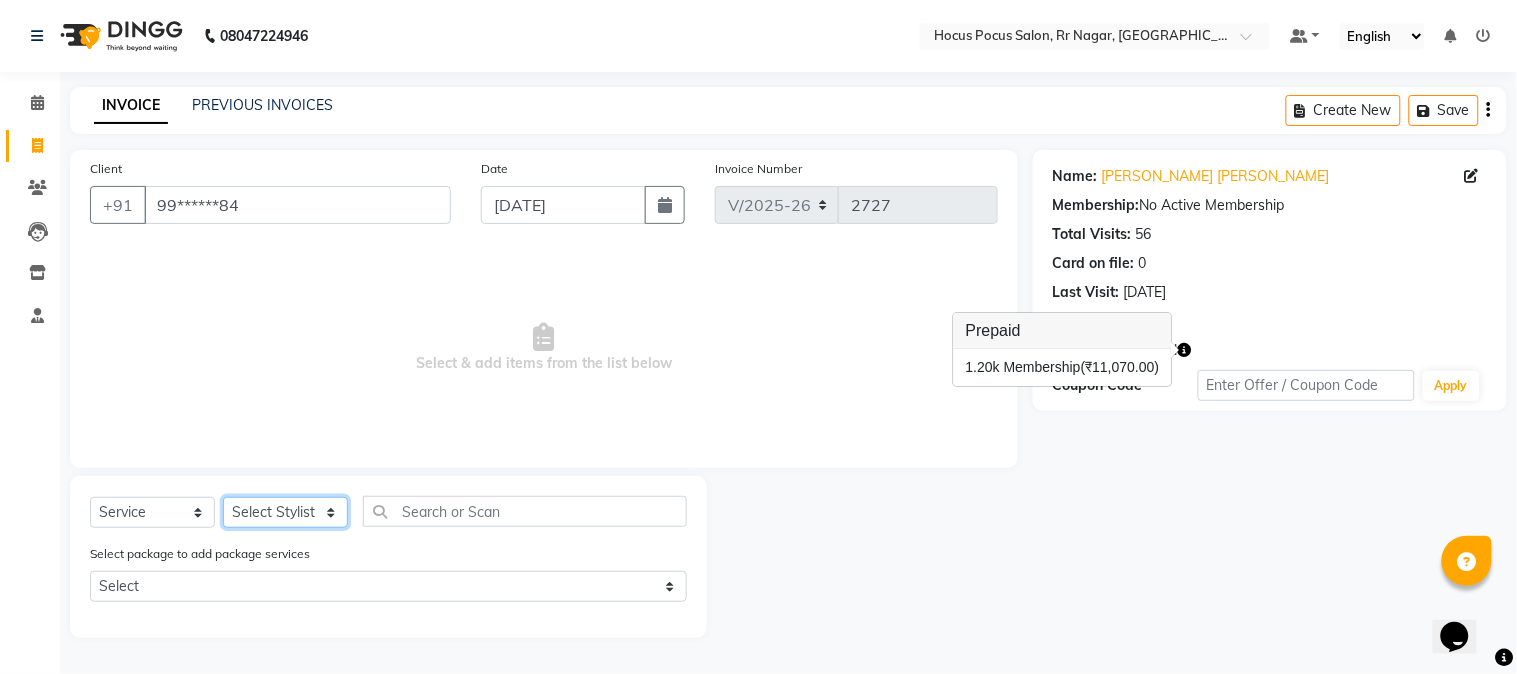 click on "Select Stylist [PERSON_NAME] hocus pocus [PERSON_NAME] [PERSON_NAME] [PERSON_NAME] [PERSON_NAME]" 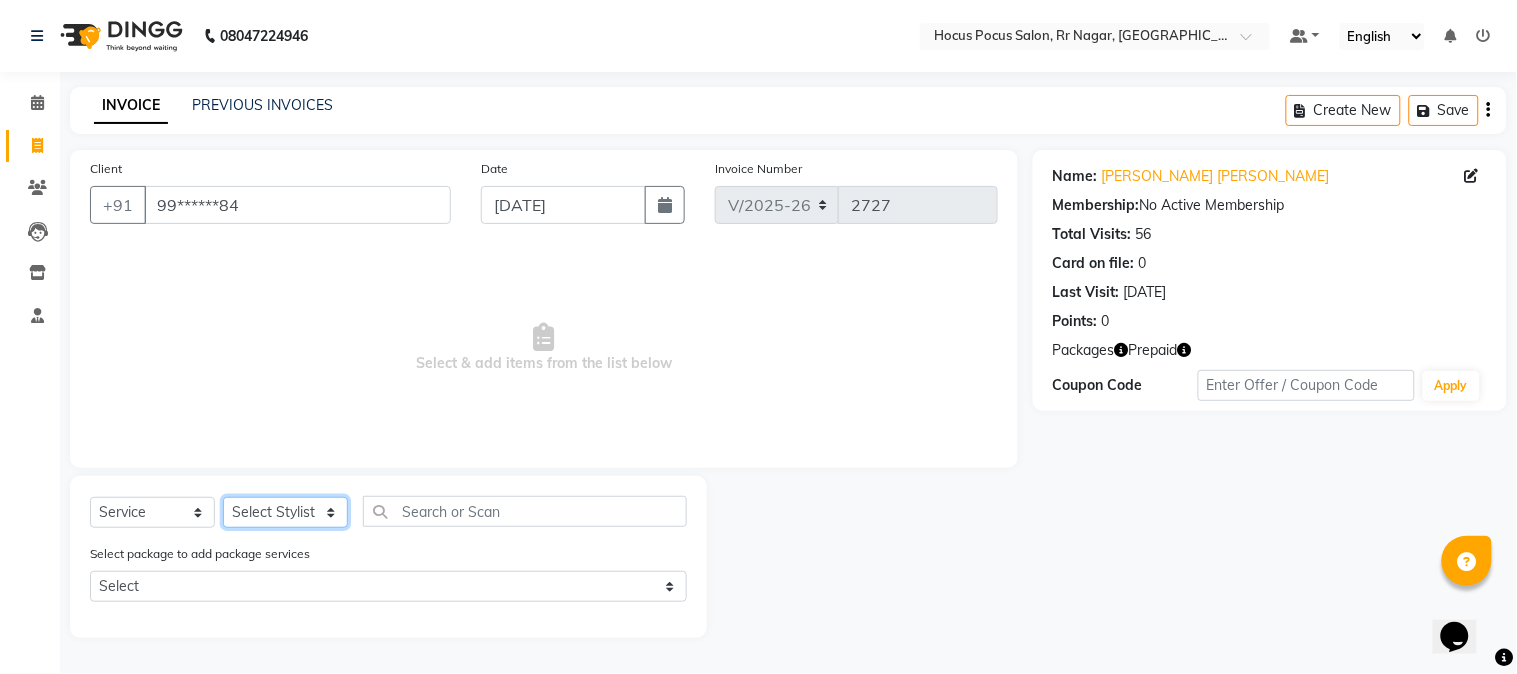 select on "43787" 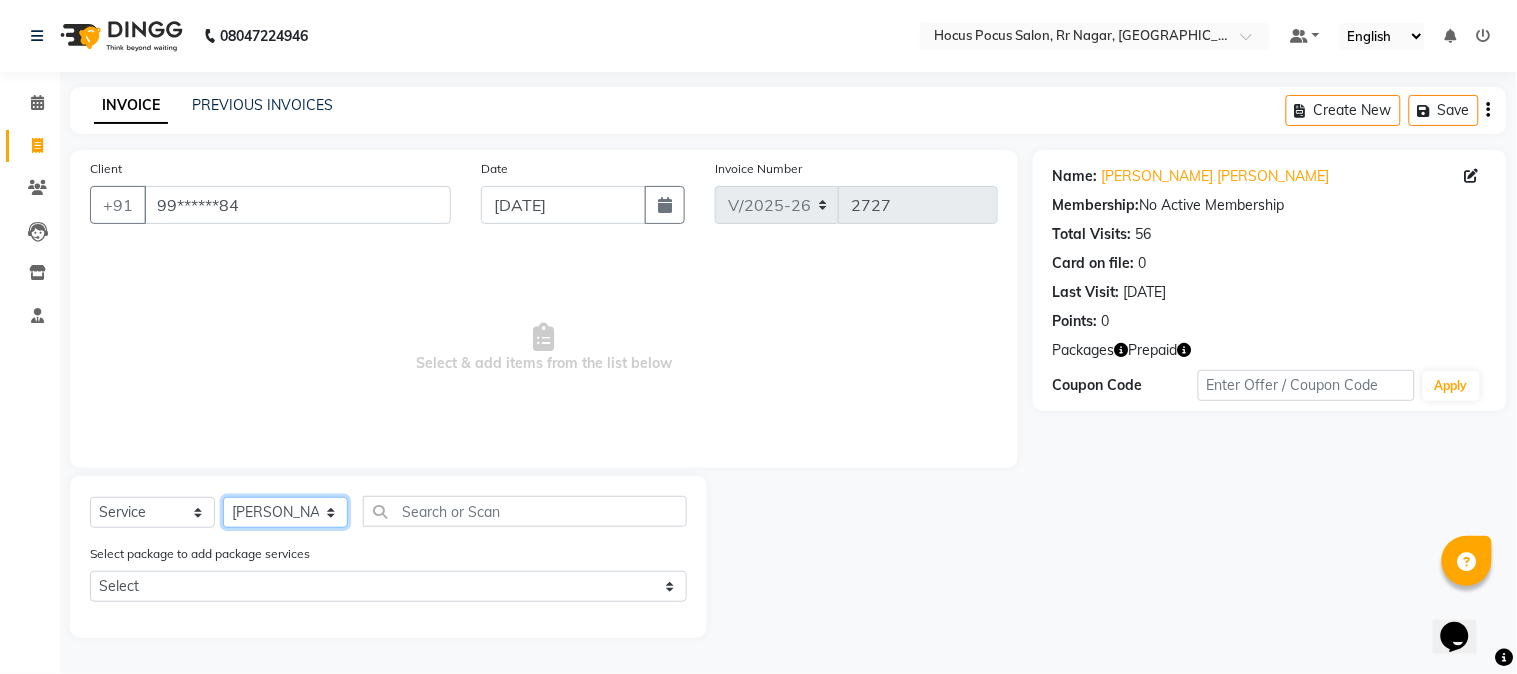 click on "Select Stylist [PERSON_NAME] hocus pocus [PERSON_NAME] [PERSON_NAME] [PERSON_NAME] [PERSON_NAME]" 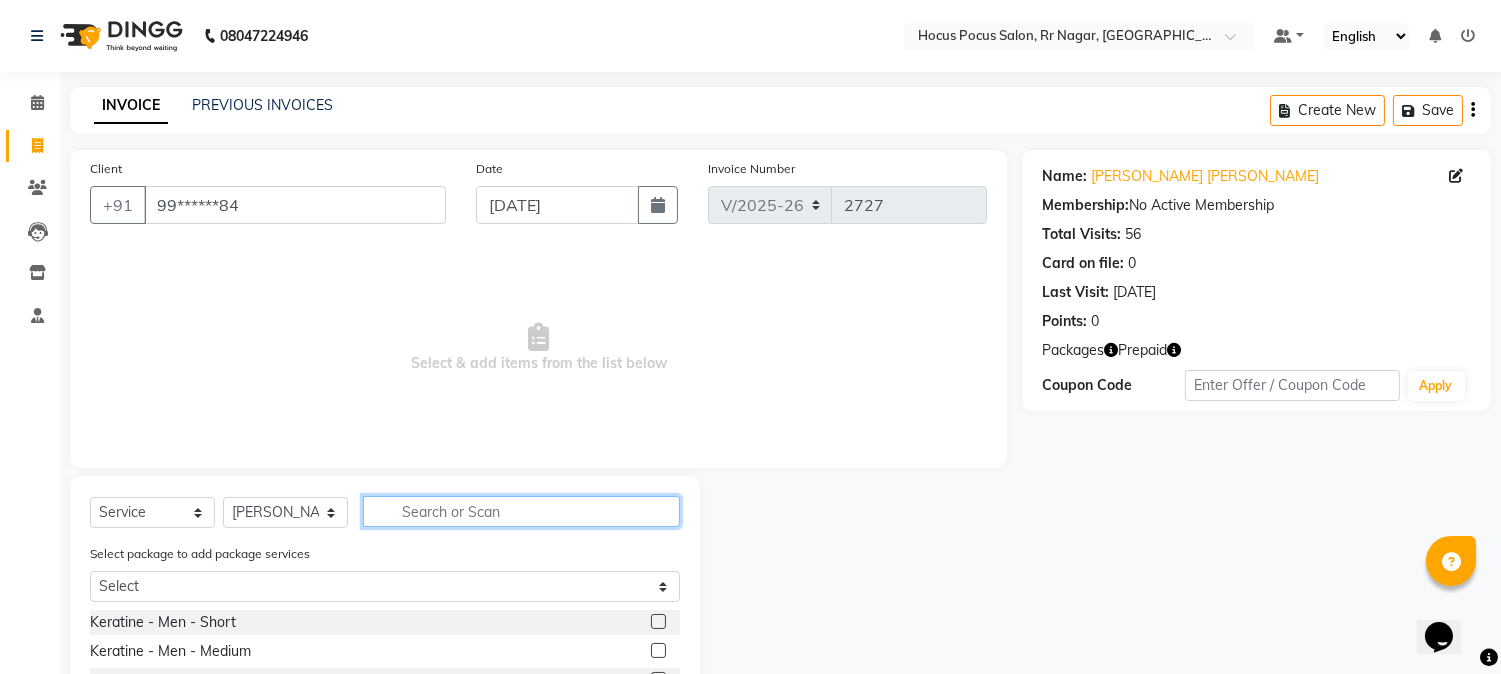 click 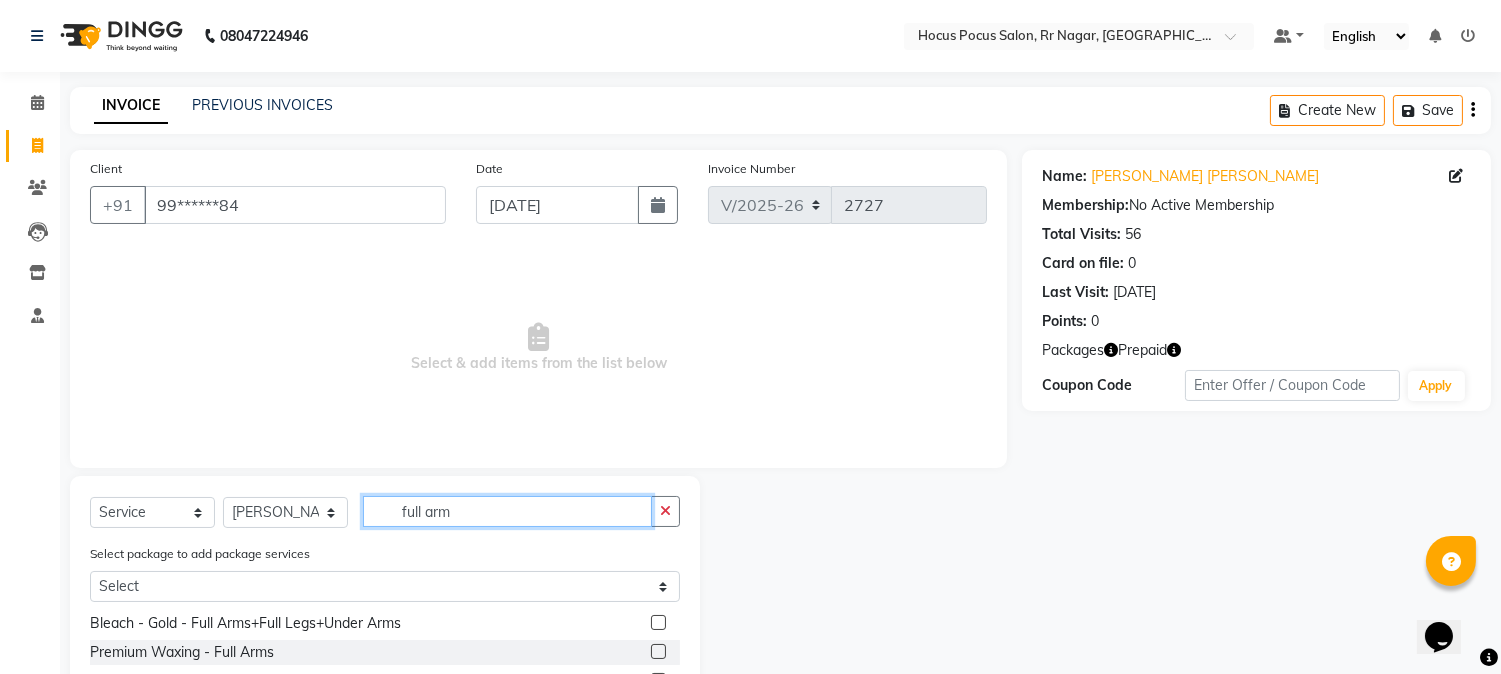 scroll, scrollTop: 35, scrollLeft: 0, axis: vertical 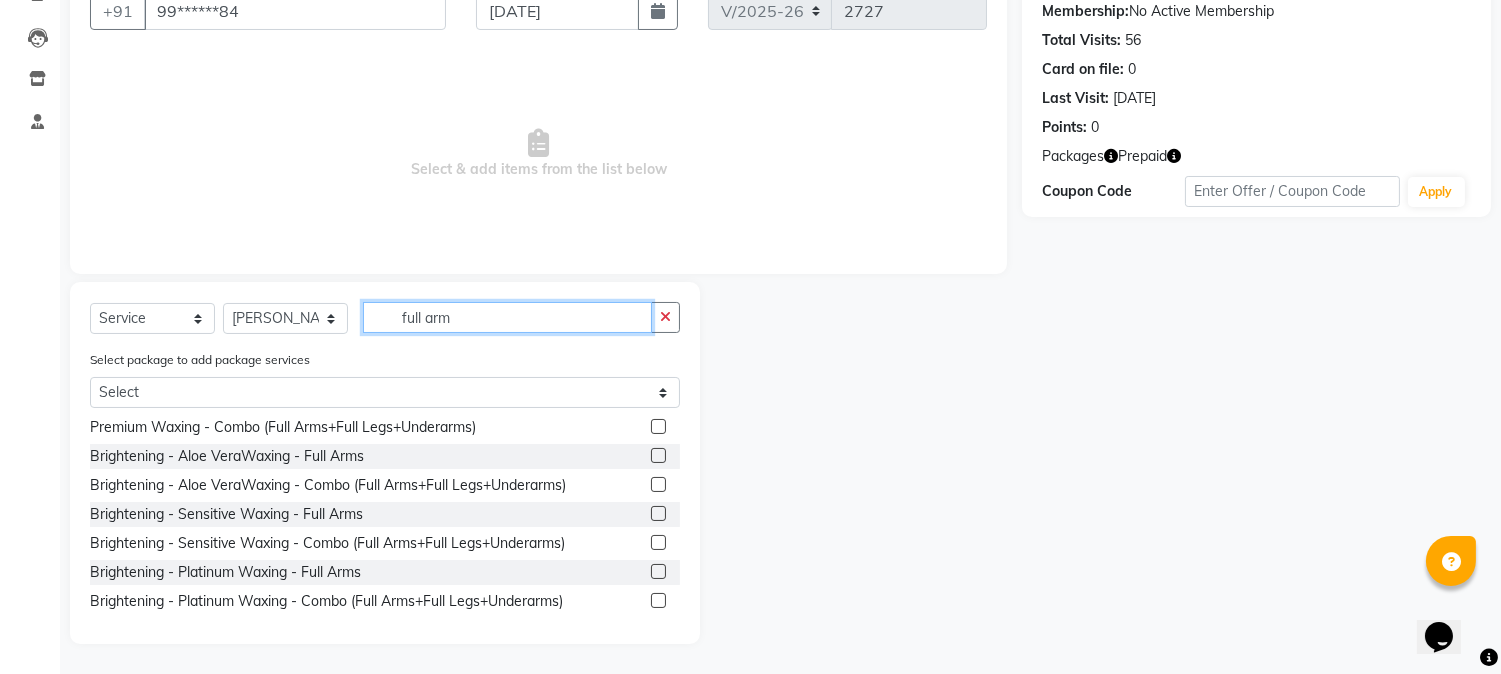 type on "full arm" 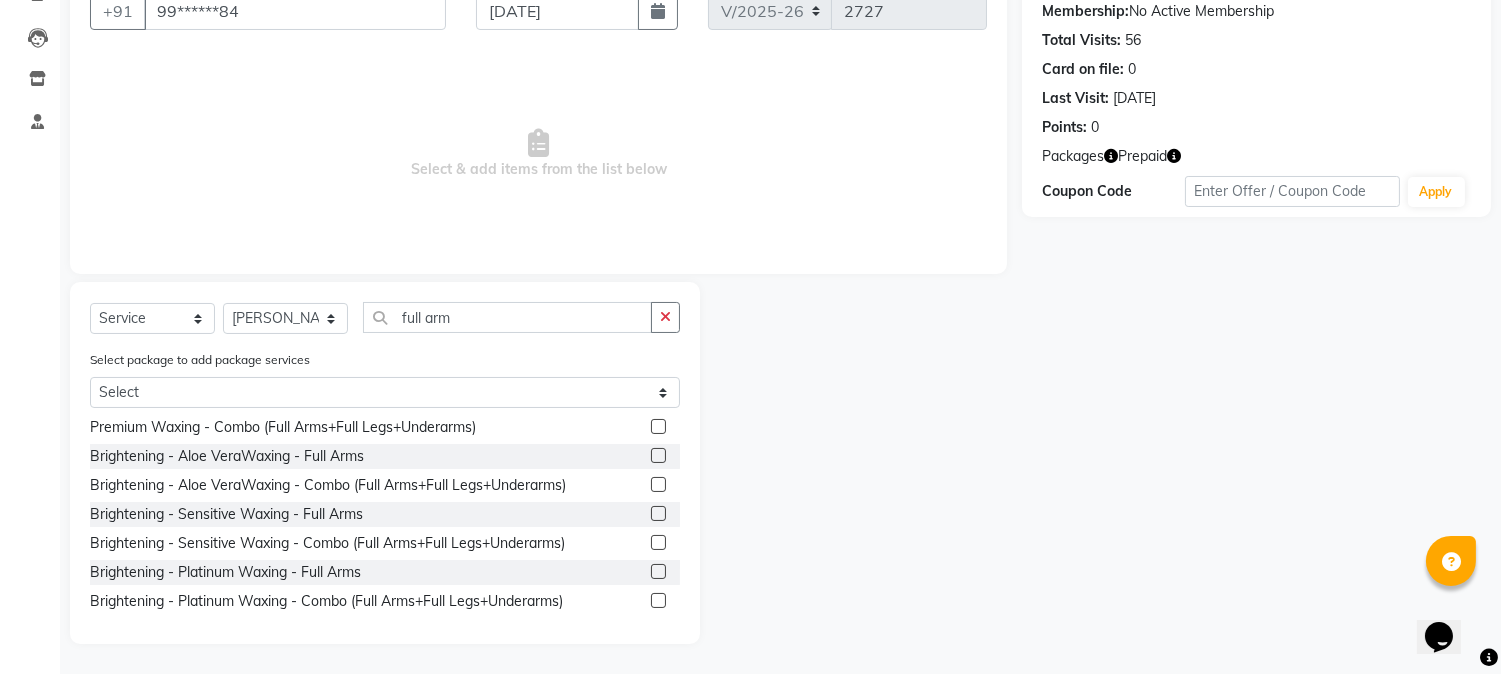 click 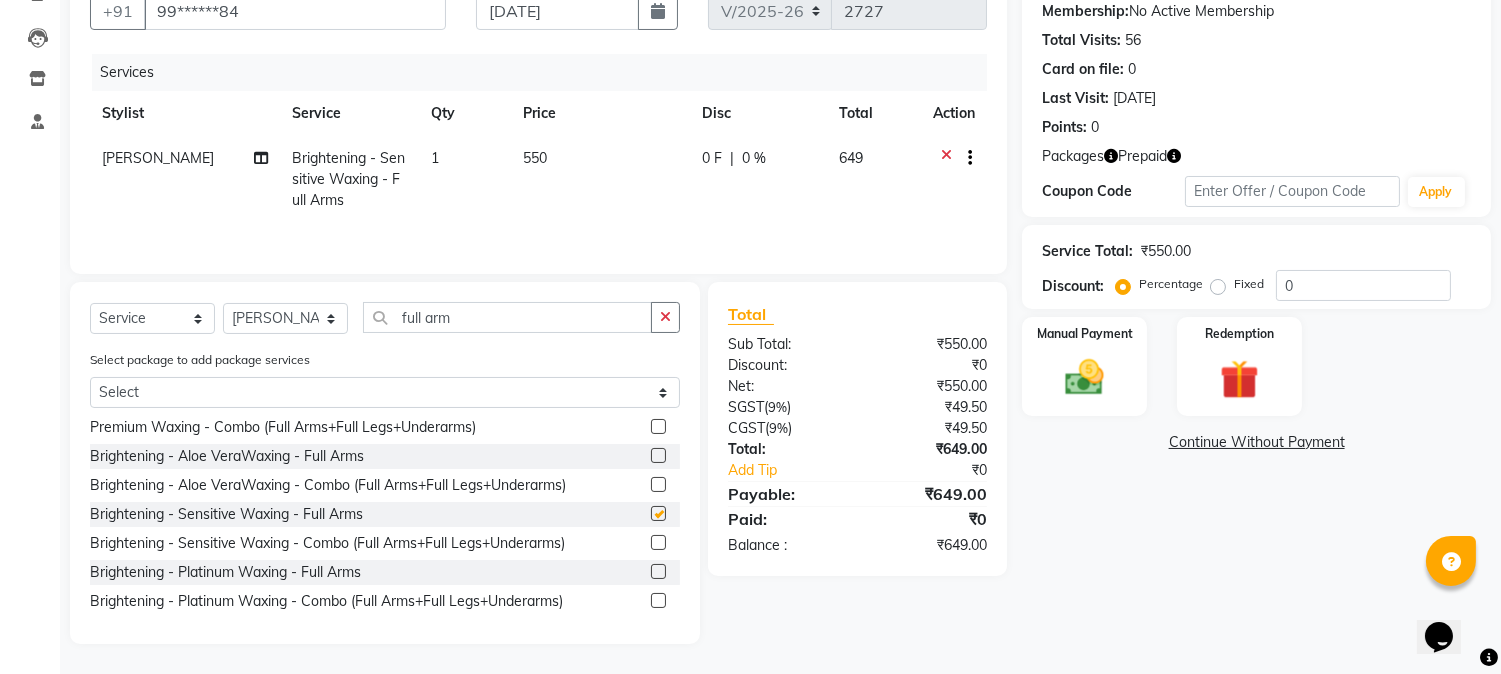 checkbox on "false" 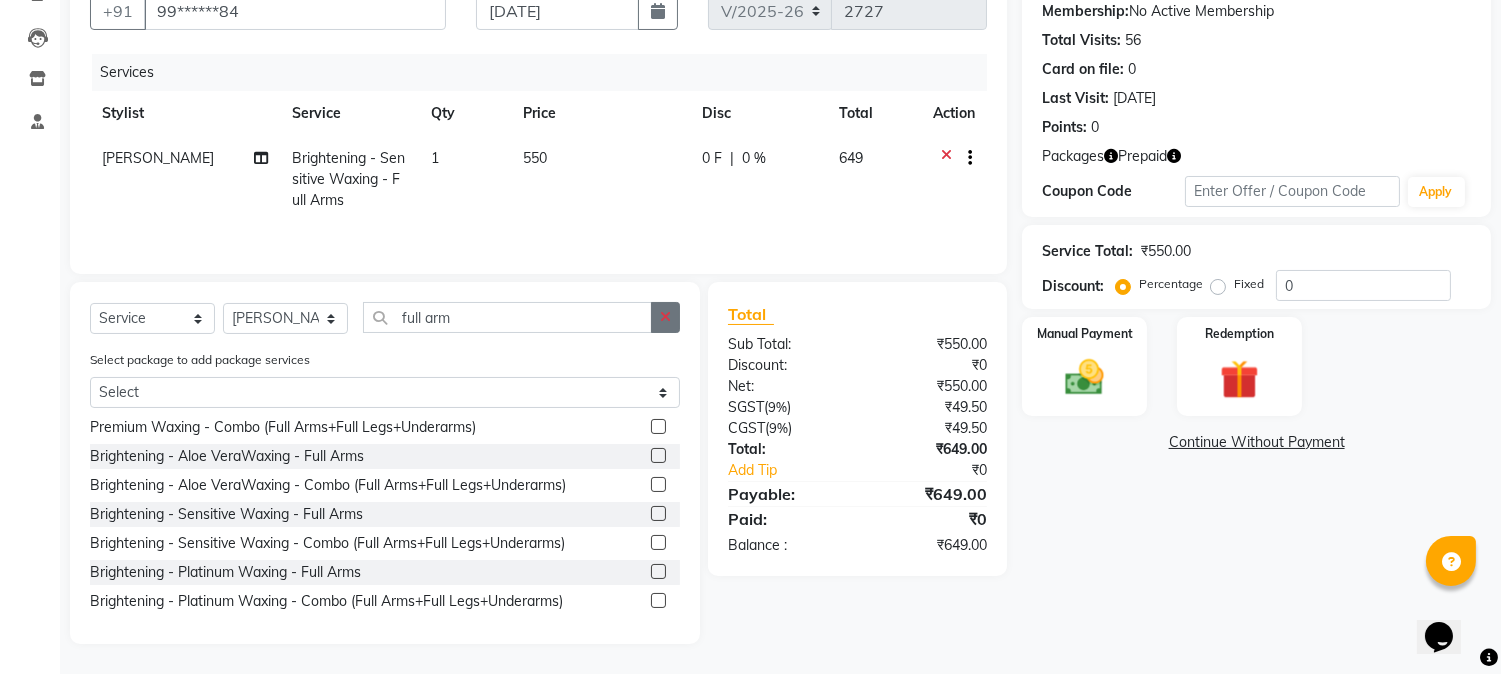click 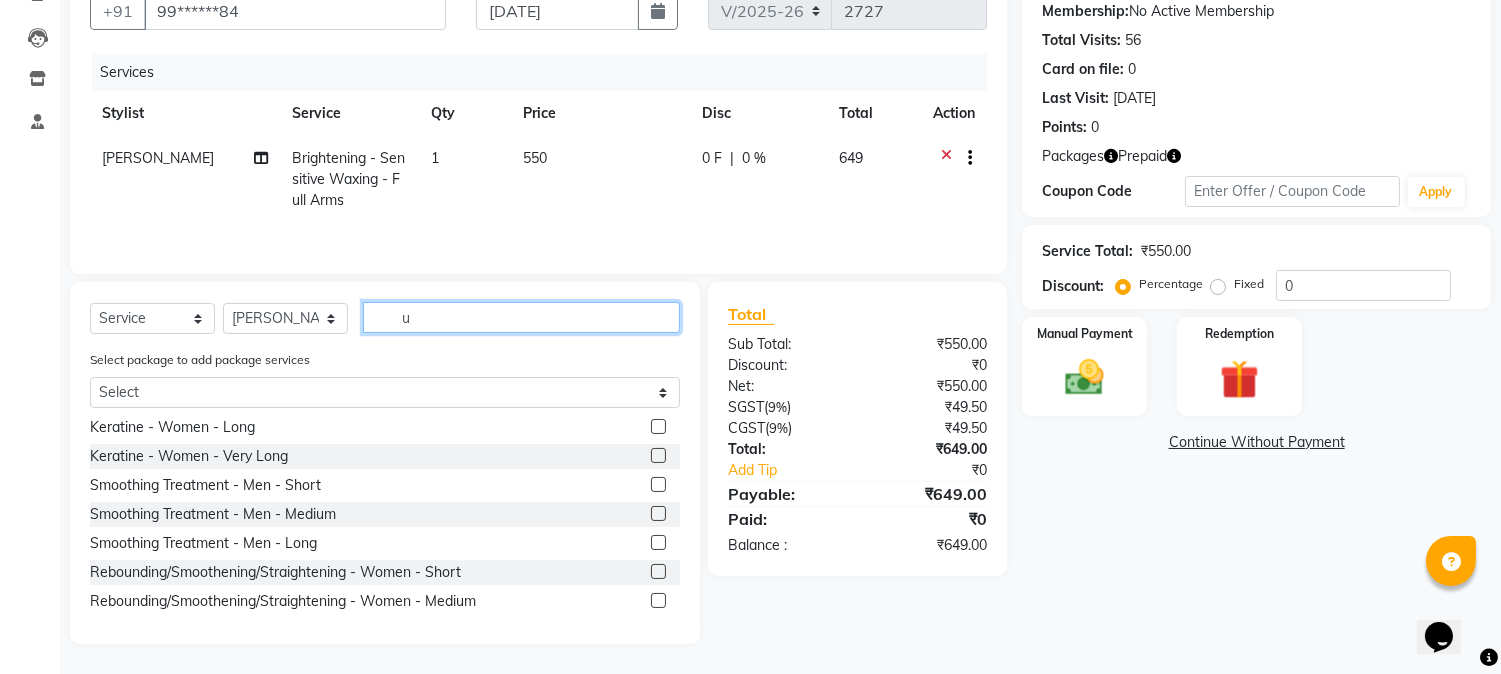 scroll, scrollTop: 0, scrollLeft: 0, axis: both 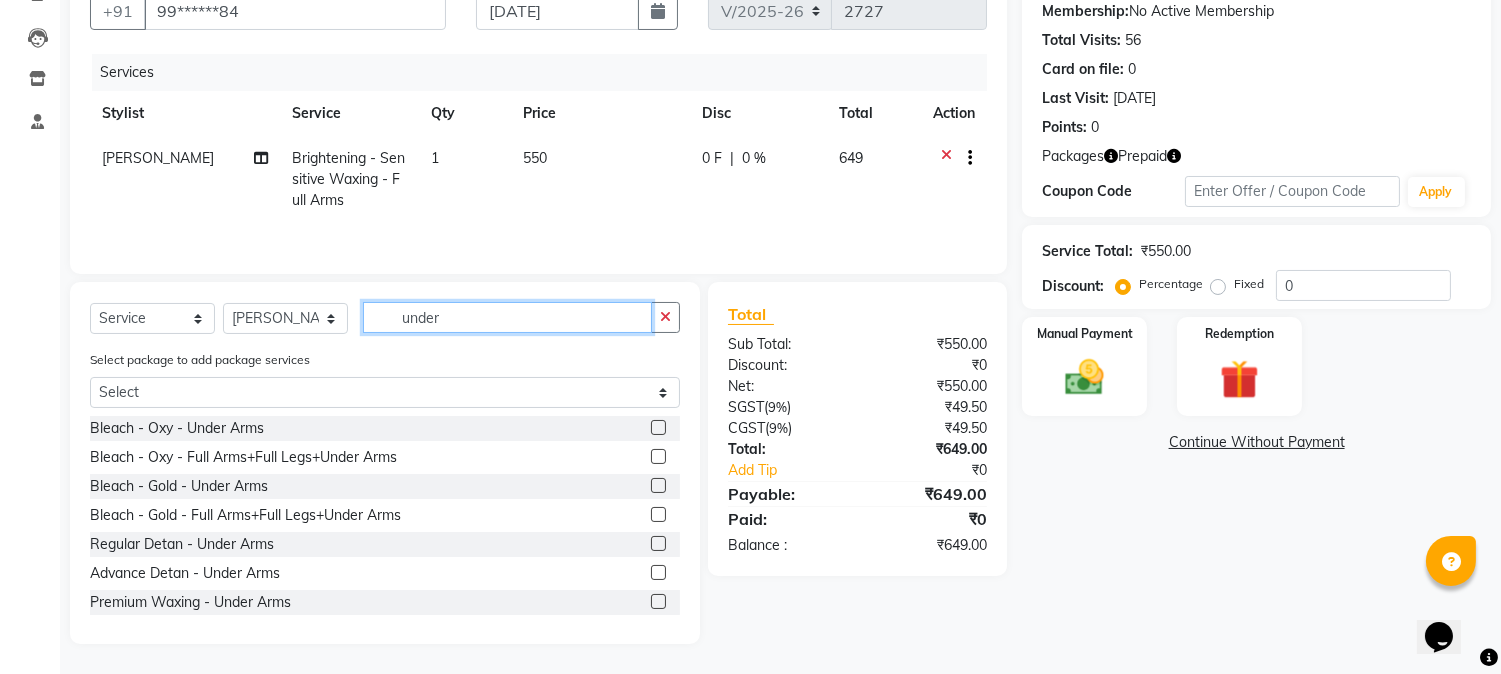 type on "under" 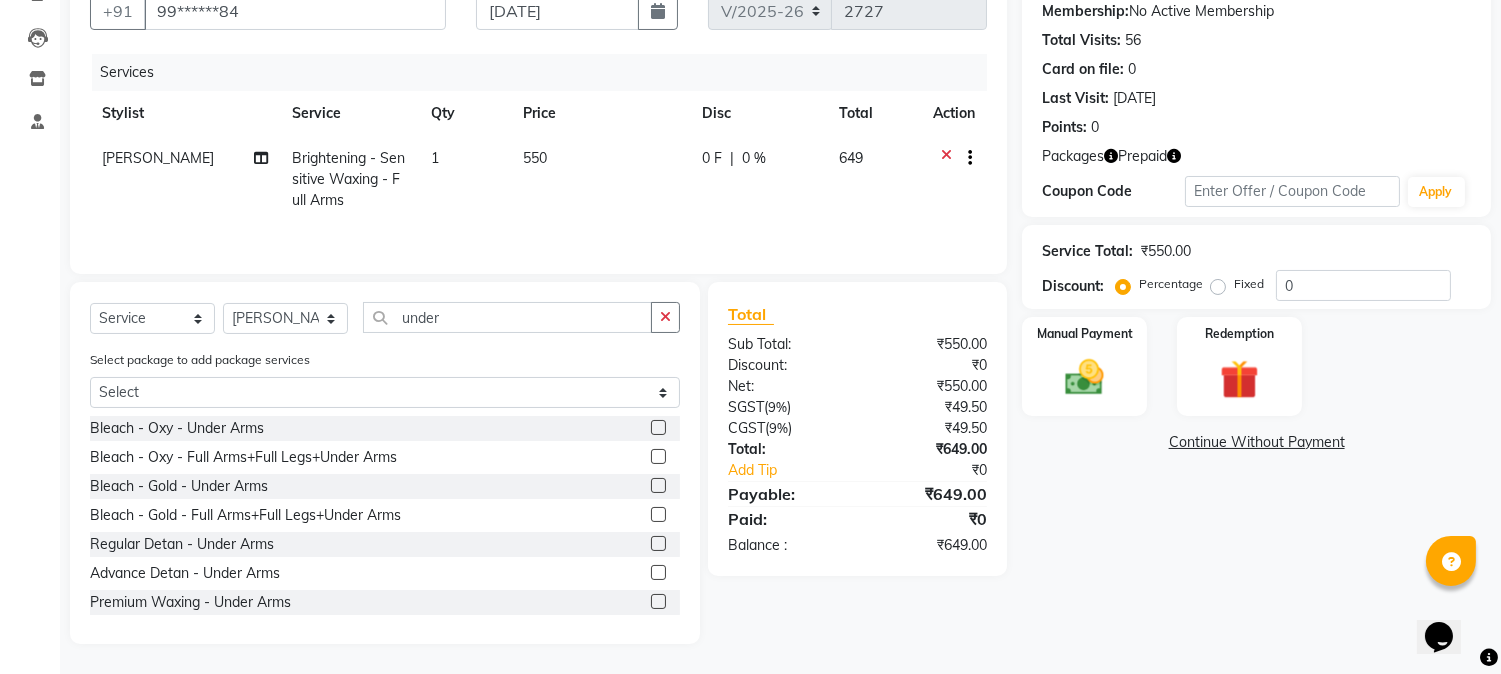 click 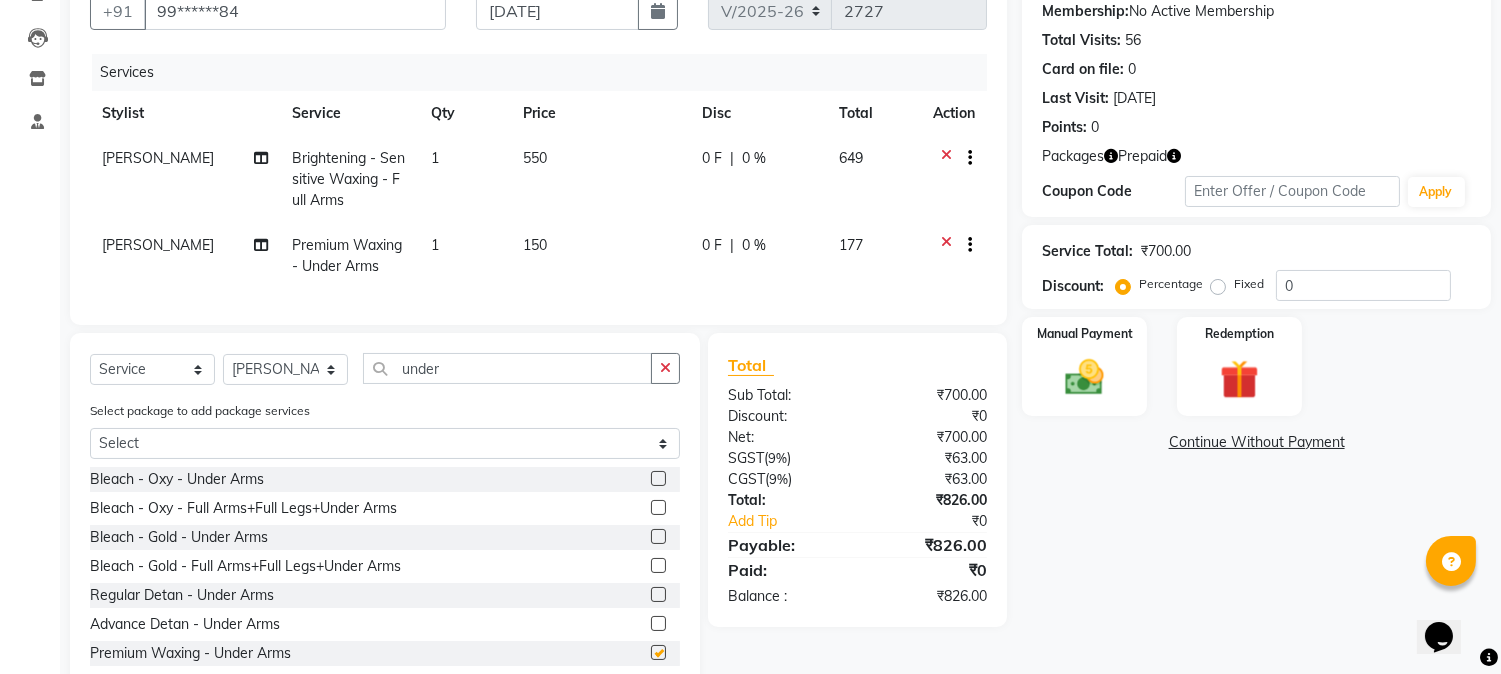 checkbox on "false" 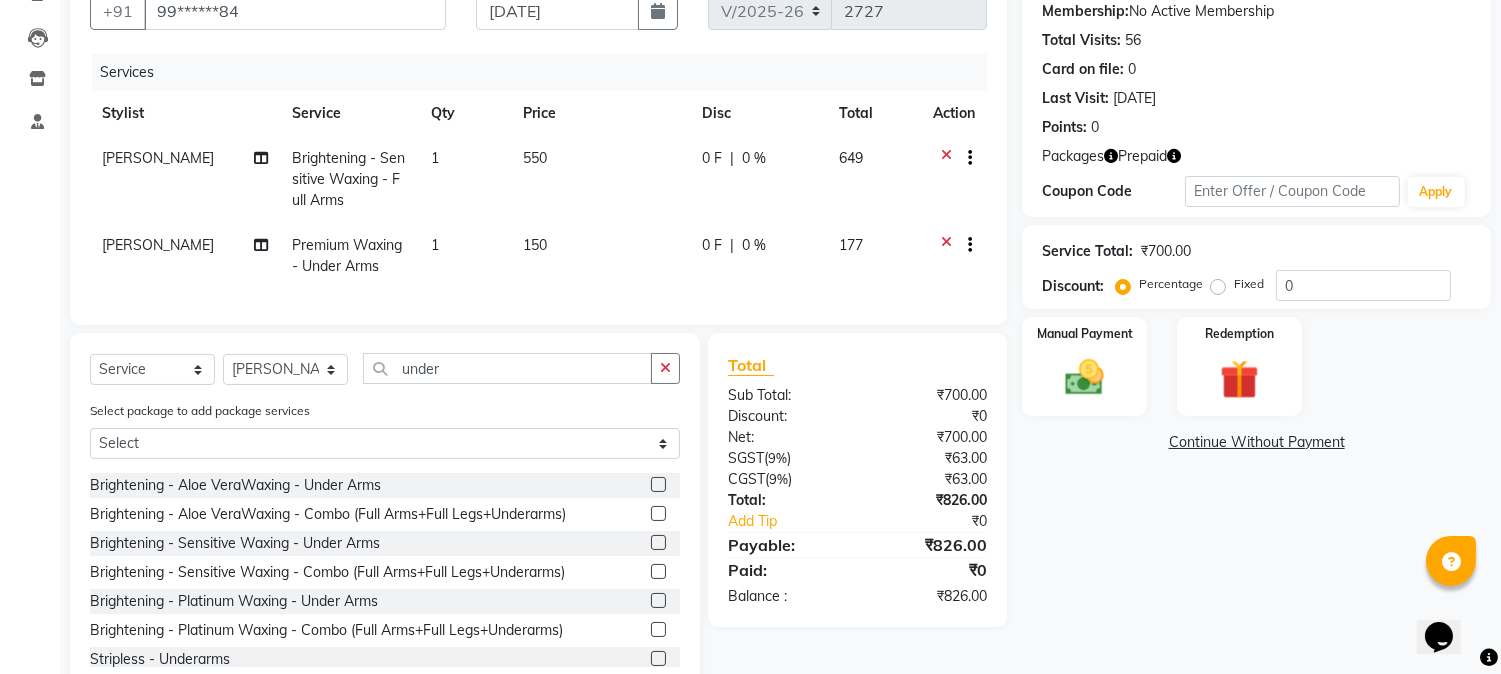 scroll, scrollTop: 234, scrollLeft: 0, axis: vertical 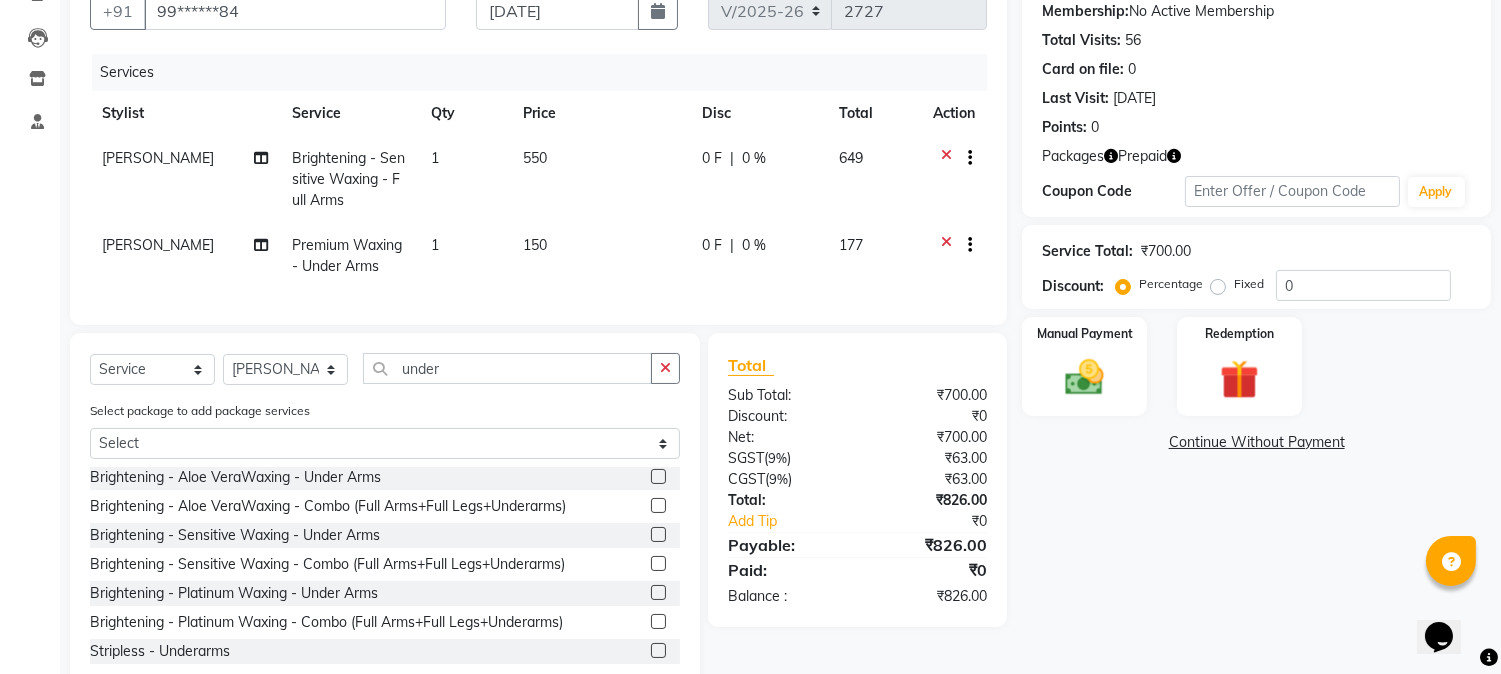 click 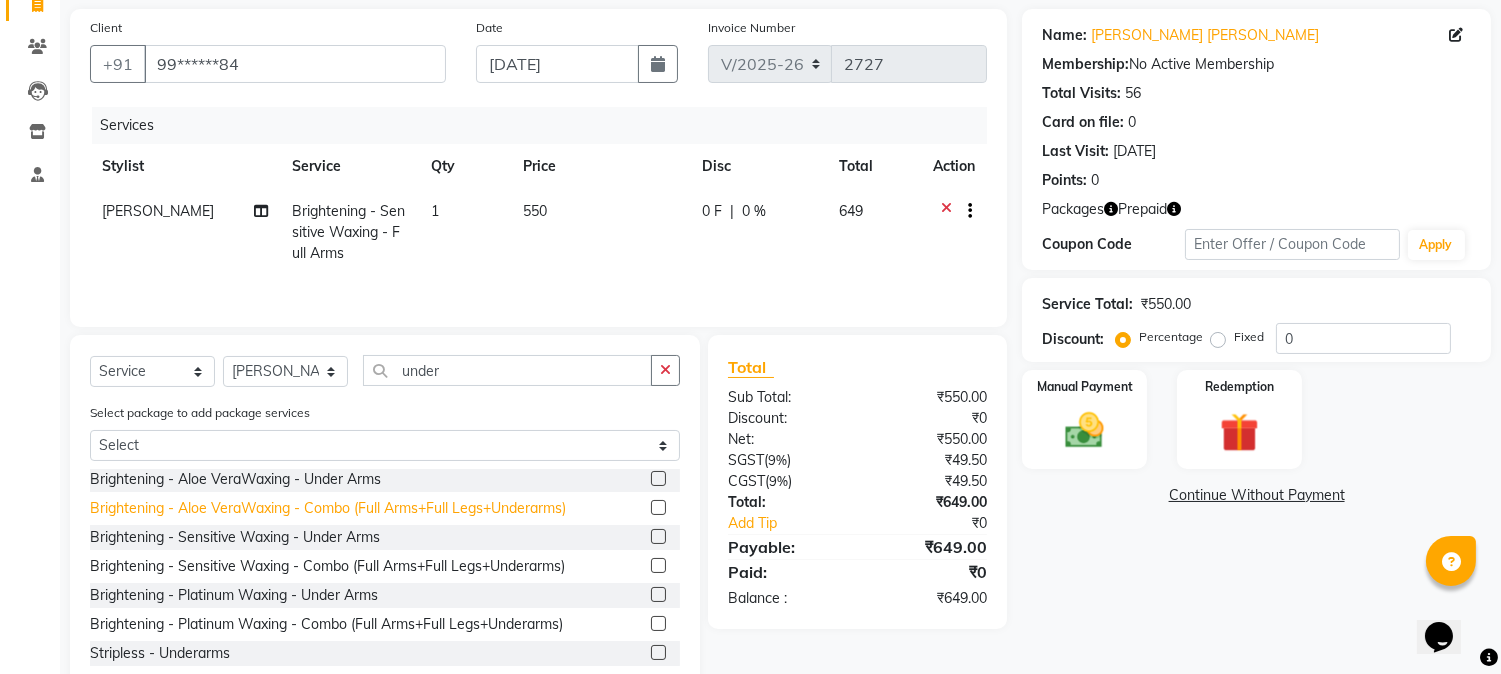 scroll, scrollTop: 195, scrollLeft: 0, axis: vertical 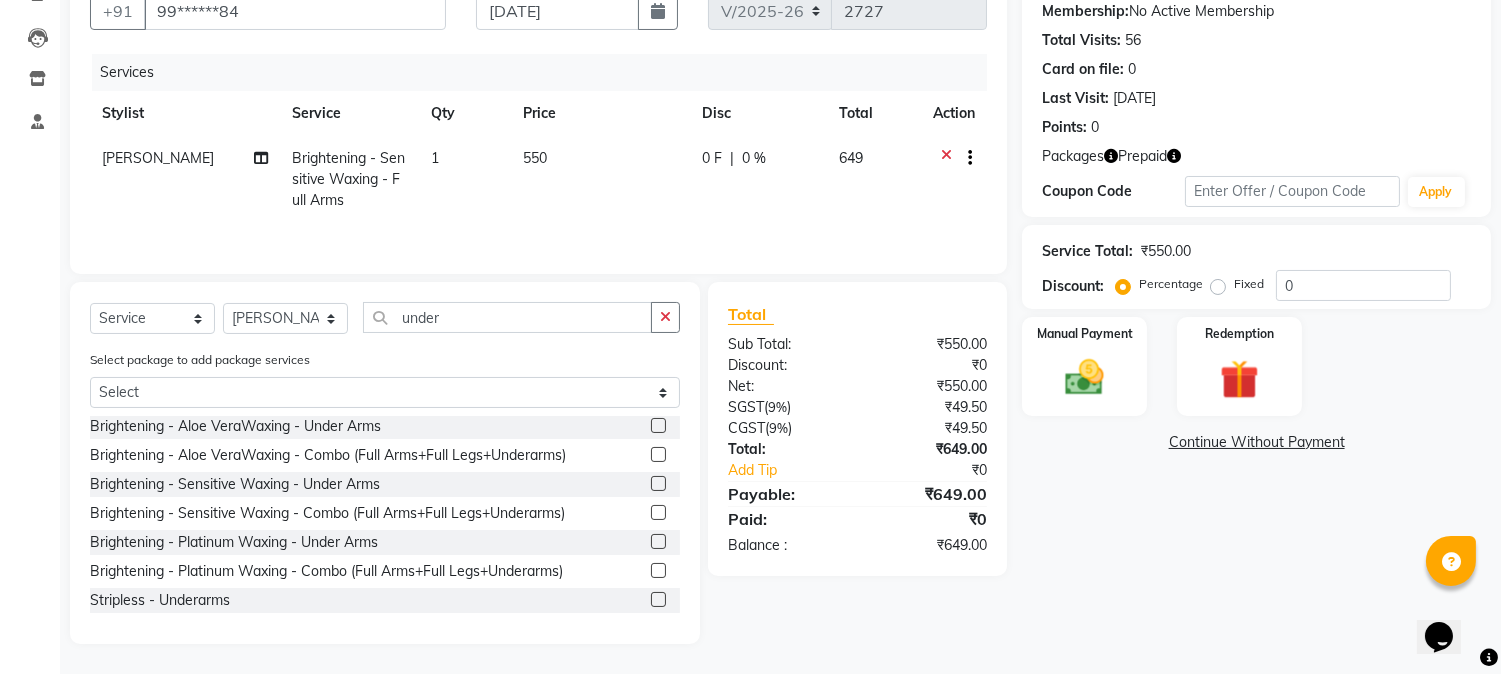 click 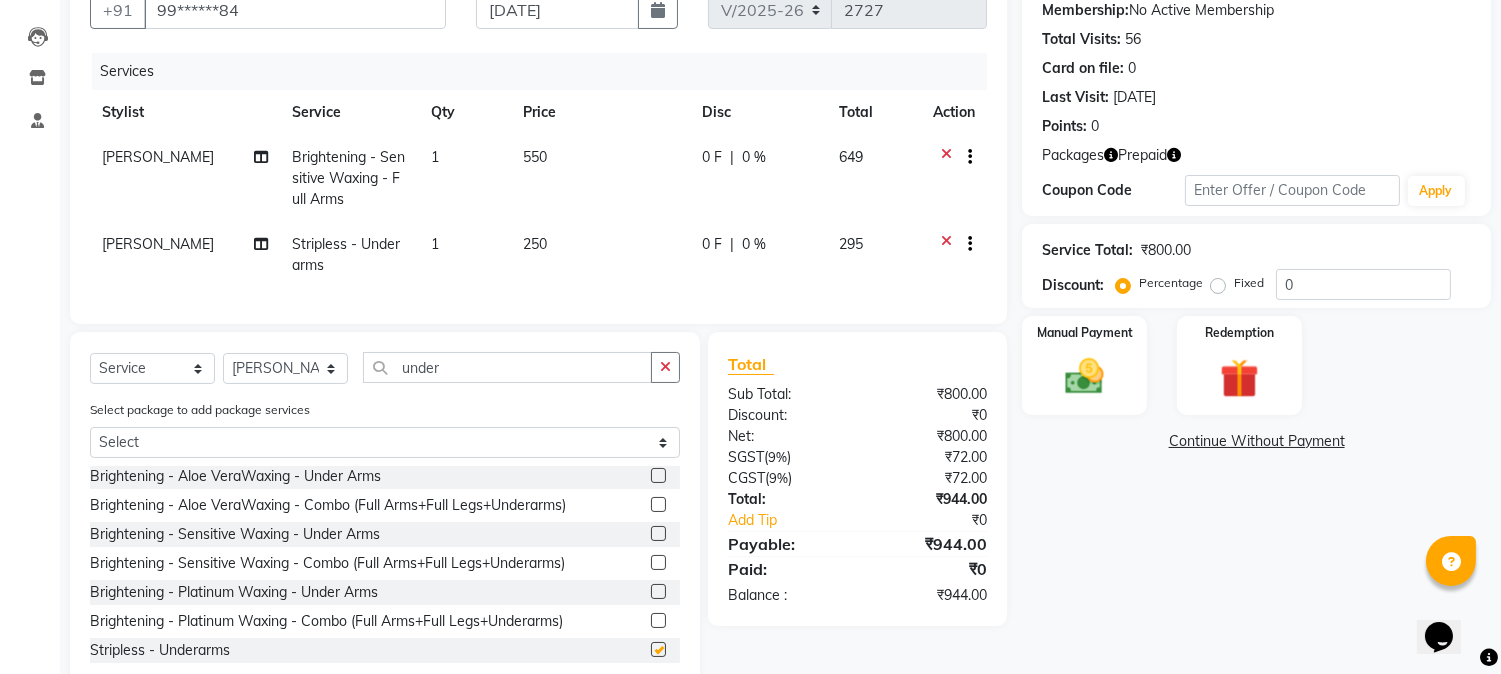 checkbox on "false" 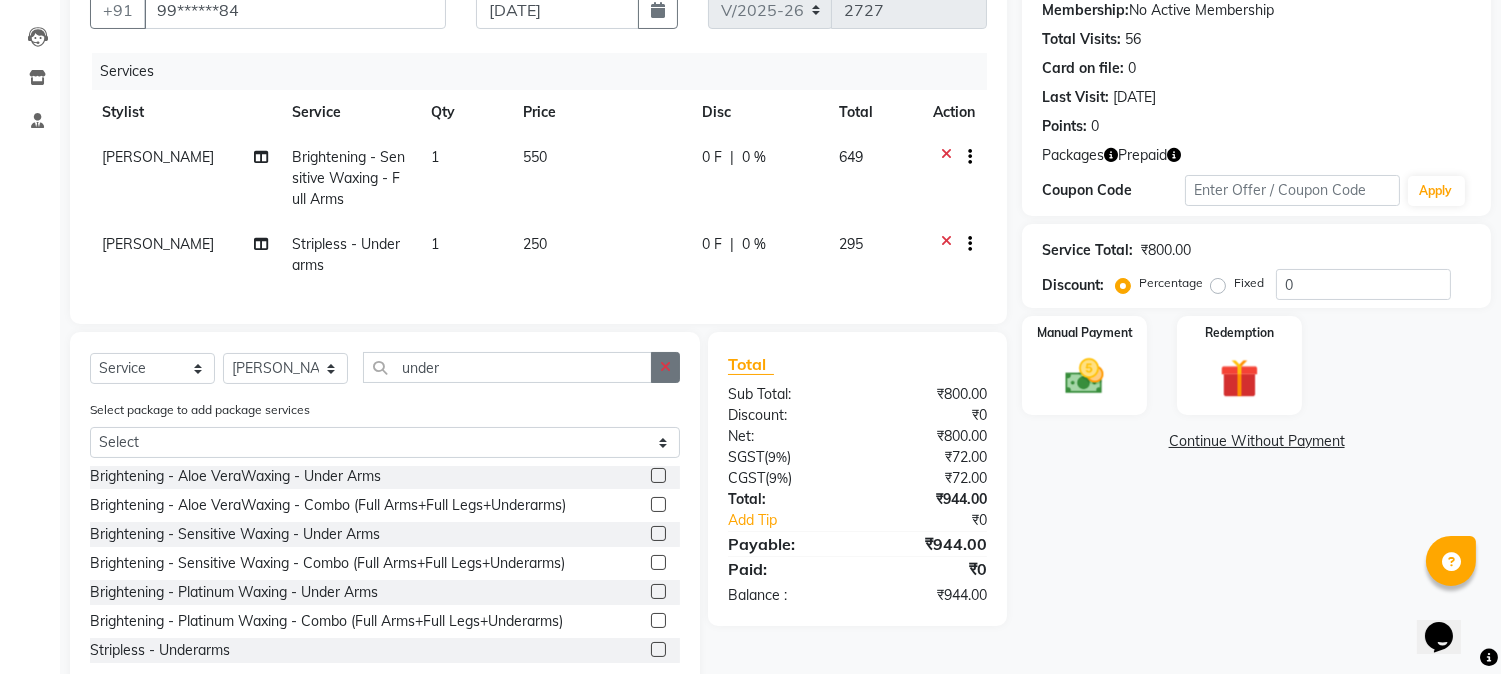 click 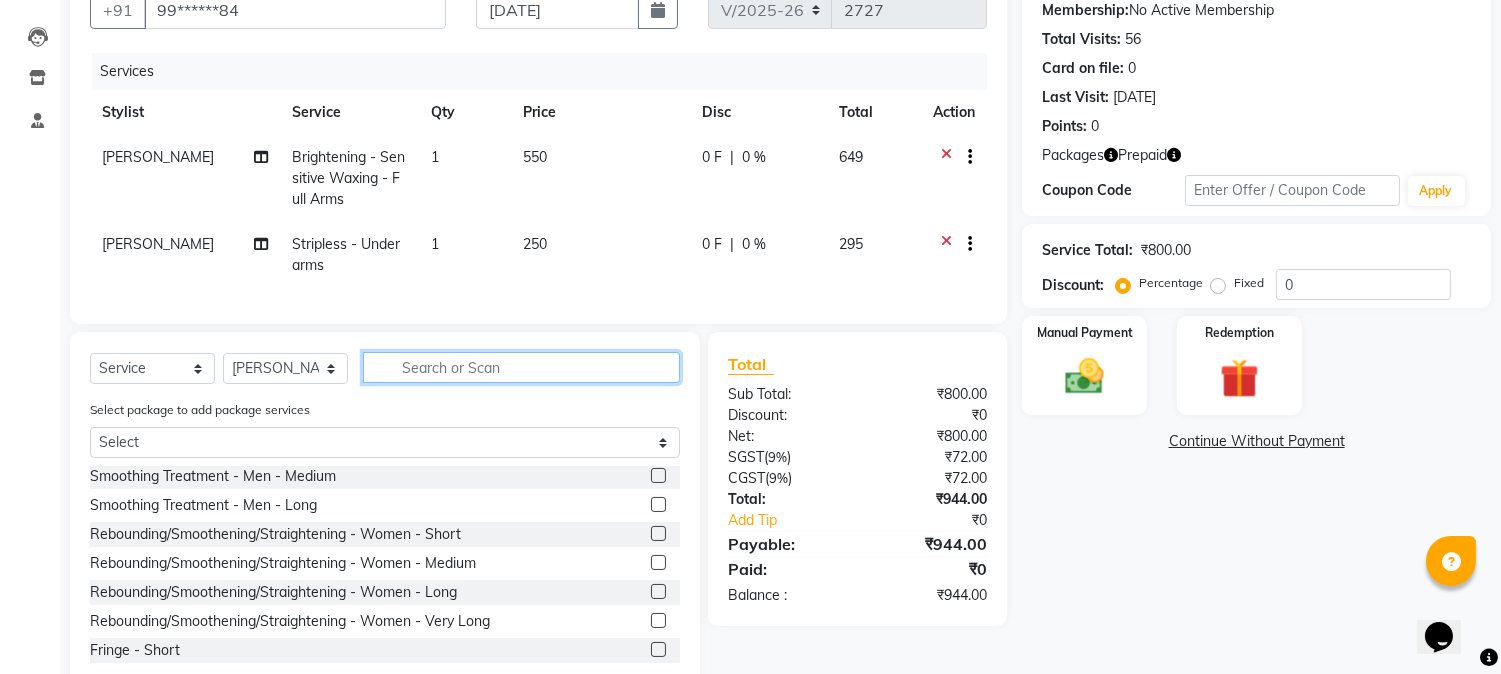 click 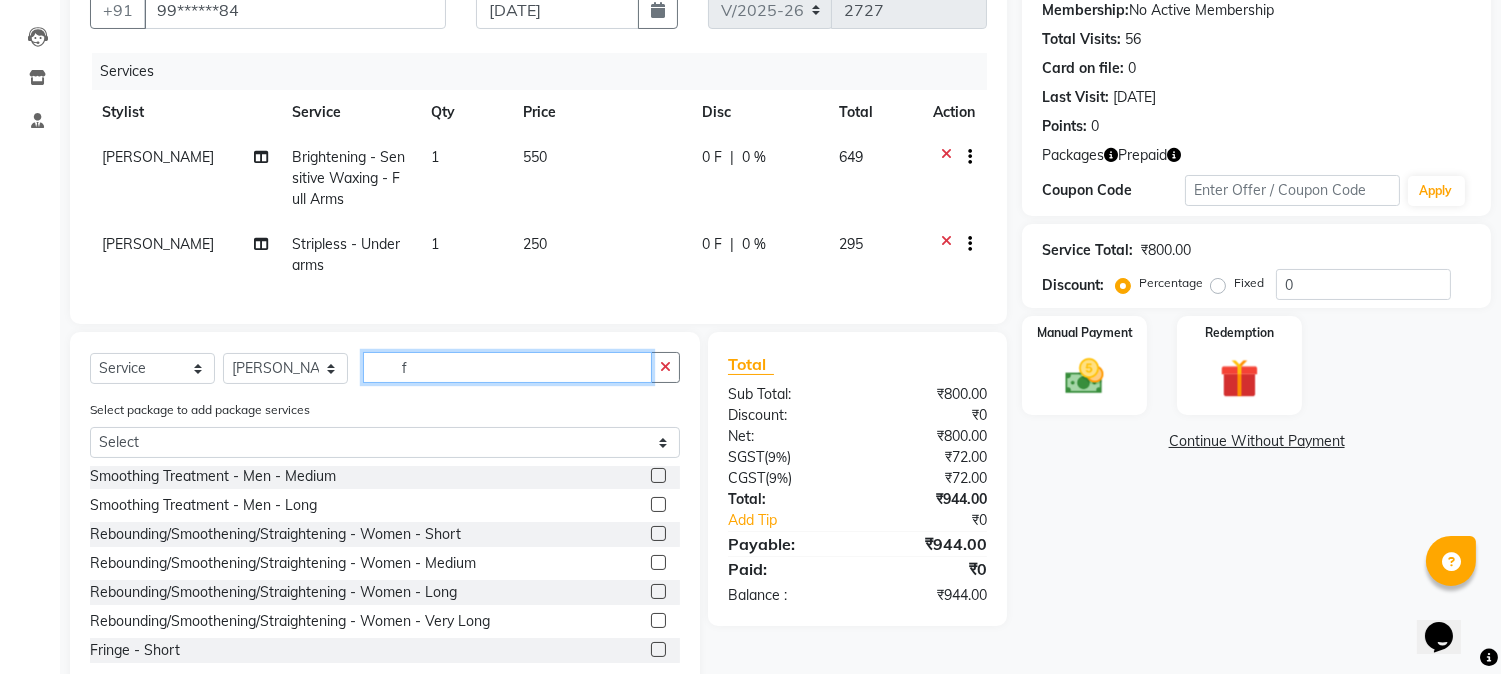 scroll, scrollTop: 0, scrollLeft: 0, axis: both 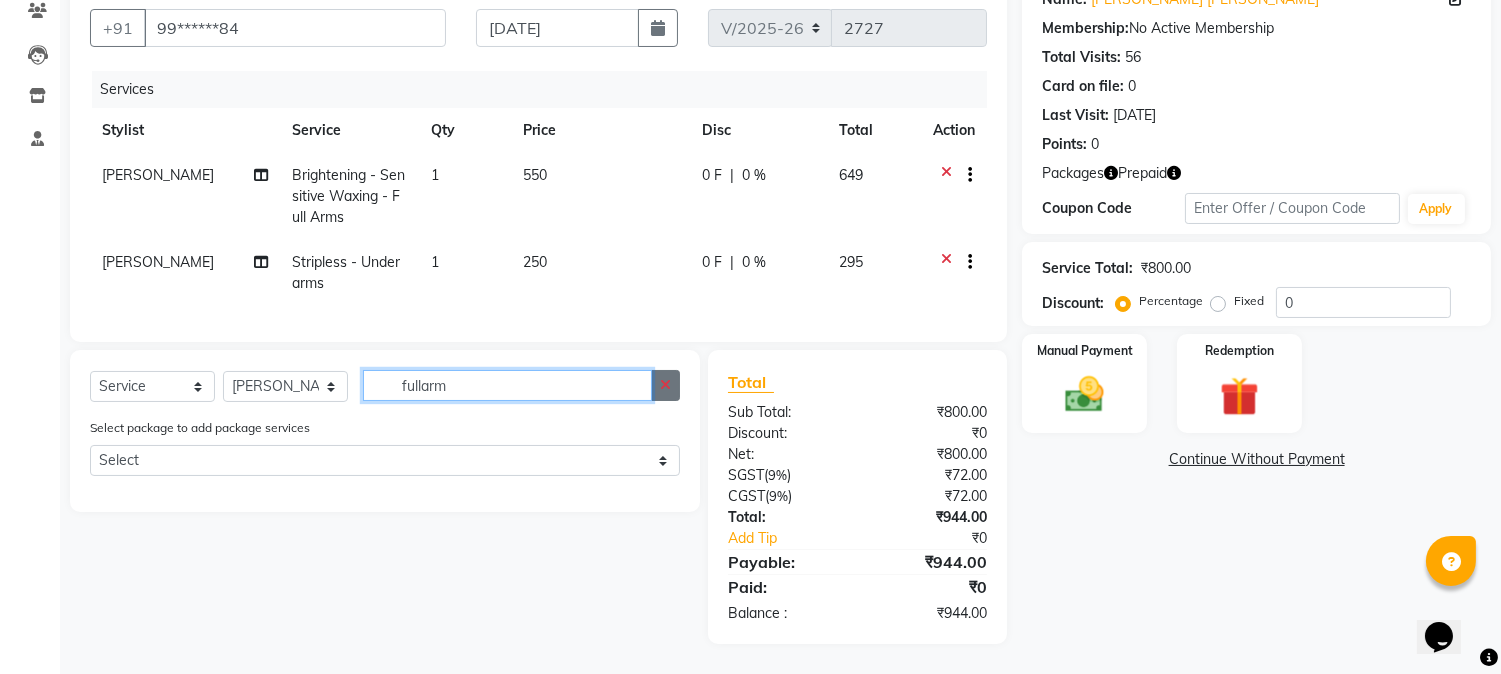 type on "fullarm" 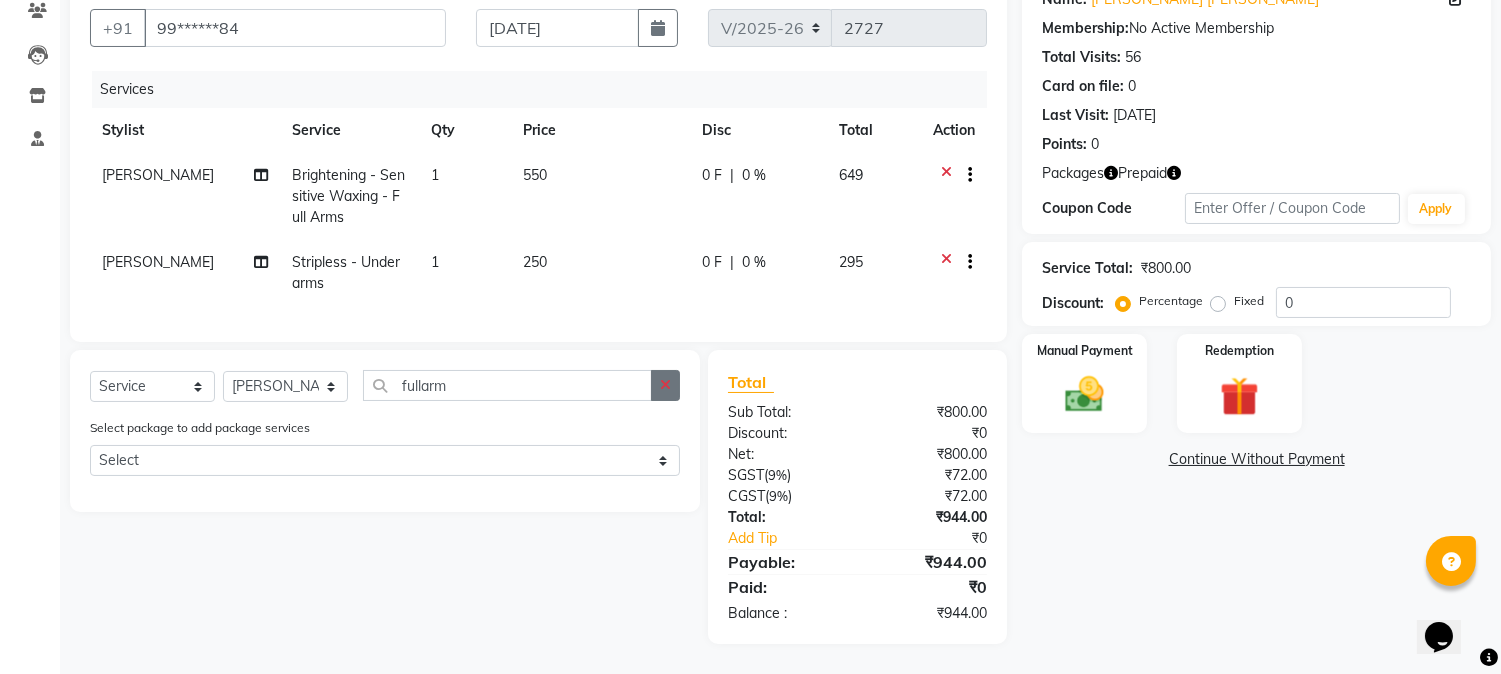 click 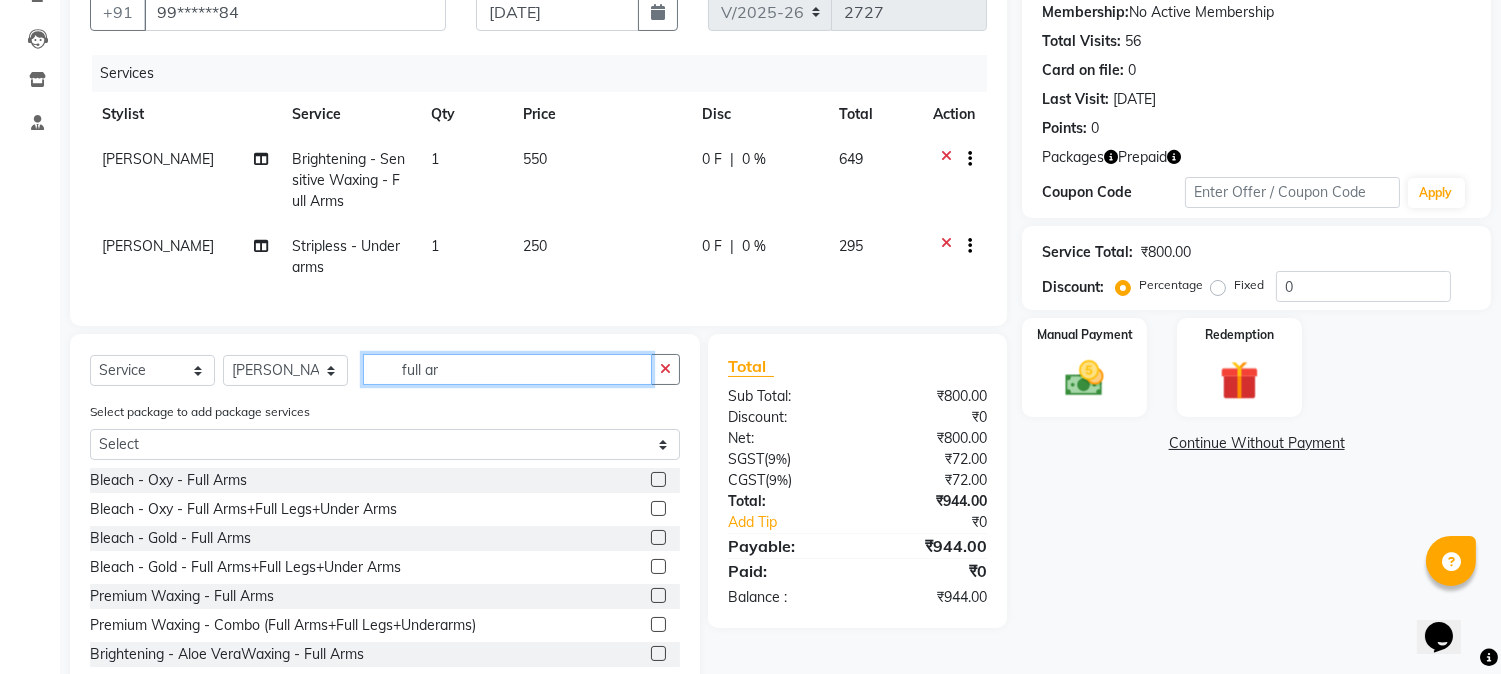 scroll, scrollTop: 262, scrollLeft: 0, axis: vertical 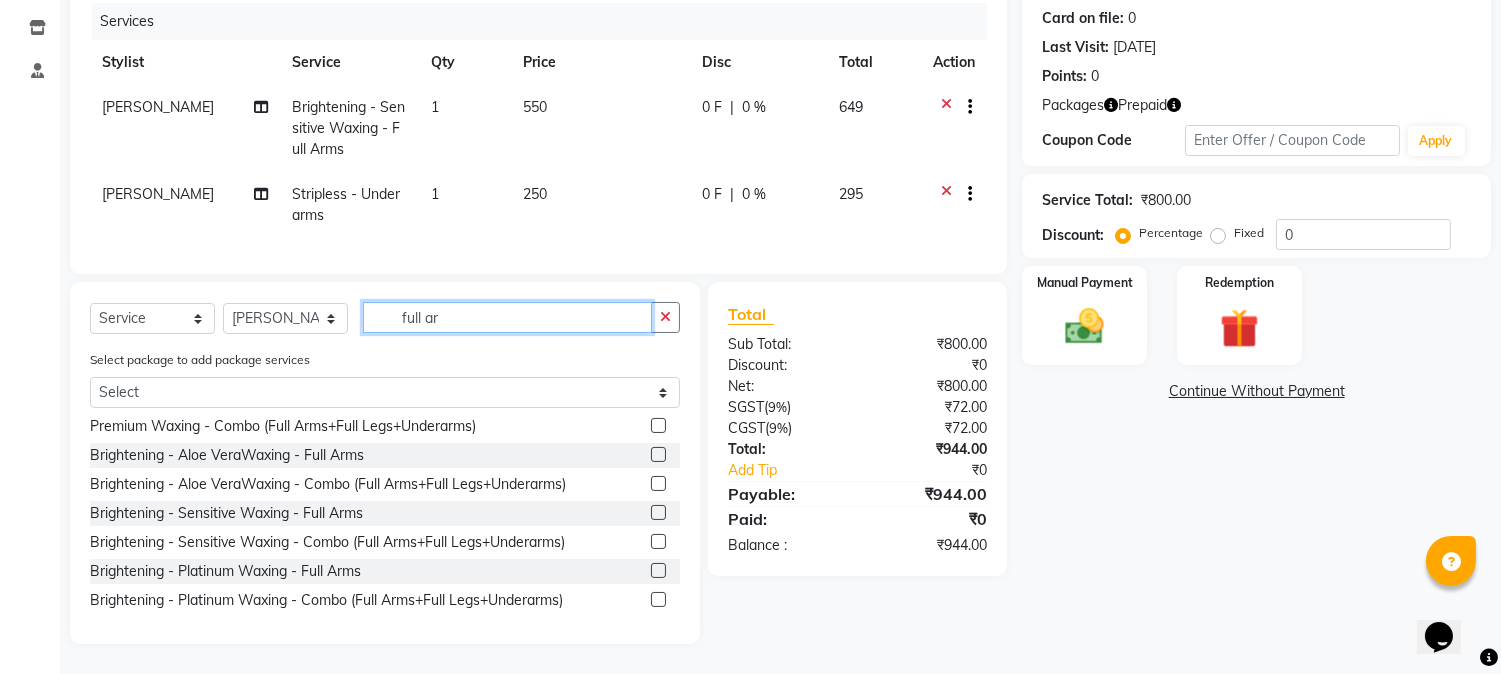 type on "full ar" 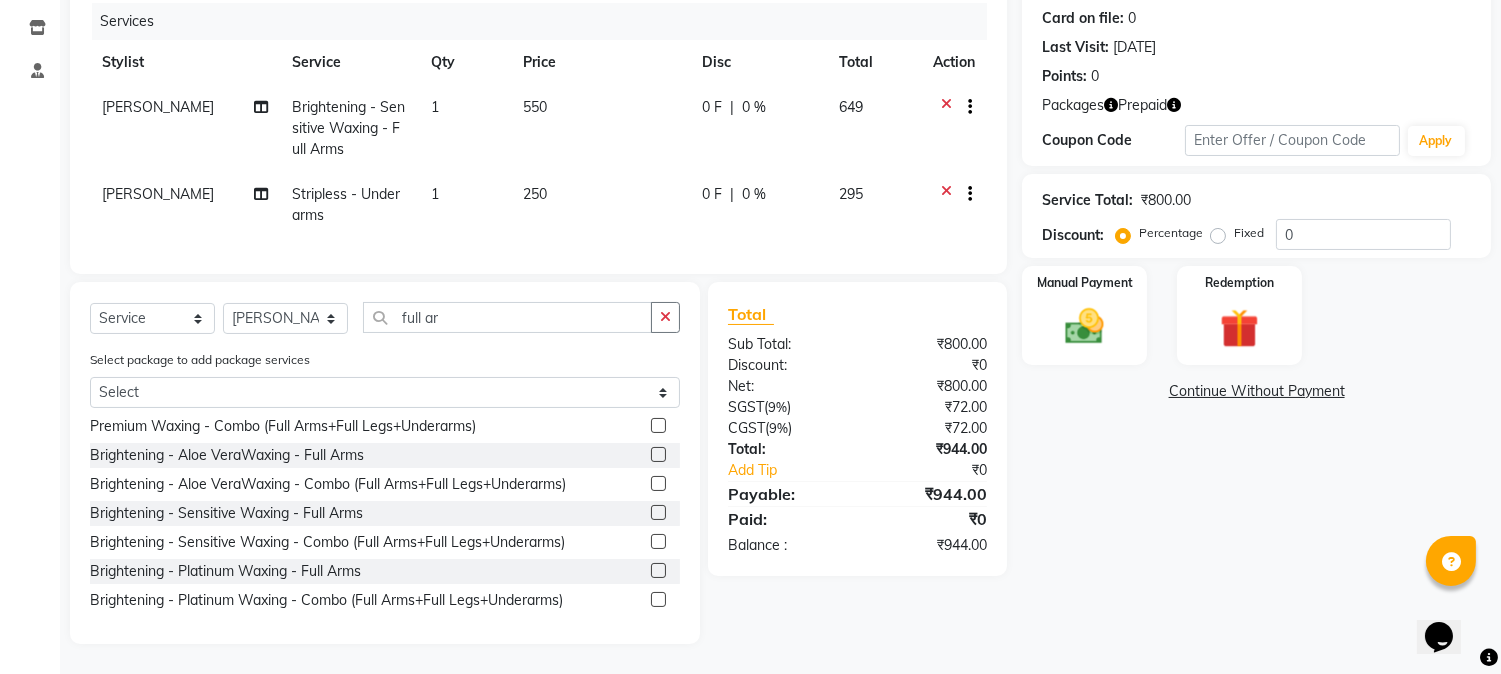 click 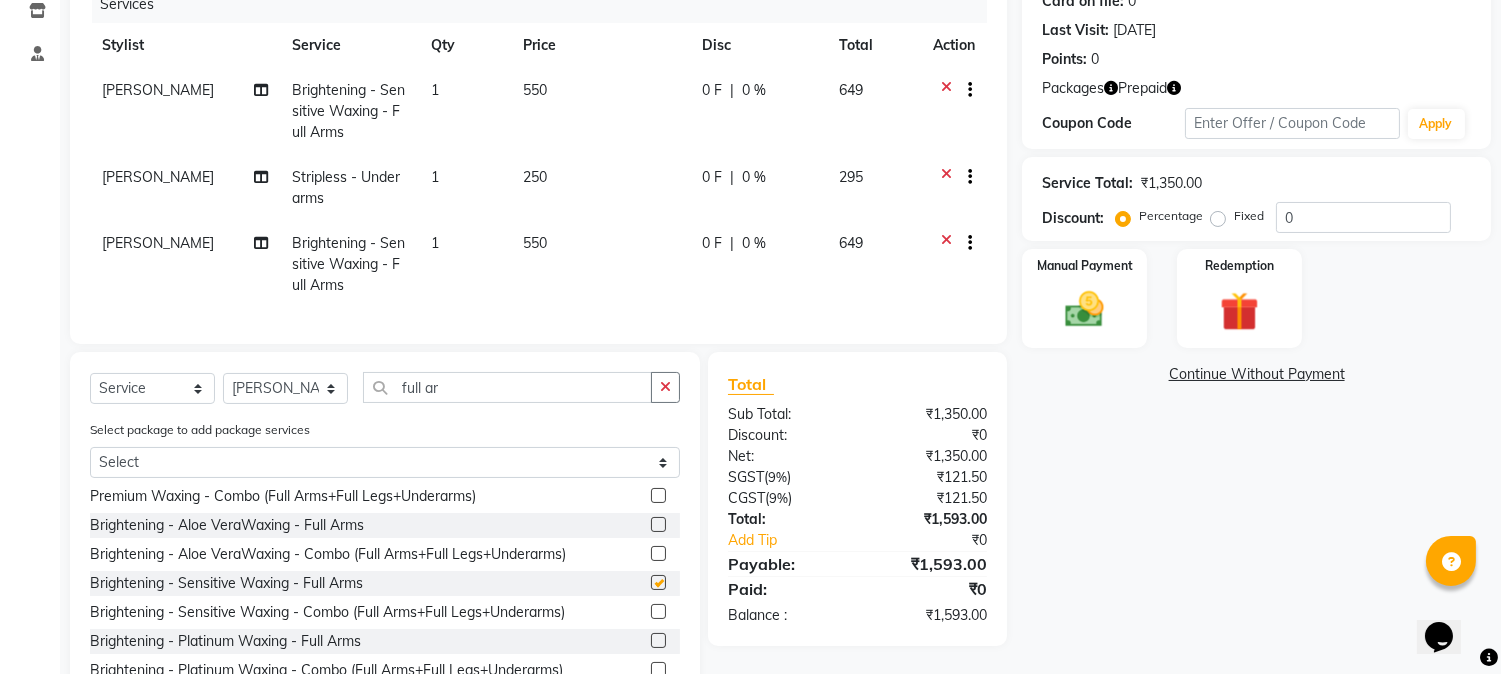 checkbox on "false" 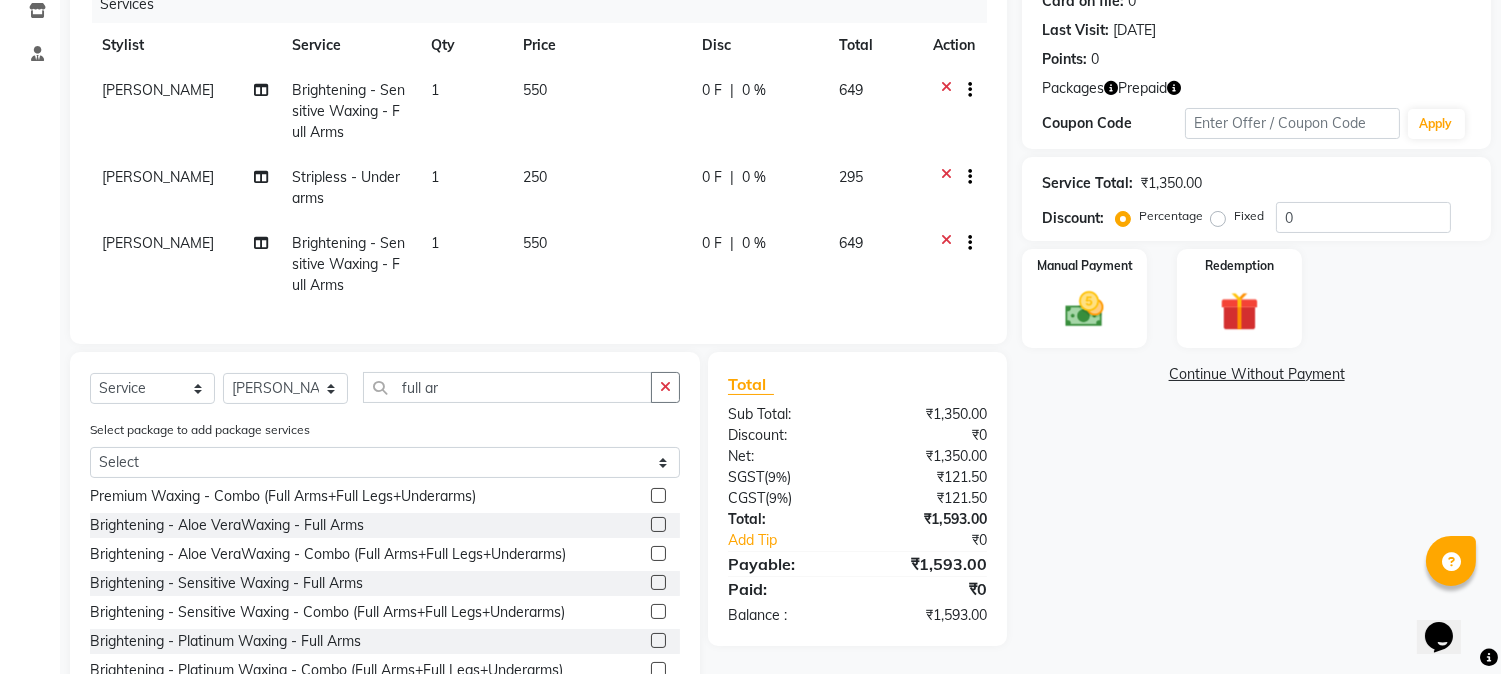 click 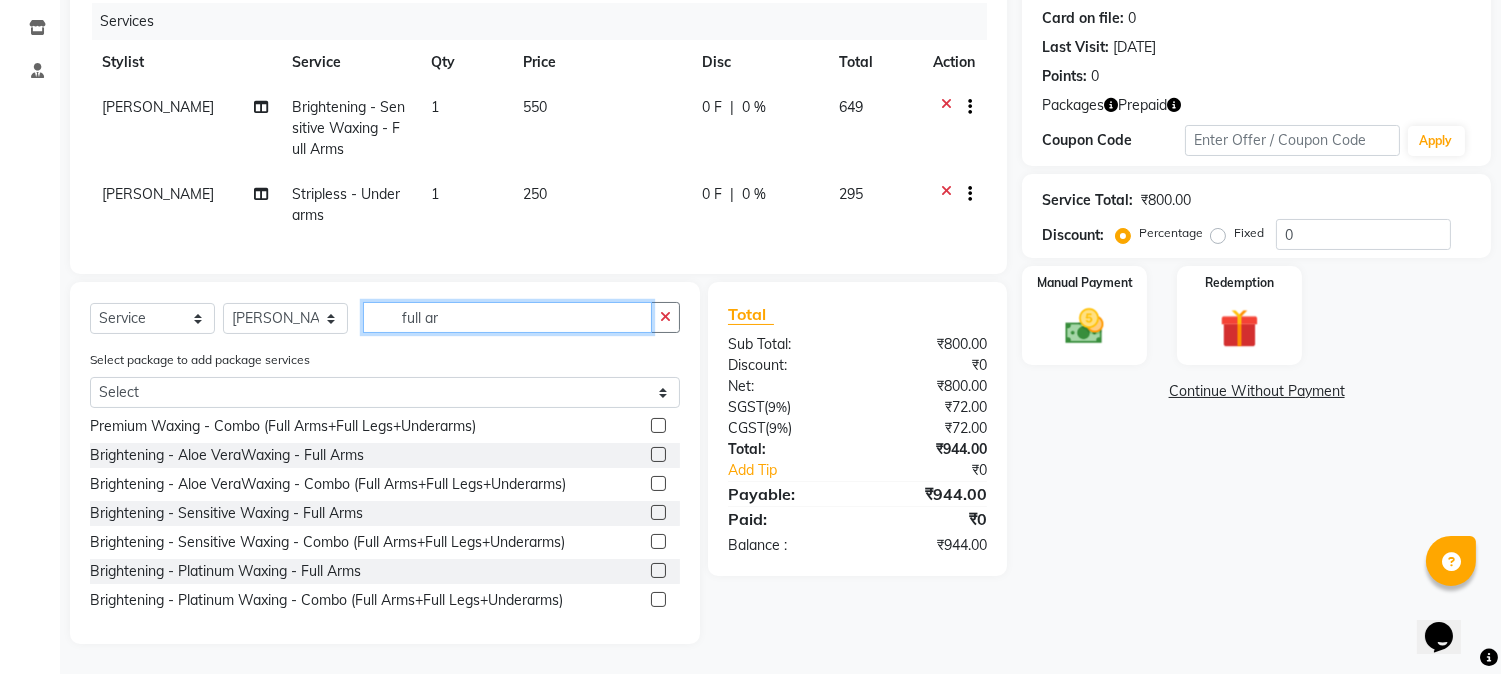 click on "full ar" 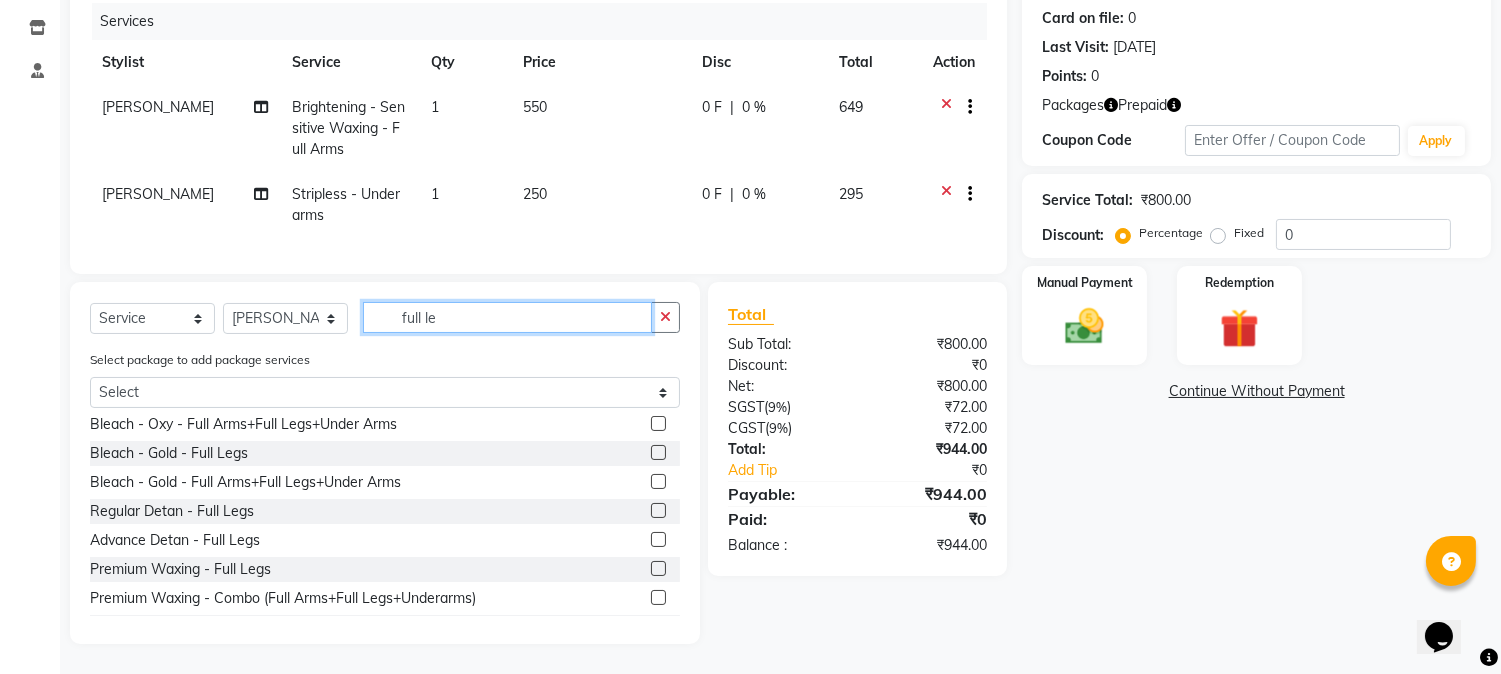 scroll, scrollTop: 0, scrollLeft: 0, axis: both 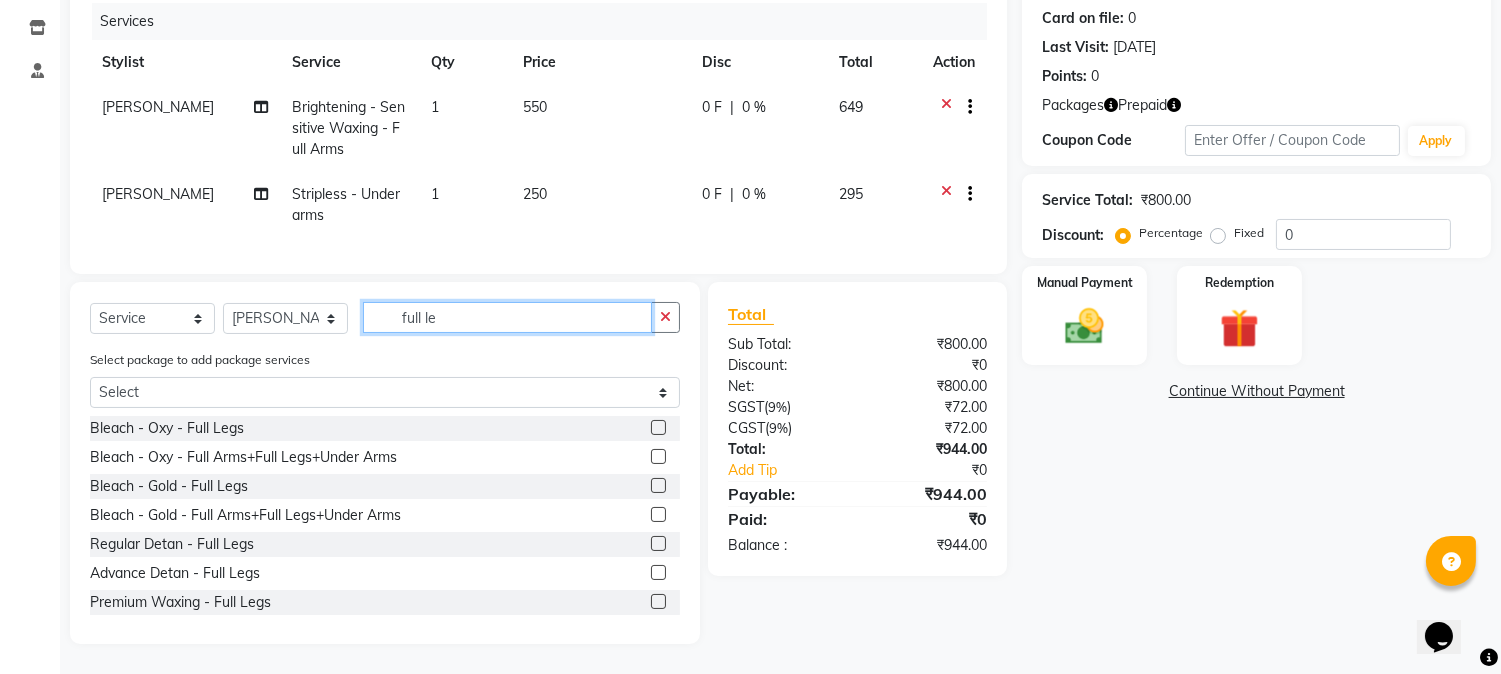 type on "full le" 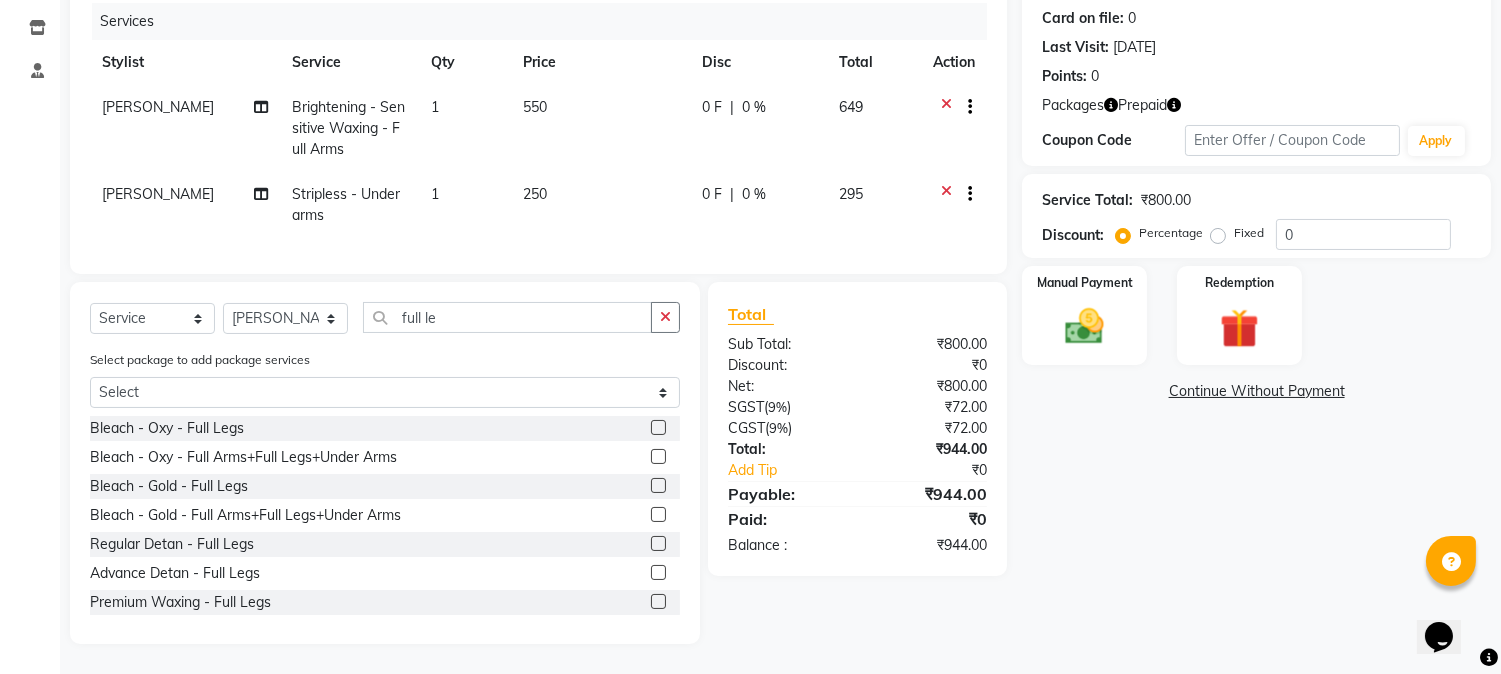 click 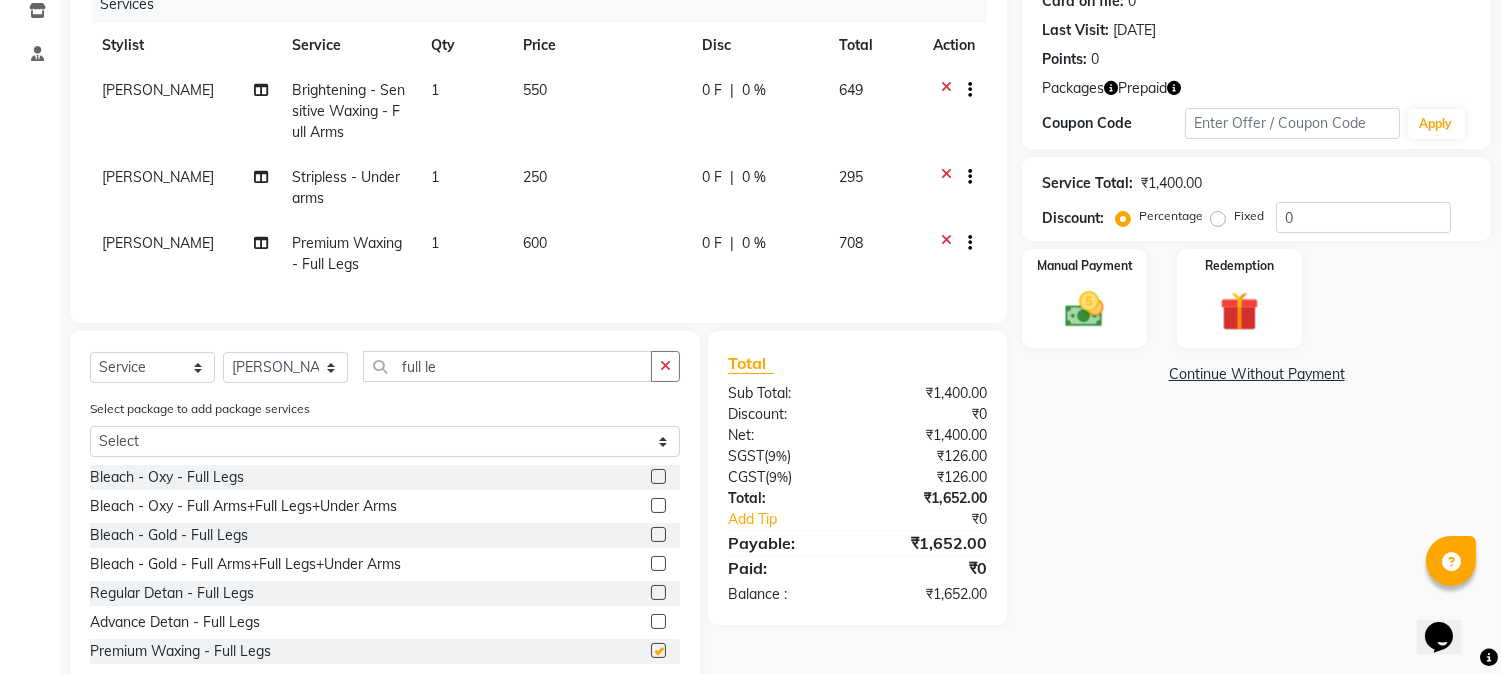 checkbox on "false" 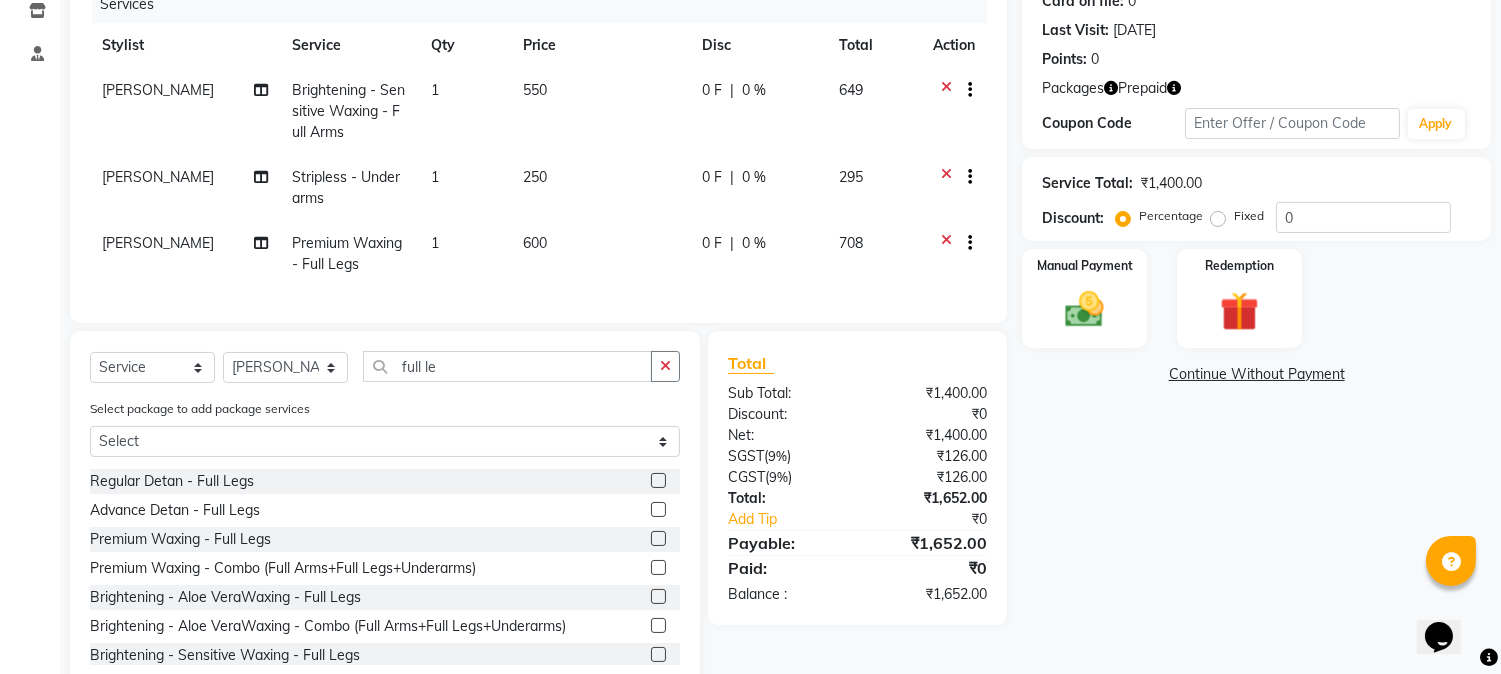 scroll, scrollTop: 205, scrollLeft: 0, axis: vertical 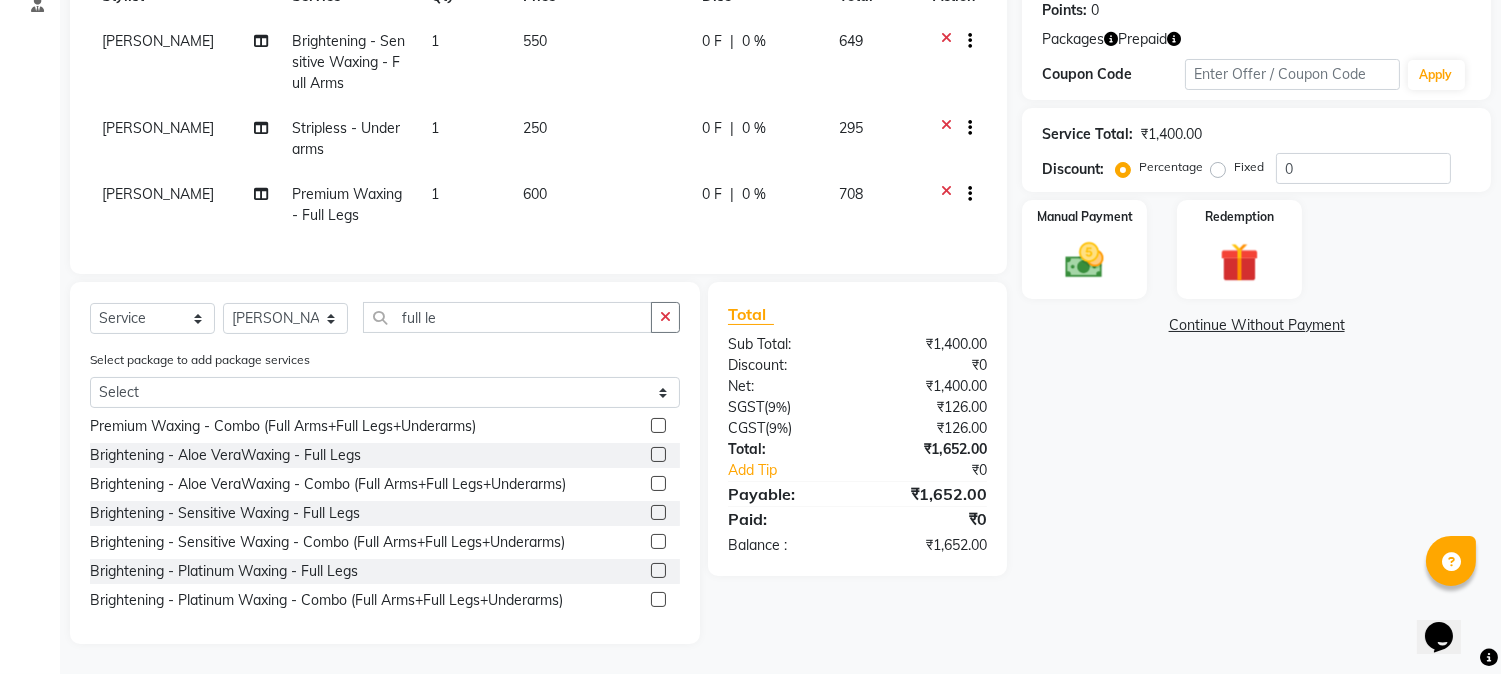 click 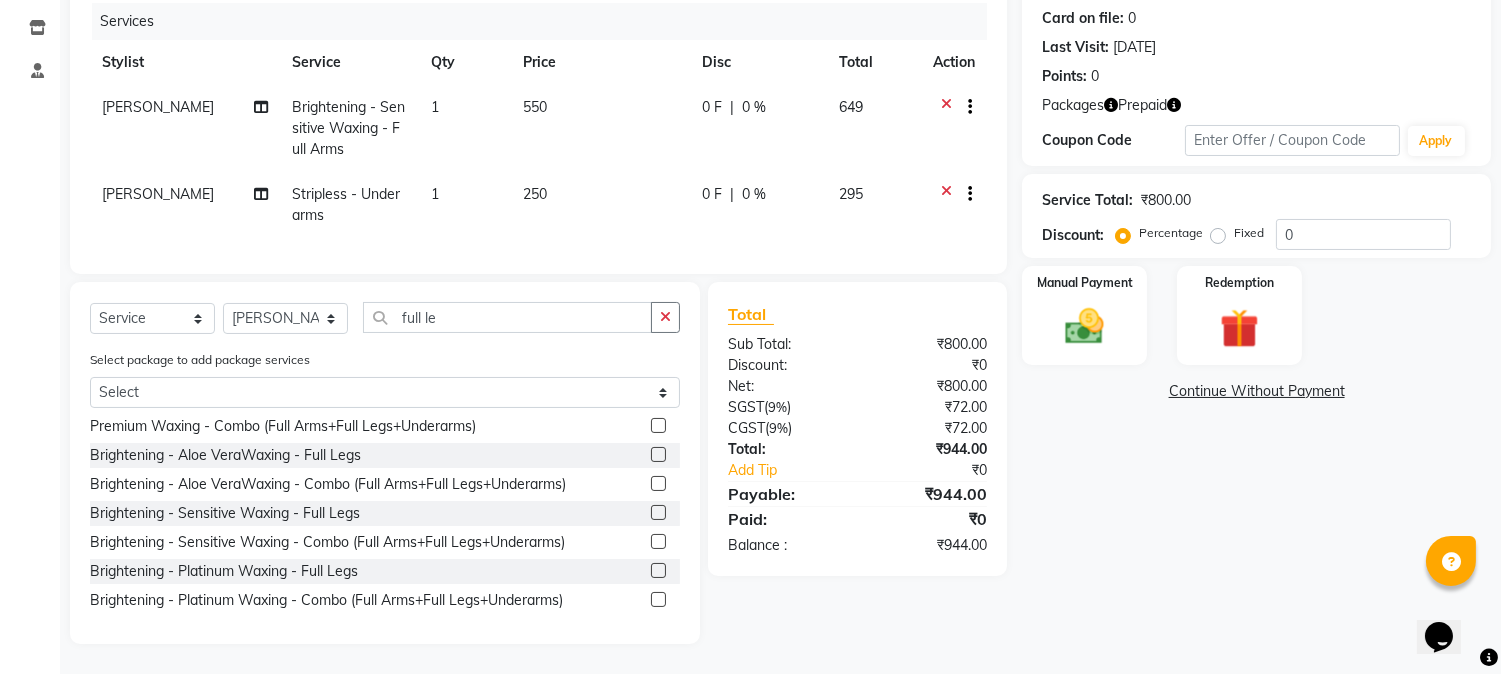 scroll, scrollTop: 262, scrollLeft: 0, axis: vertical 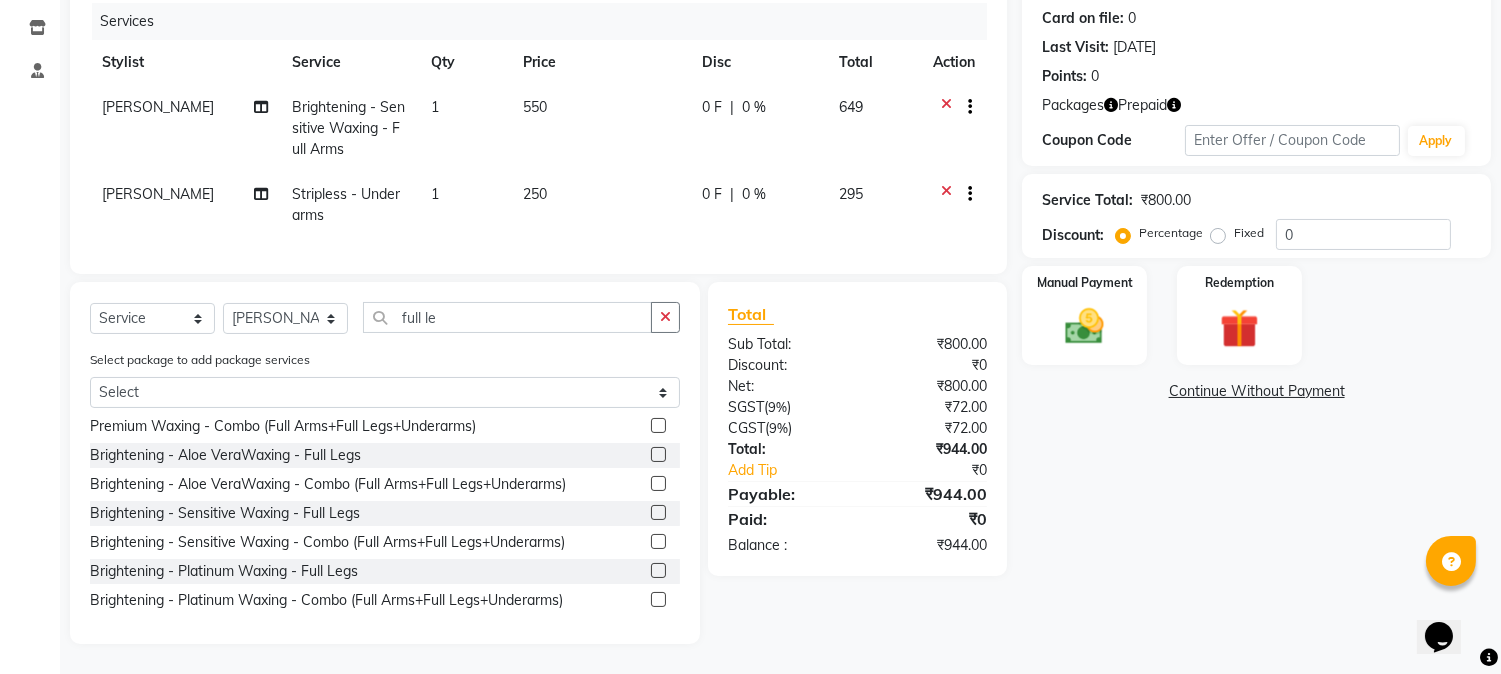 click 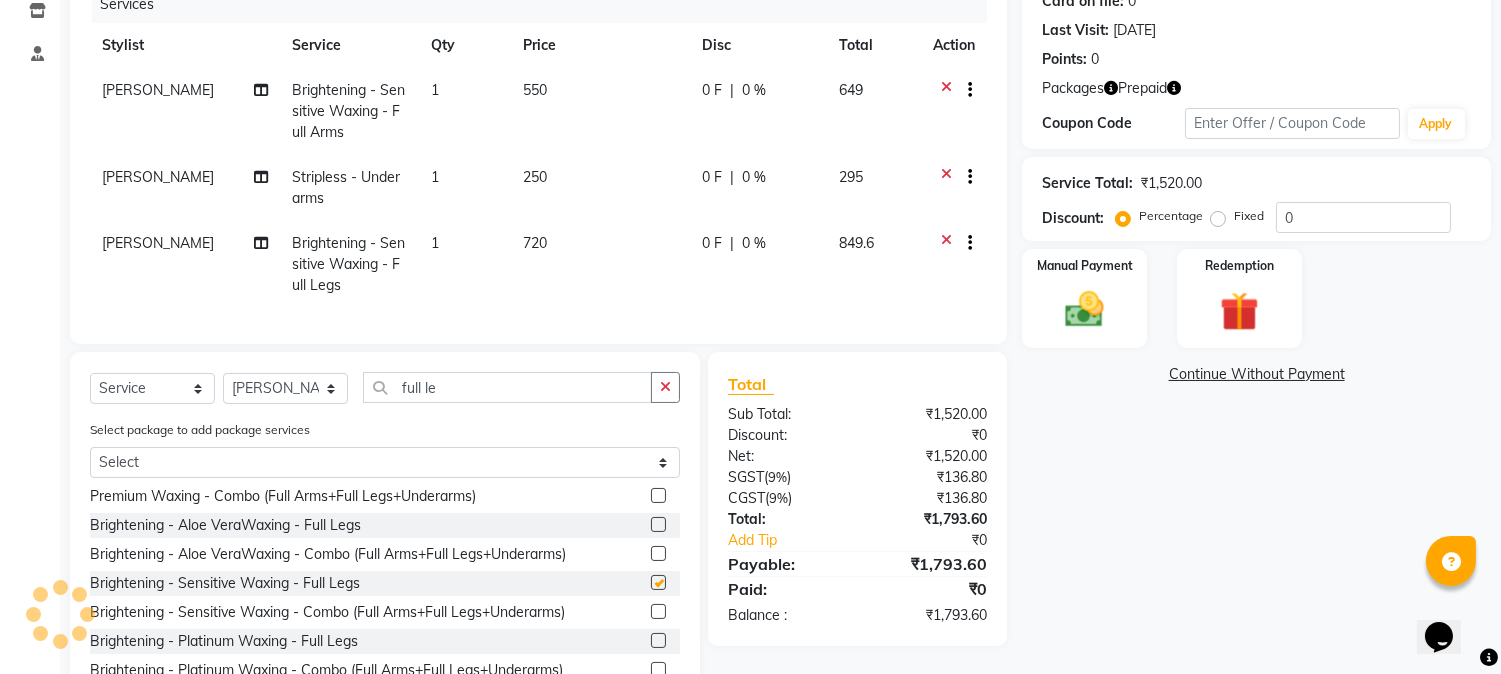 checkbox on "false" 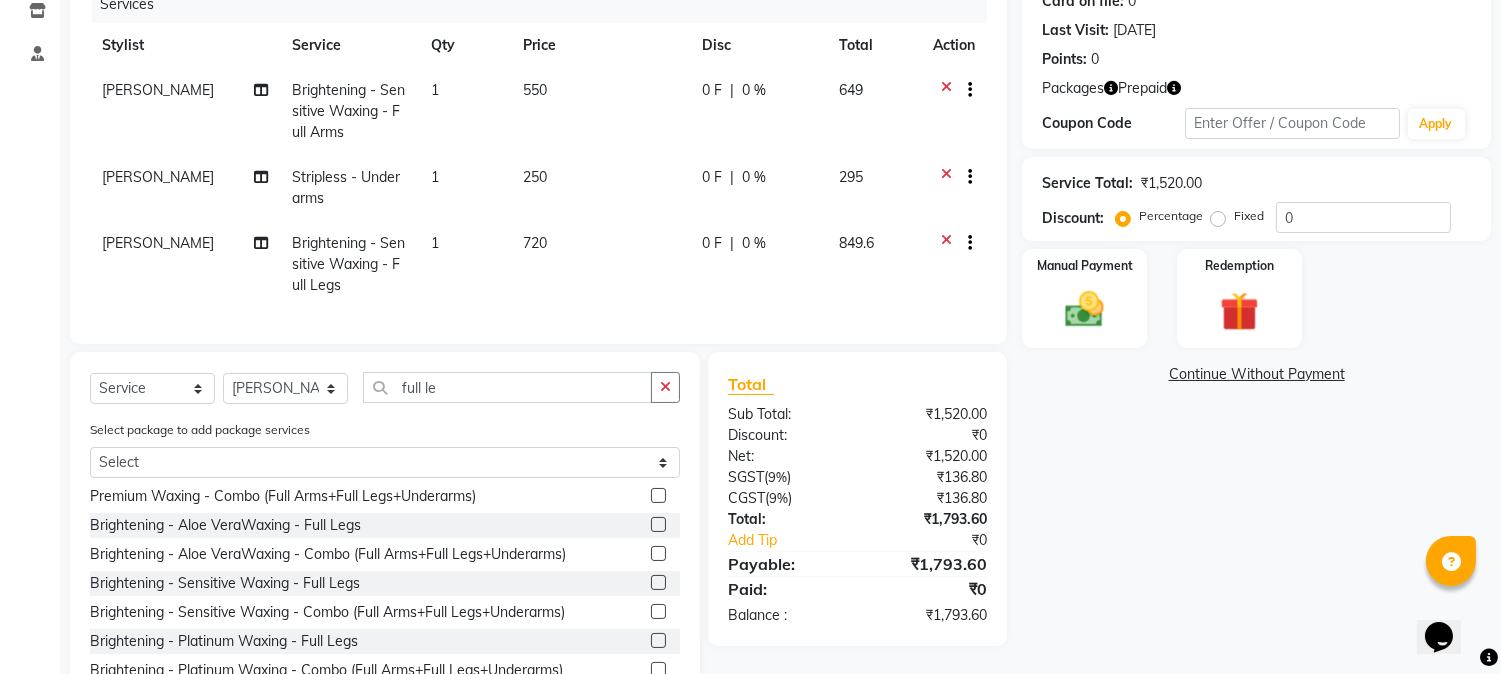 scroll, scrollTop: 348, scrollLeft: 0, axis: vertical 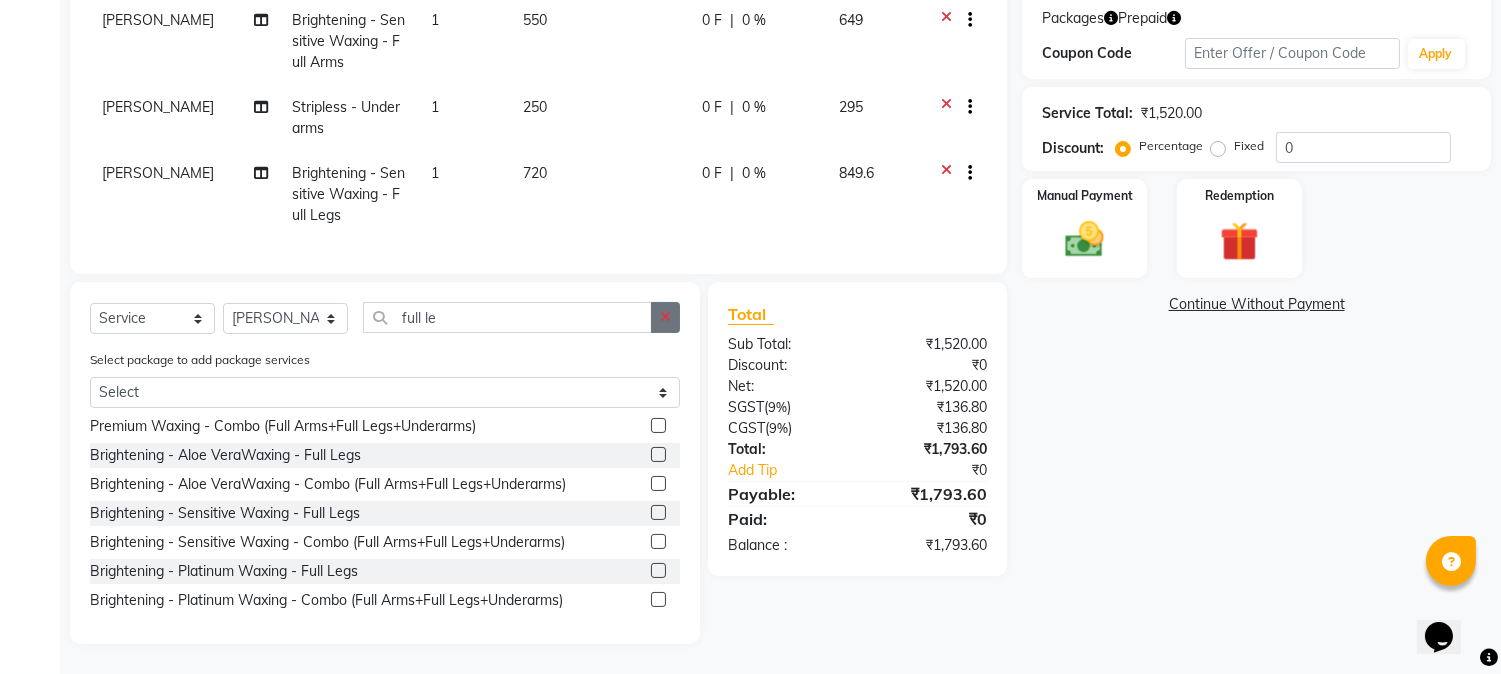 click 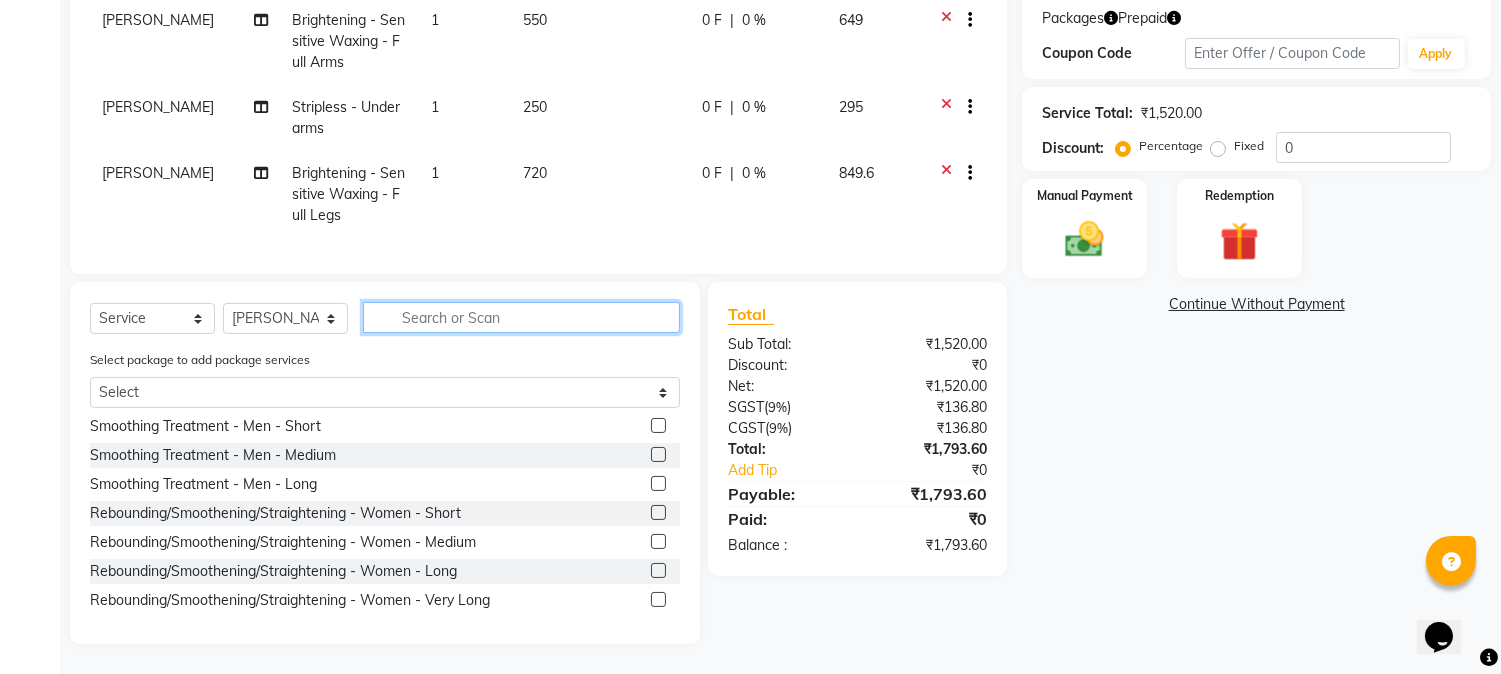 click 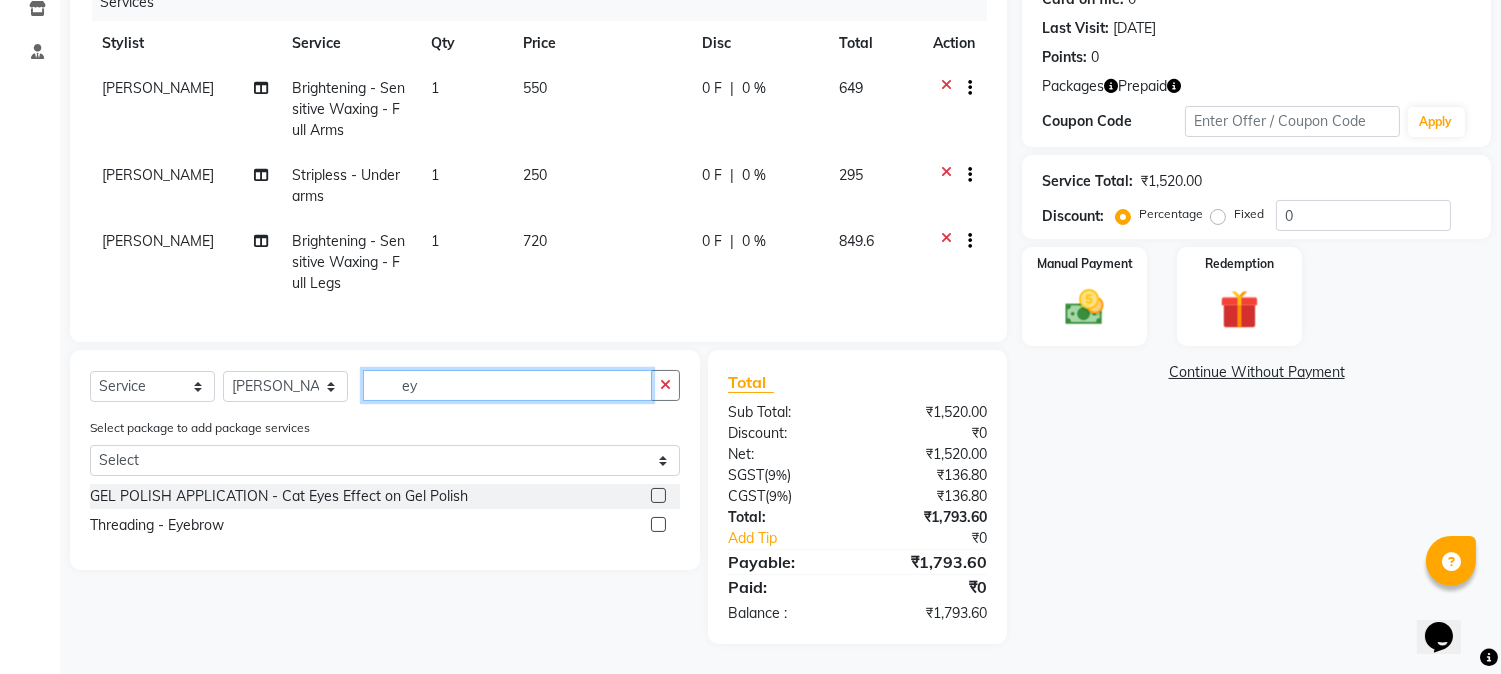 scroll, scrollTop: 280, scrollLeft: 0, axis: vertical 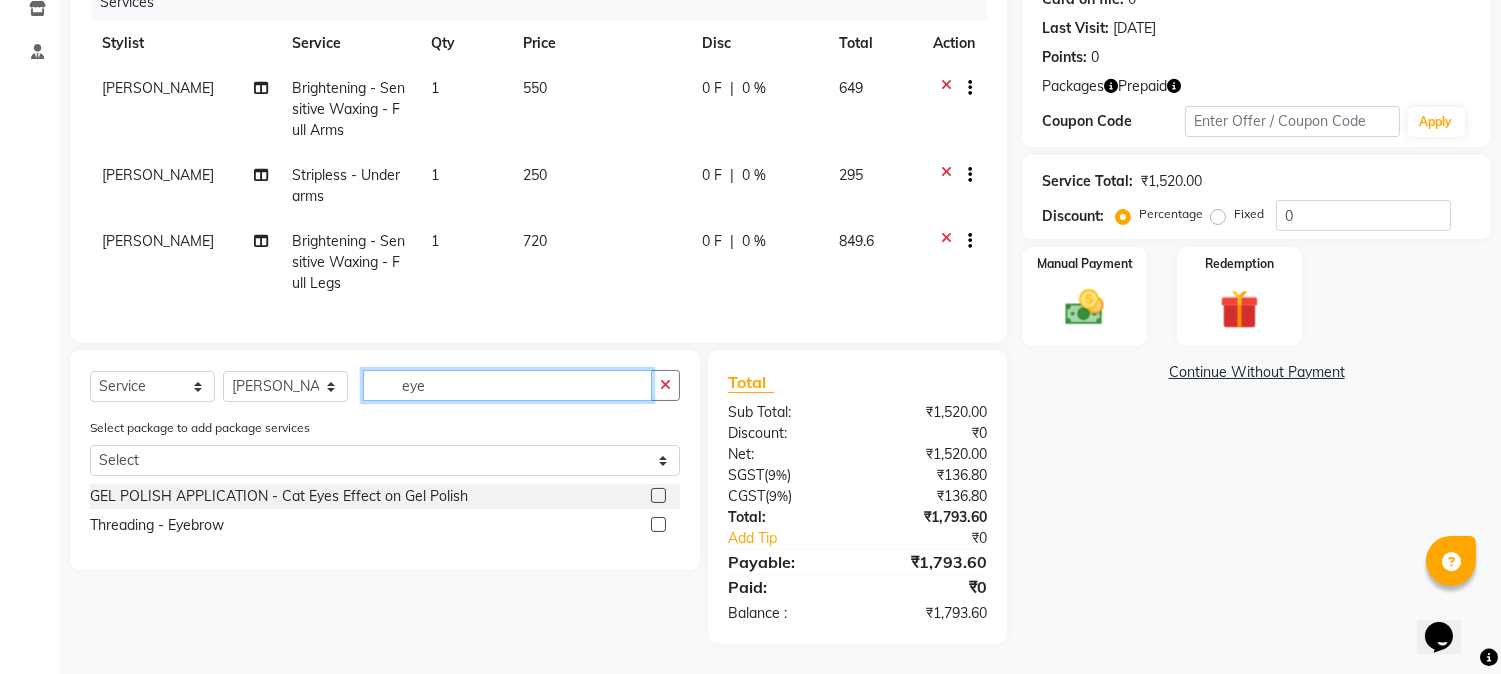 type on "eye" 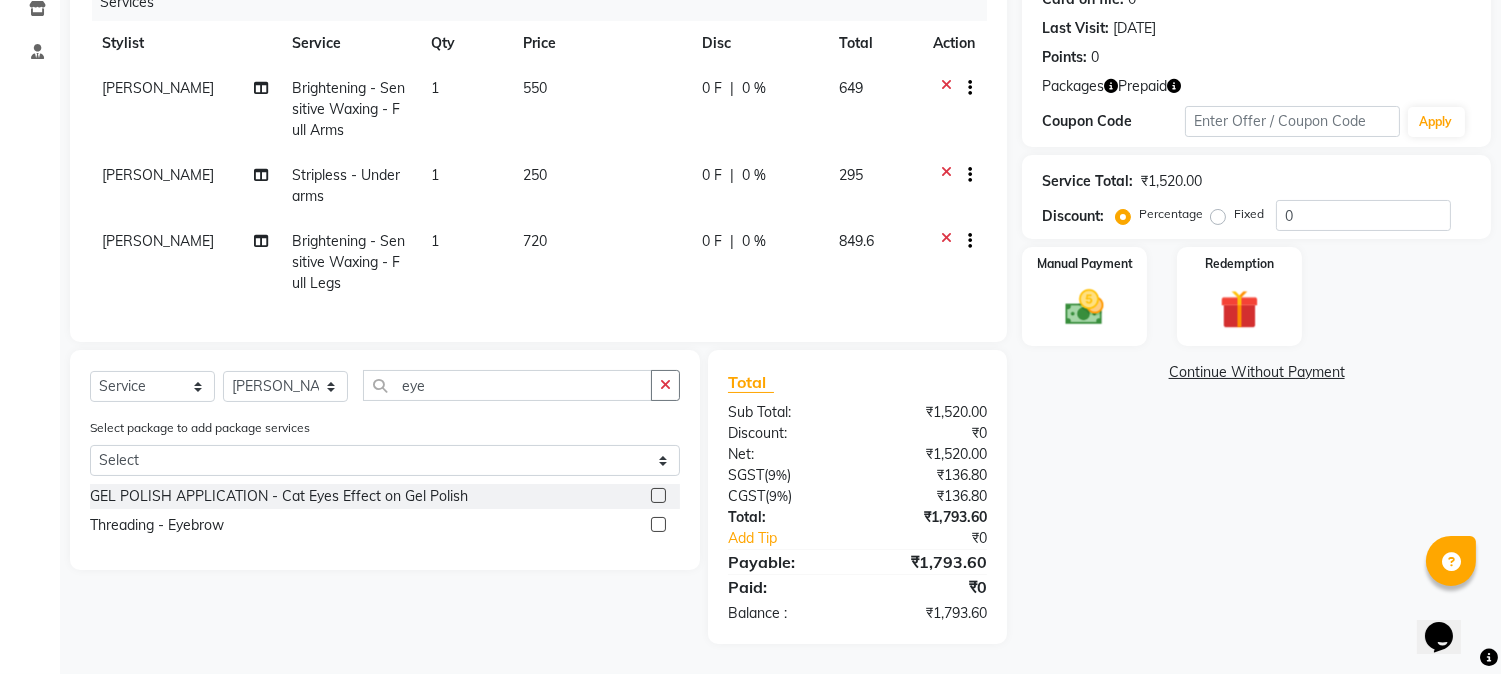 click 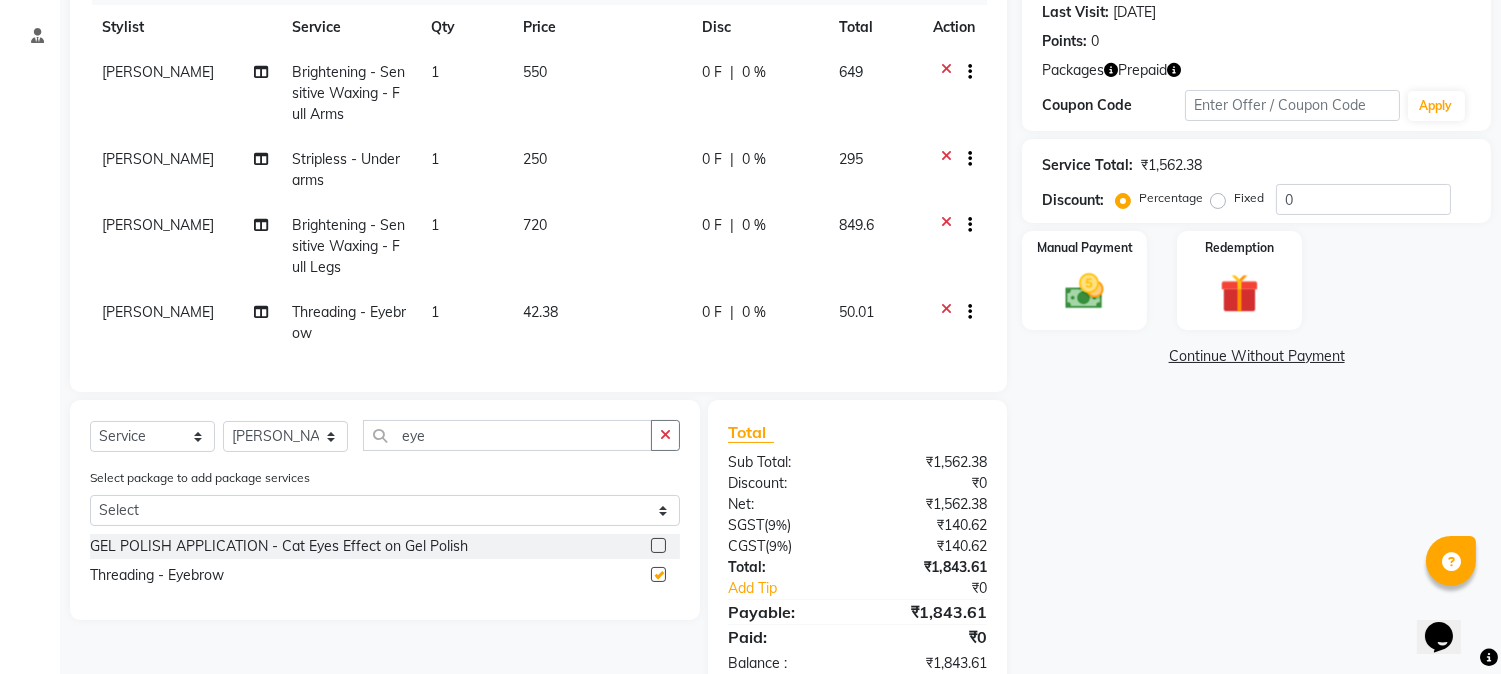 checkbox on "false" 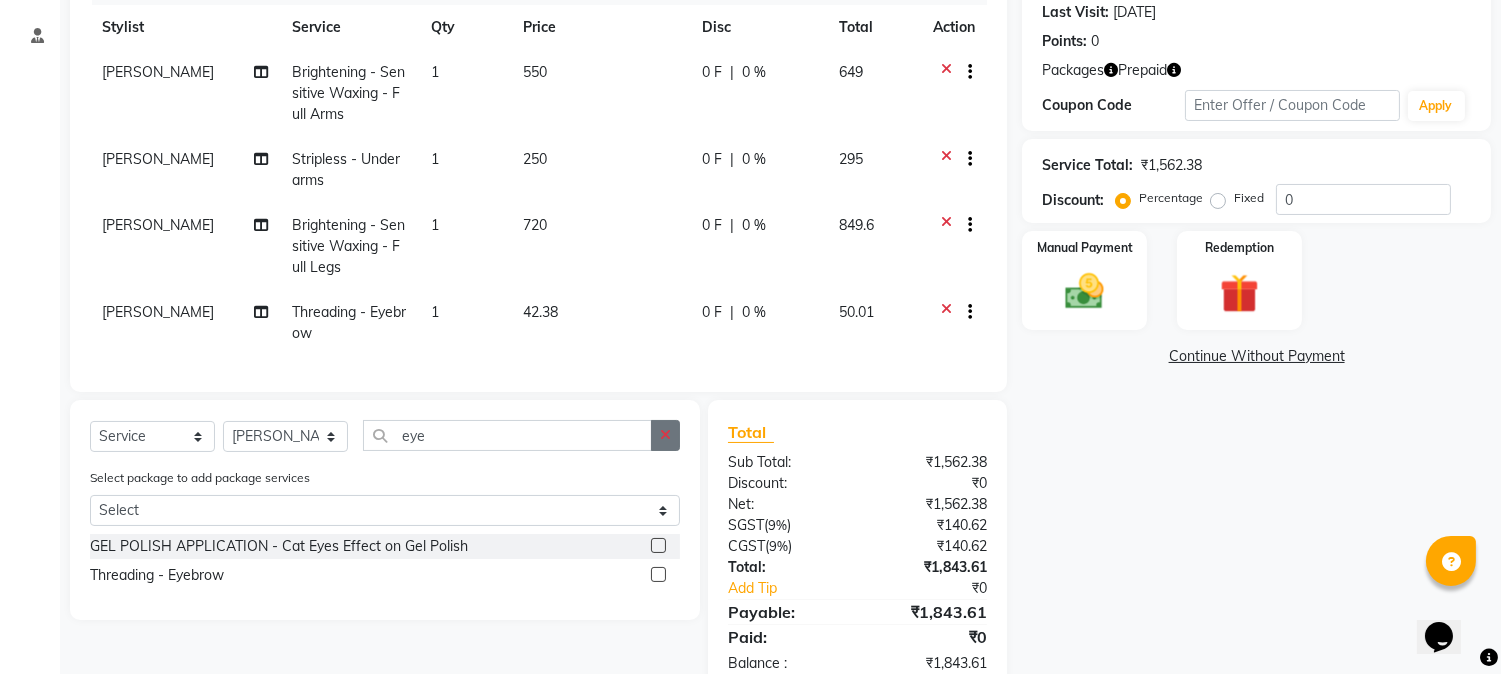 click 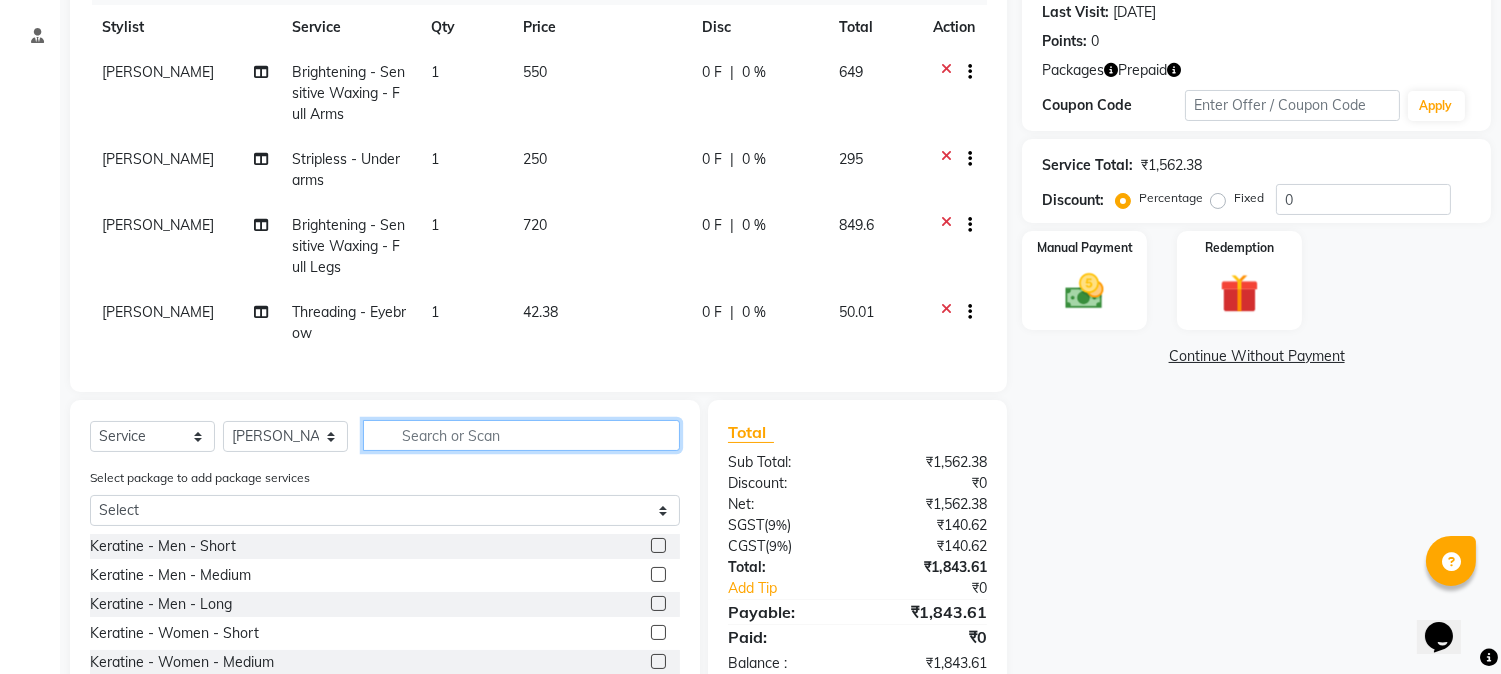 click 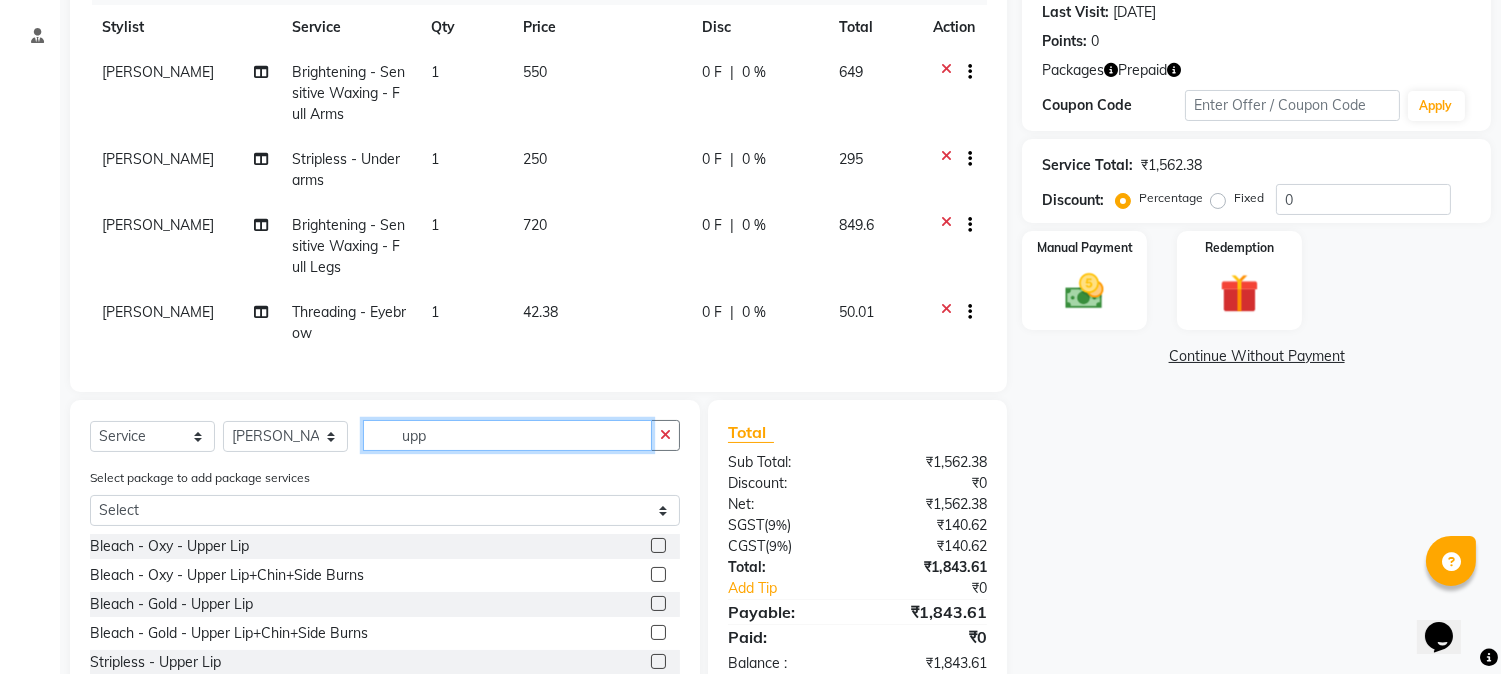 type on "upp" 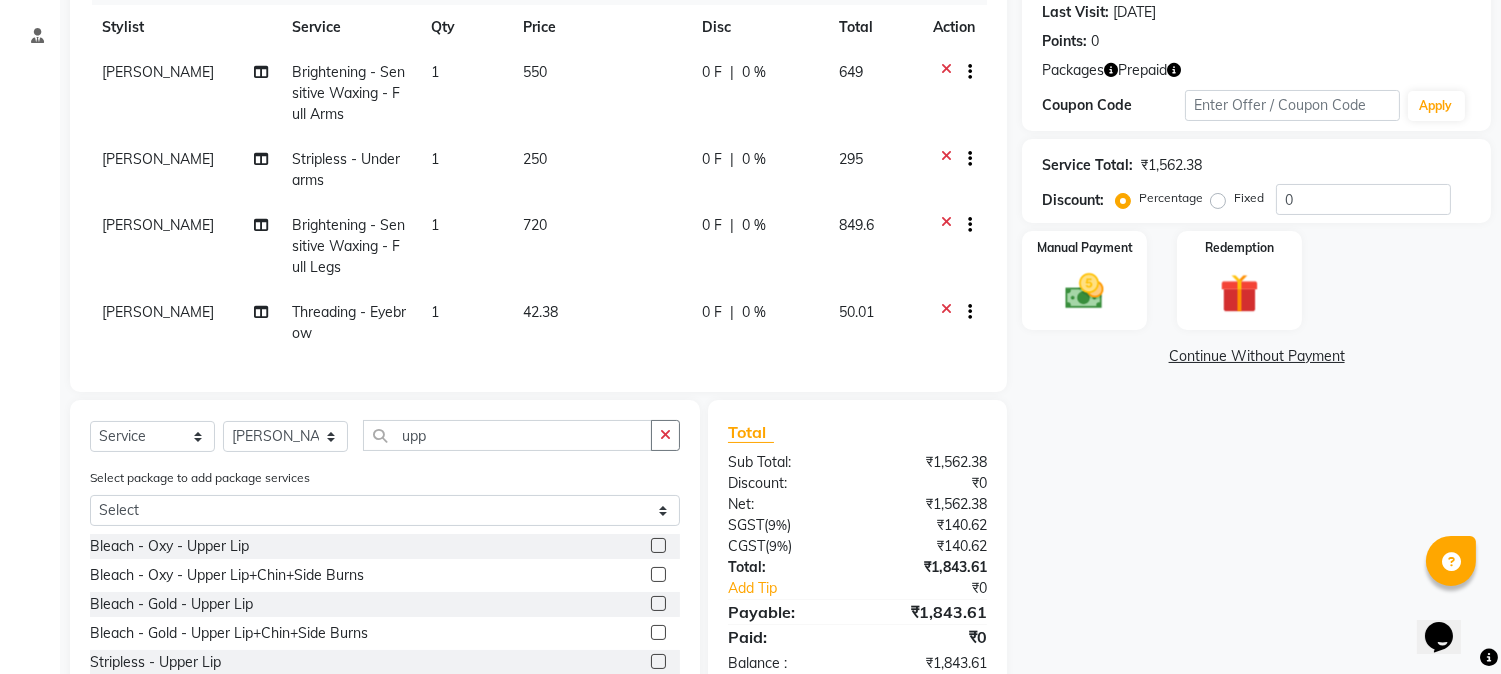 click 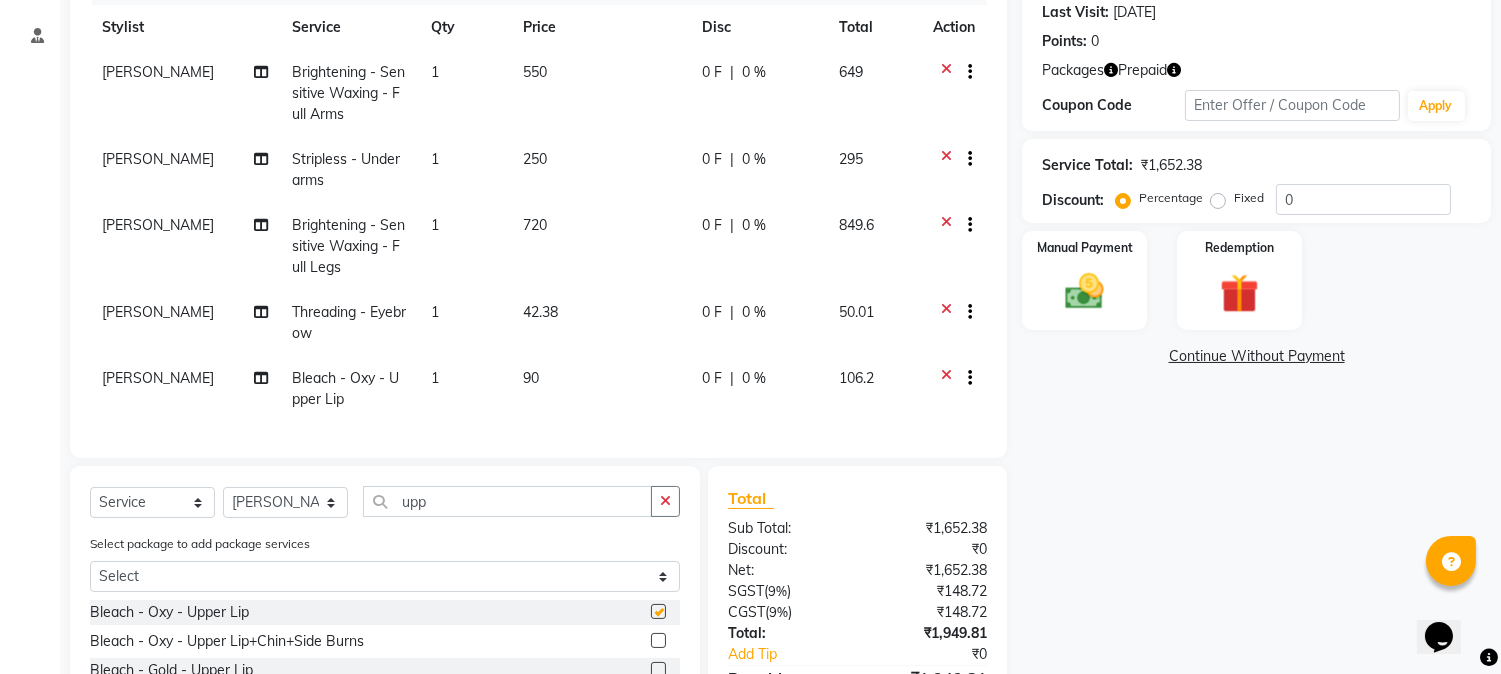 checkbox on "false" 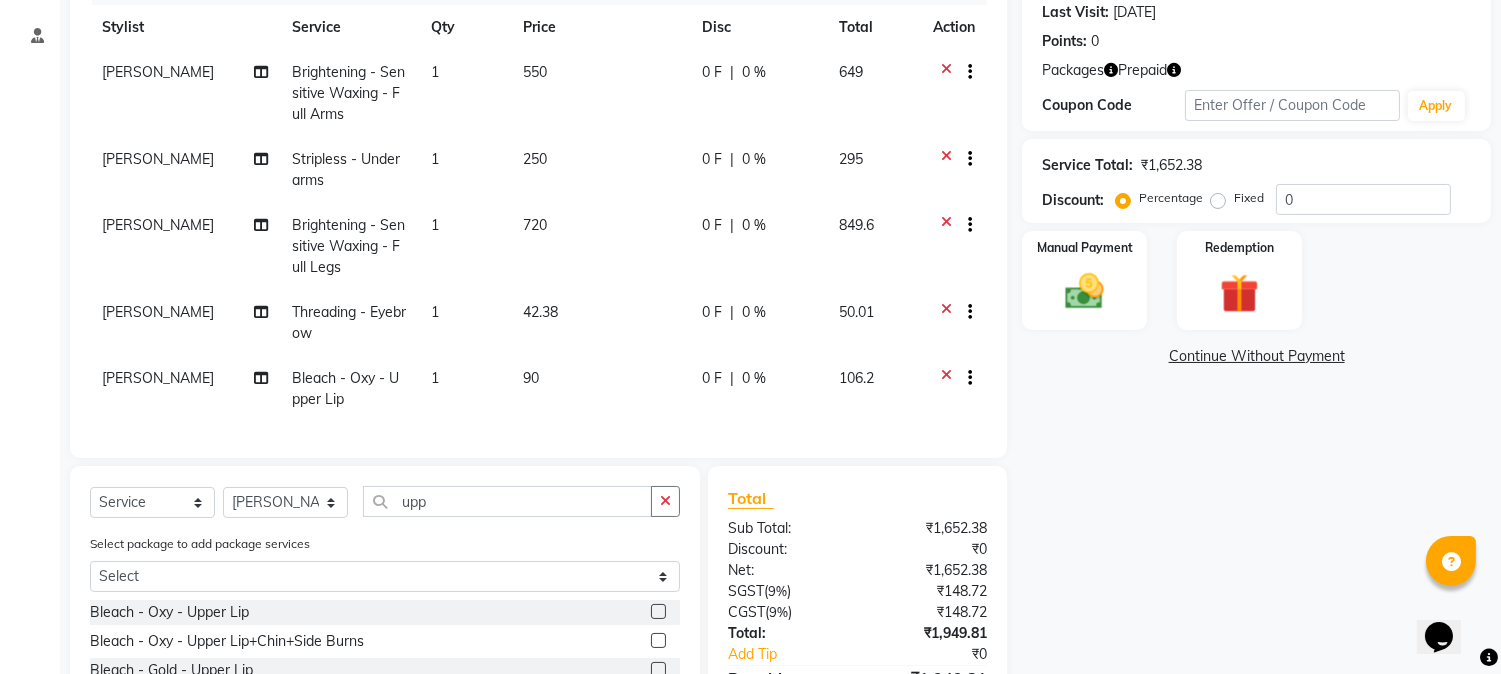 scroll, scrollTop: 391, scrollLeft: 0, axis: vertical 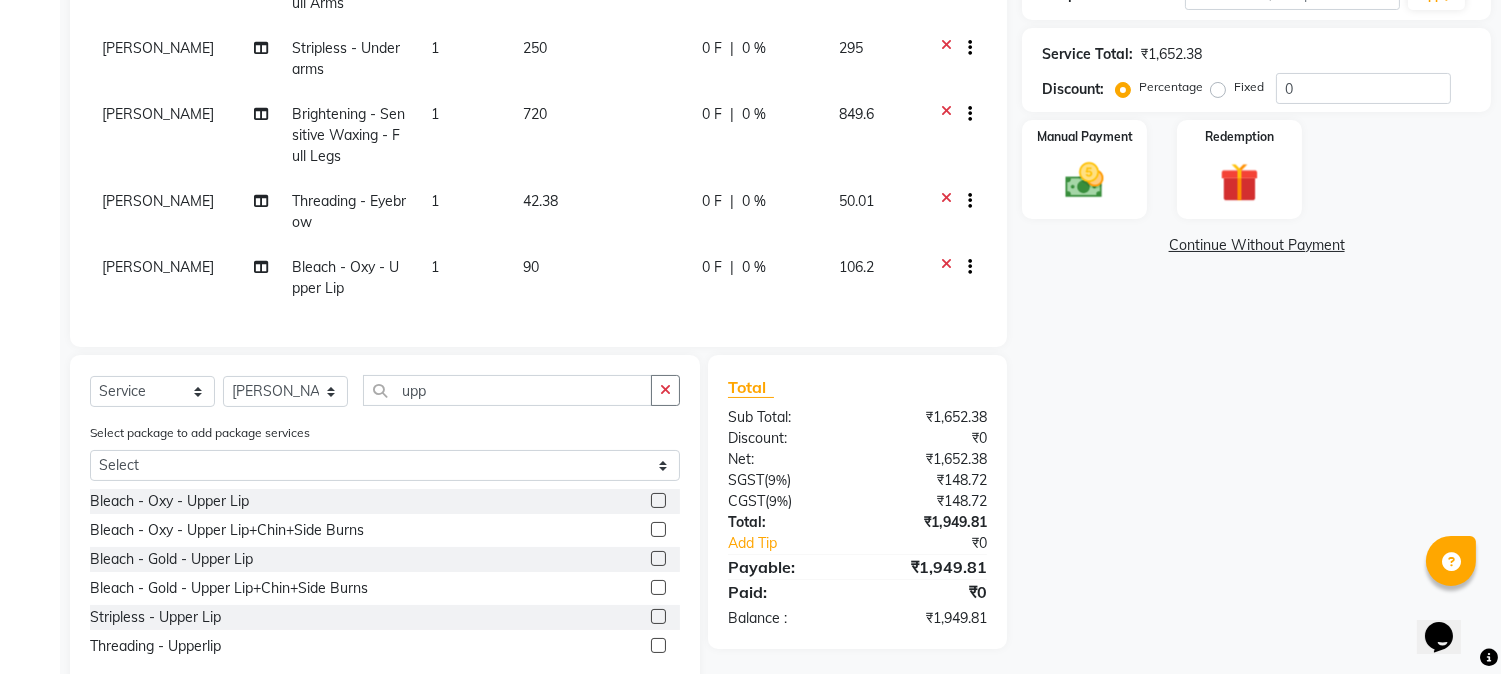 click 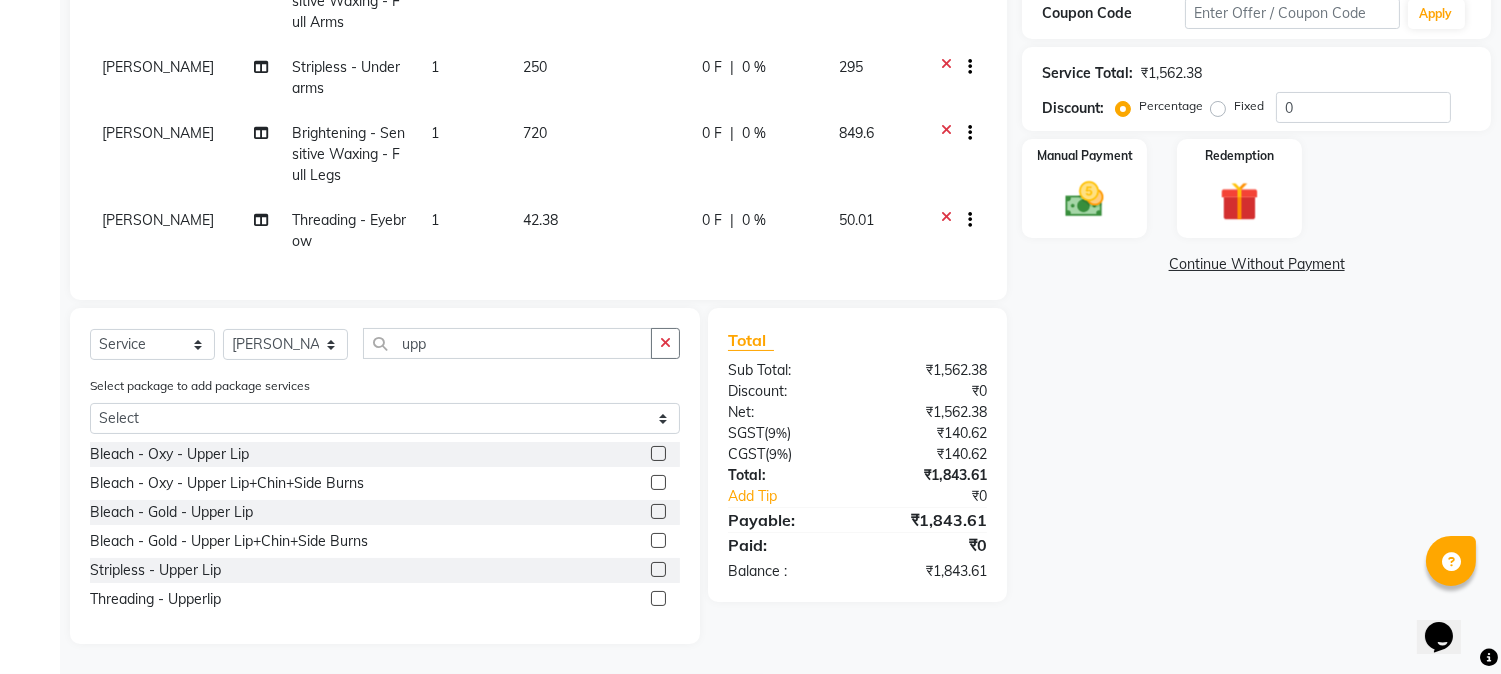 scroll, scrollTop: 388, scrollLeft: 0, axis: vertical 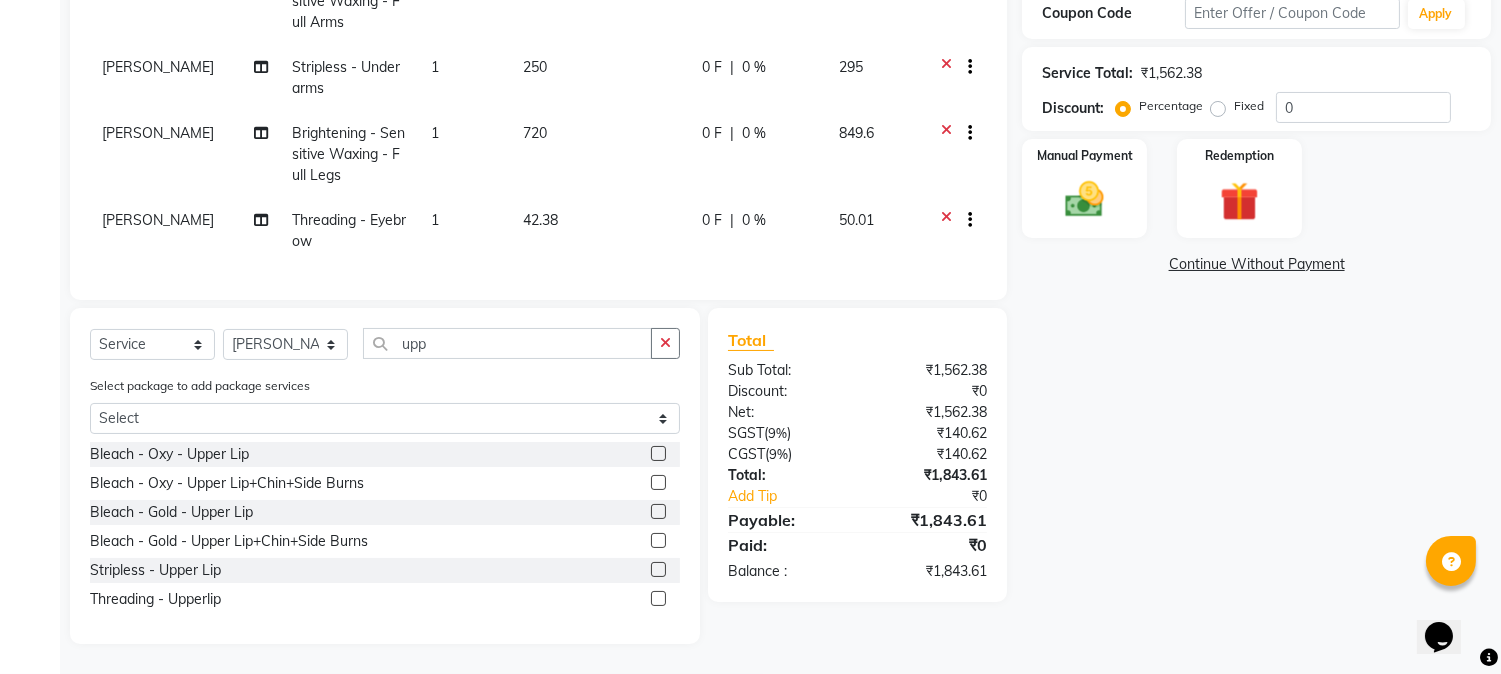 click 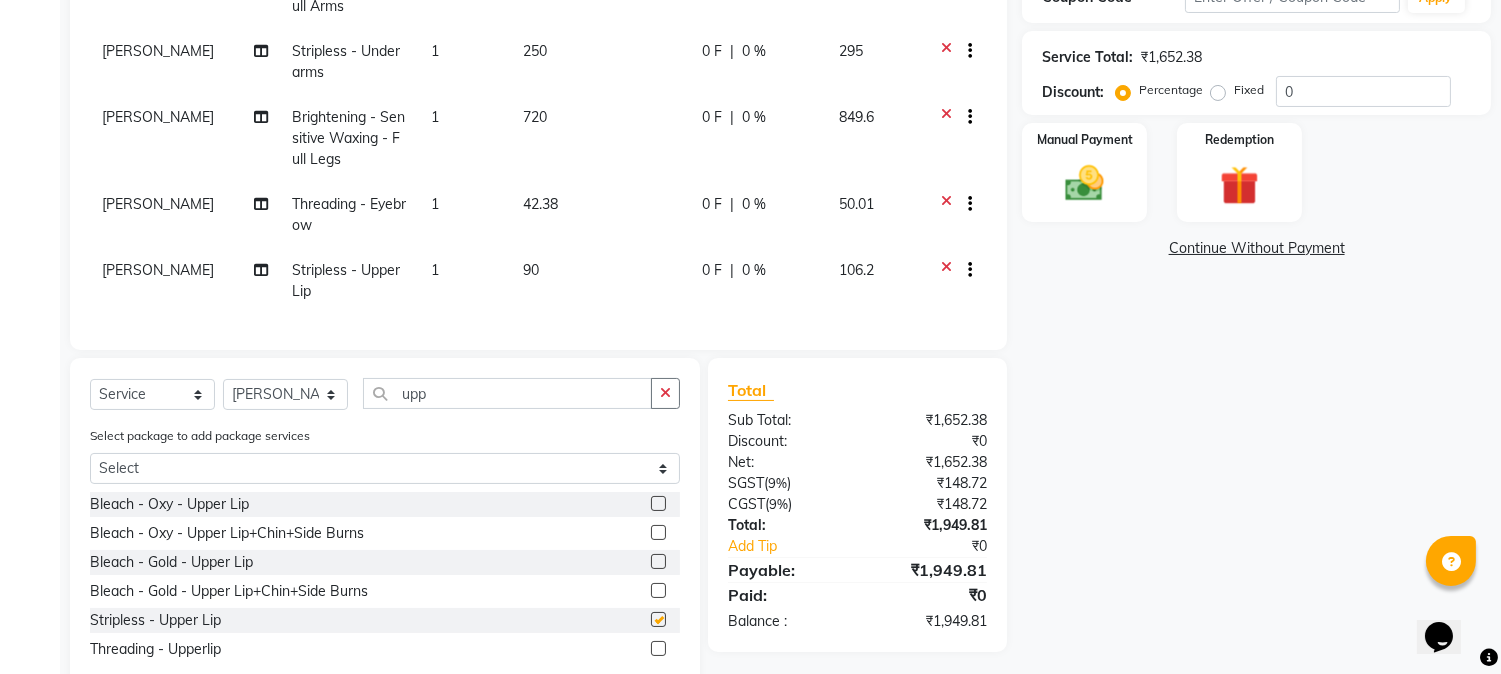 scroll, scrollTop: 391, scrollLeft: 0, axis: vertical 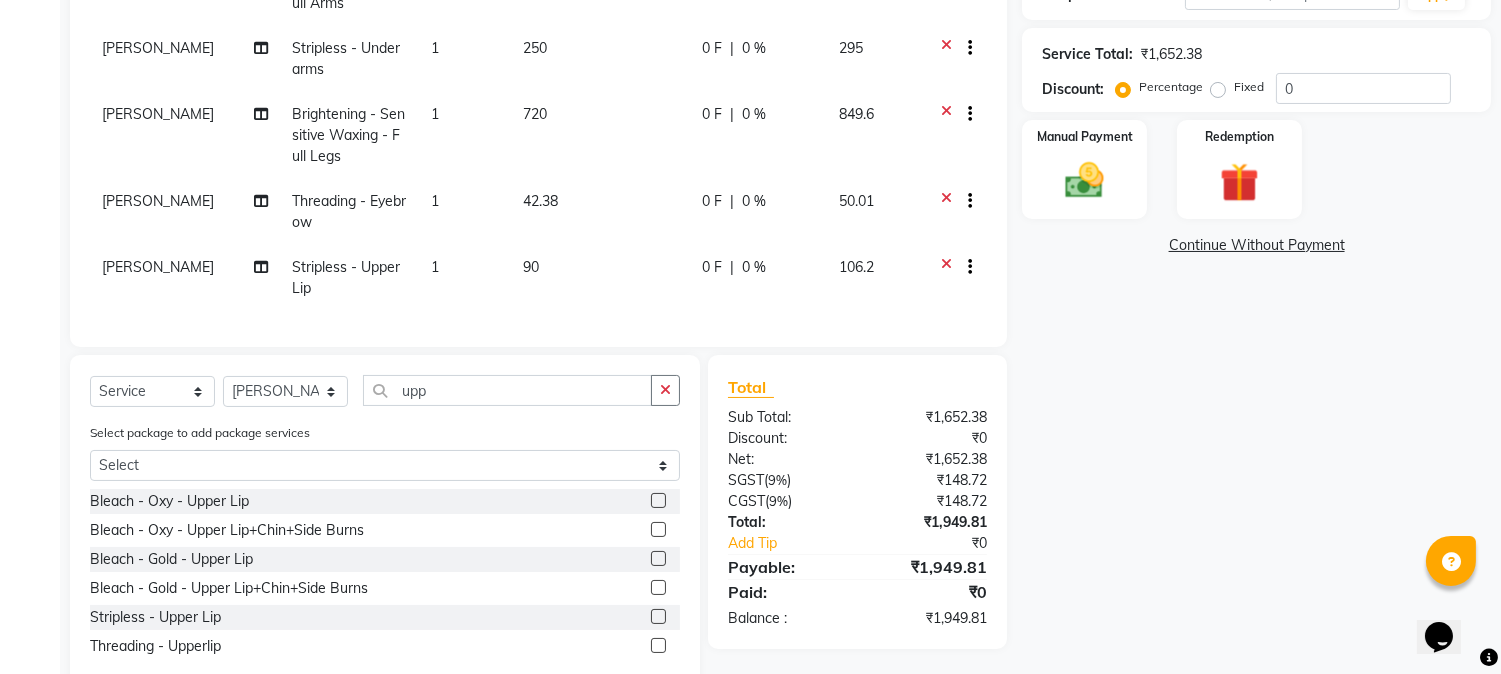 checkbox on "false" 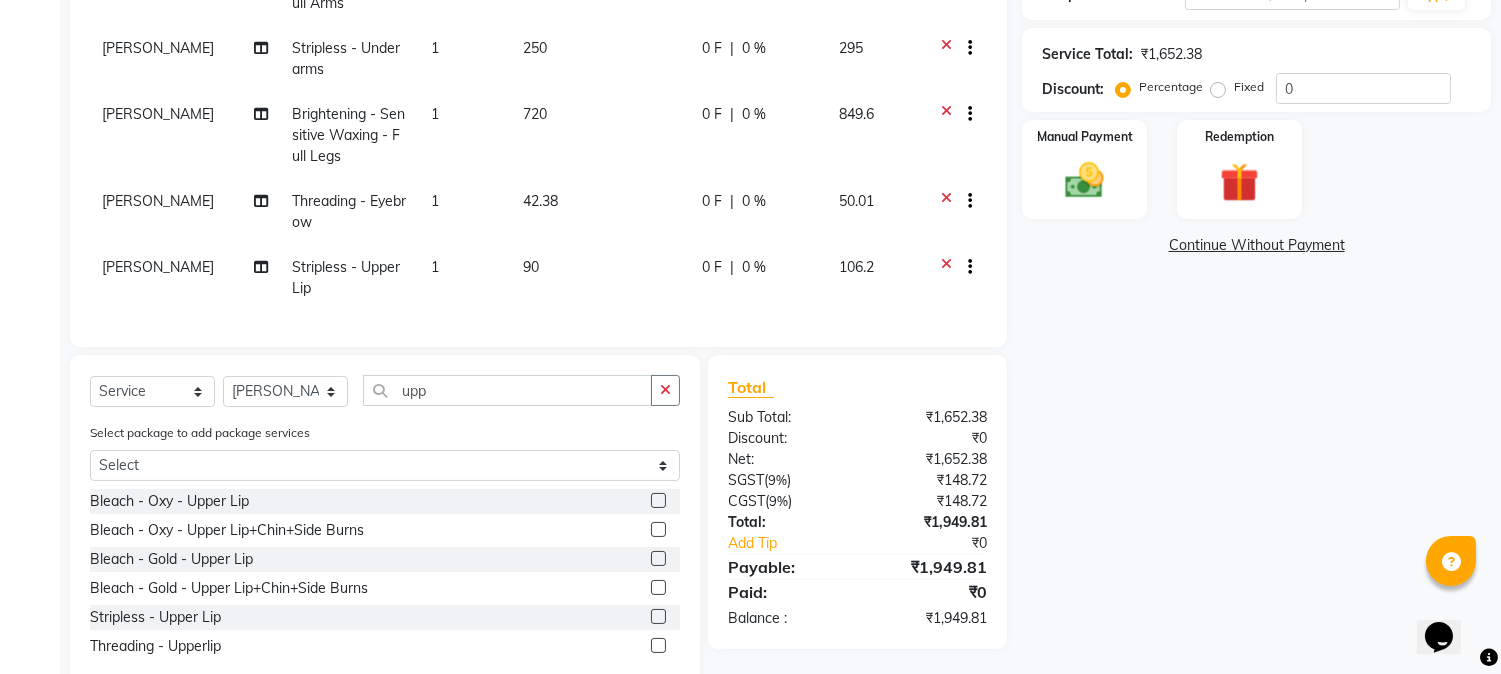 click 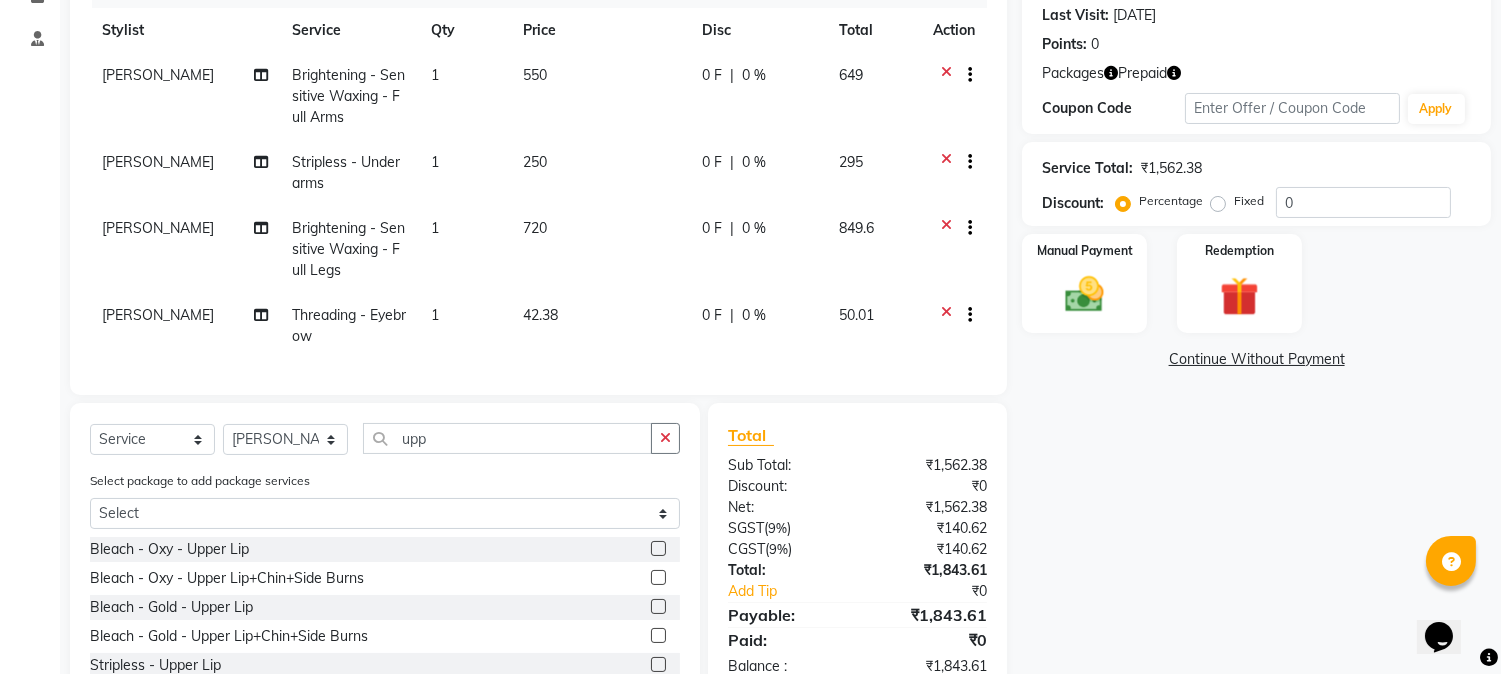 scroll, scrollTop: 388, scrollLeft: 0, axis: vertical 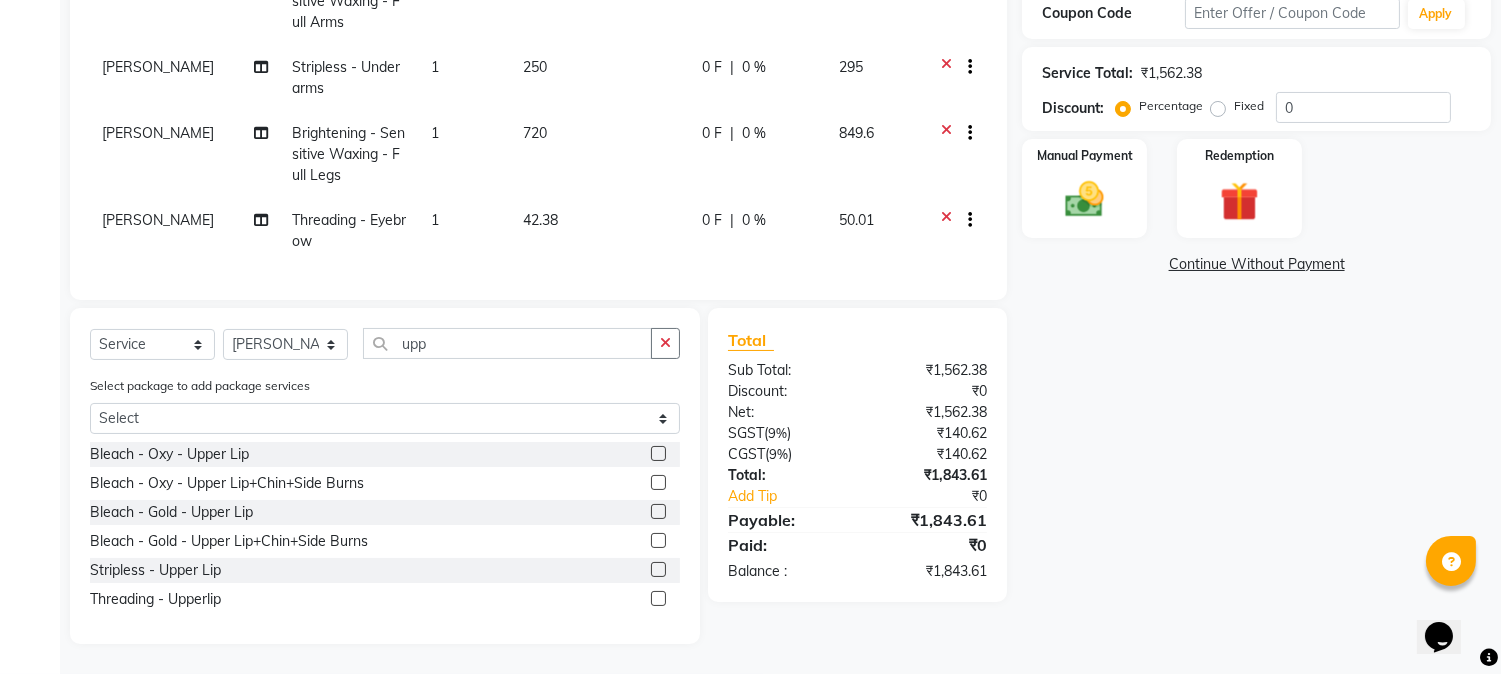 click 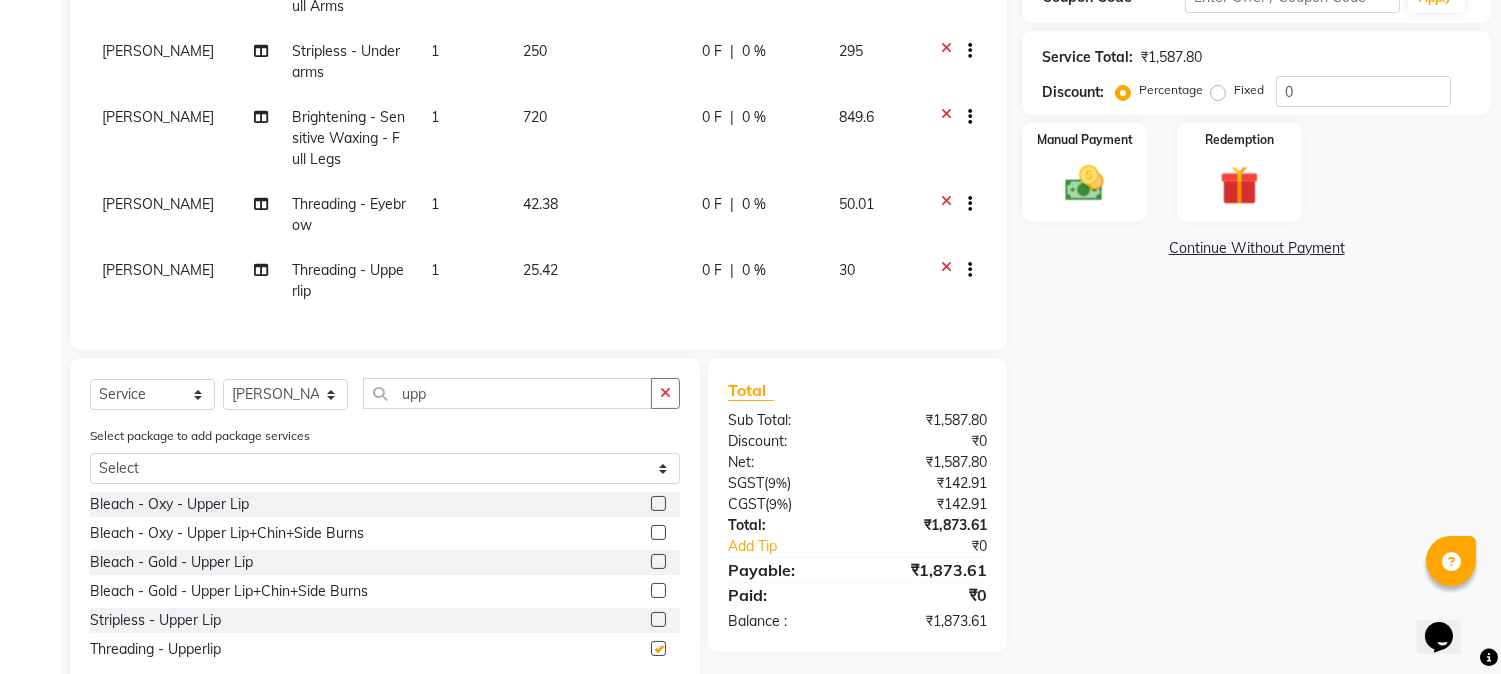 checkbox on "false" 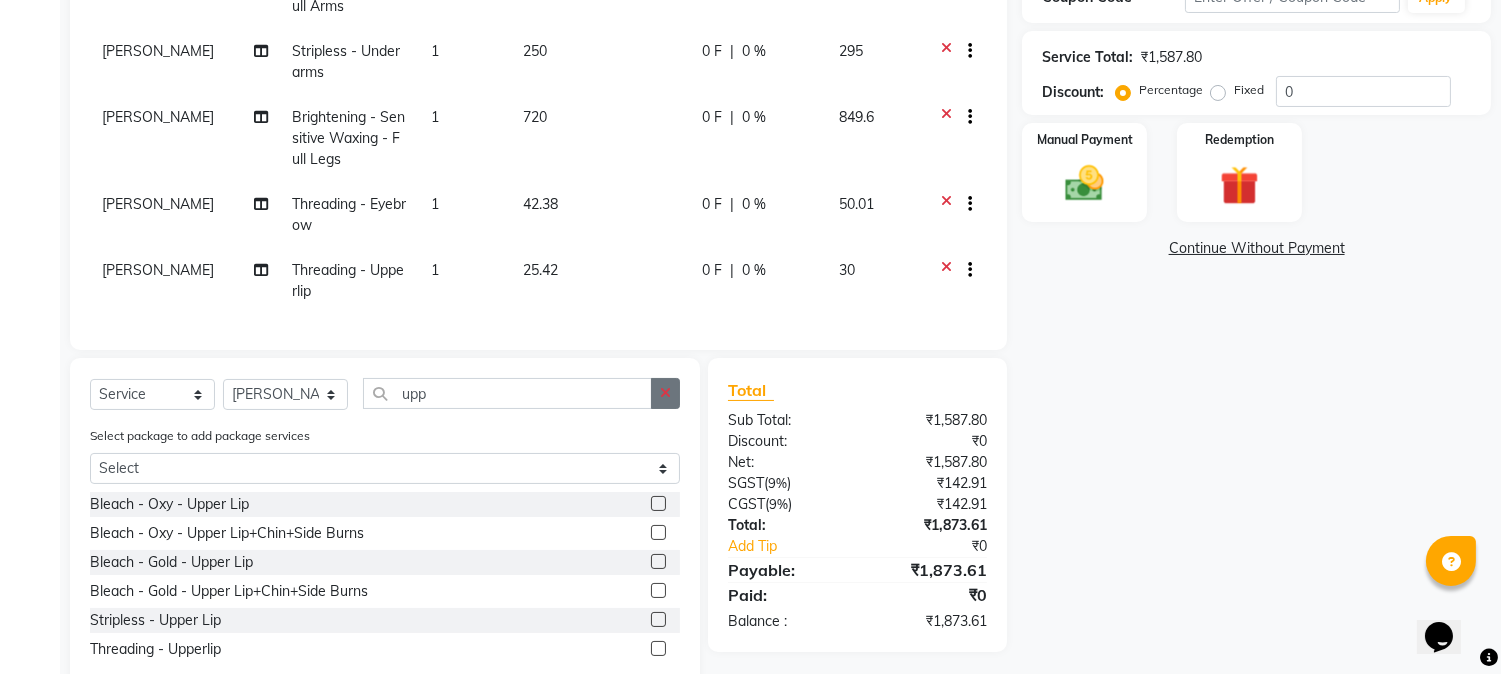 click 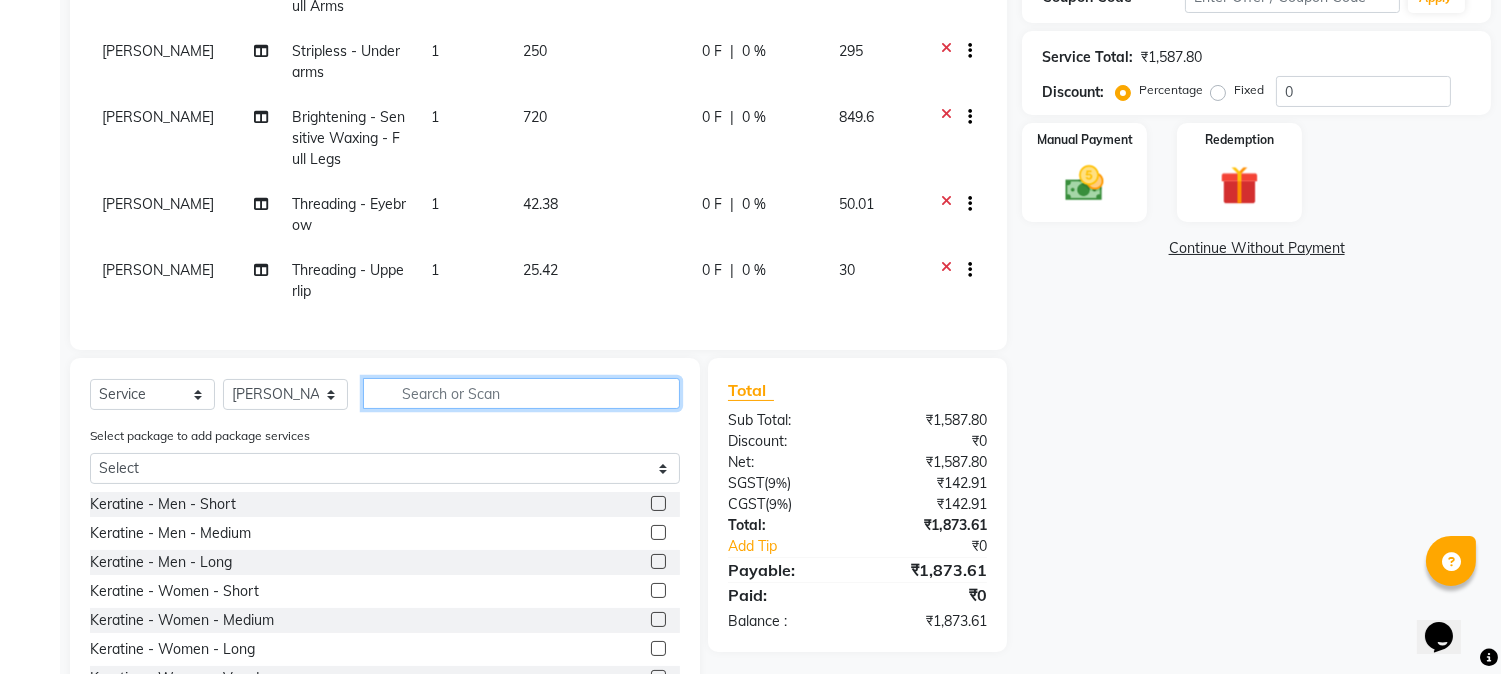click 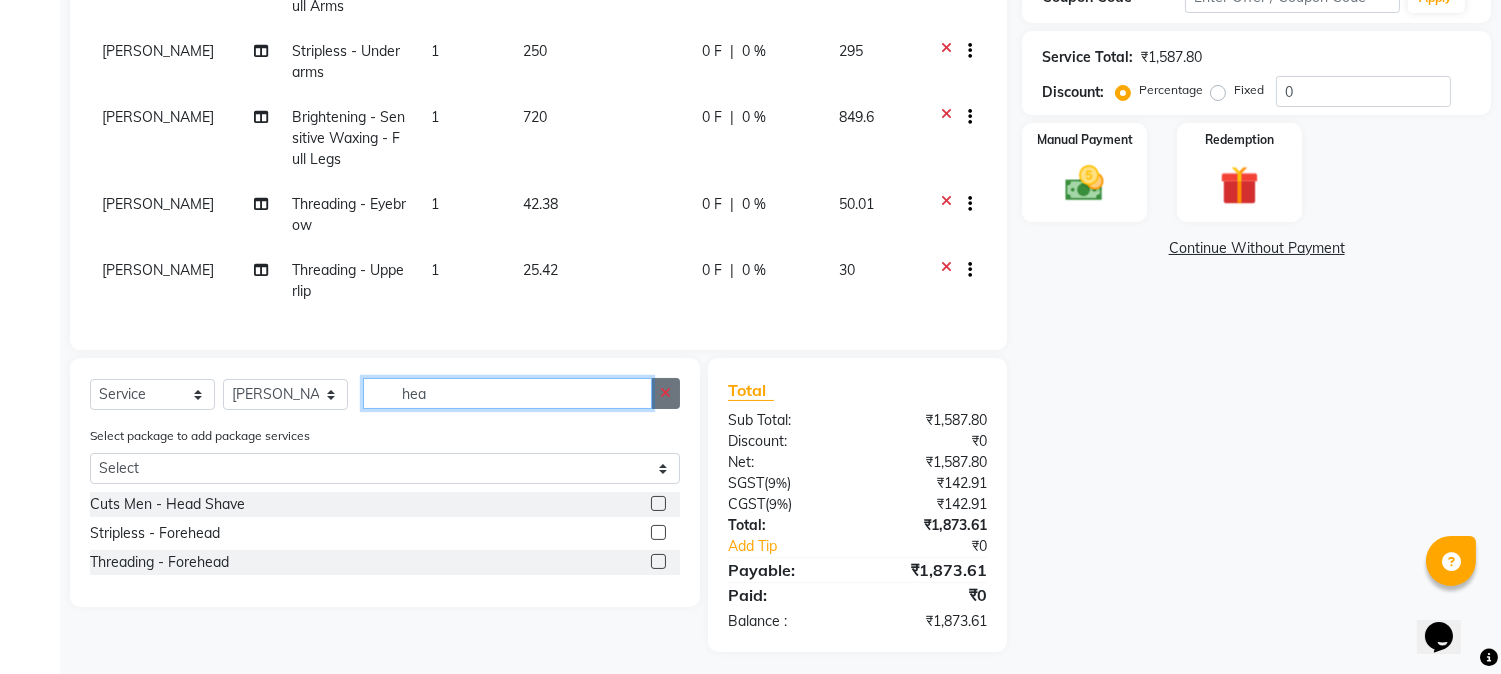 type on "hea" 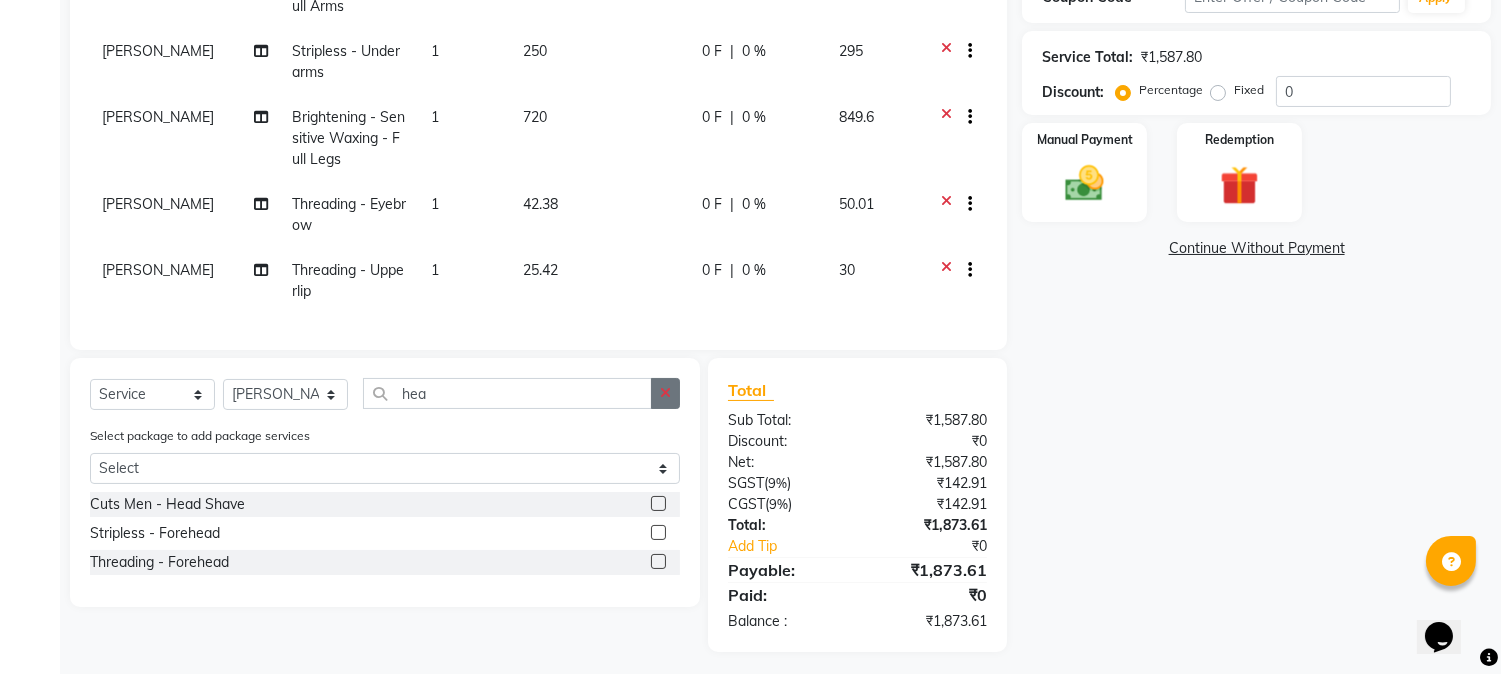 click 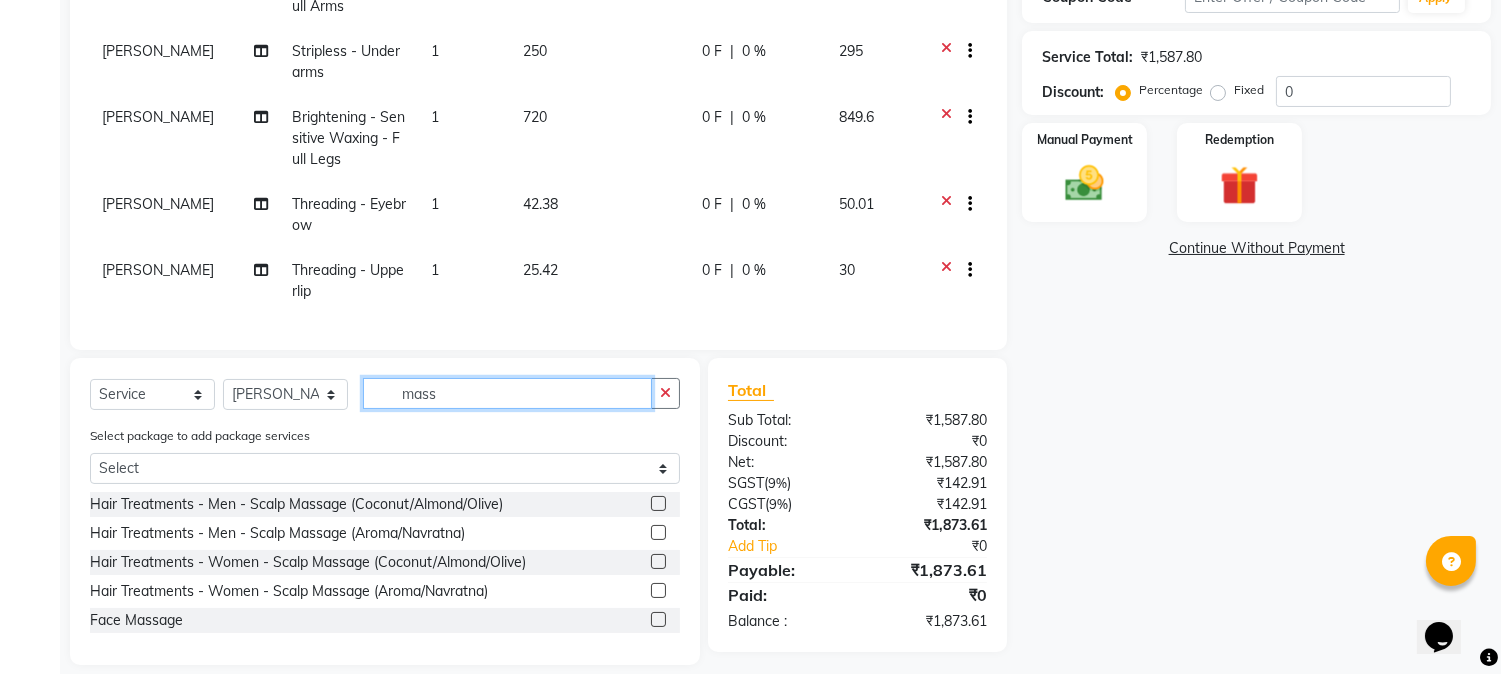 type on "mass" 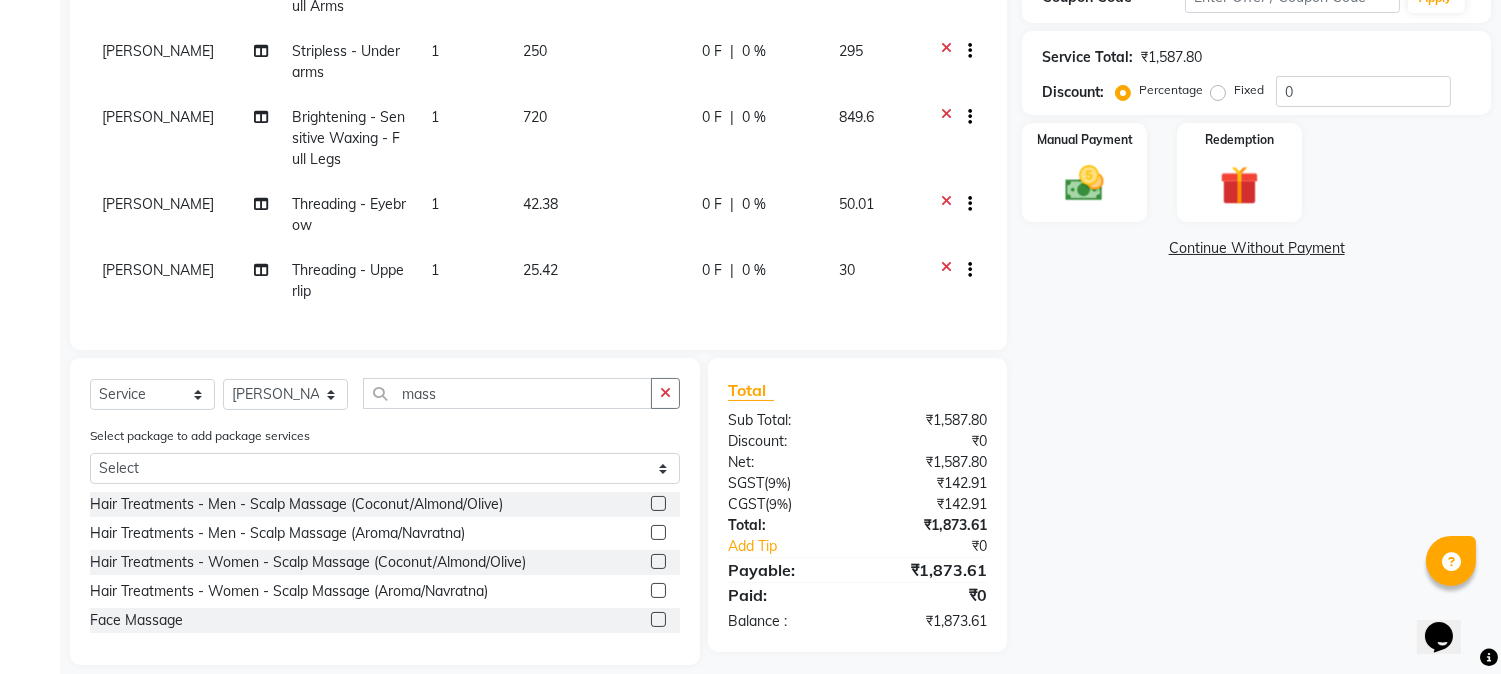click 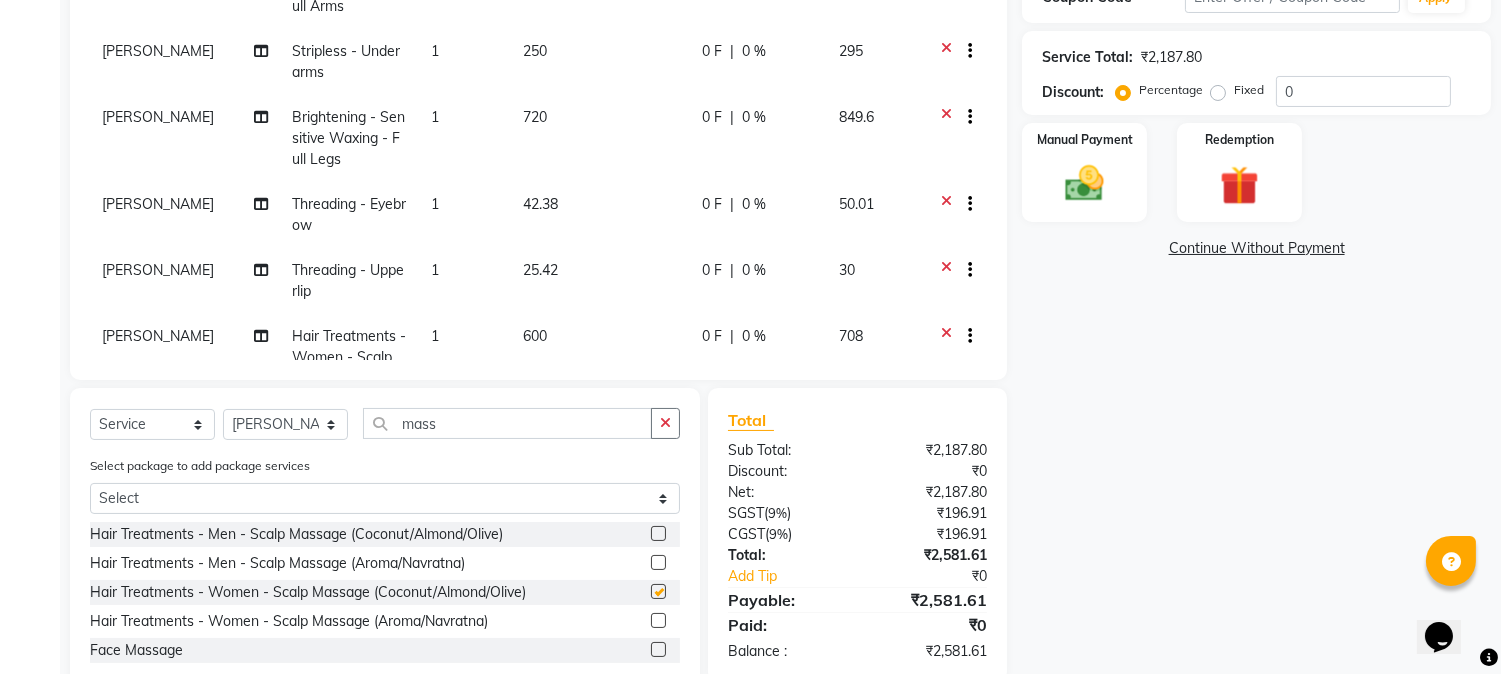 checkbox on "false" 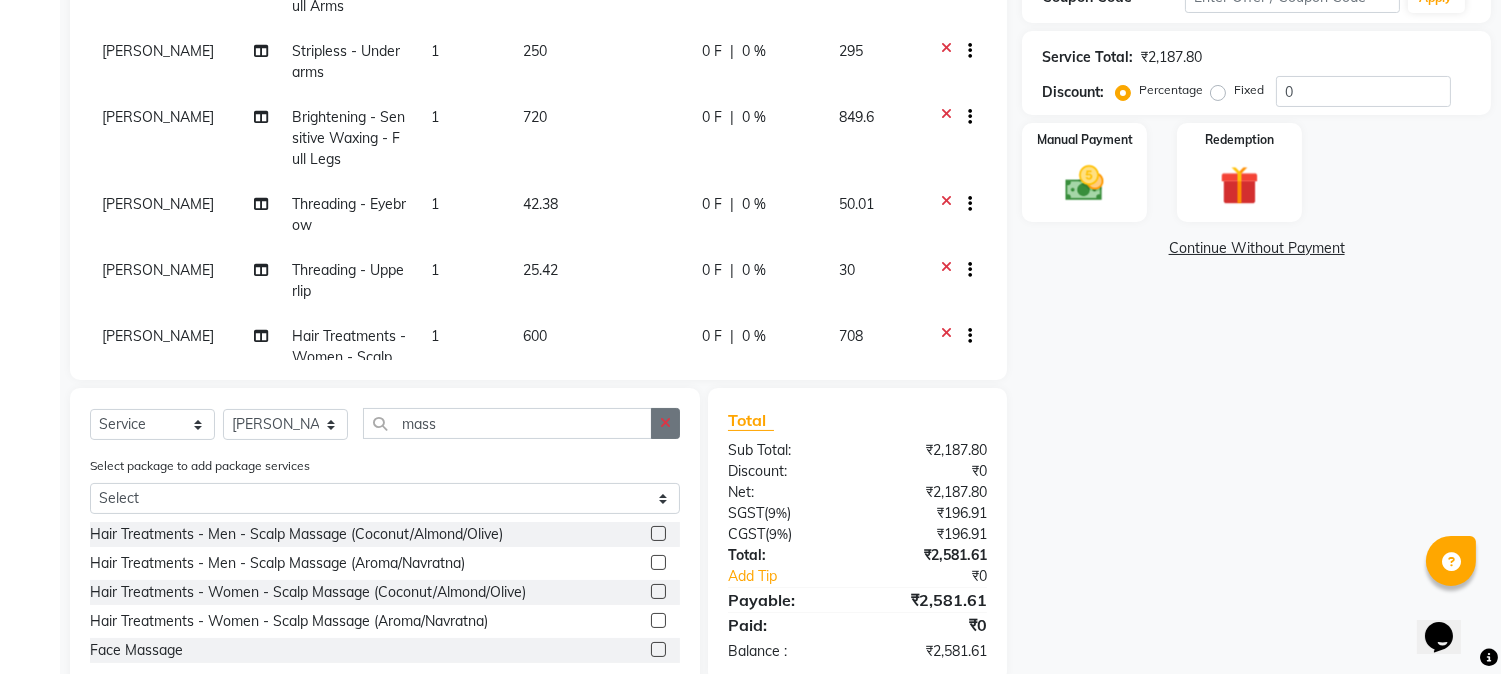 click 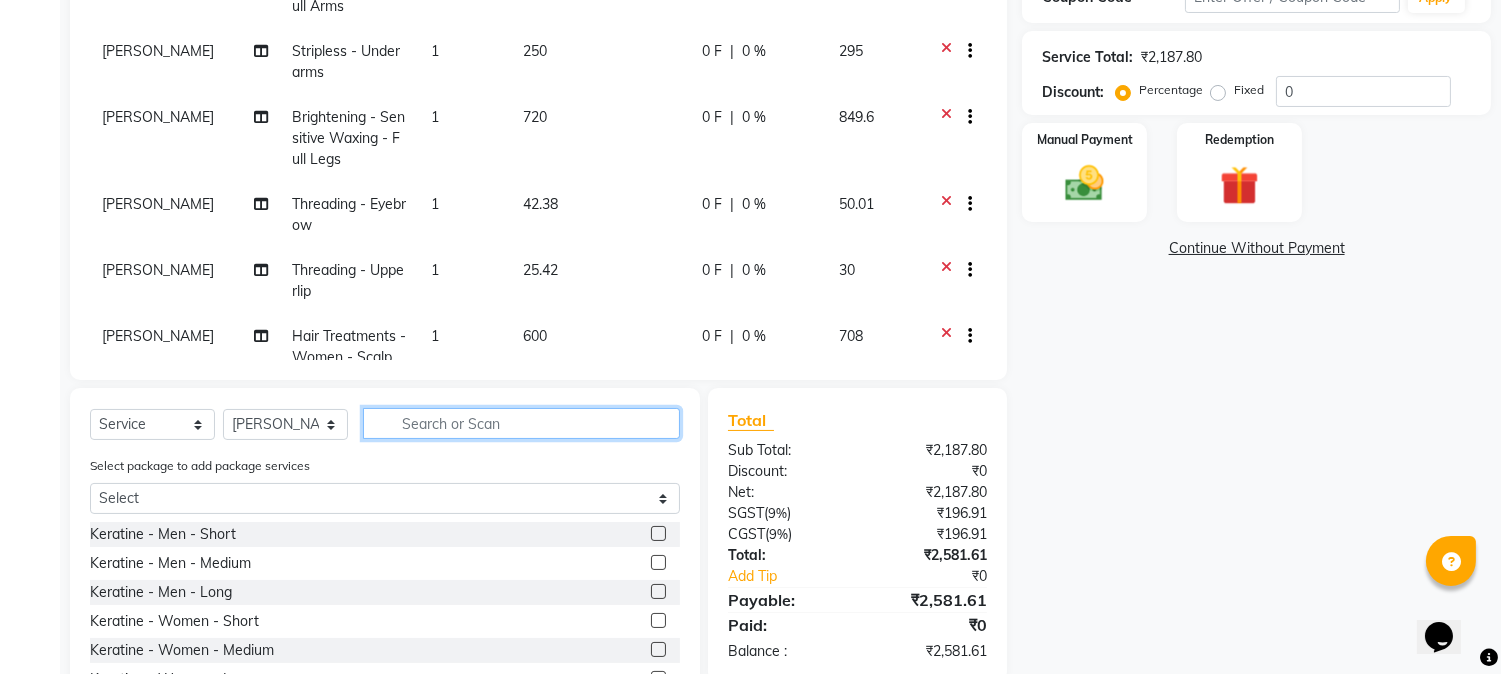 click 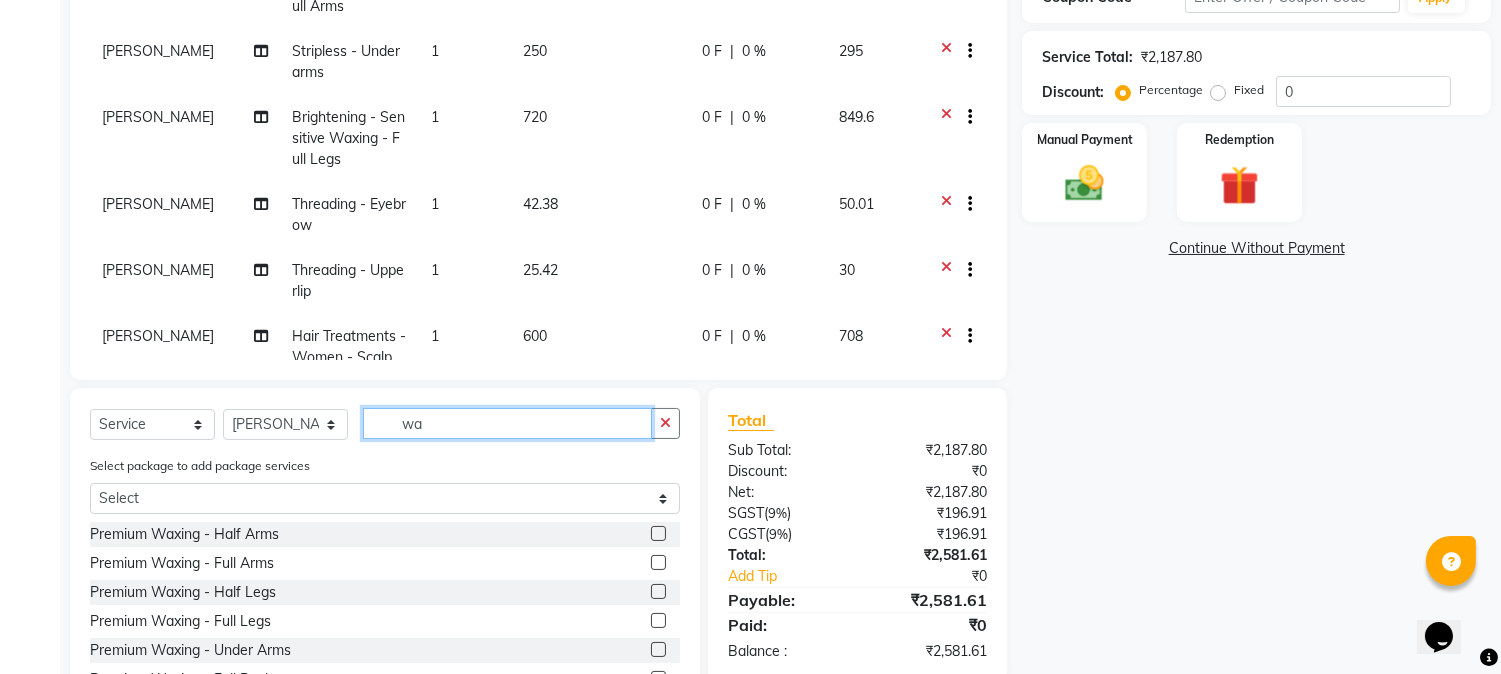 type on "w" 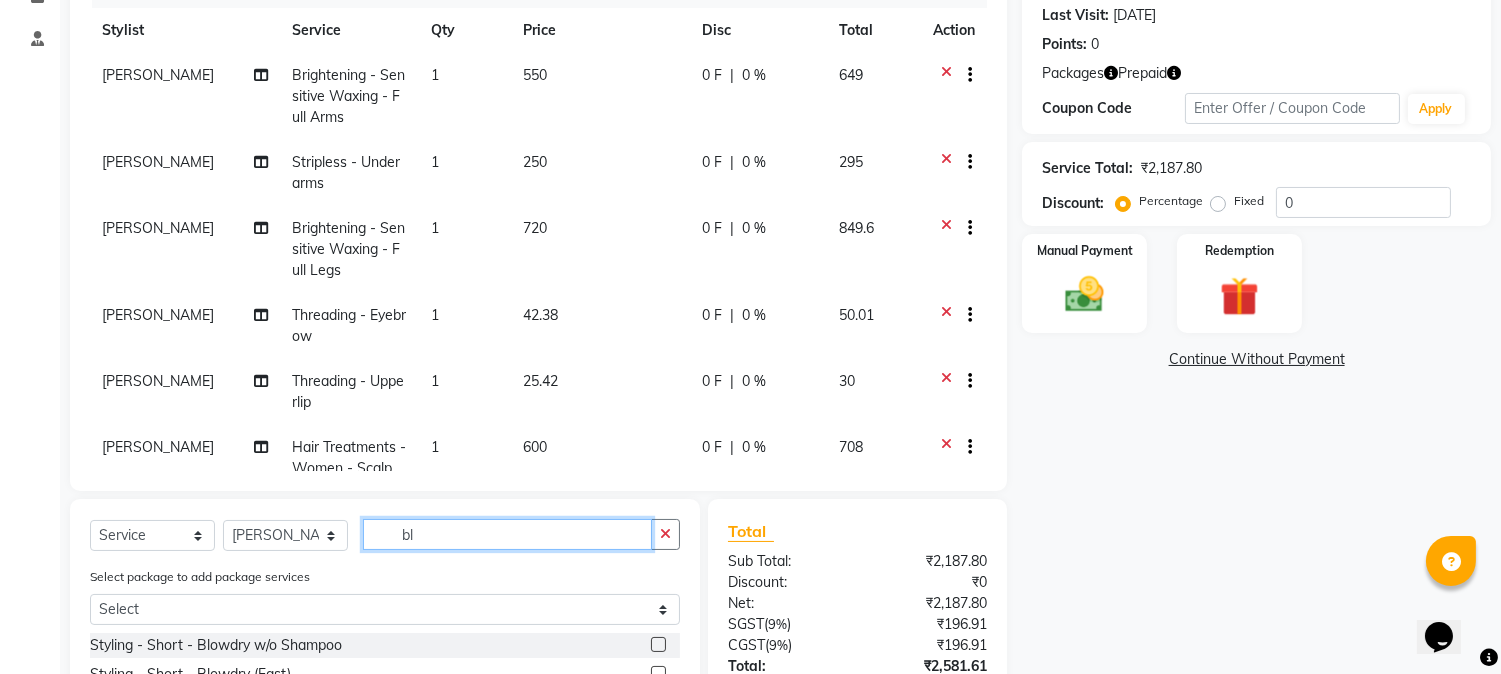 scroll, scrollTop: 494, scrollLeft: 0, axis: vertical 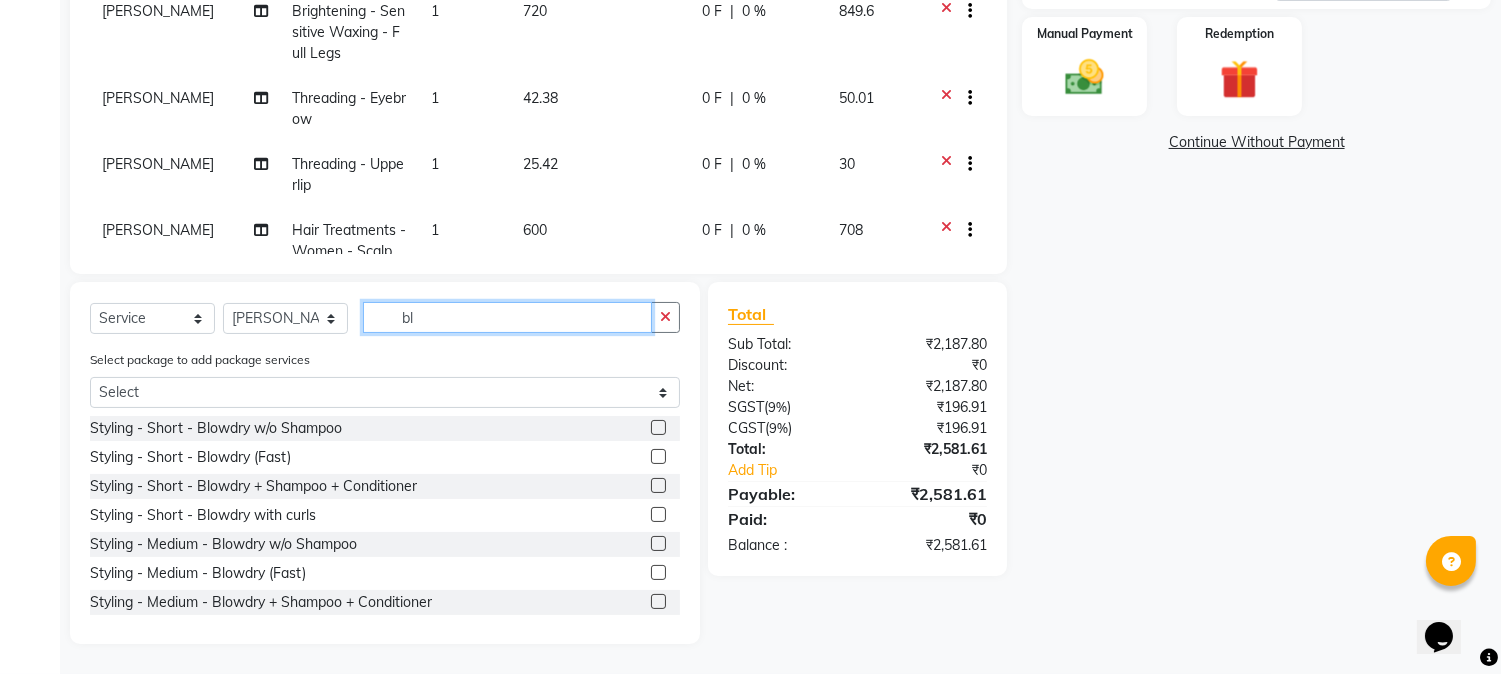 type on "bl" 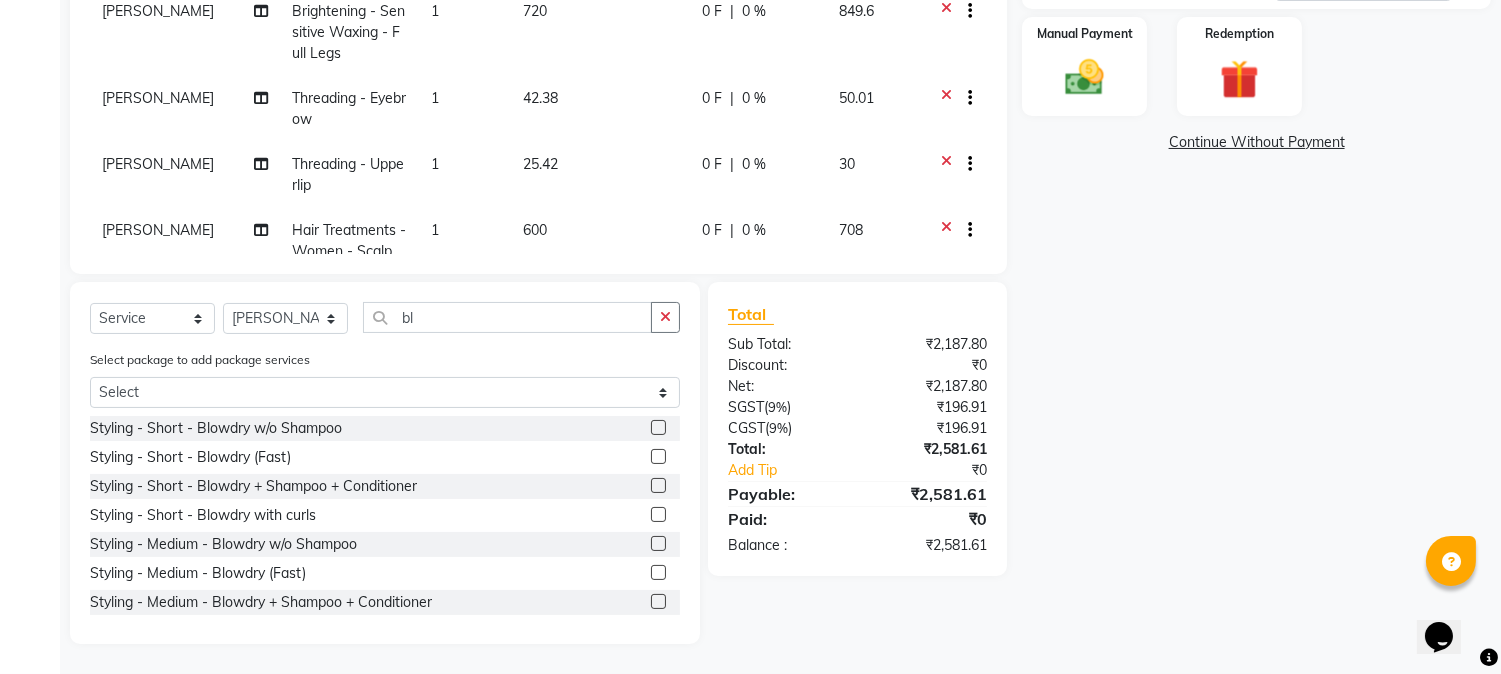 click 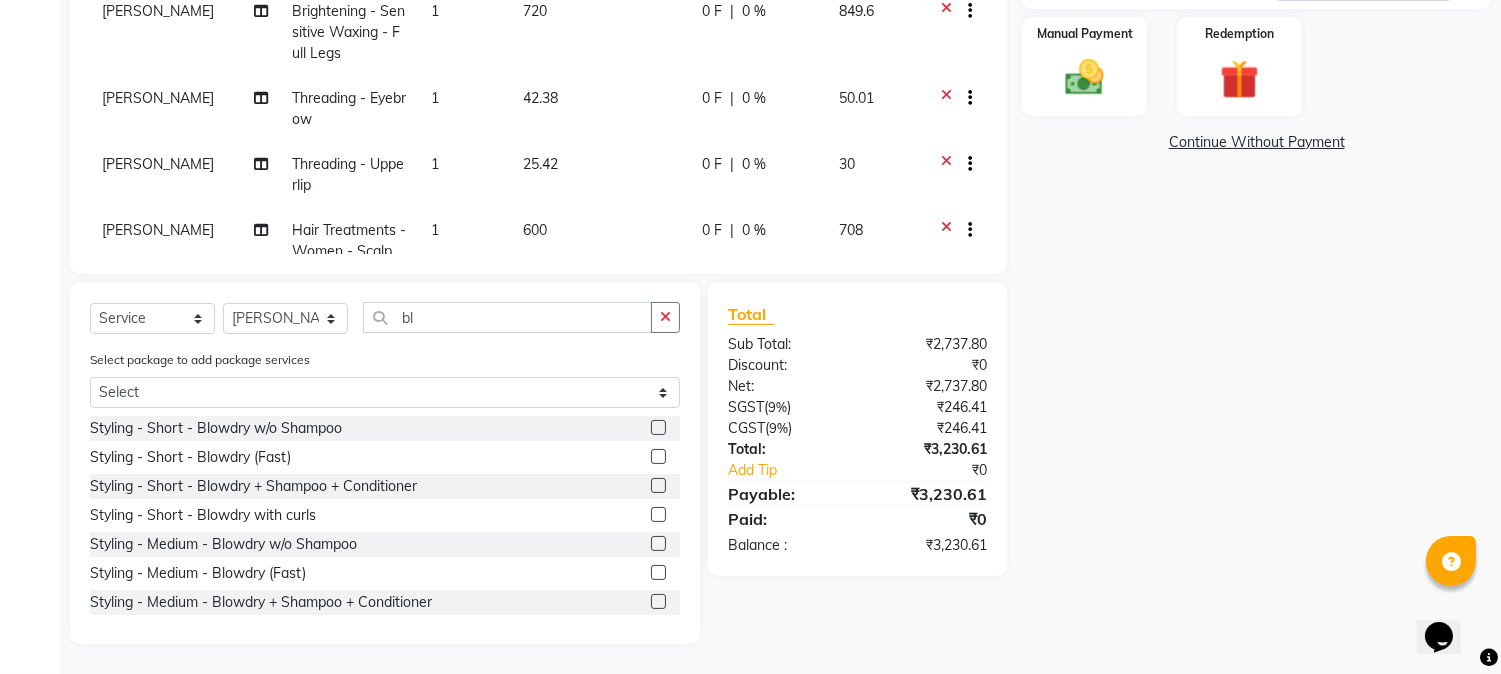 click 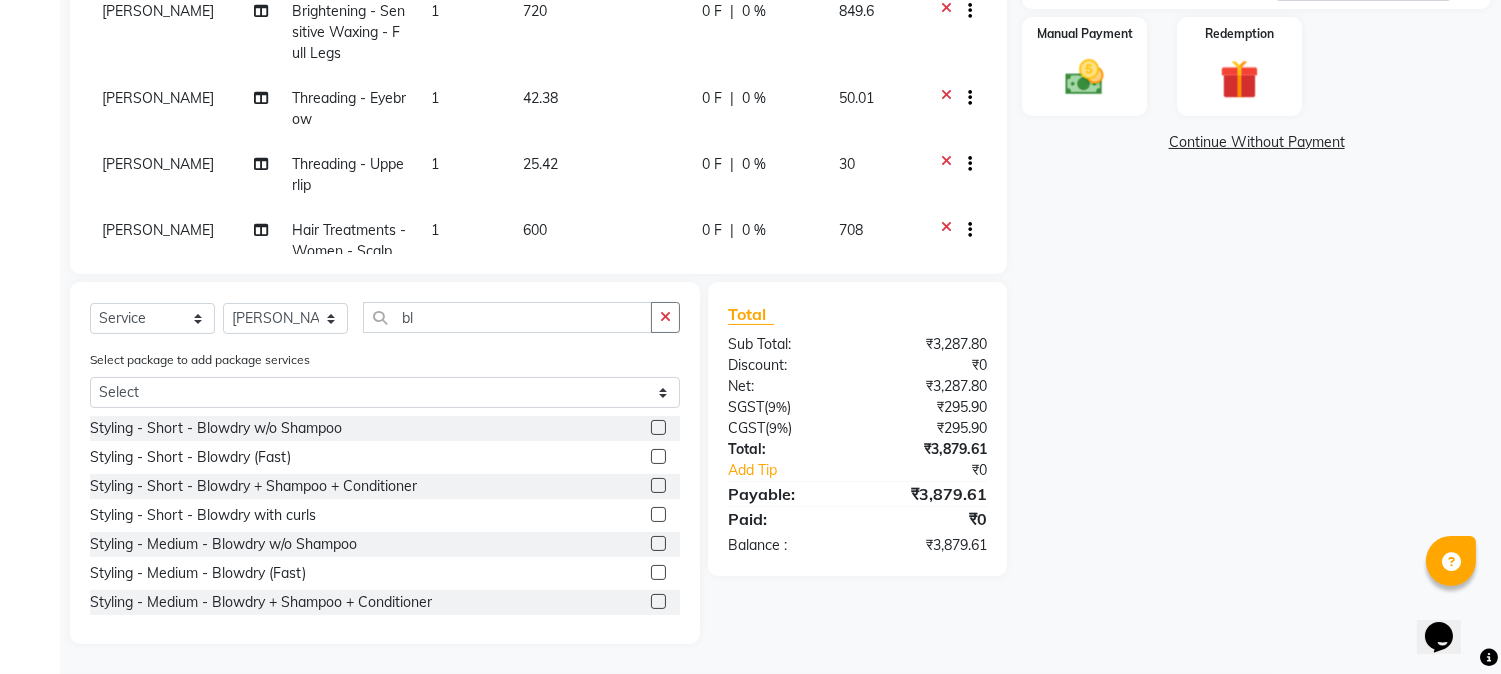 click 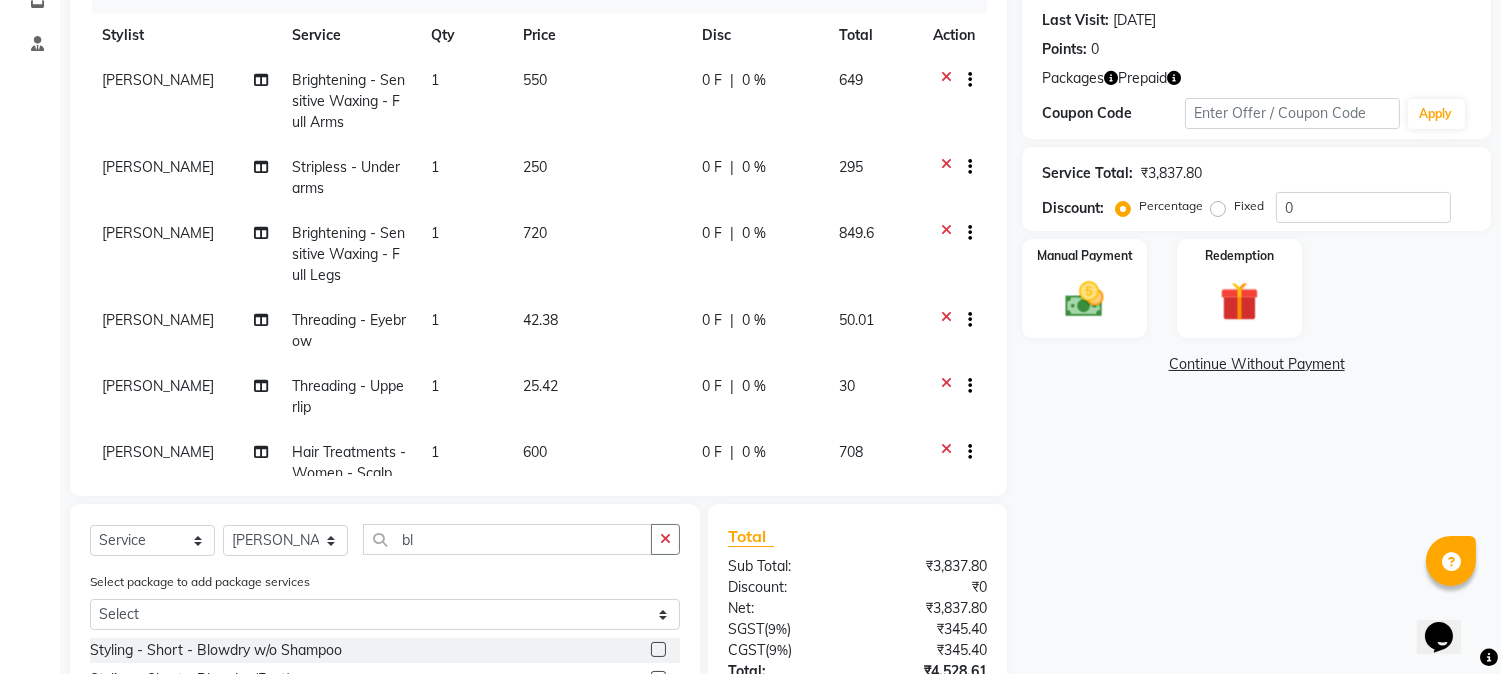 scroll, scrollTop: 494, scrollLeft: 0, axis: vertical 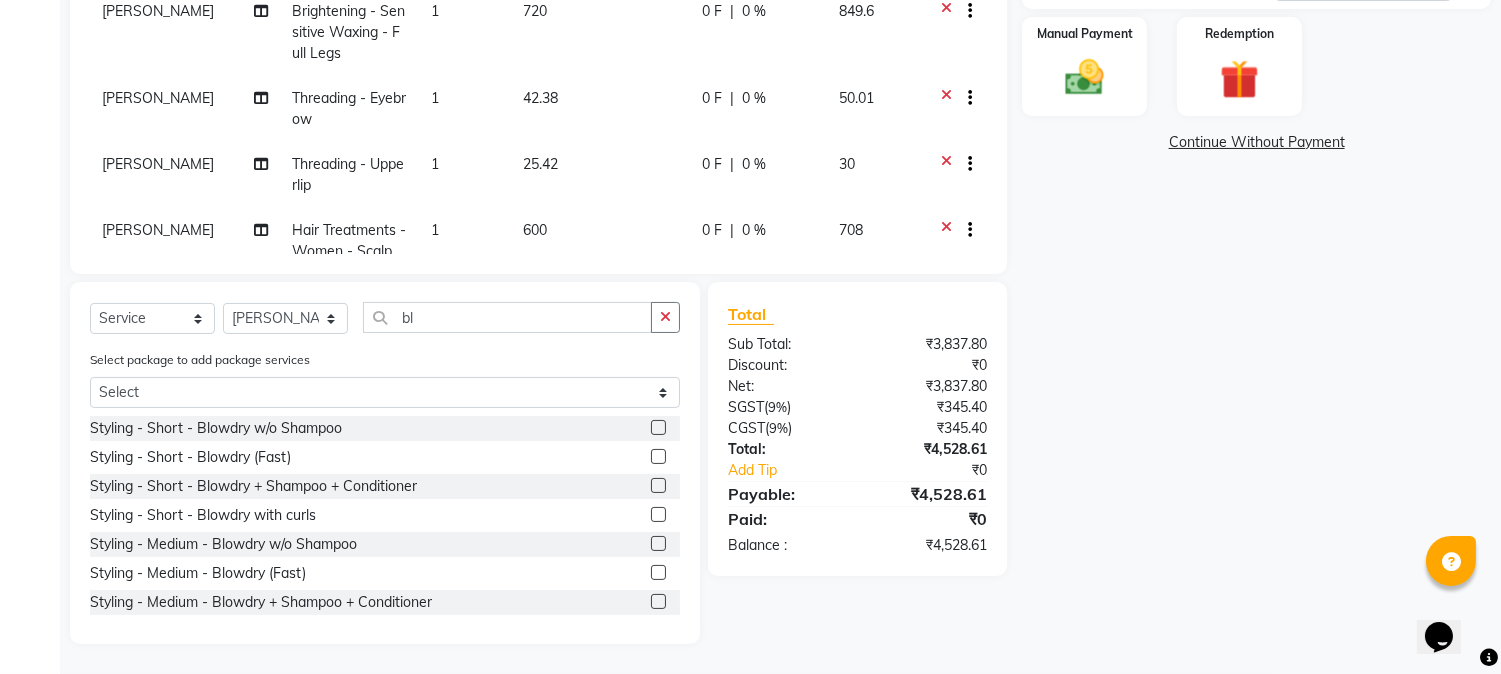 click 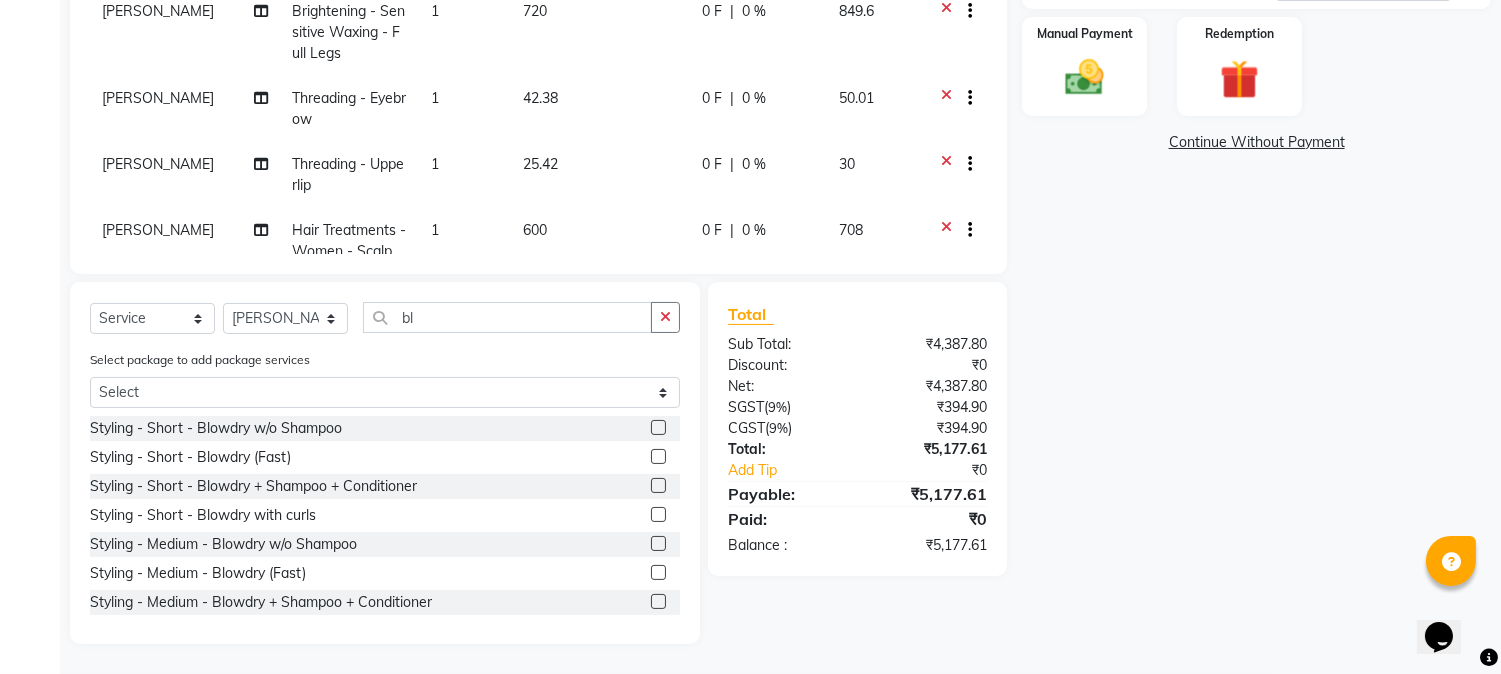 click 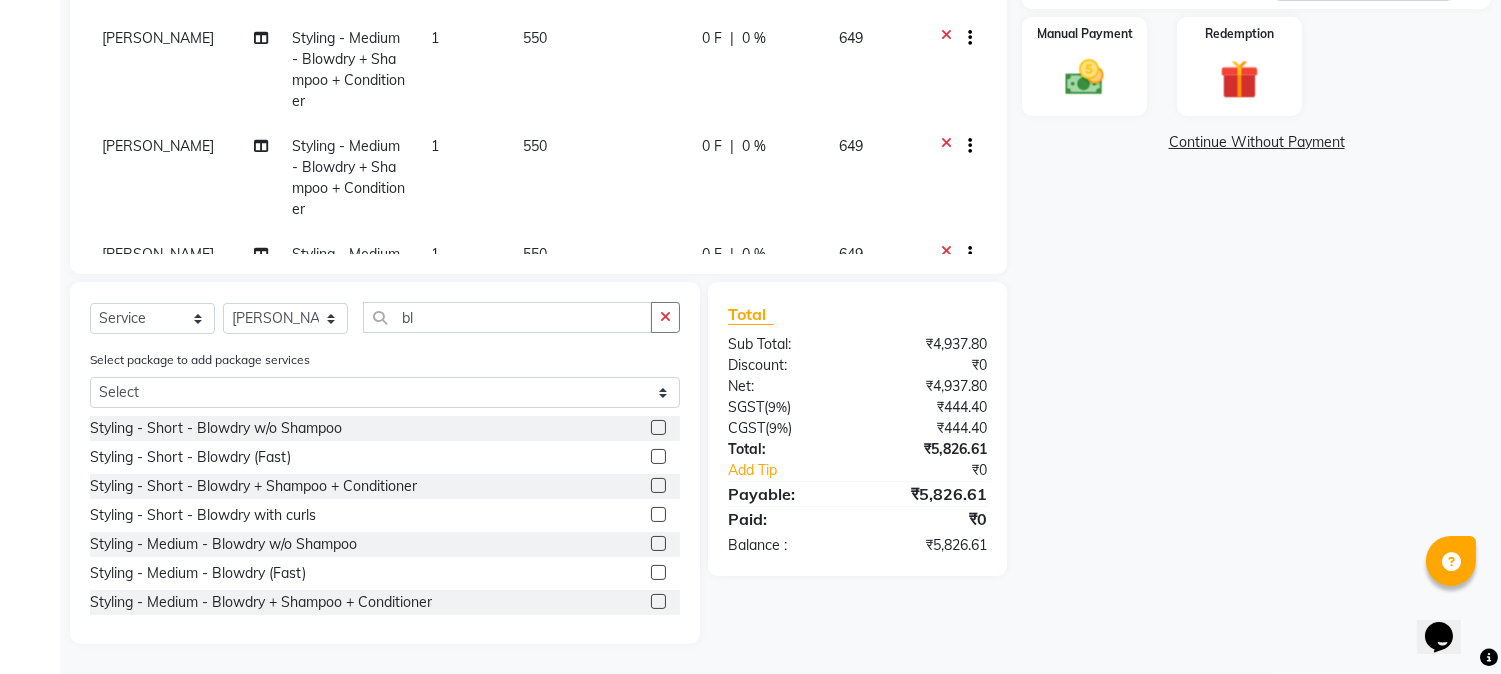 scroll, scrollTop: 634, scrollLeft: 0, axis: vertical 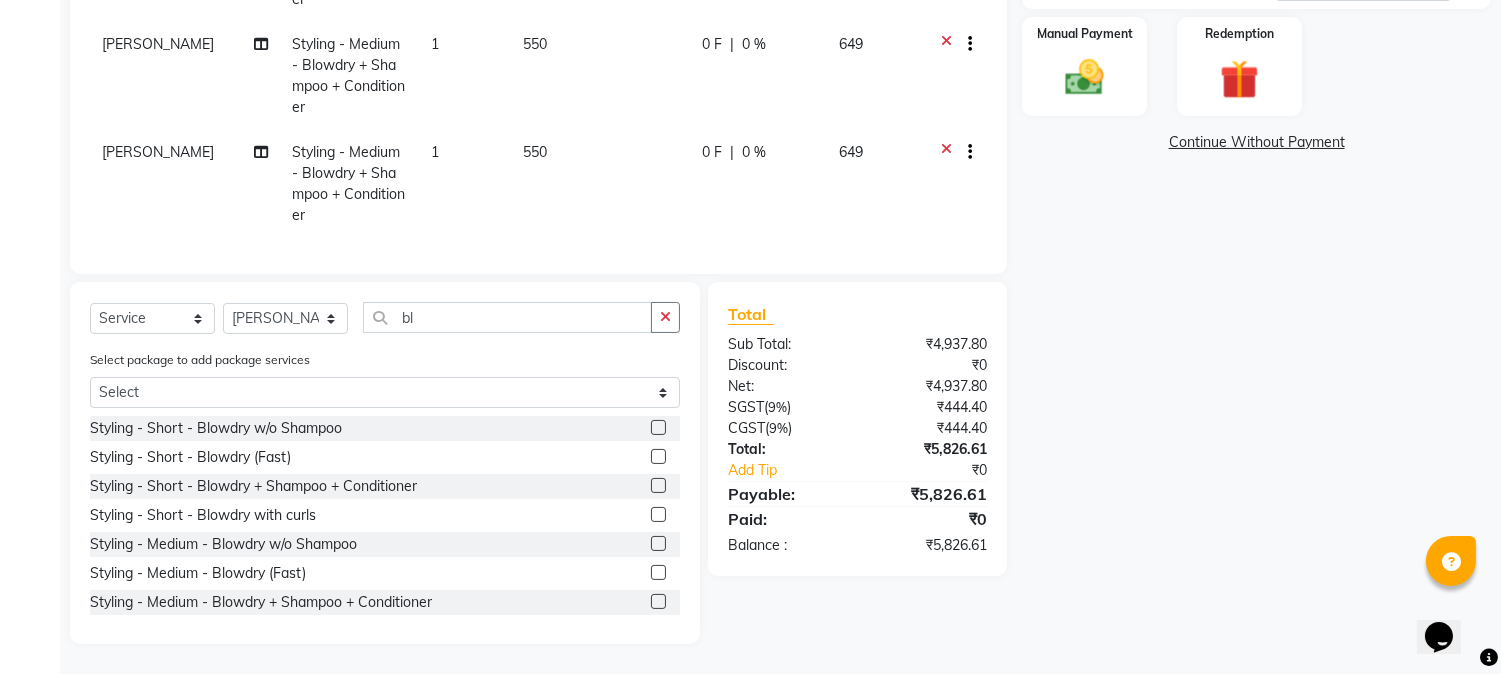 click 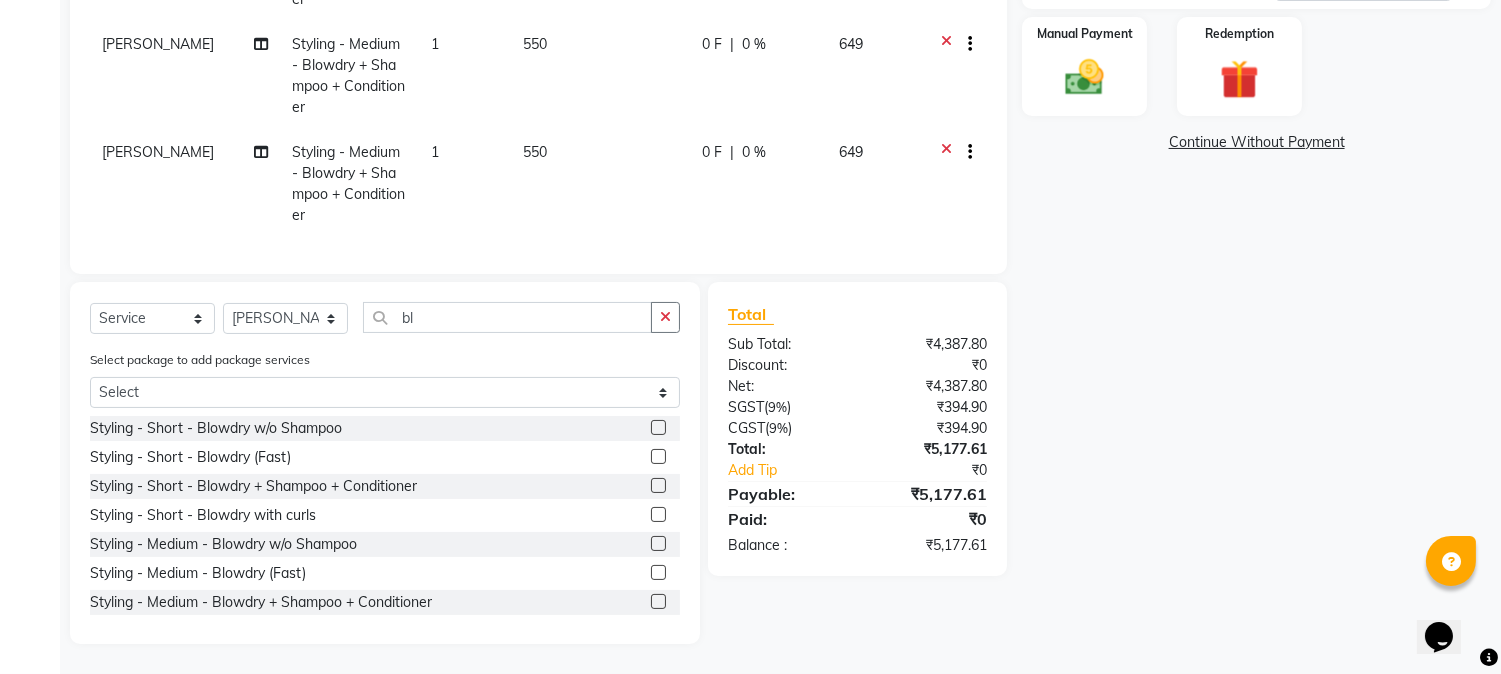 click 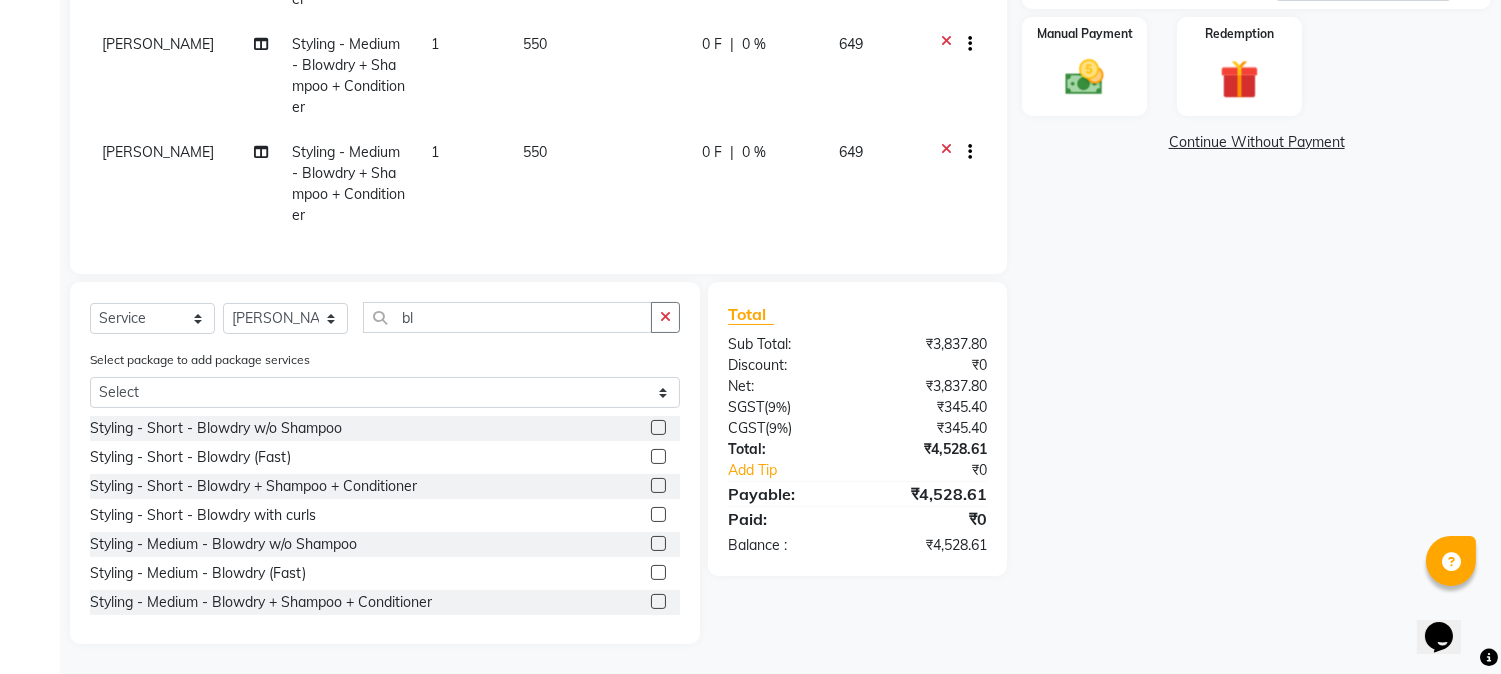 click 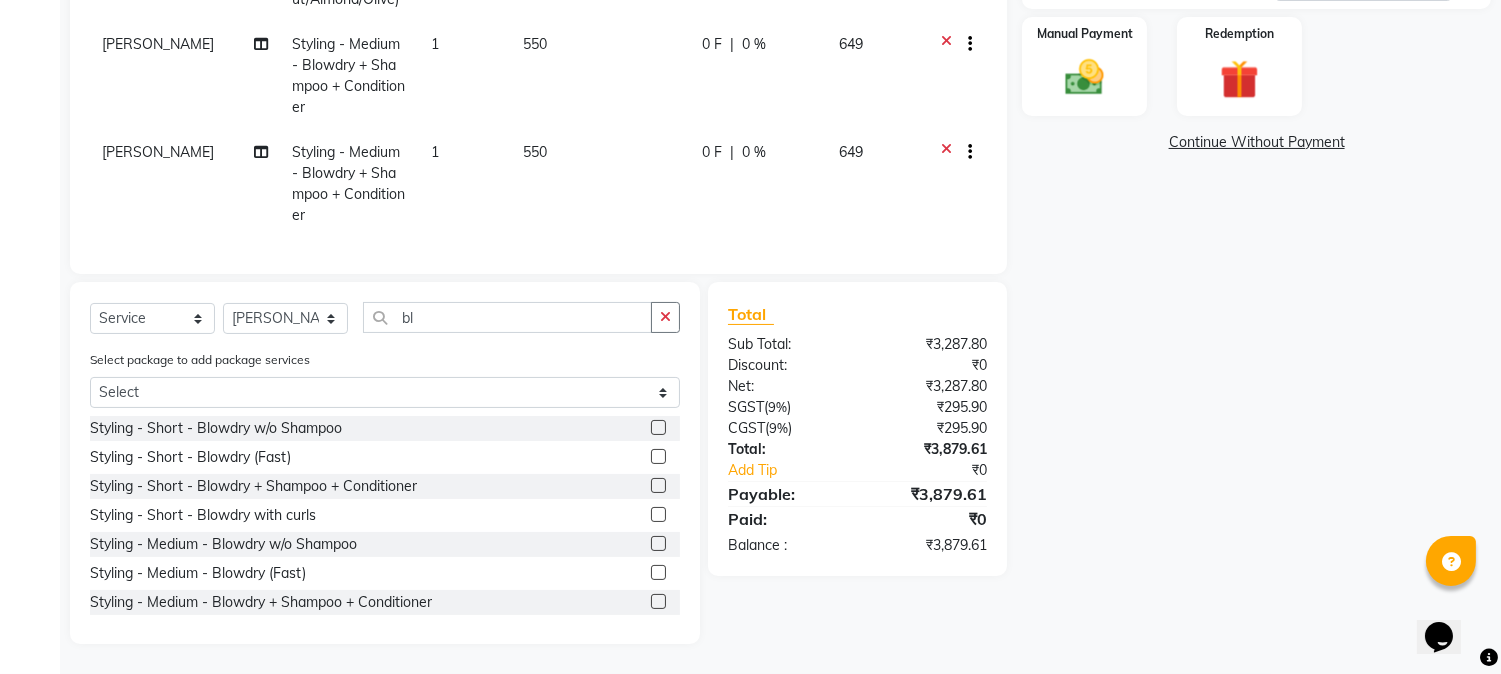 scroll, scrollTop: 310, scrollLeft: 0, axis: vertical 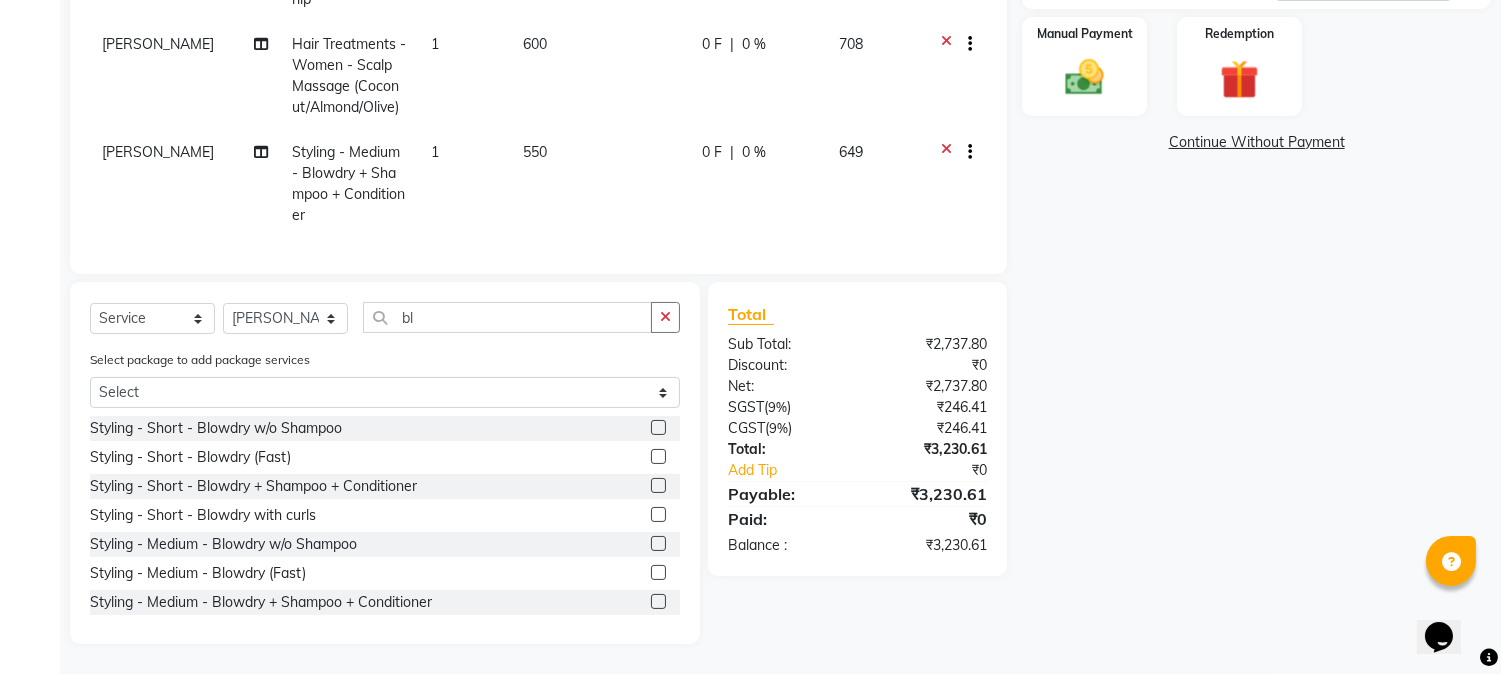 click 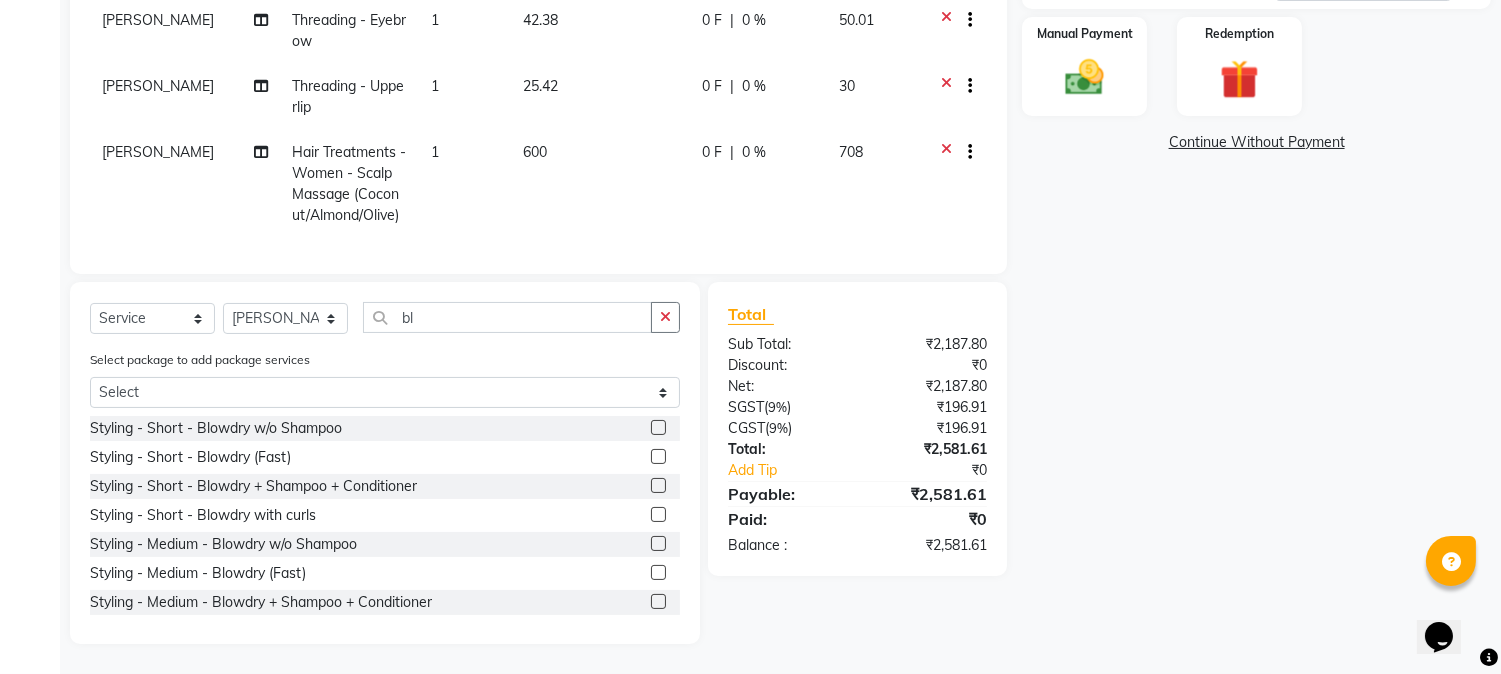 scroll, scrollTop: 94, scrollLeft: 0, axis: vertical 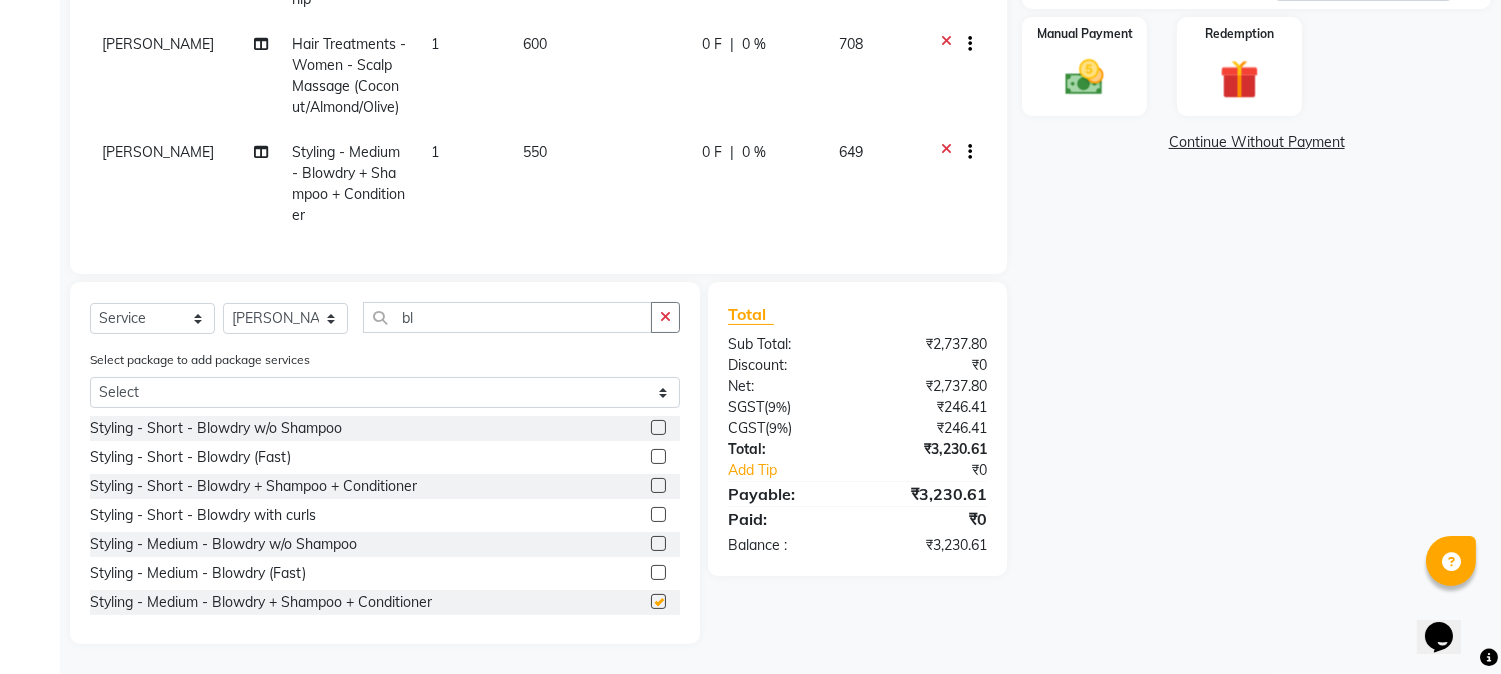 checkbox on "false" 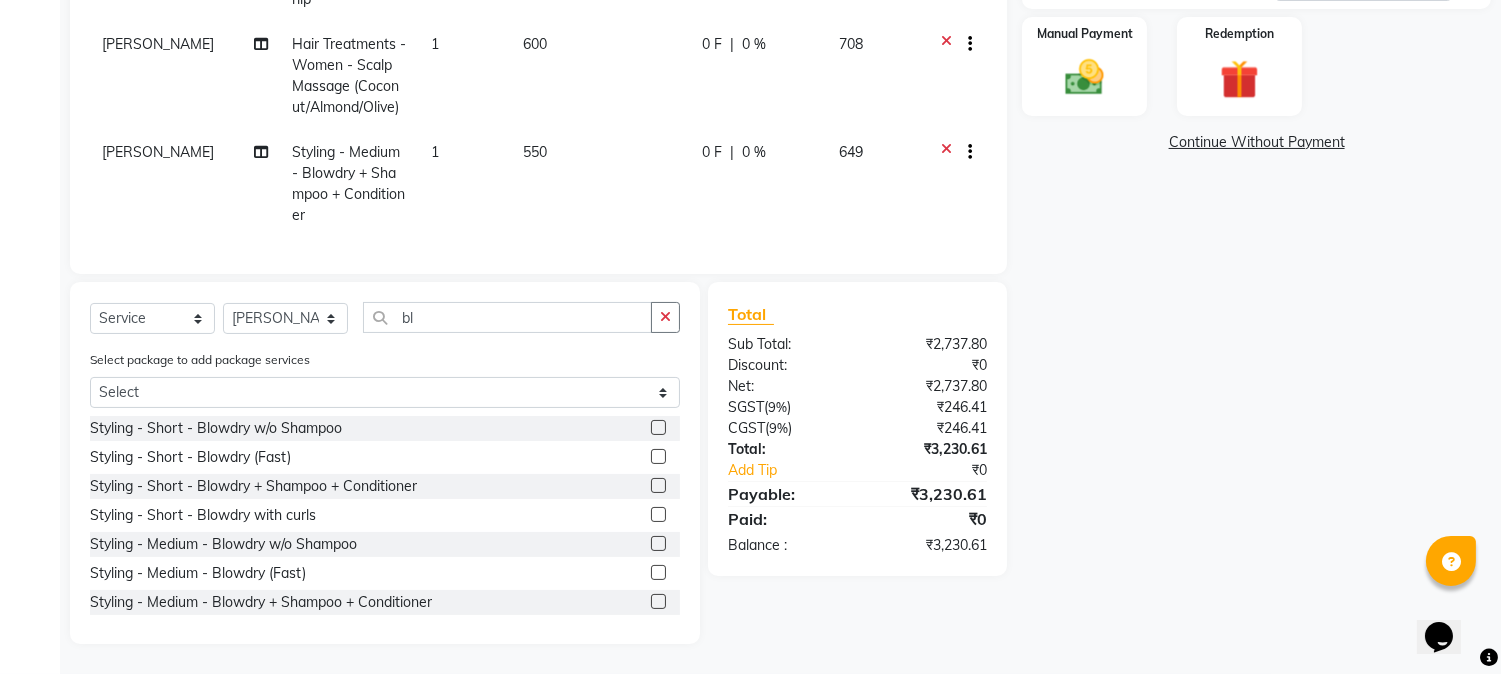 click 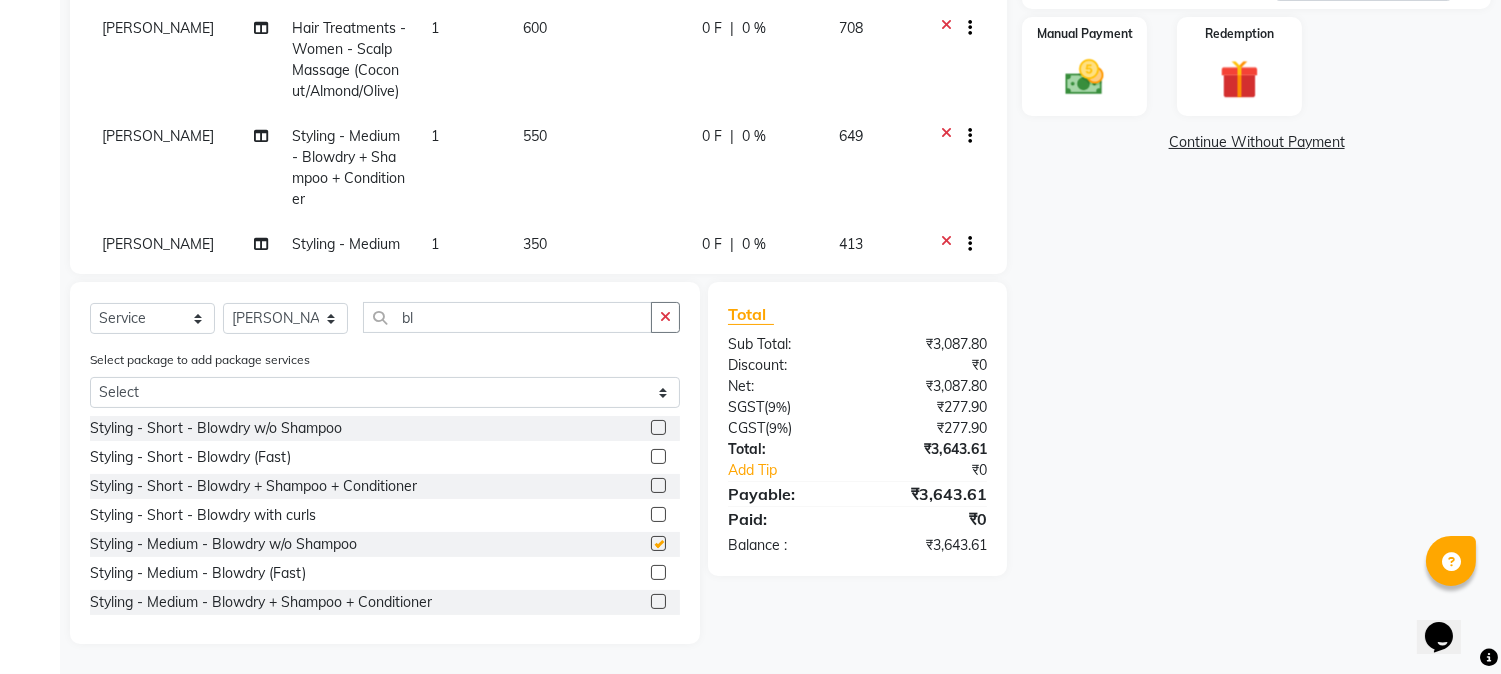 checkbox on "false" 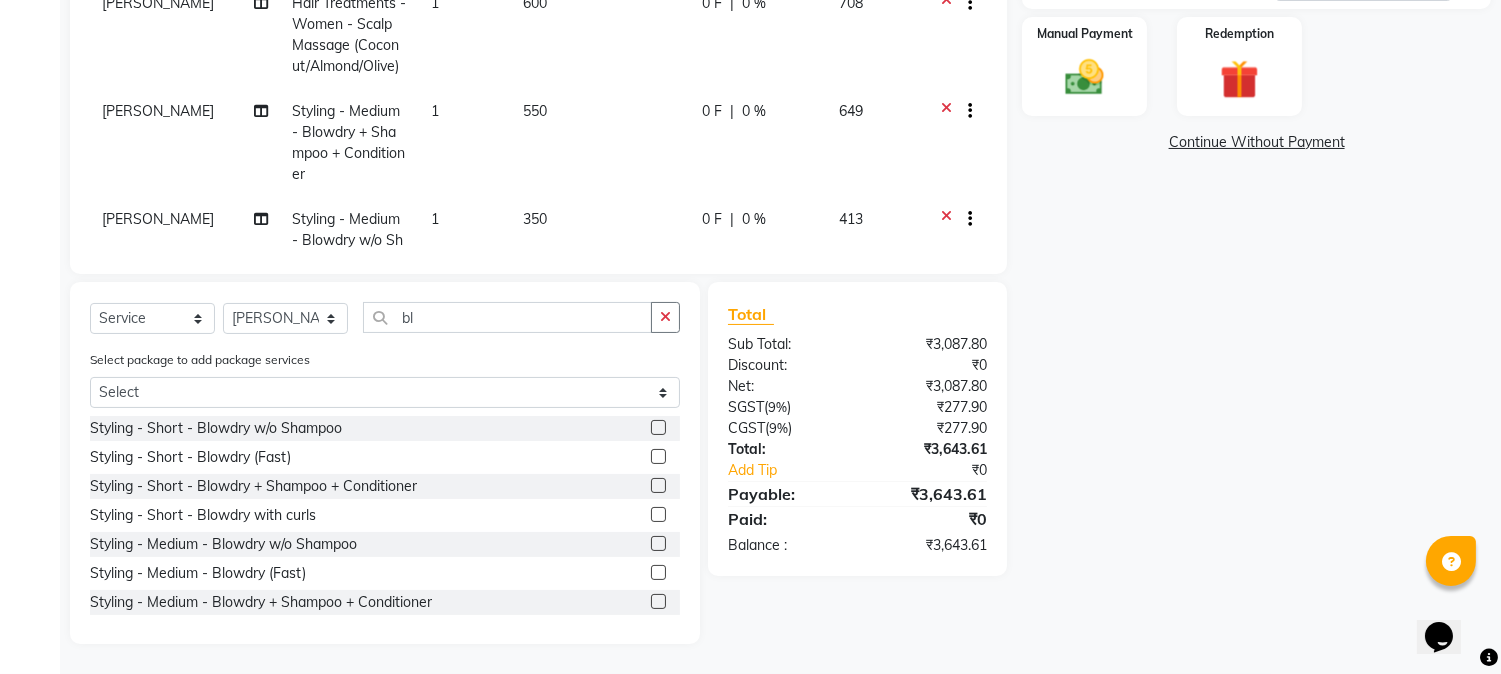 scroll, scrollTop: 246, scrollLeft: 0, axis: vertical 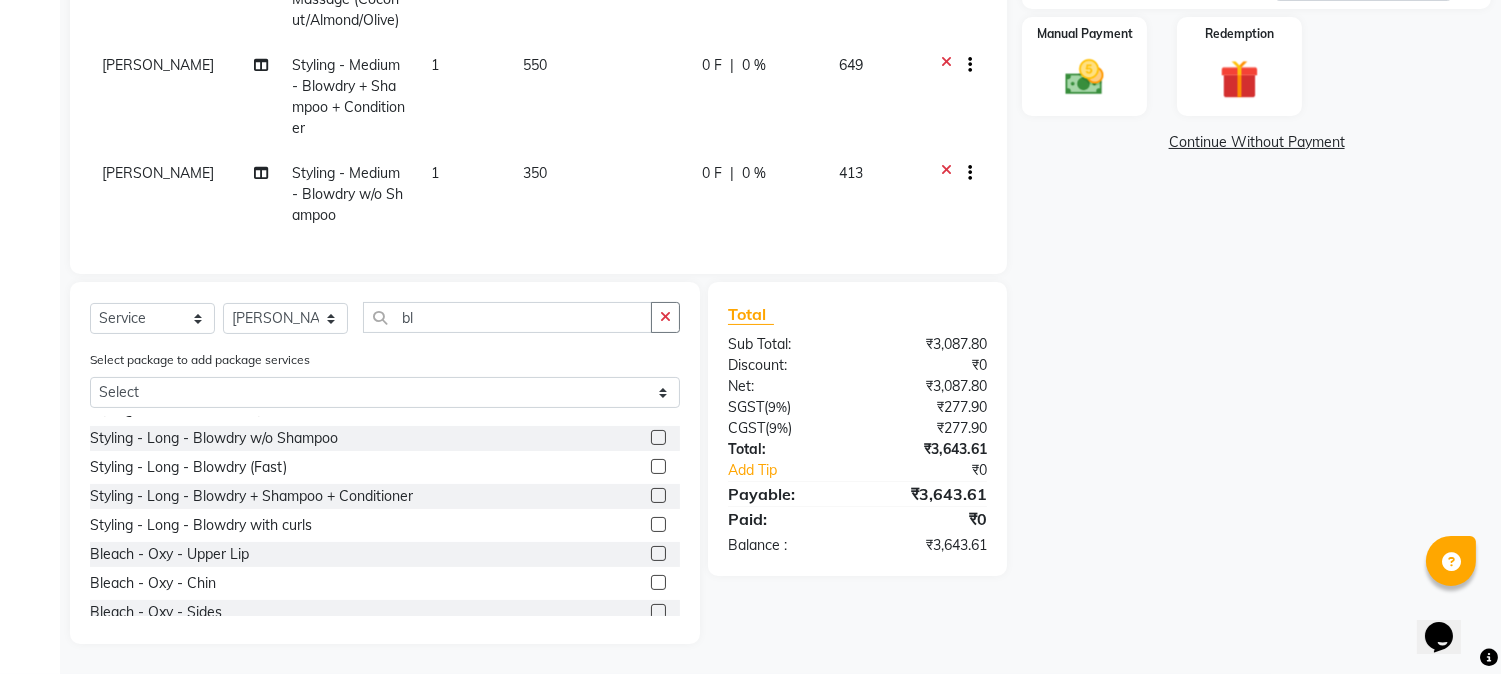 click 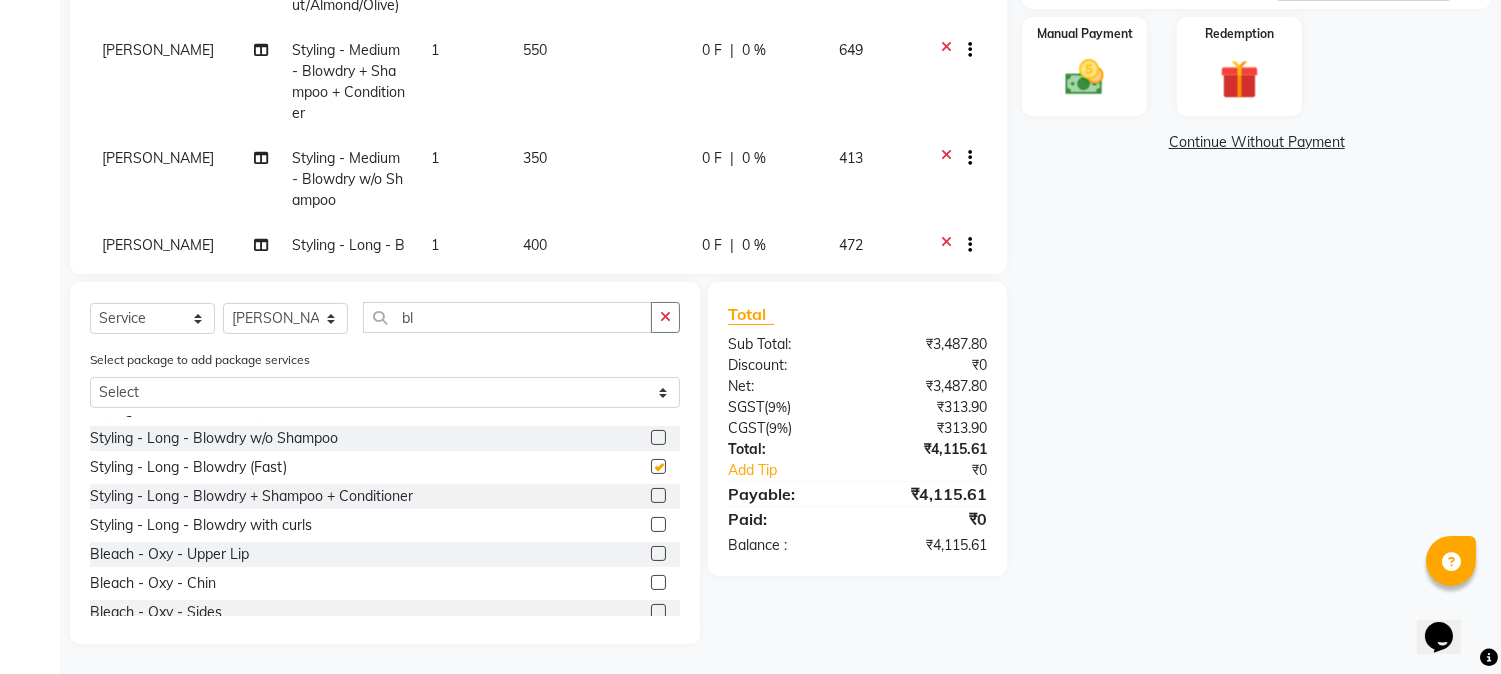 checkbox on "false" 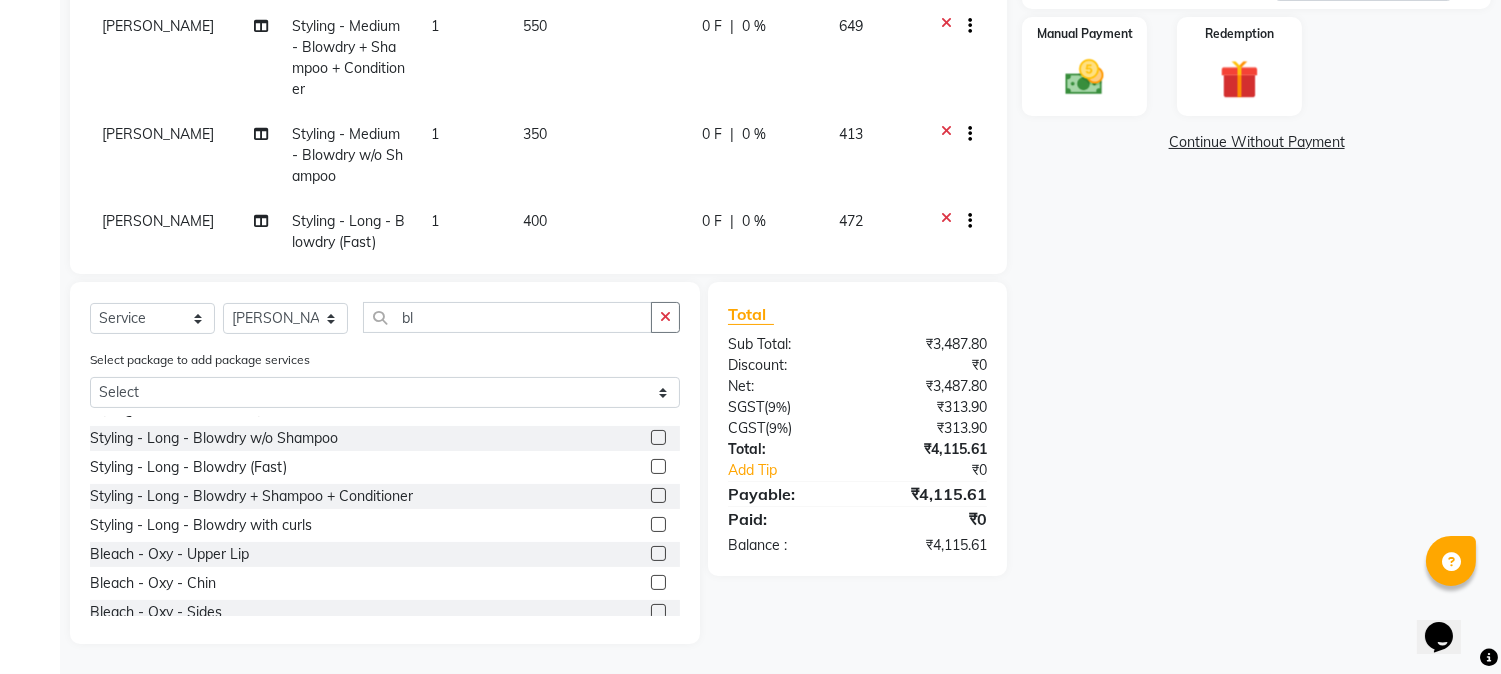 scroll, scrollTop: 333, scrollLeft: 0, axis: vertical 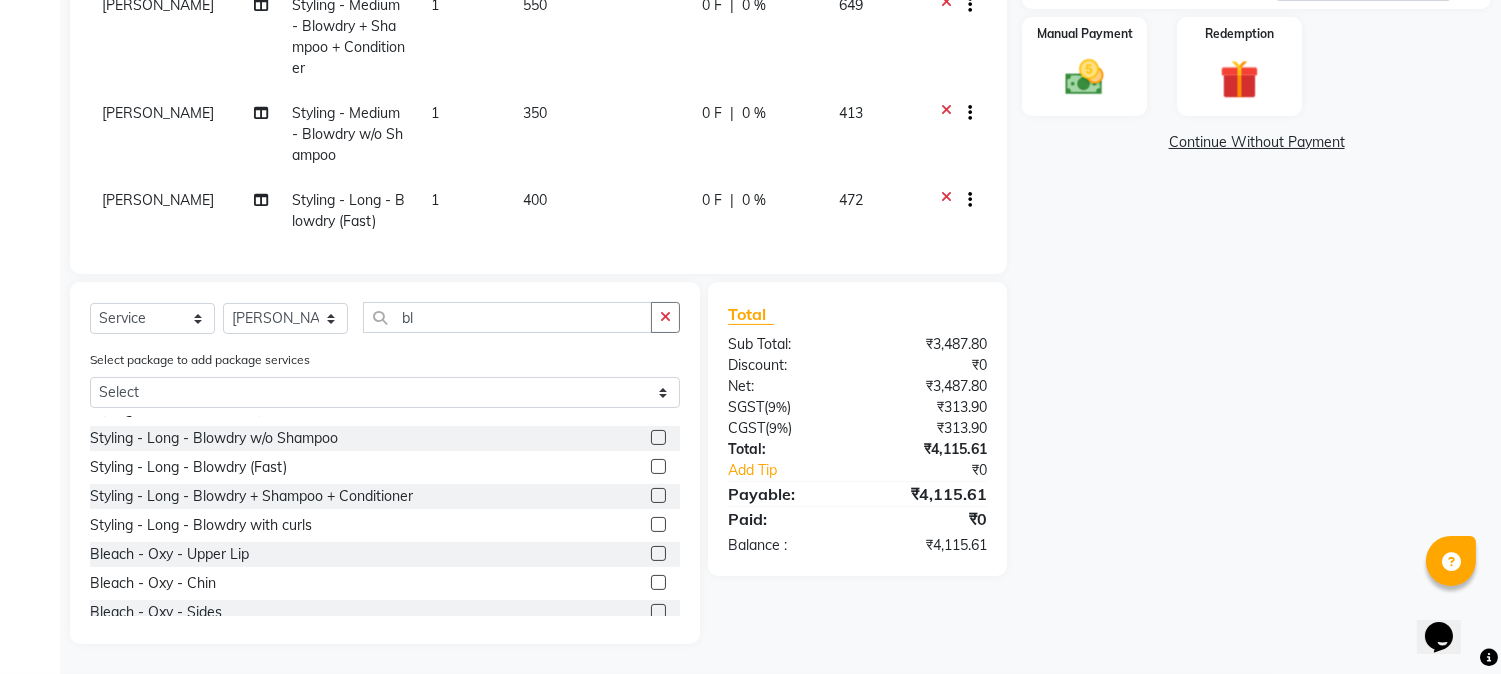 click 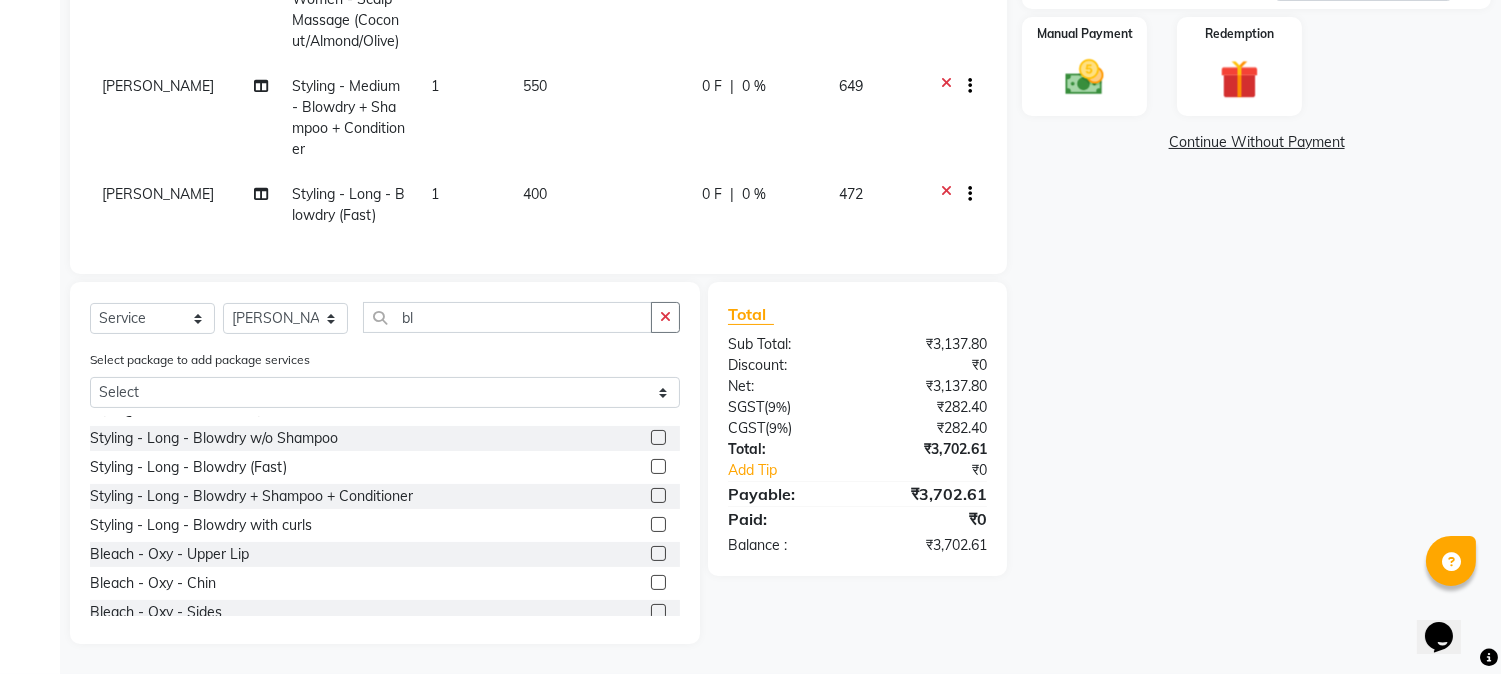 scroll, scrollTop: 267, scrollLeft: 0, axis: vertical 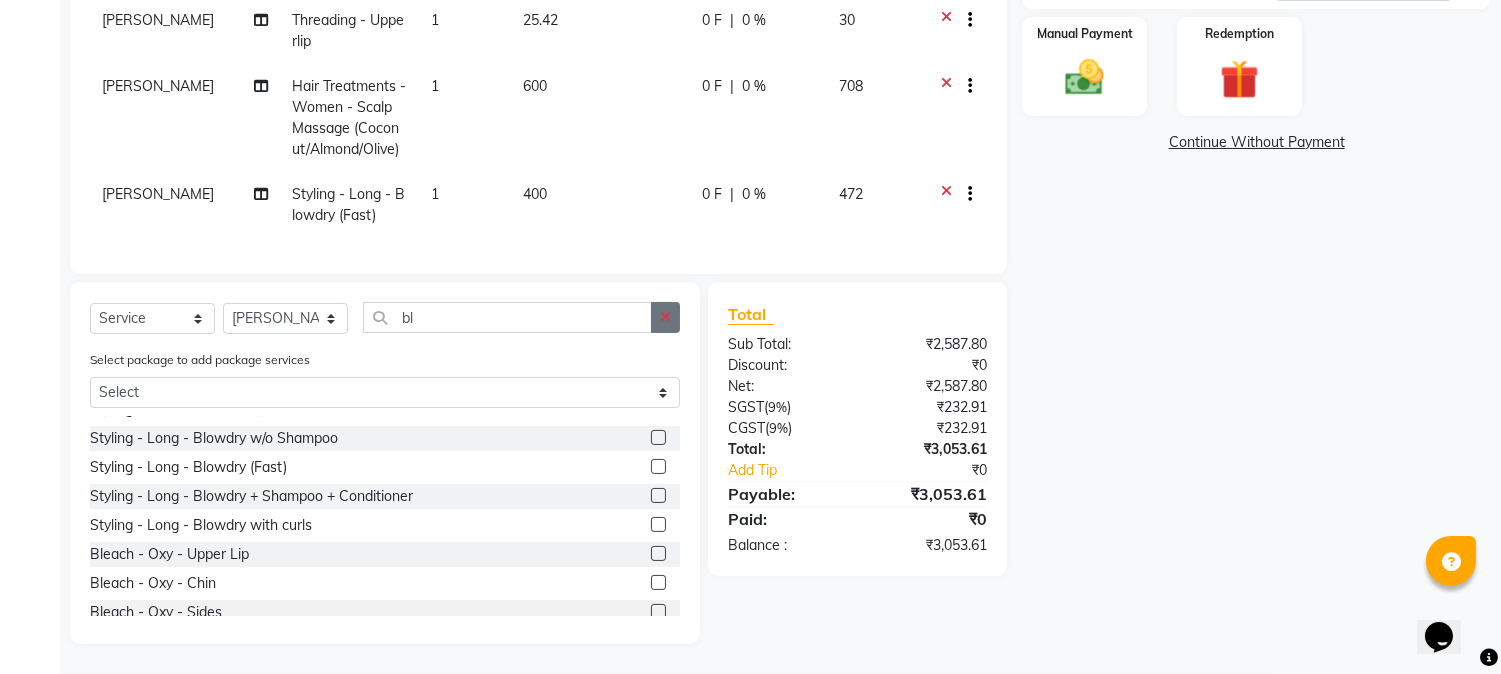 click 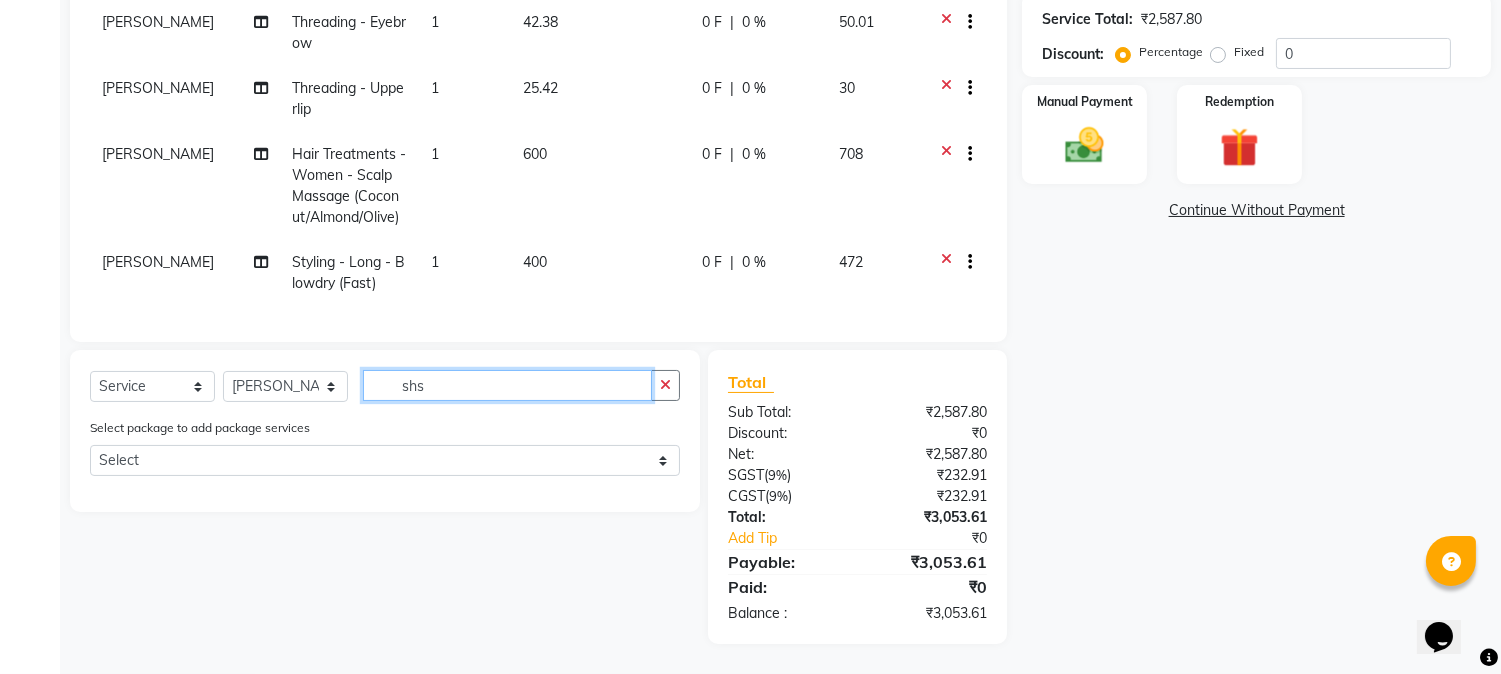 scroll, scrollTop: 0, scrollLeft: 0, axis: both 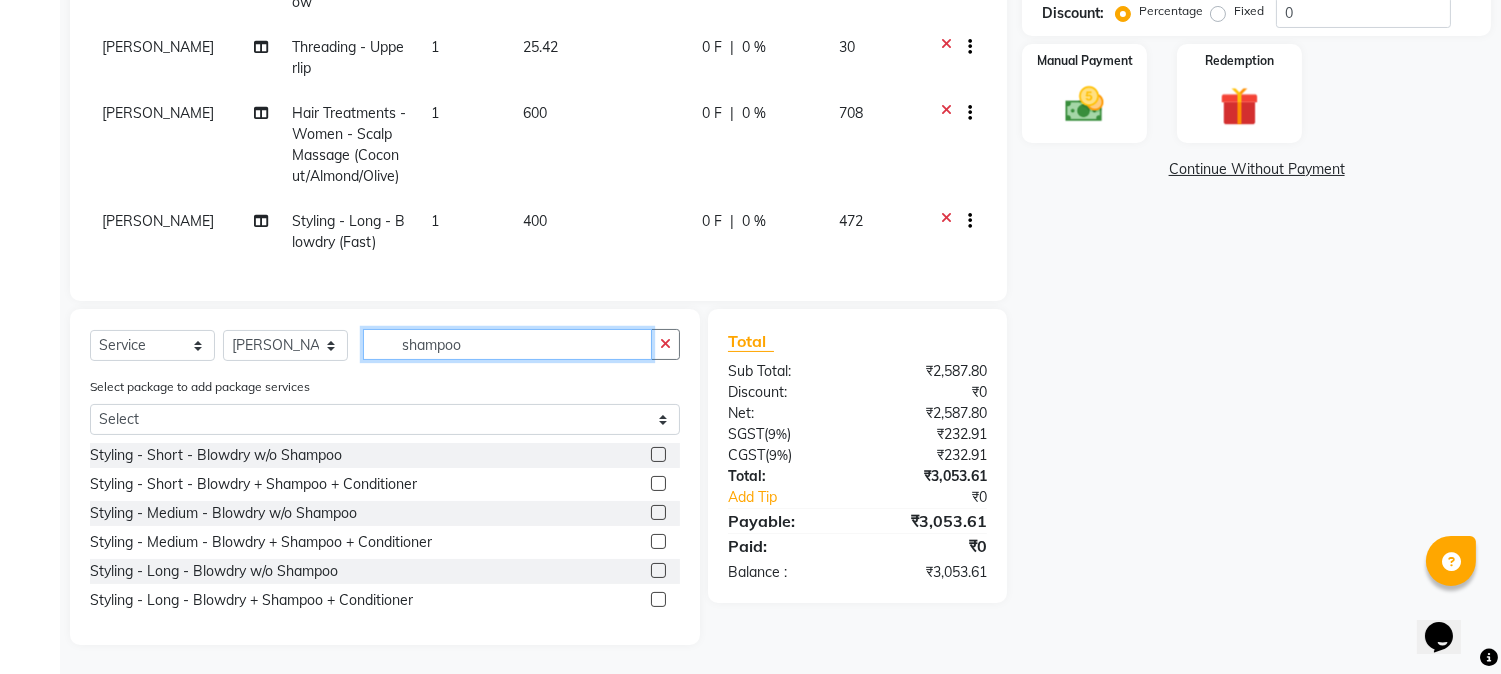 type on "shampoo" 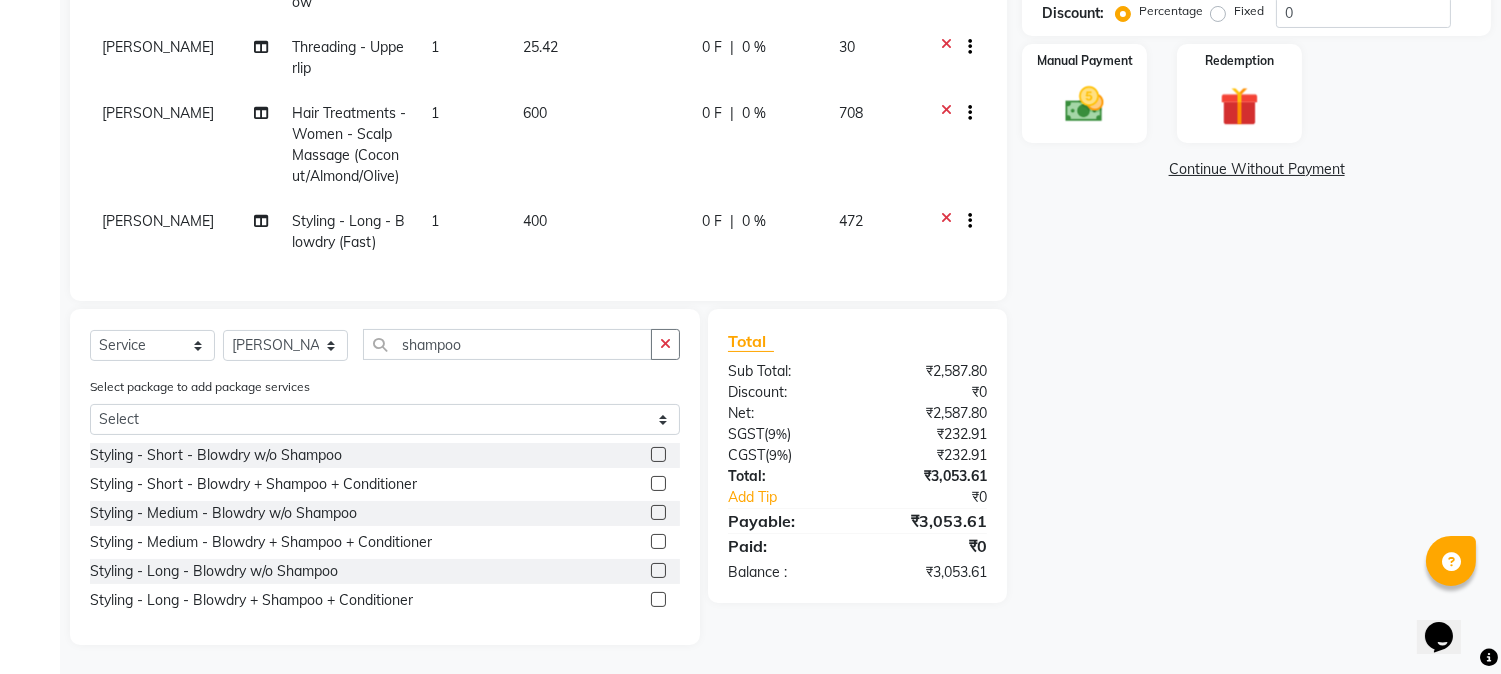 click 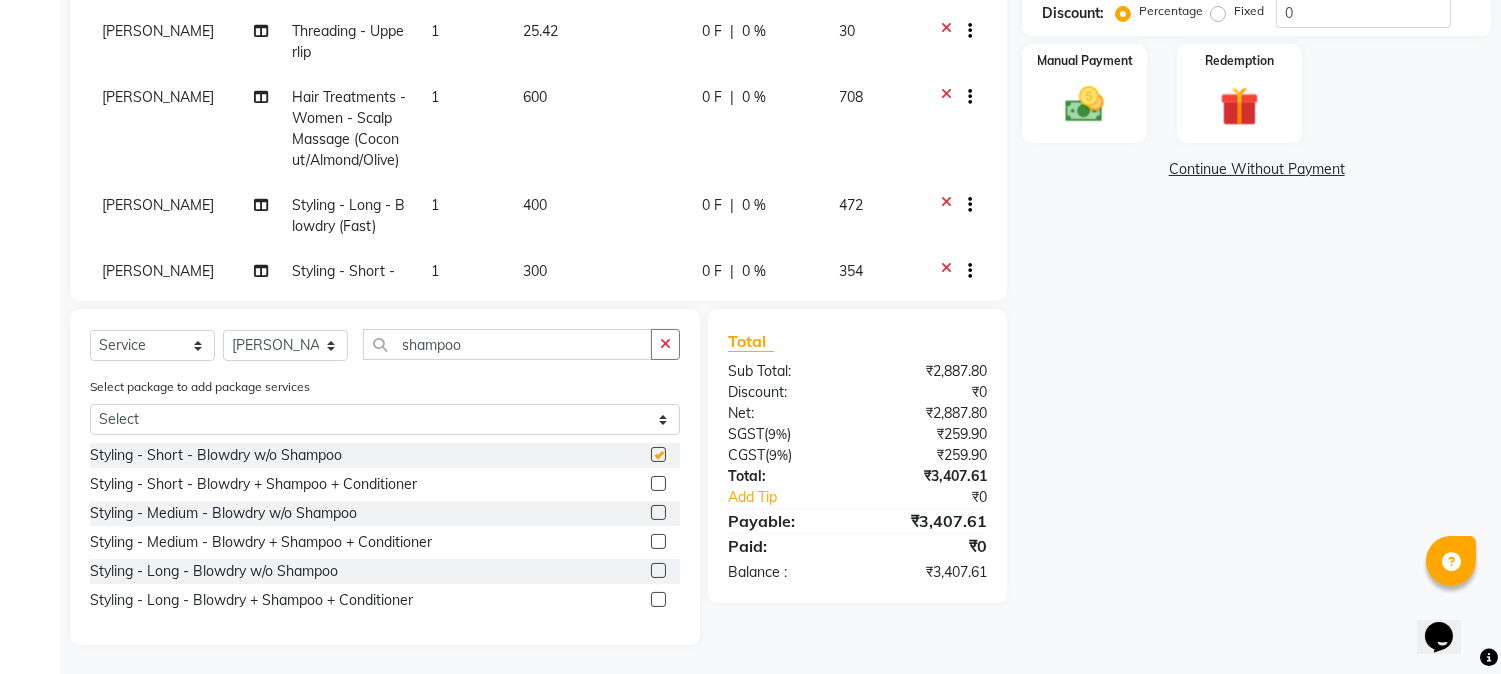 scroll, scrollTop: 247, scrollLeft: 0, axis: vertical 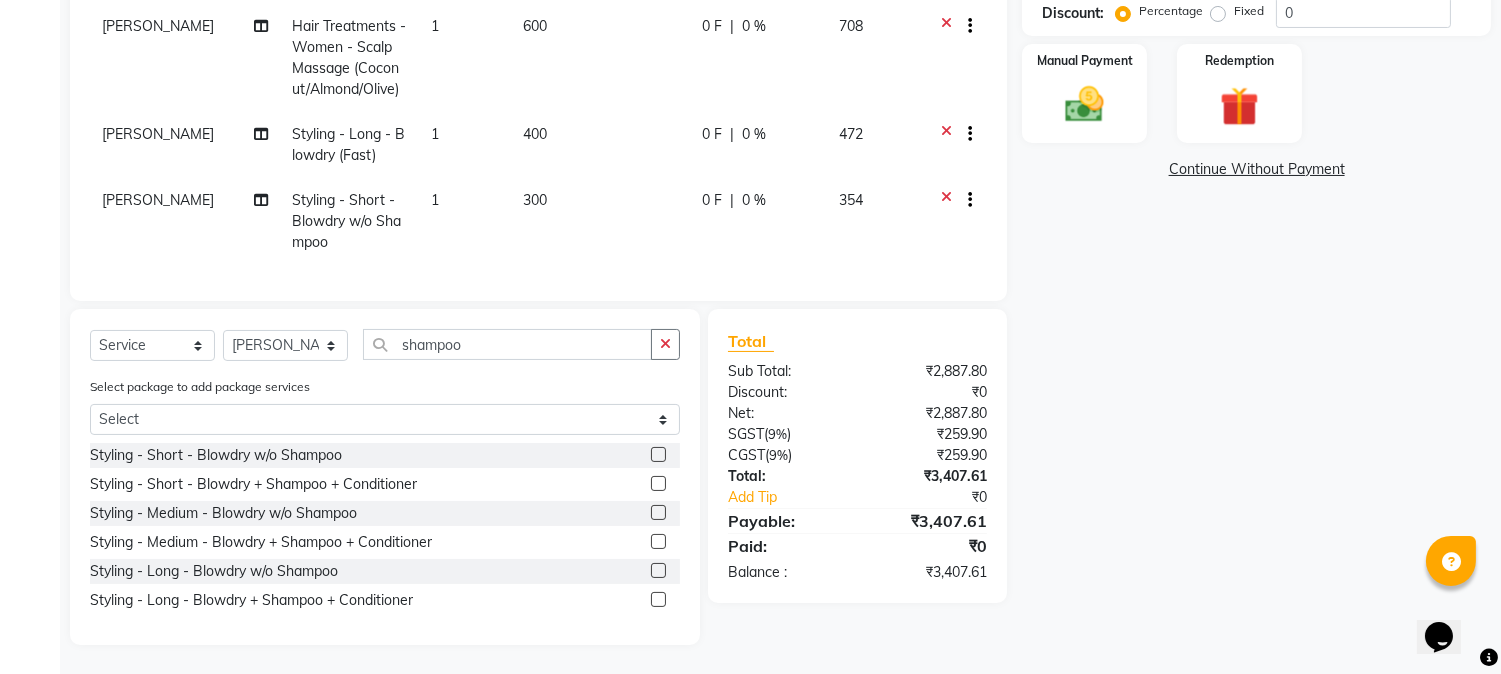 checkbox on "false" 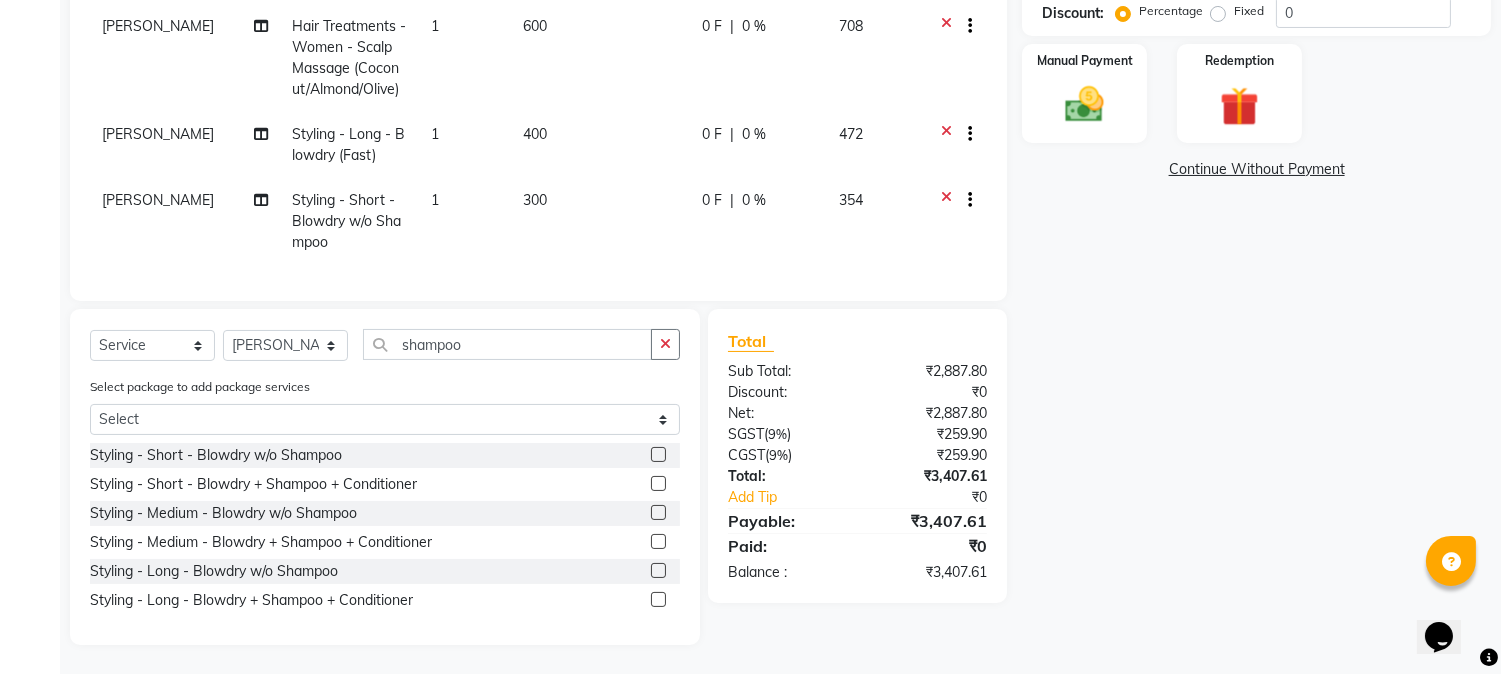 click on "300" 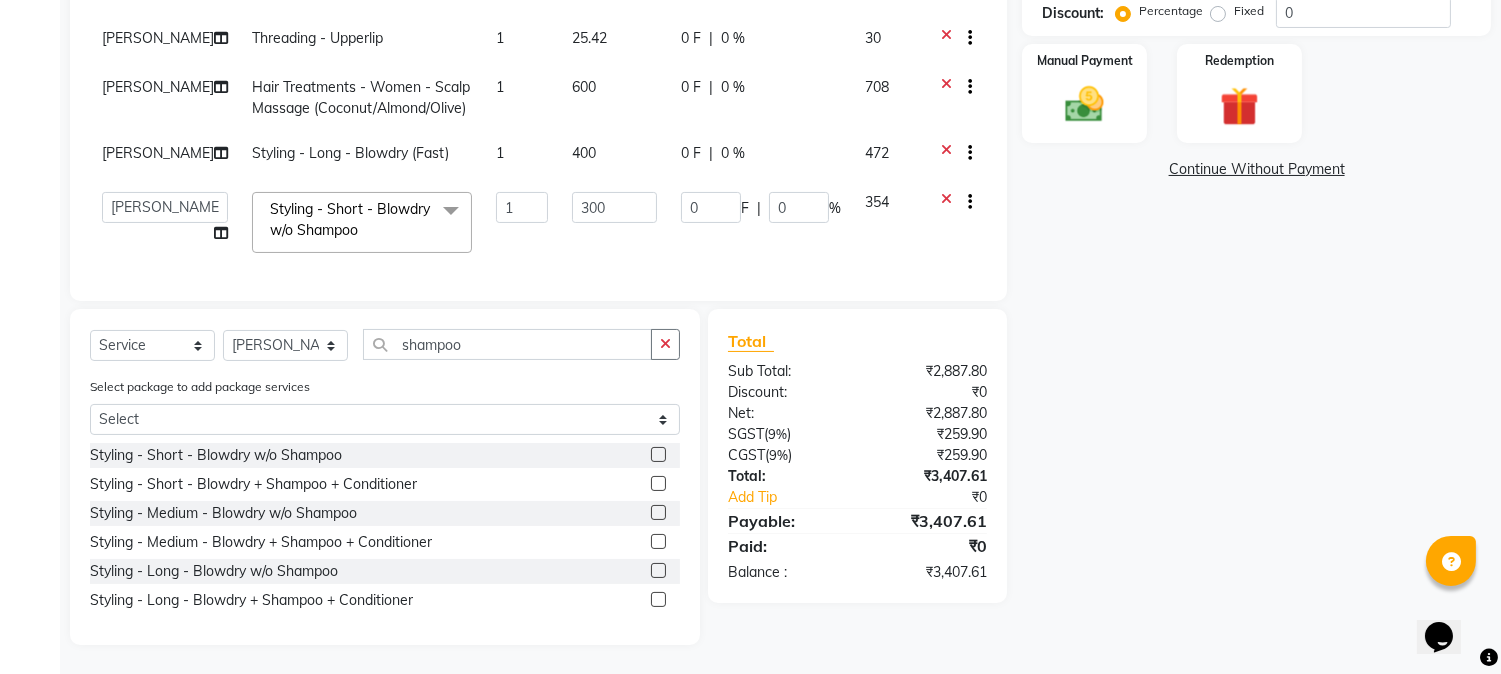 scroll, scrollTop: 93, scrollLeft: 0, axis: vertical 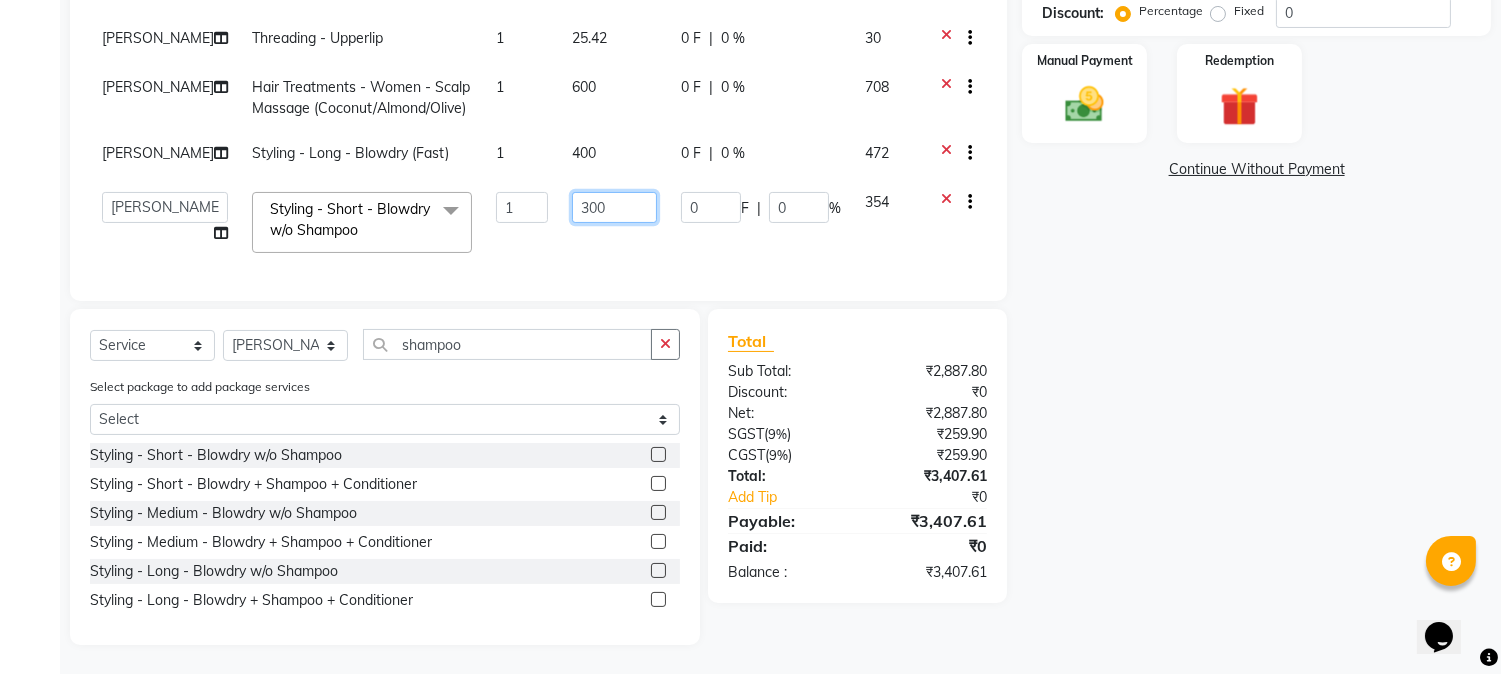 click on "300" 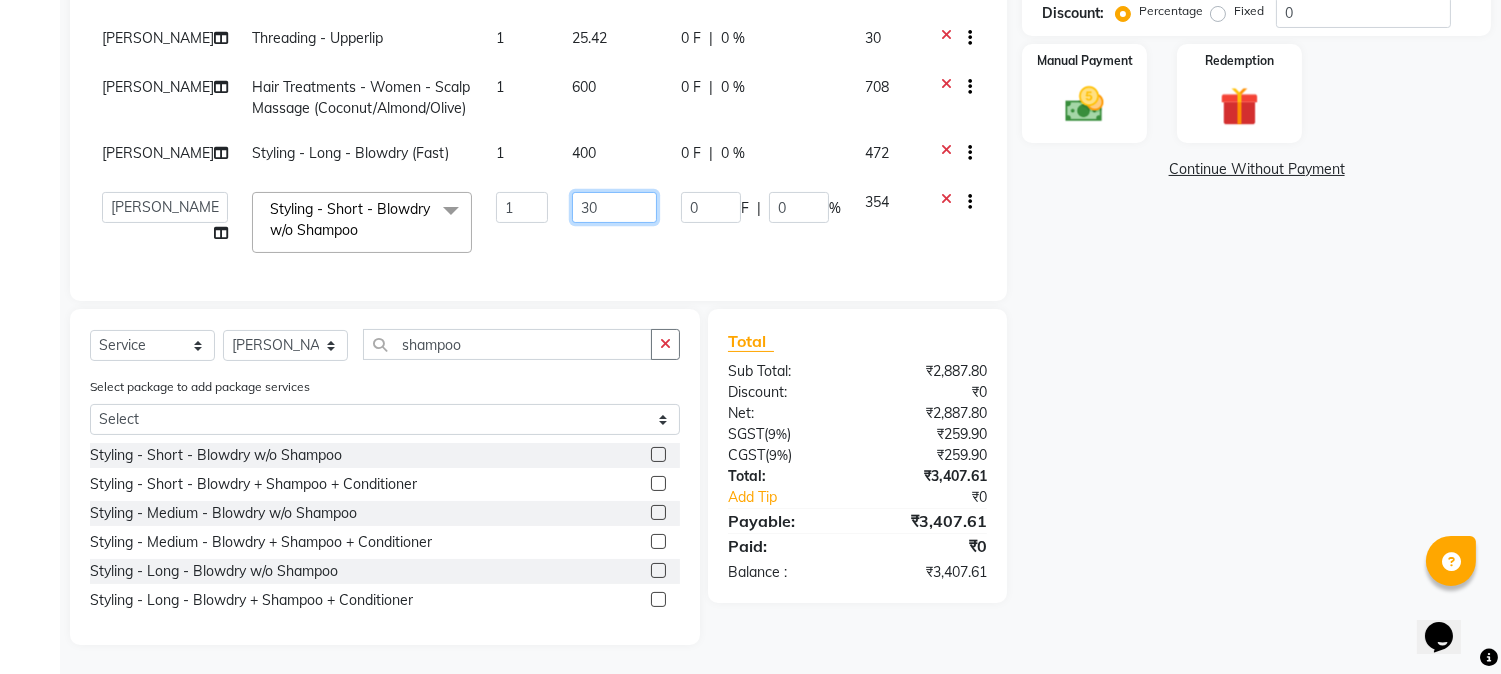 type on "3" 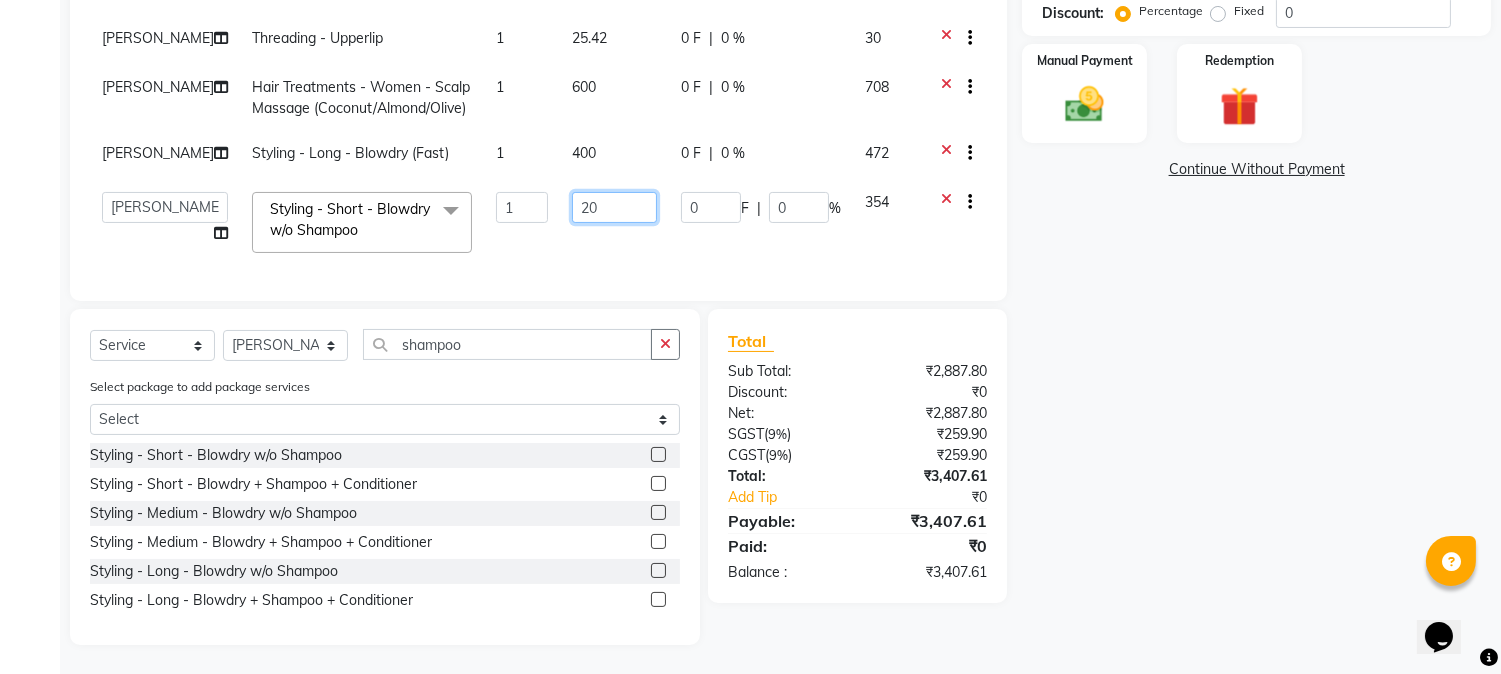 type on "200" 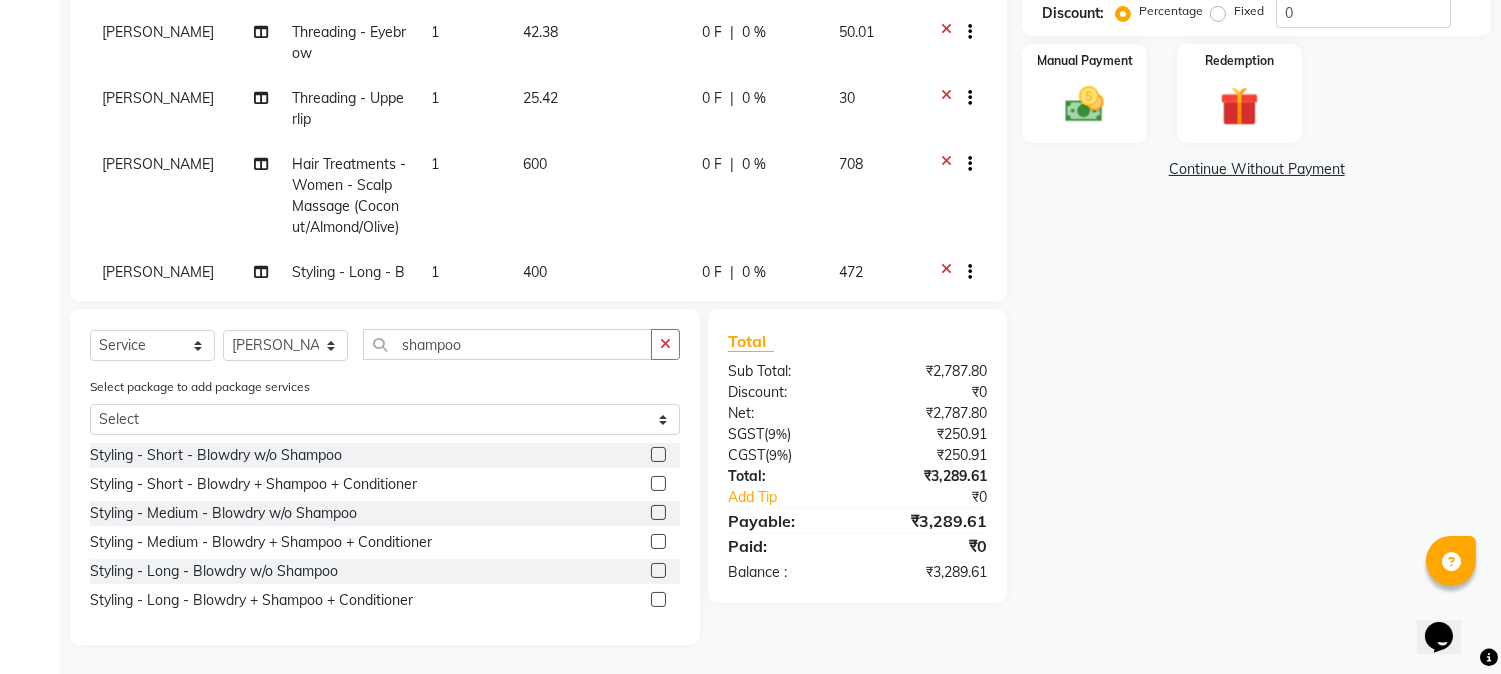 click on "[PERSON_NAME] - Sensitive Waxing  - Full Arms 1 550 0 F | 0 % 649 Eliza Stripless - Underarms 1 250 0 F | 0 % 295 [PERSON_NAME] - Sensitive Waxing  - Full Legs 1 720 0 F | 0 % 849.6 Eliza Threading - Eyebrow 1 42.38 0 F | 0 % 50.01 Eliza Threading - Upperlip 1 25.42 0 F | 0 % 30 Eliza Hair Treatments - Women - Scalp Massage (Coconut/Almond/Olive) 1 600 0 F | 0 % 708 [PERSON_NAME] - Long  - Blowdry (Fast) 1 400 0 F | 0 % 472 [PERSON_NAME] - Short  - Blowdry w/o Shampoo 1 200 0 F | 0 % 236" 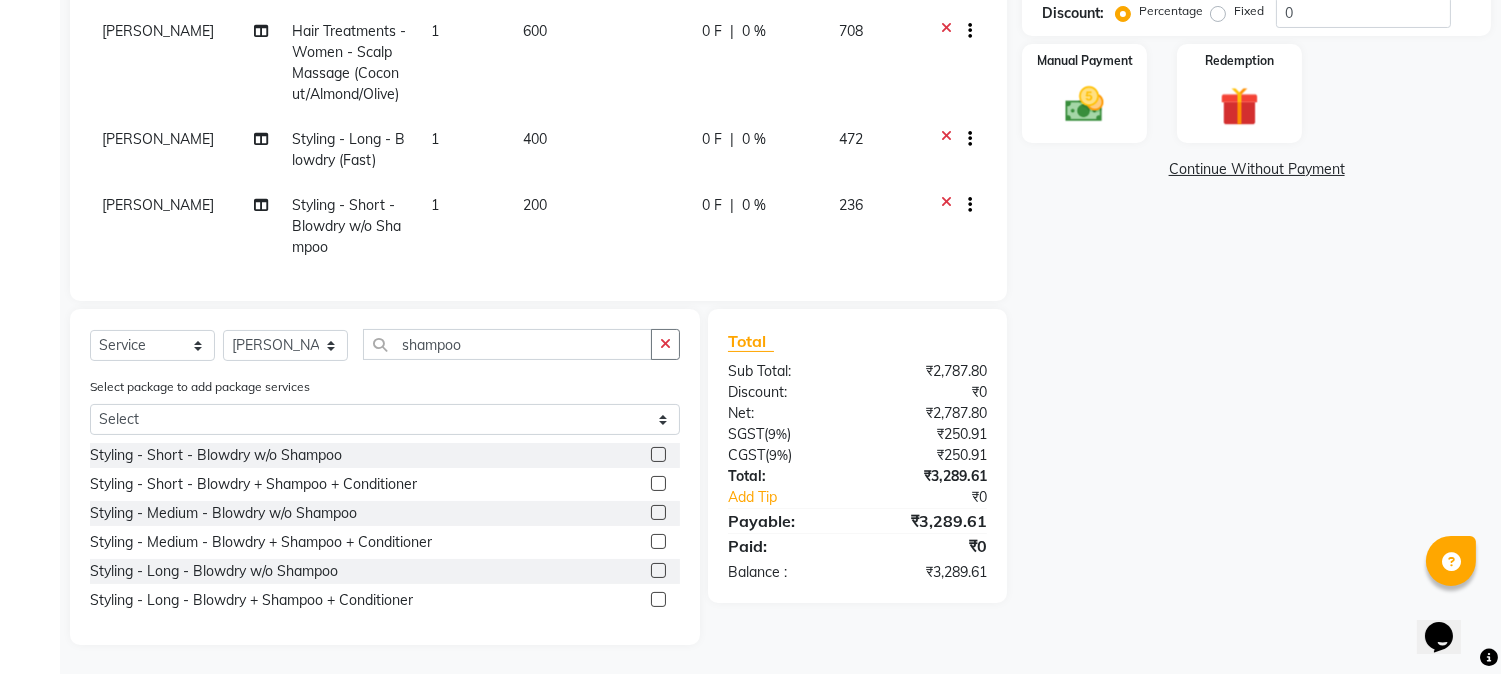 scroll, scrollTop: 247, scrollLeft: 0, axis: vertical 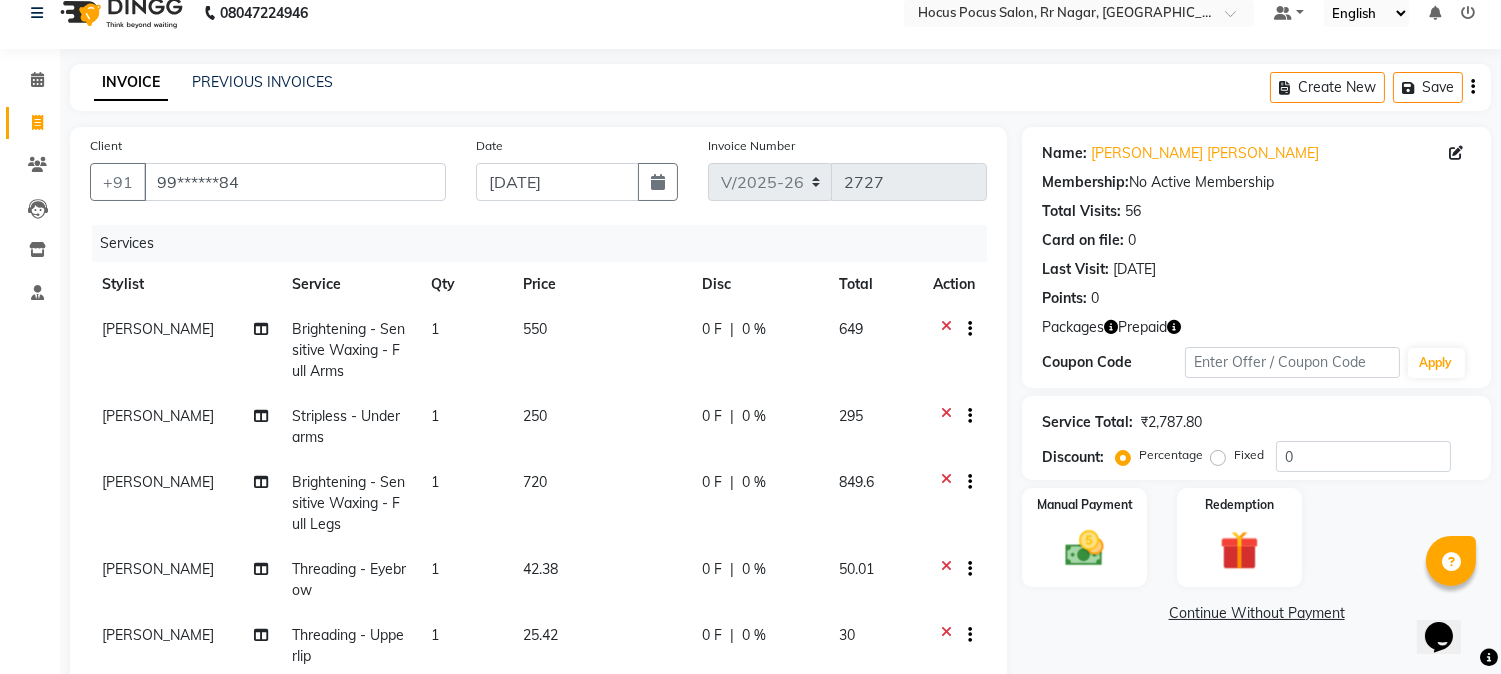 click on "42.38" 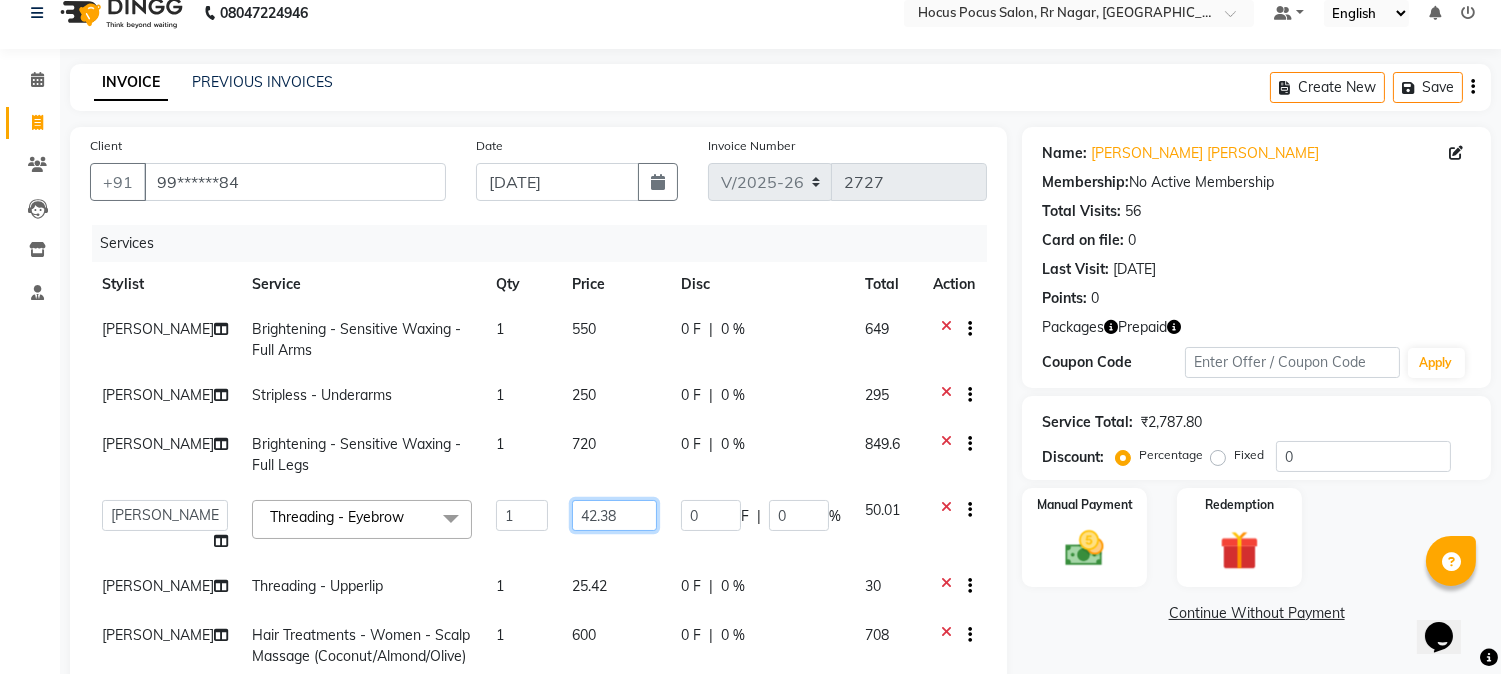 click on "42.38" 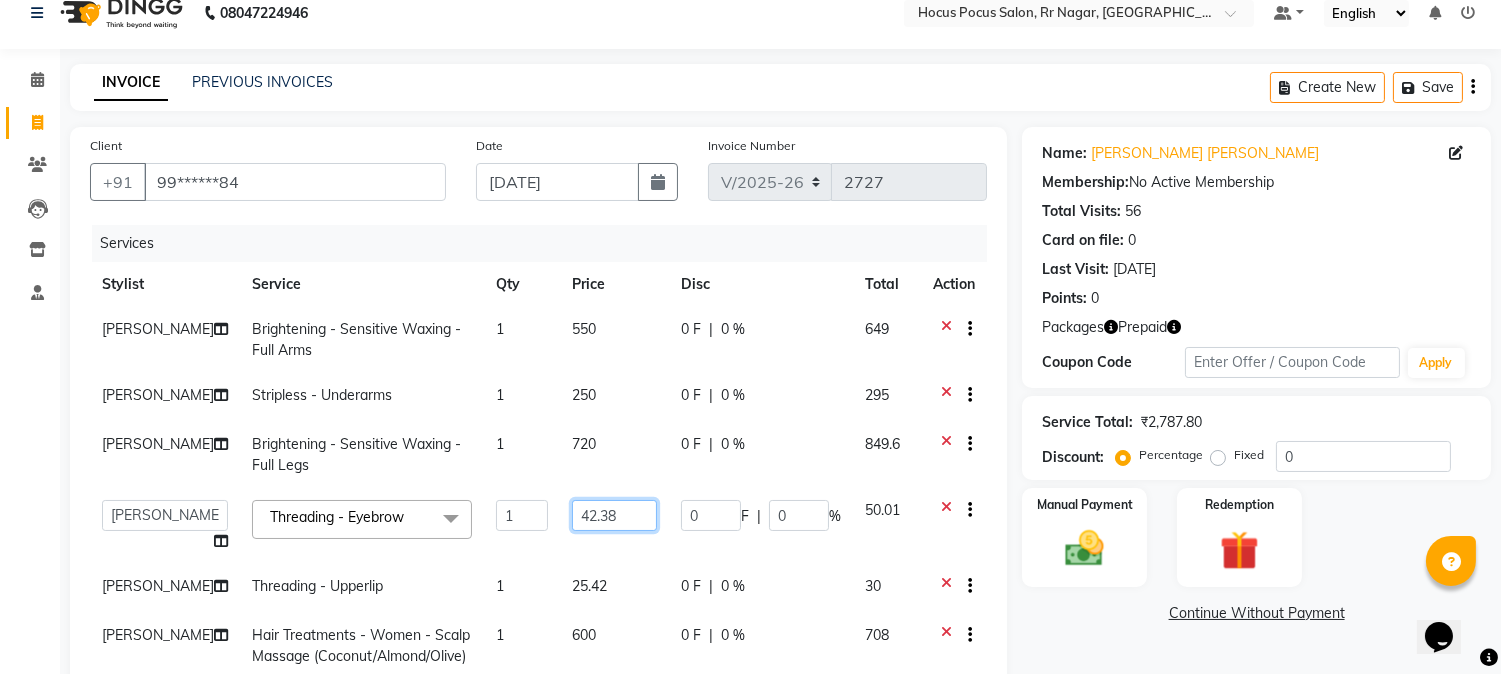 click on "42.38" 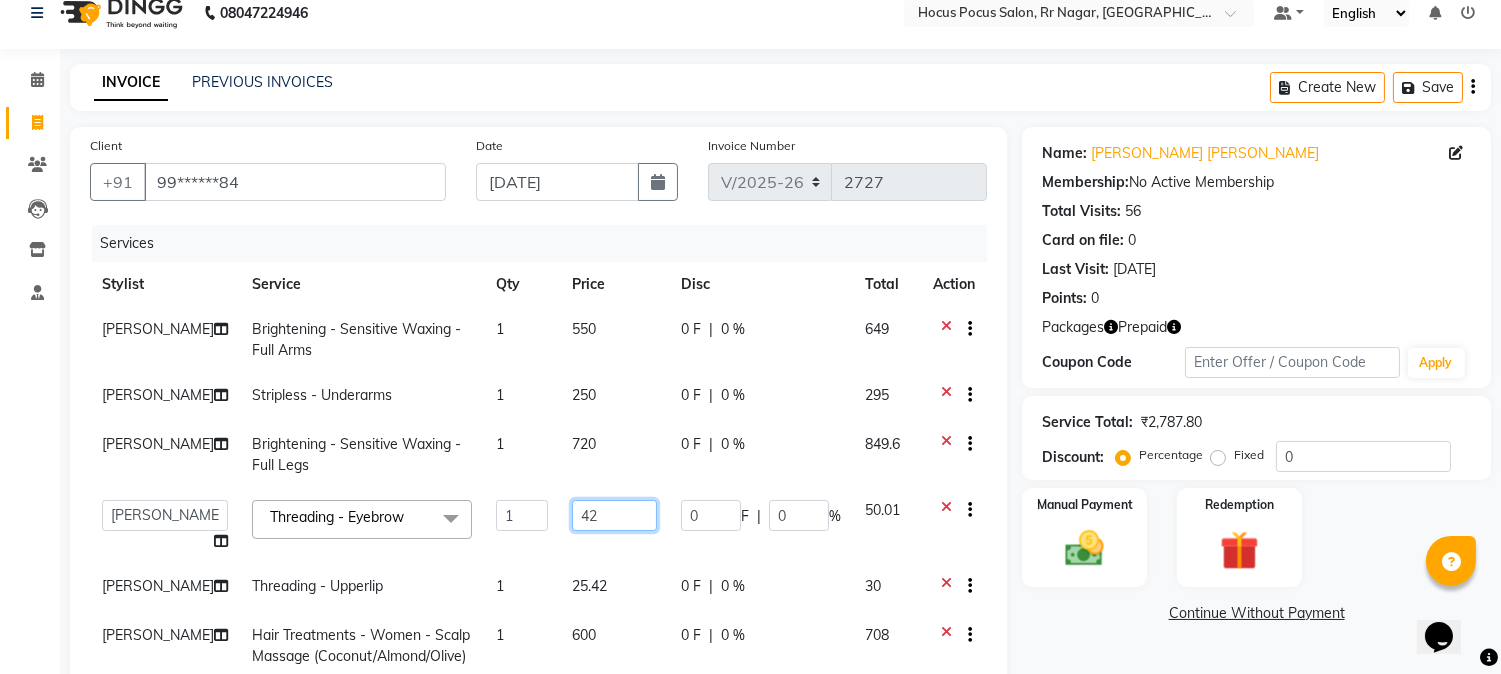 type on "4" 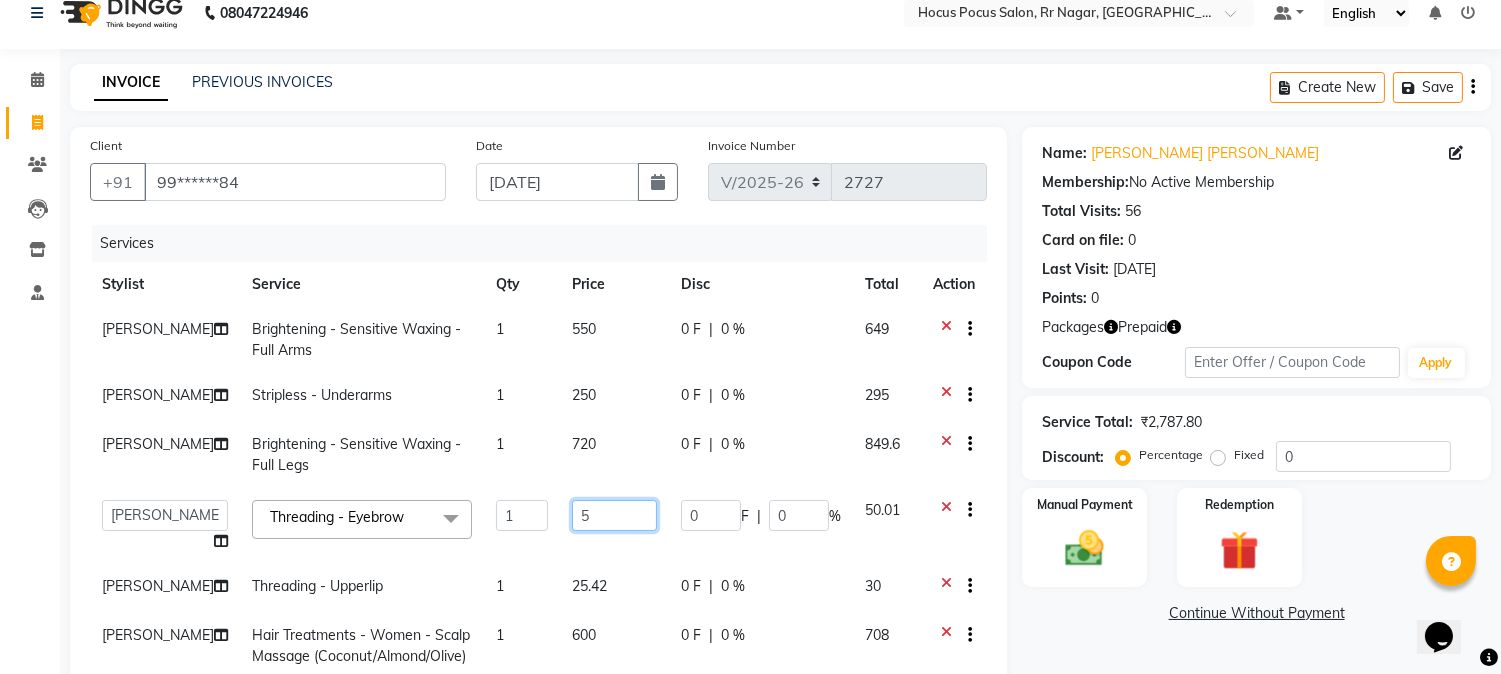 type on "50" 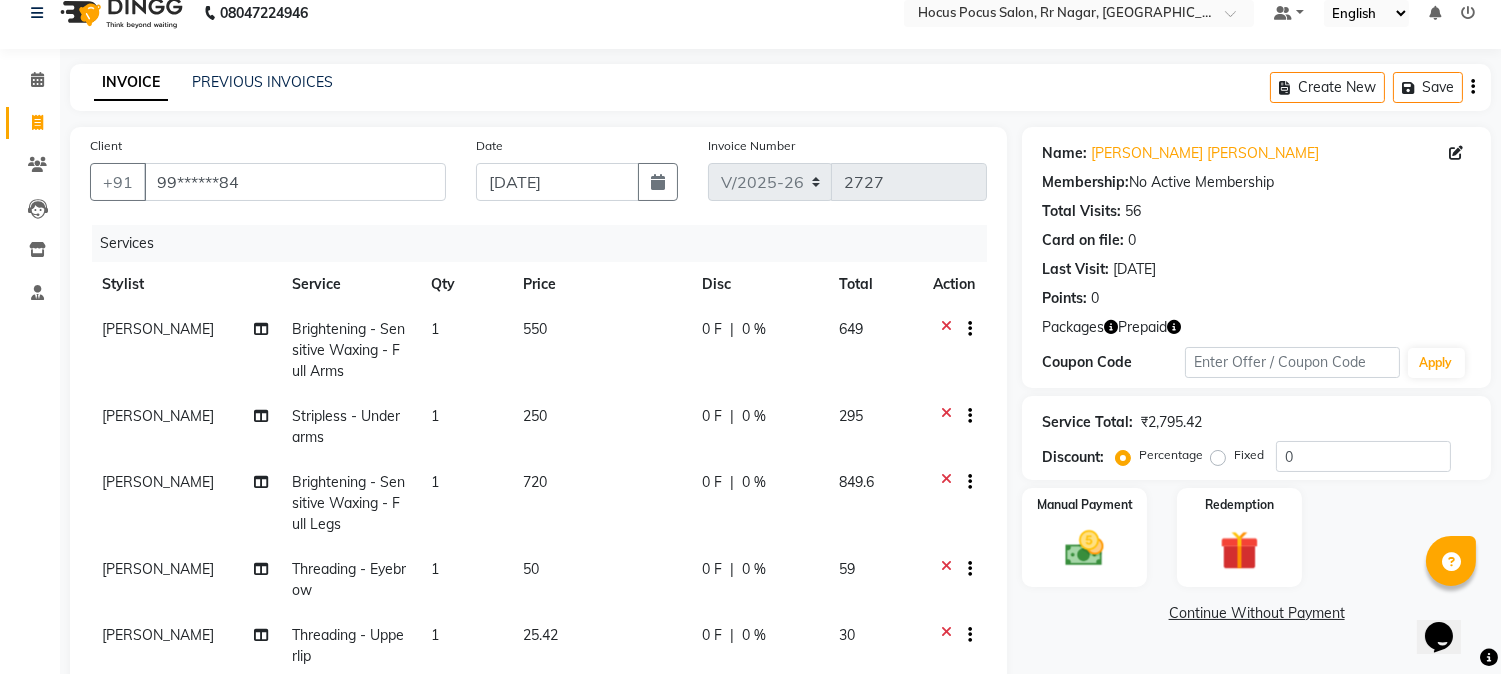 click on "[PERSON_NAME] - Sensitive Waxing  - Full Arms 1 550 0 F | 0 % 649 Eliza Stripless - Underarms 1 250 0 F | 0 % 295 [PERSON_NAME] - Sensitive Waxing  - Full Legs 1 720 0 F | 0 % 849.6 Eliza Threading - Eyebrow 1 50 0 F | 0 % 59 Eliza Threading - Upperlip 1 25.42 0 F | 0 % 30 Eliza Hair Treatments - Women - Scalp Massage (Coconut/Almond/Olive) 1 600 0 F | 0 % 708 [PERSON_NAME] - Long  - Blowdry (Fast) 1 400 0 F | 0 % 472 [PERSON_NAME] - Short  - Blowdry w/o Shampoo 1 200 0 F | 0 % 236" 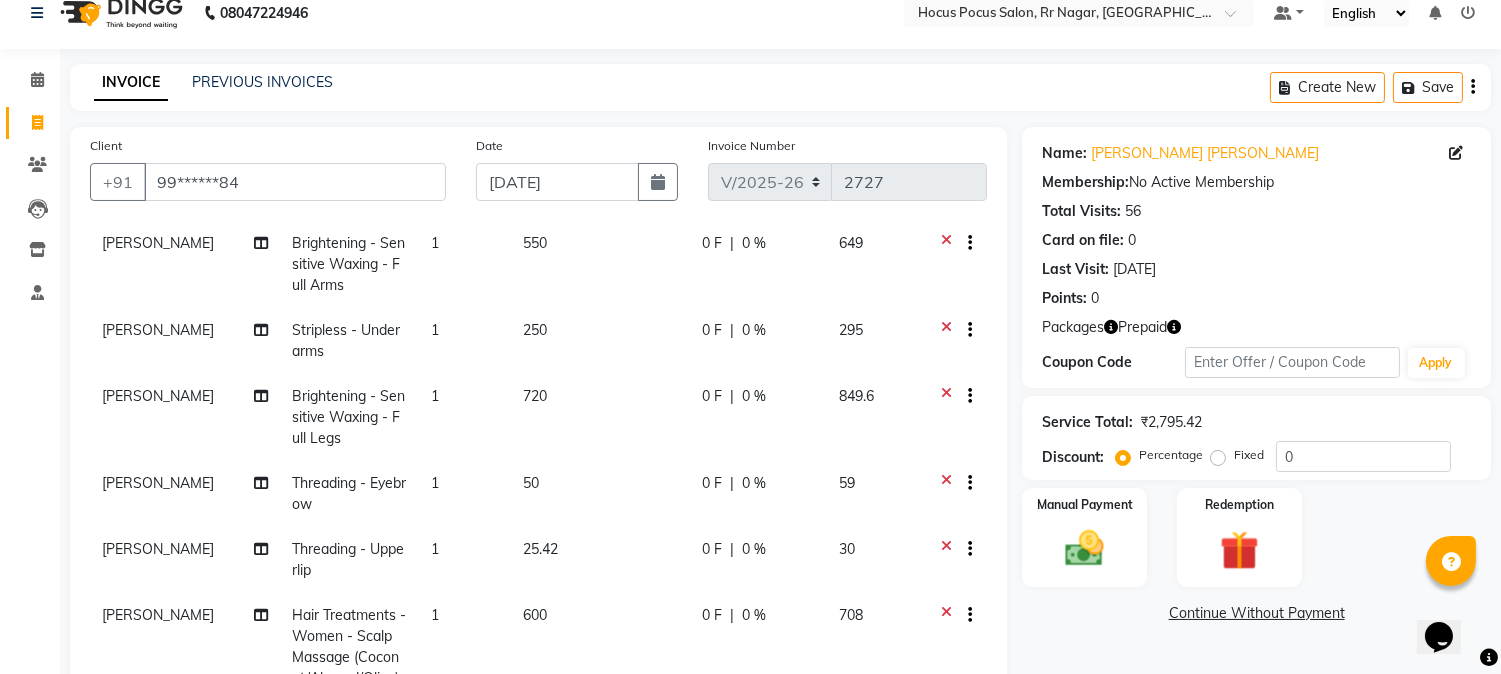scroll, scrollTop: 222, scrollLeft: 0, axis: vertical 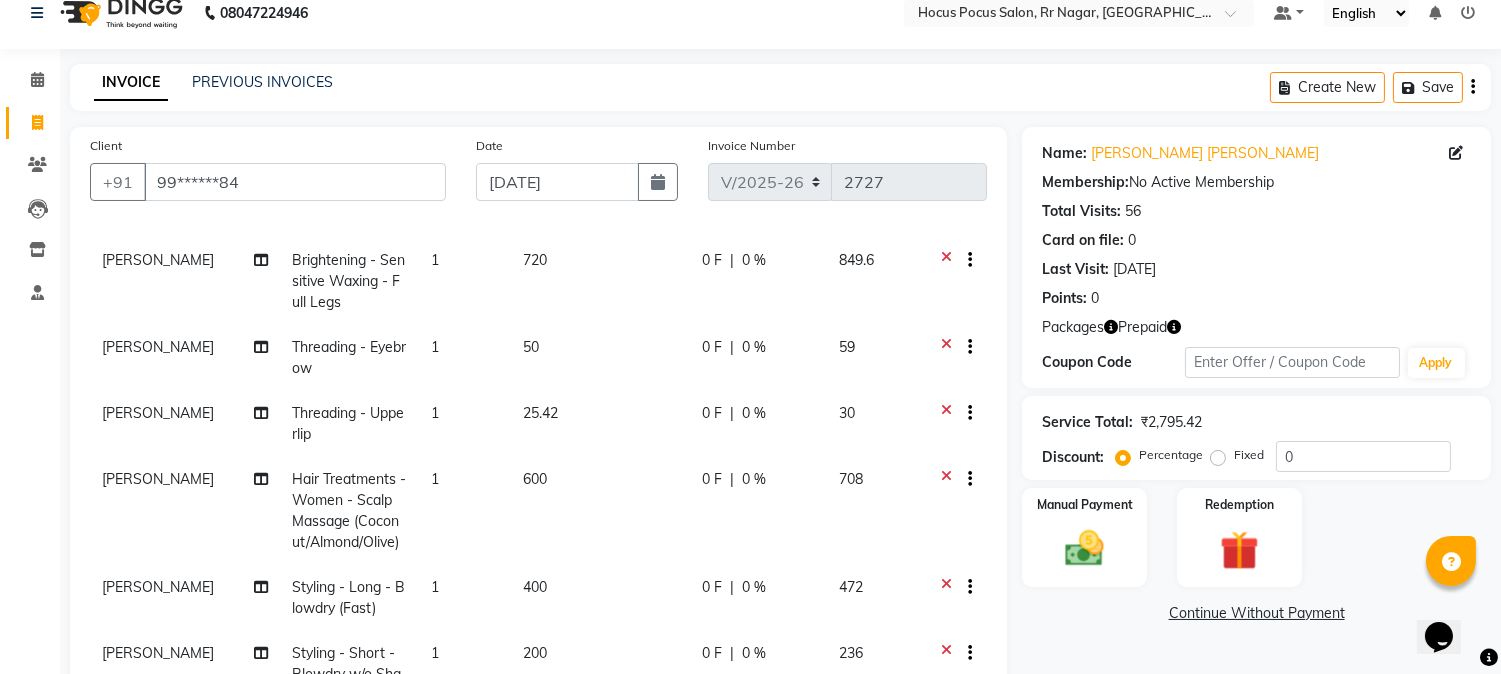 click on "25.42" 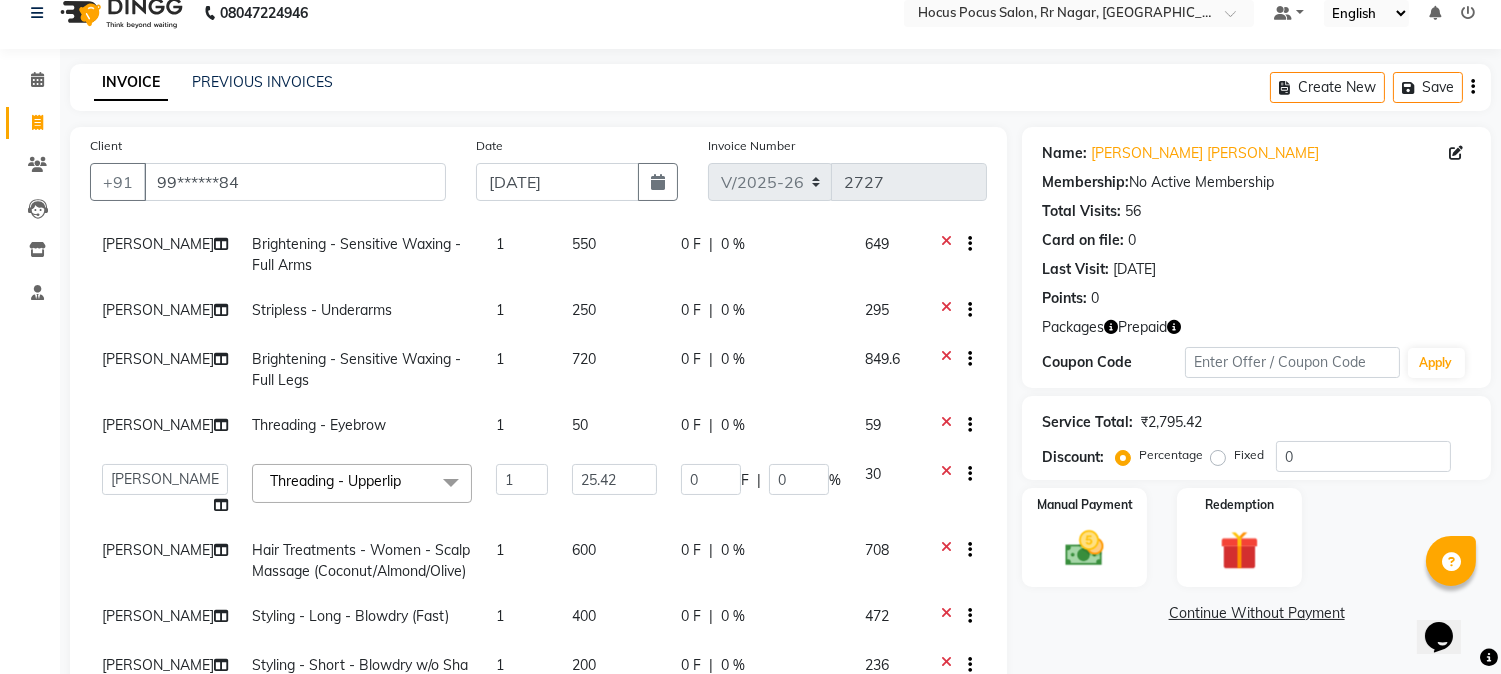 scroll, scrollTop: 101, scrollLeft: 0, axis: vertical 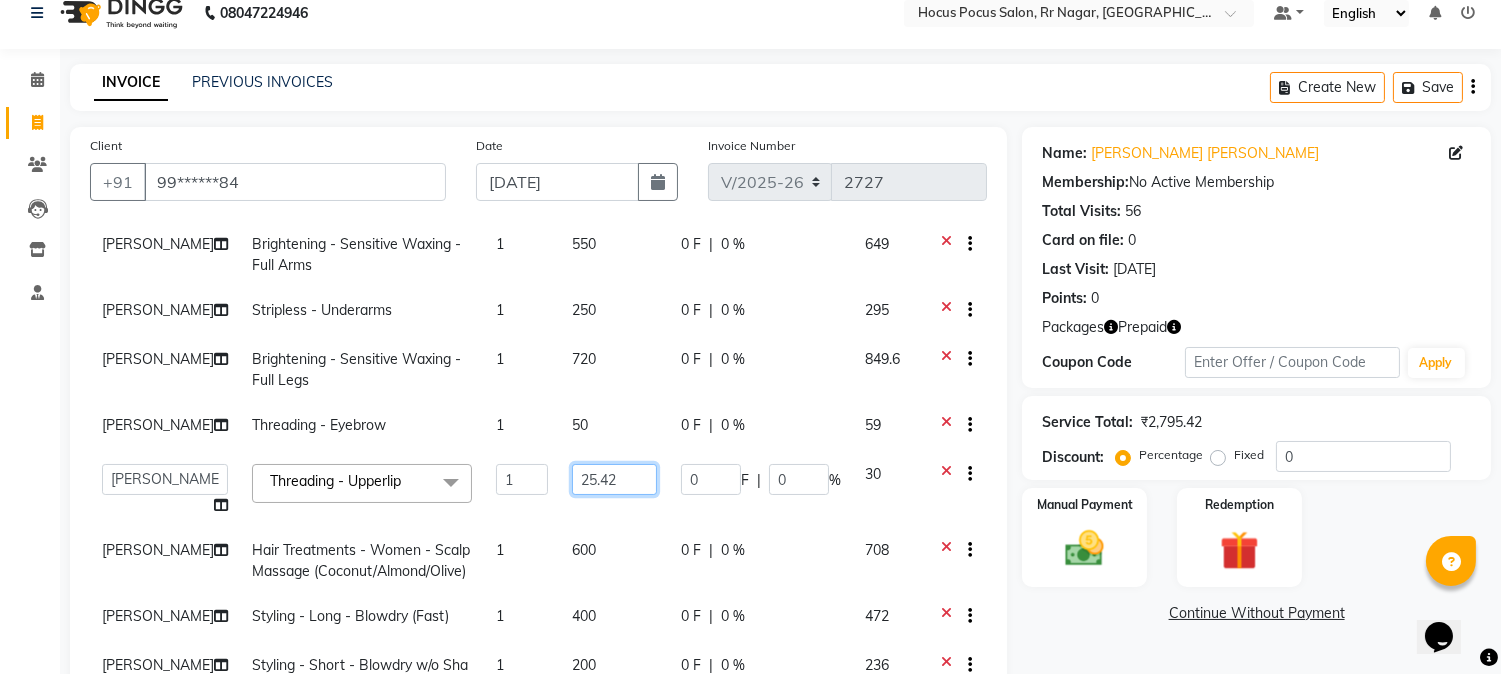 click on "25.42" 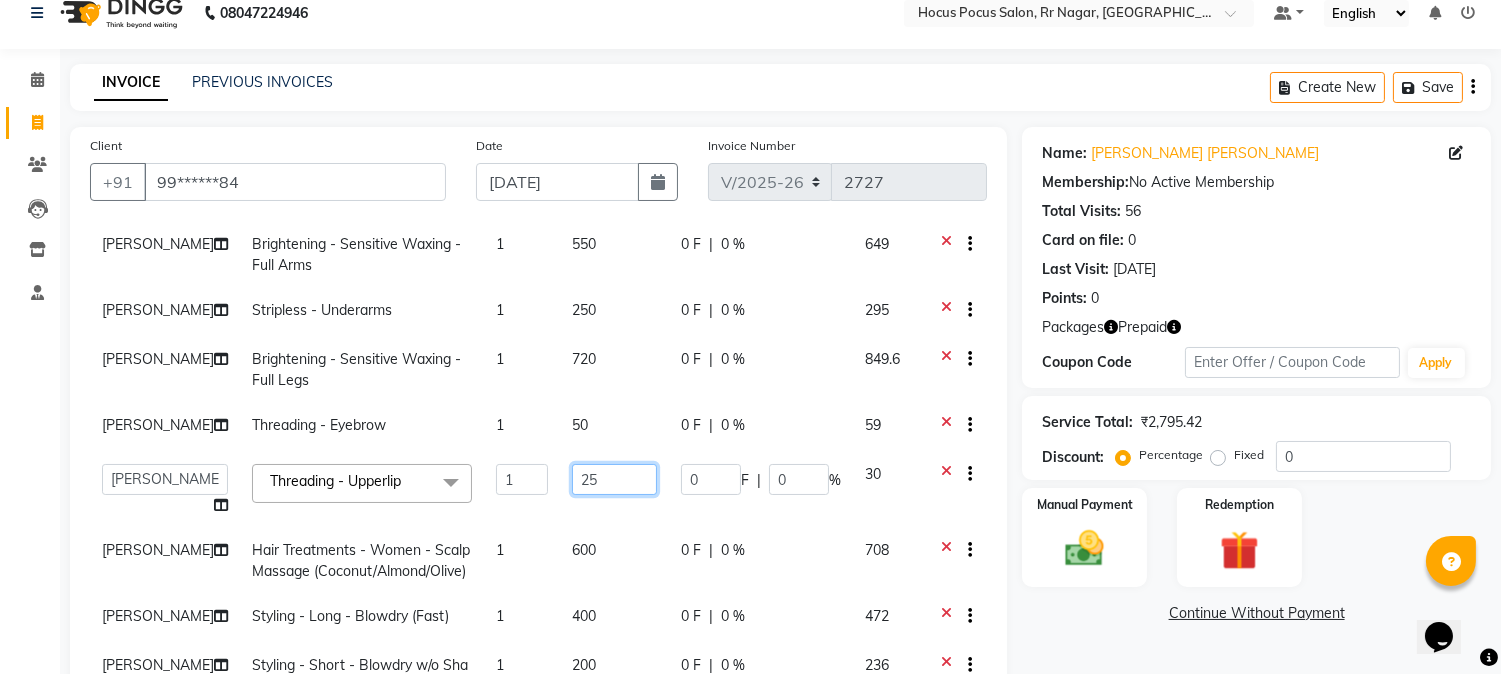 type on "2" 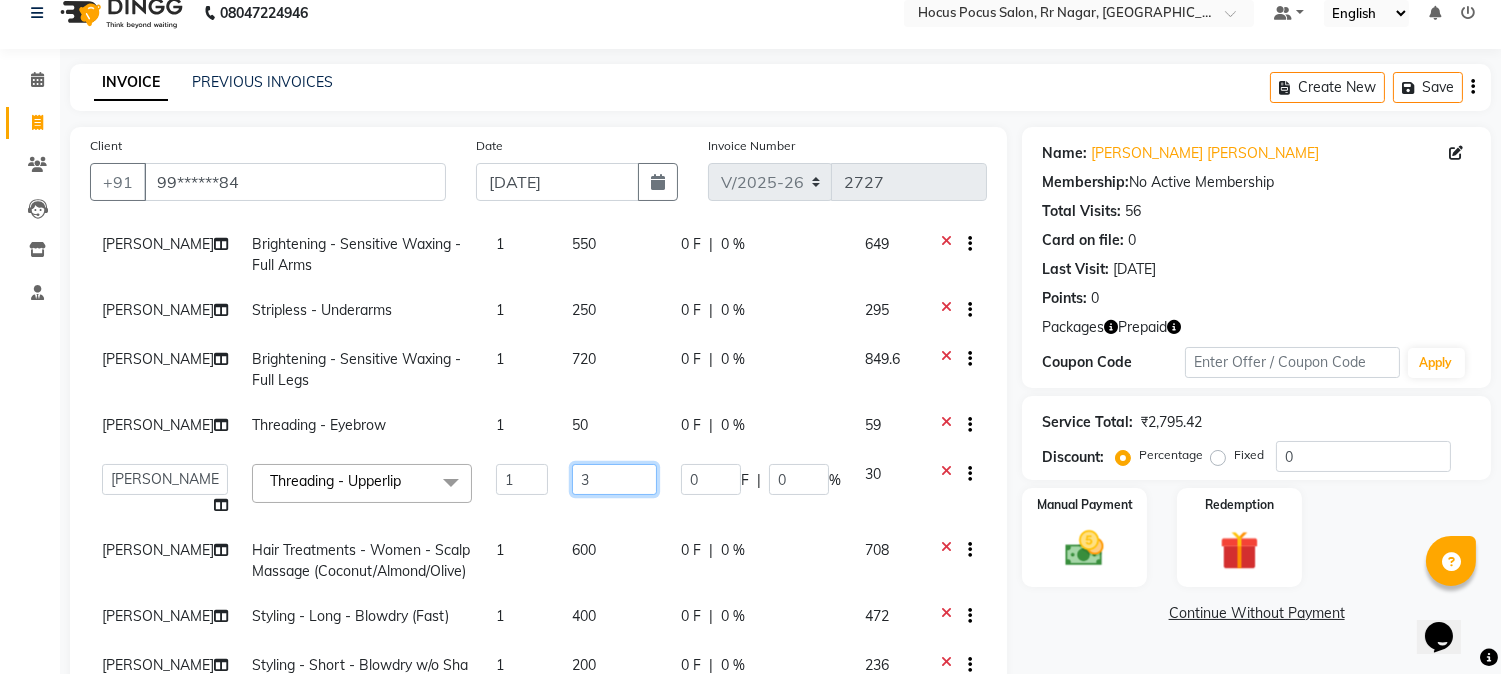 type on "30" 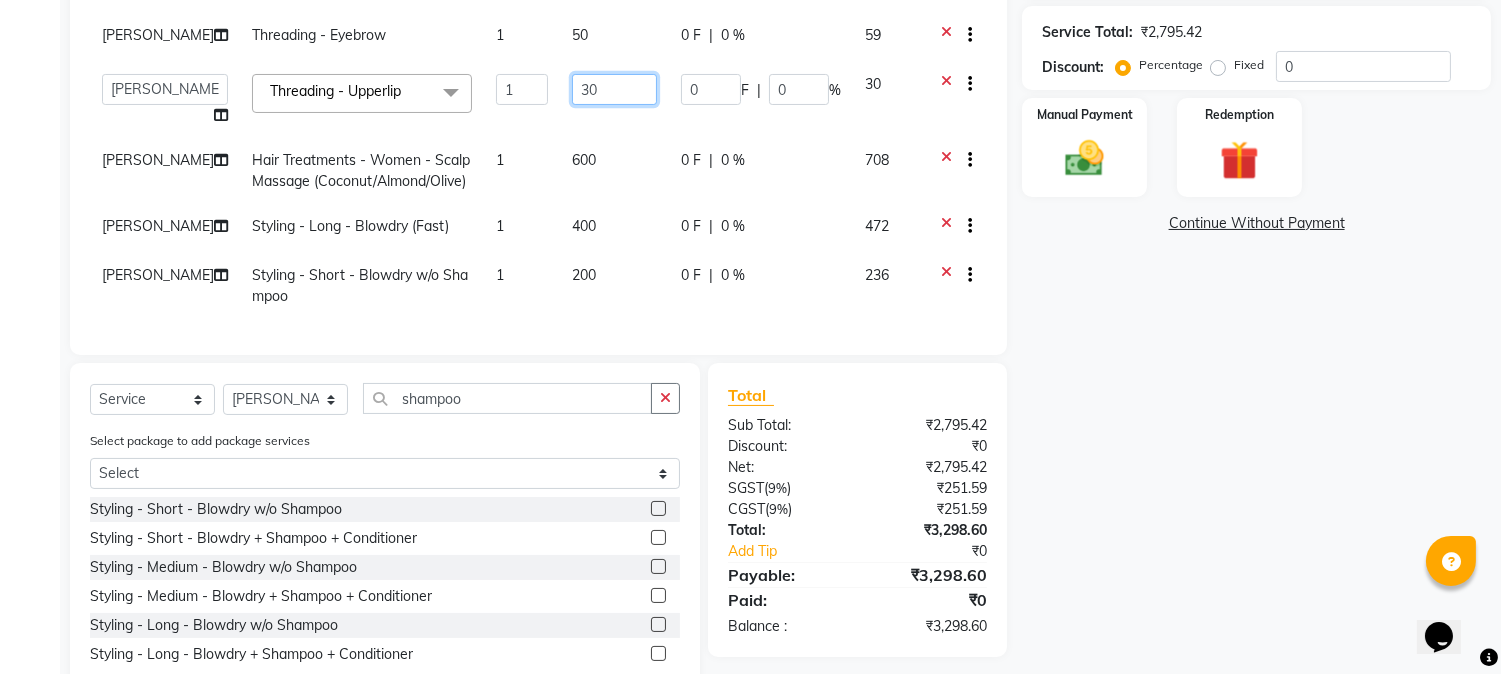 scroll, scrollTop: 467, scrollLeft: 0, axis: vertical 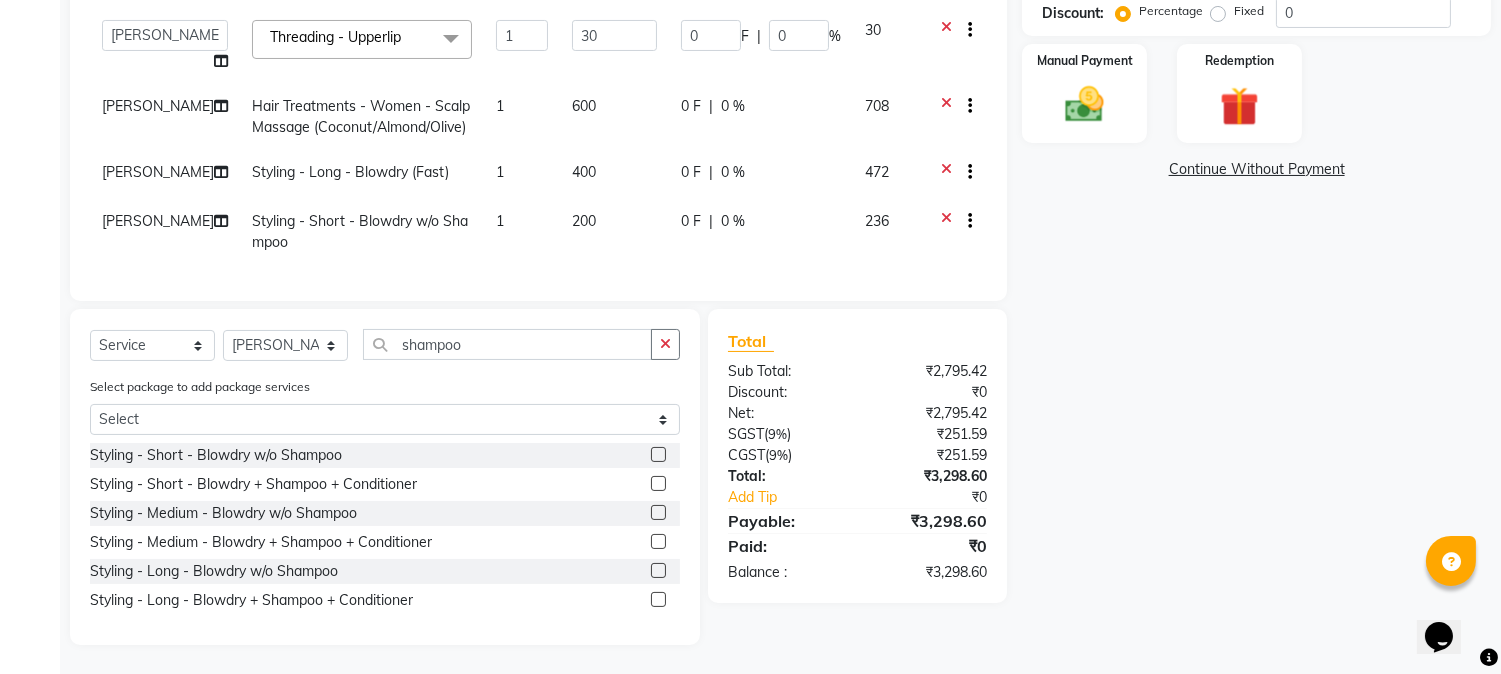 click on "Name: [PERSON_NAME] [PERSON_NAME] Membership:  No Active Membership  Total Visits:  56 Card on file:  0 Last Visit:   [DATE] Points:   0  Packages Prepaid Coupon Code Apply Service Total:  ₹2,795.42  Discount:  Percentage   Fixed  0 Manual Payment Redemption  Continue Without Payment" 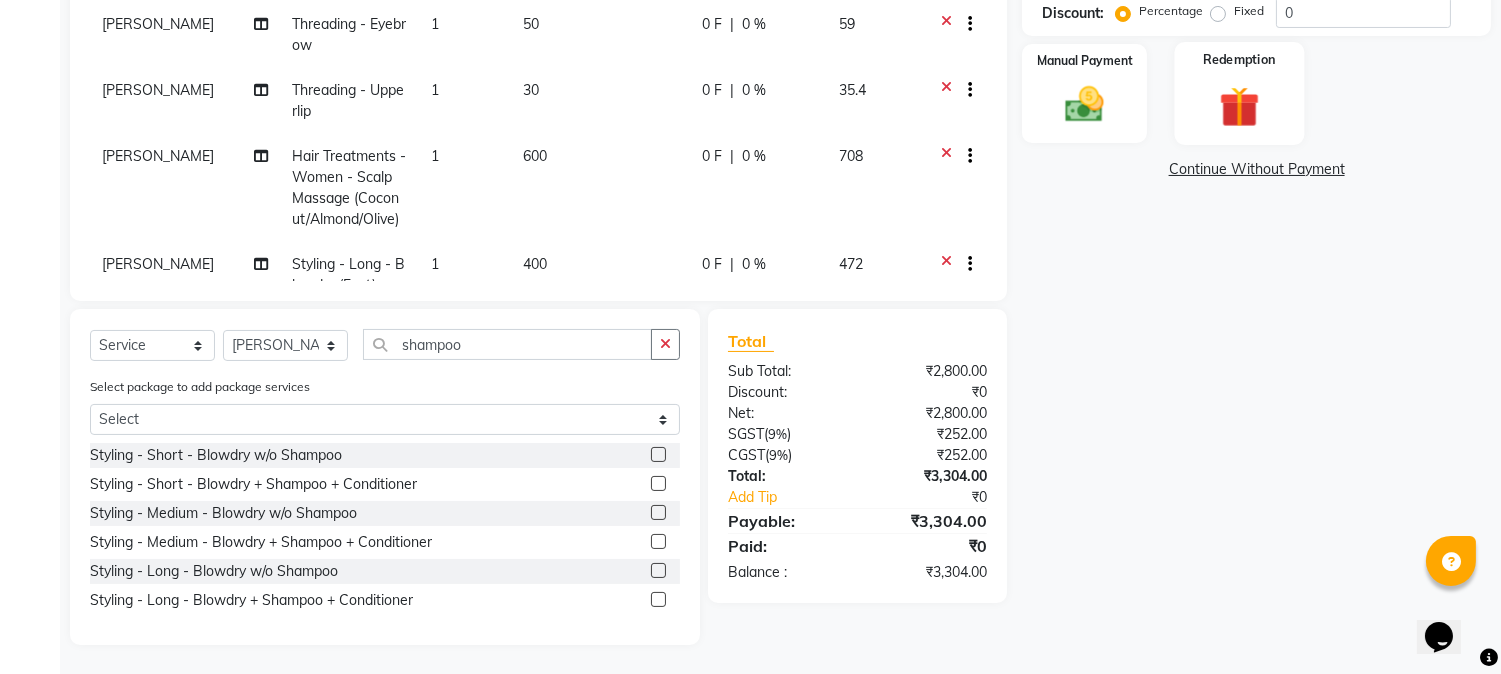 click 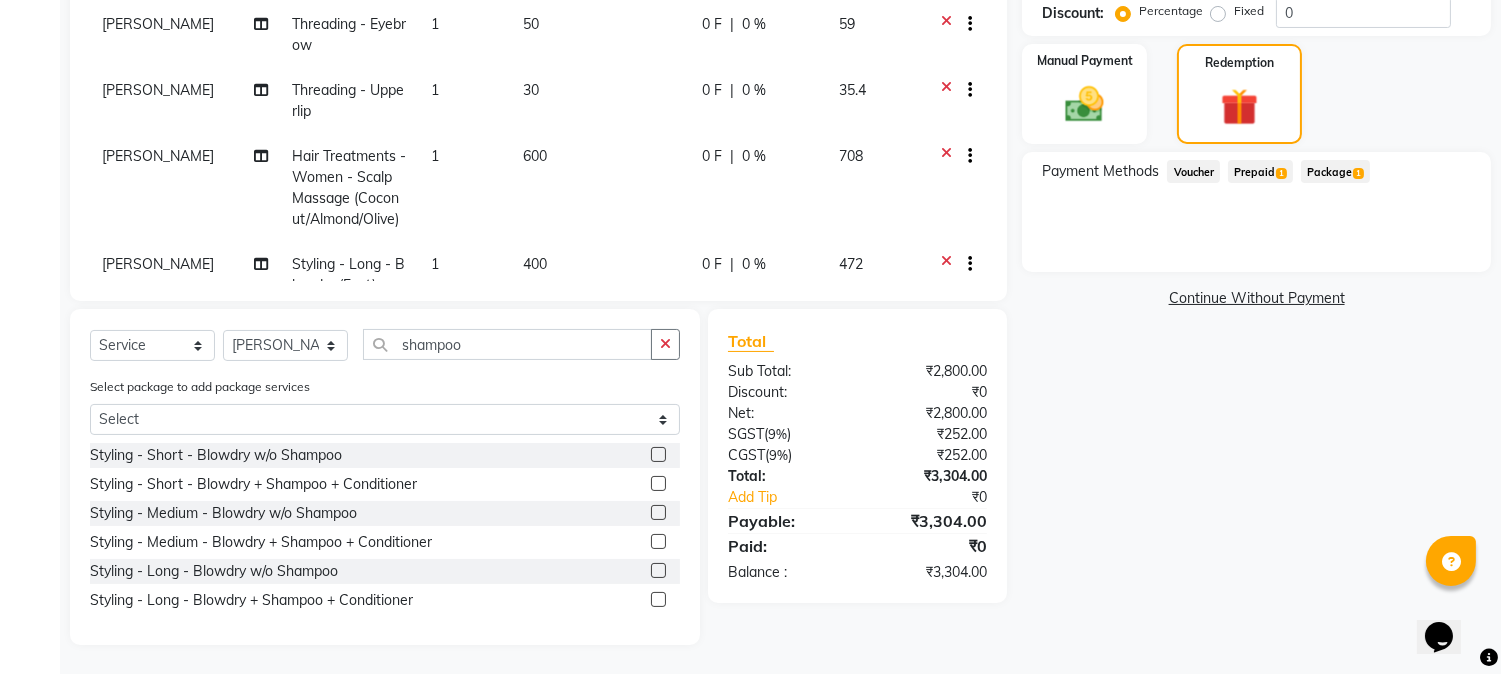 click on "1" 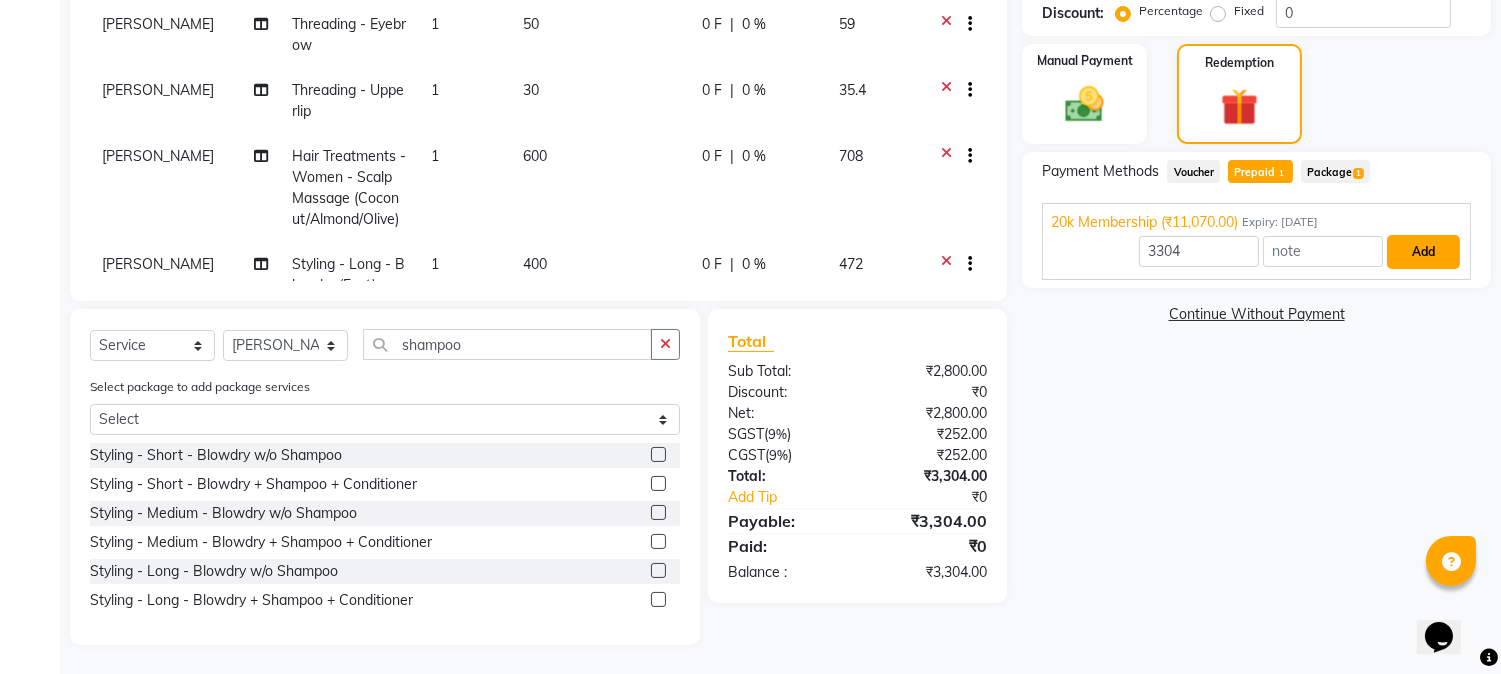 click on "Add" at bounding box center [1423, 252] 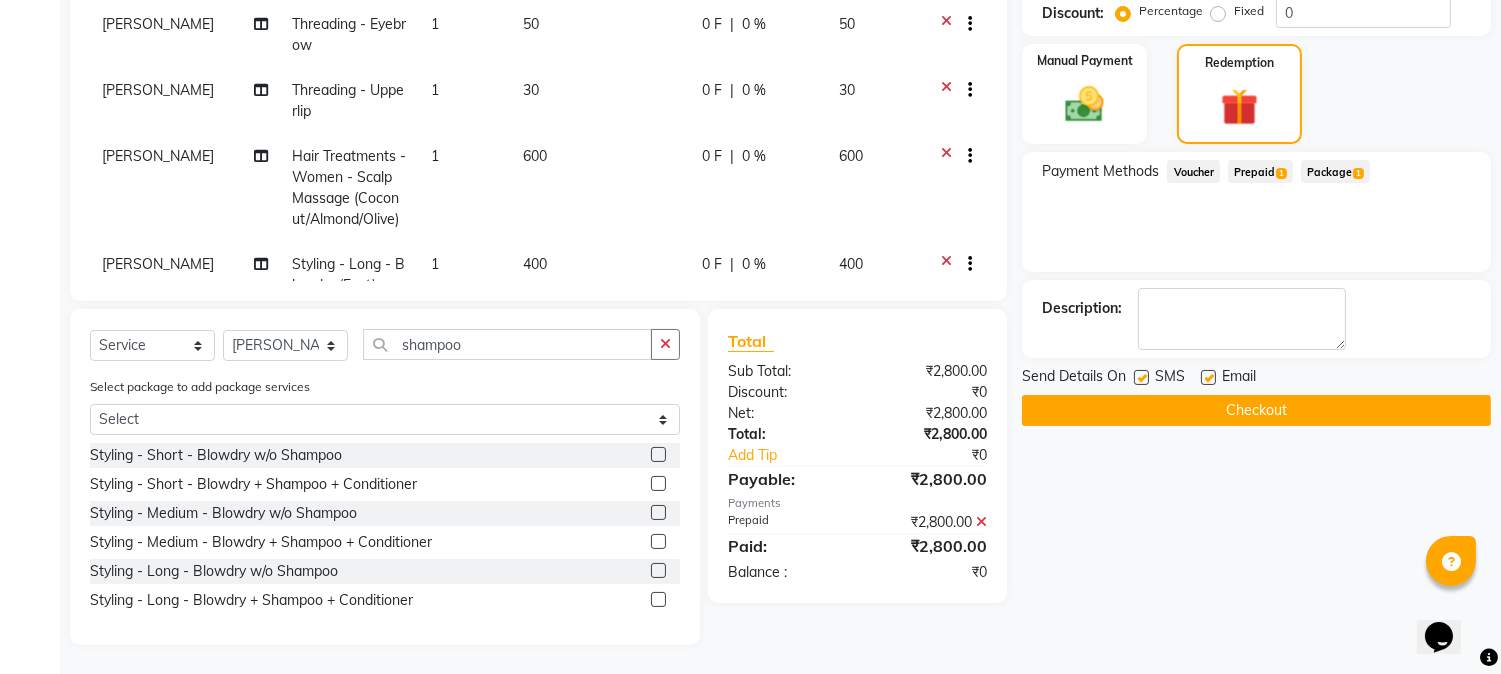 click 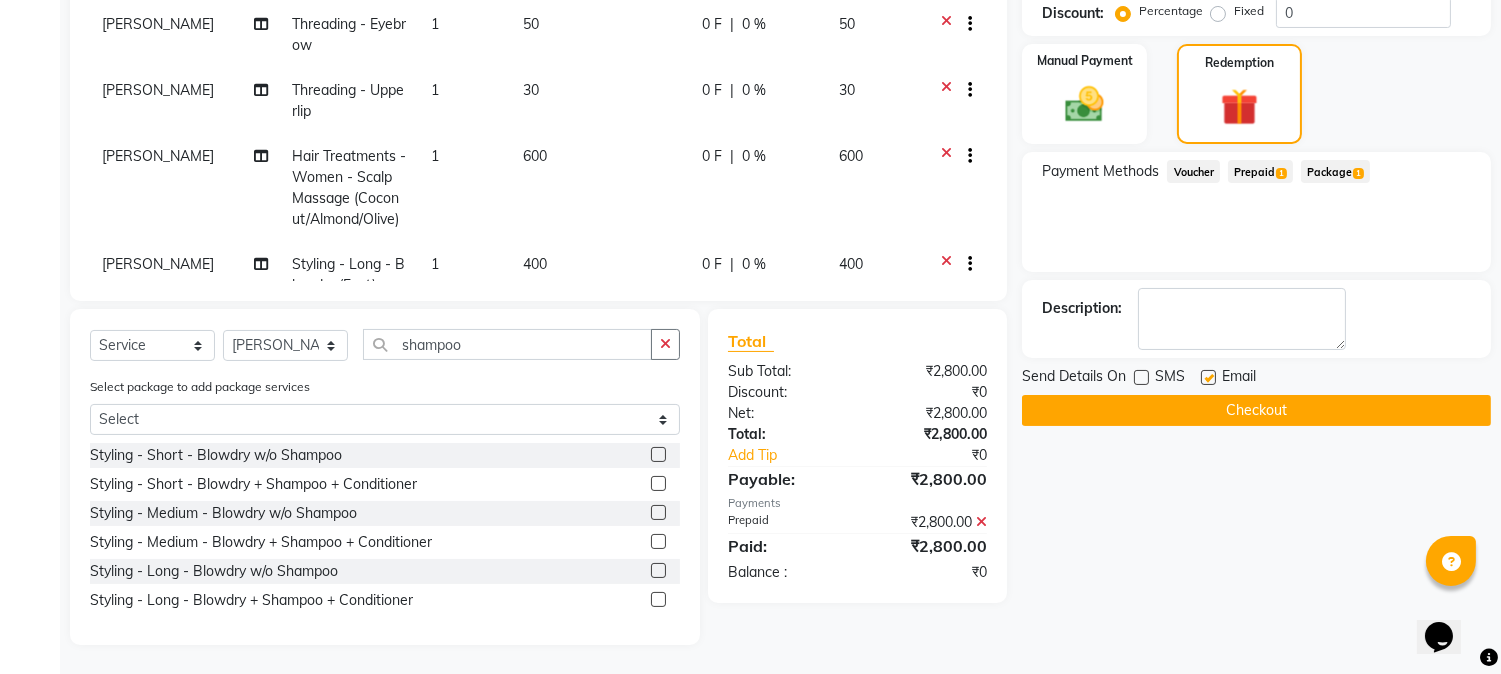 click on "Checkout" 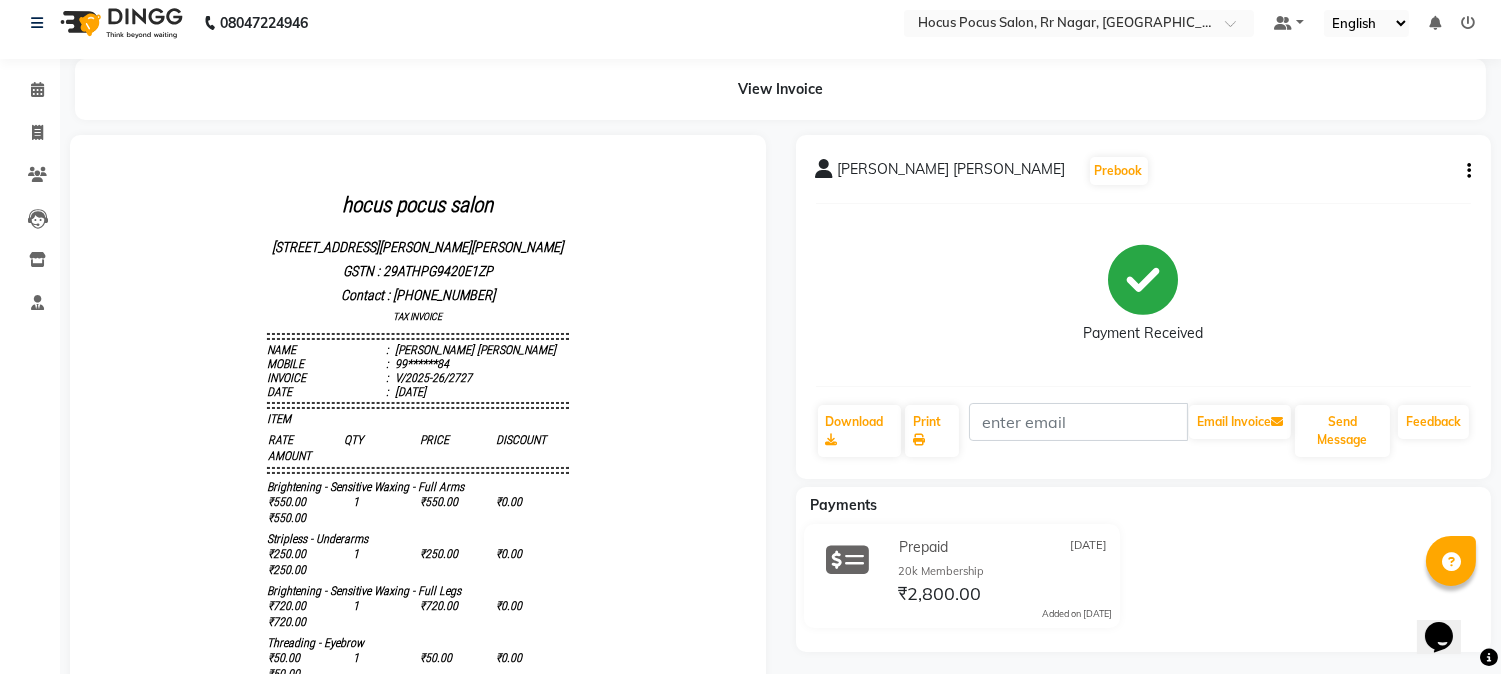 scroll, scrollTop: 0, scrollLeft: 0, axis: both 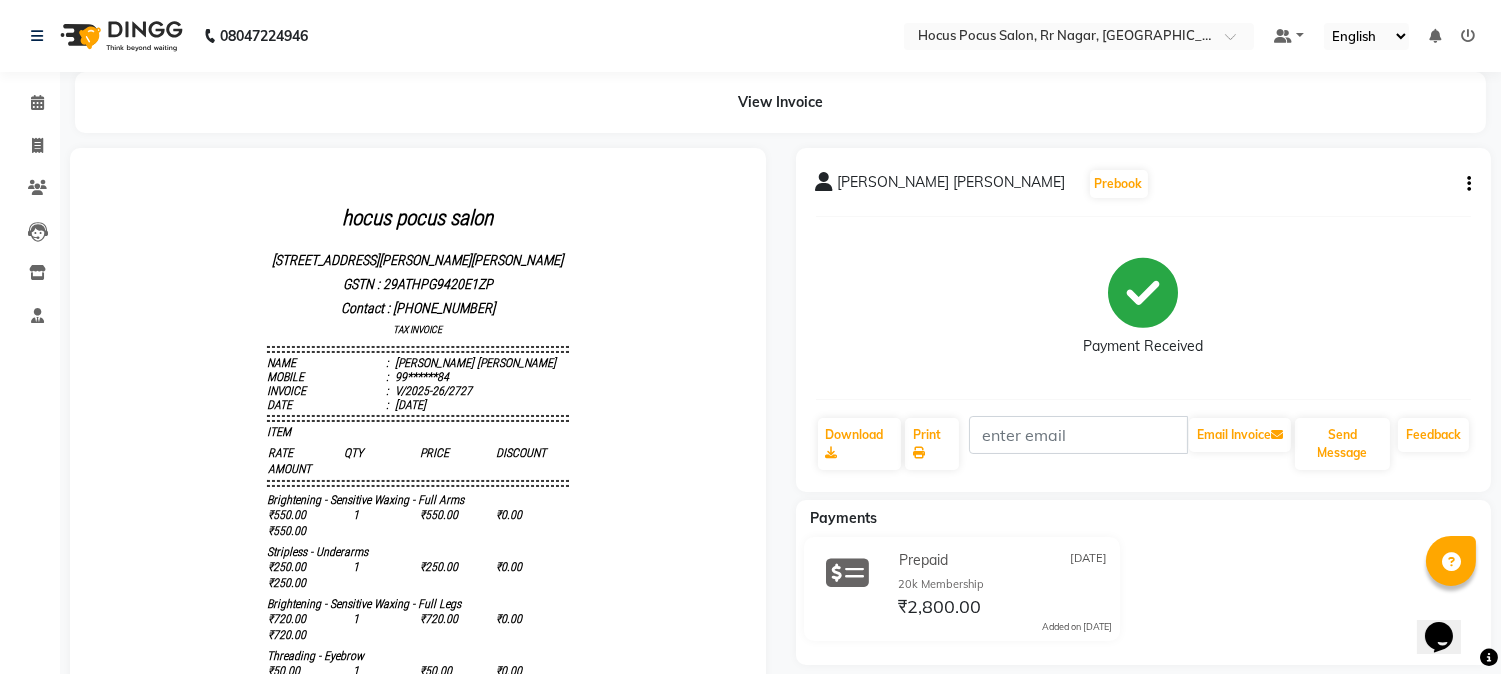 click 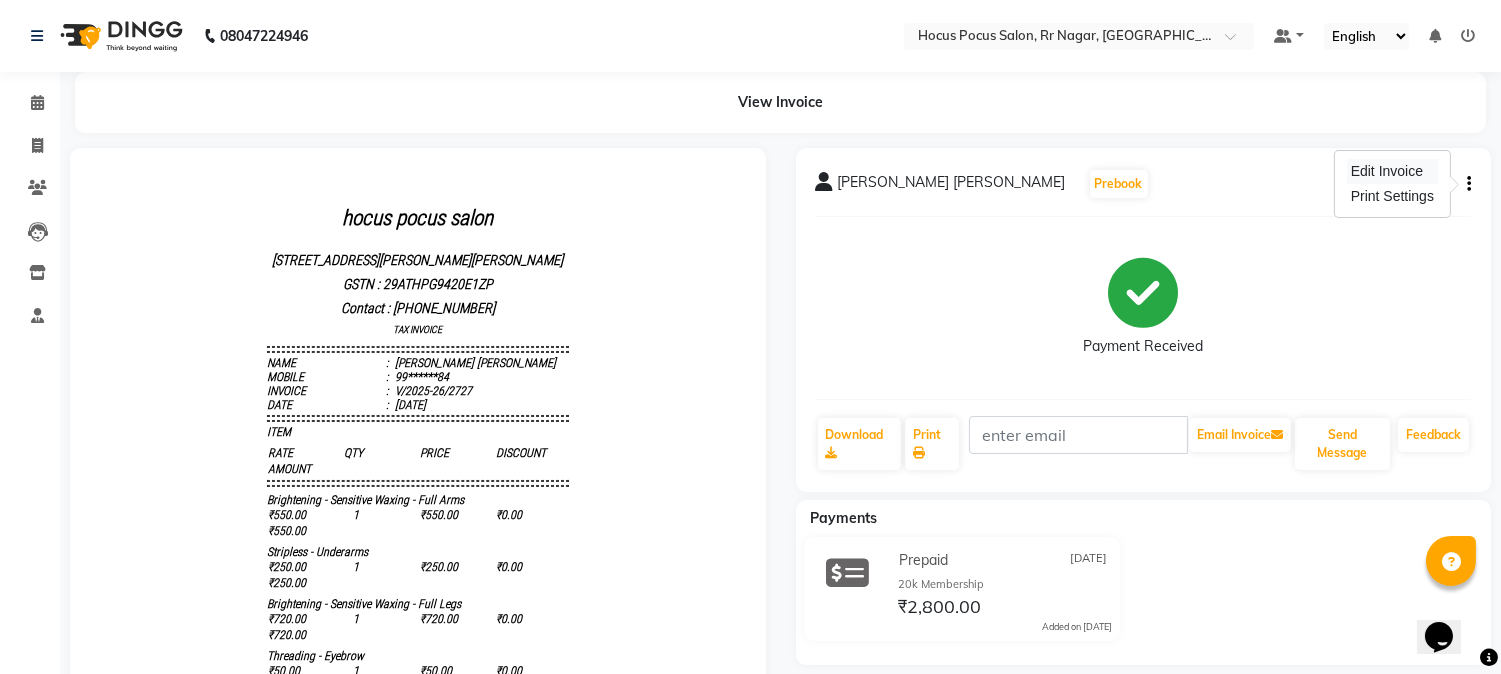 click on "Edit Invoice" at bounding box center (1392, 171) 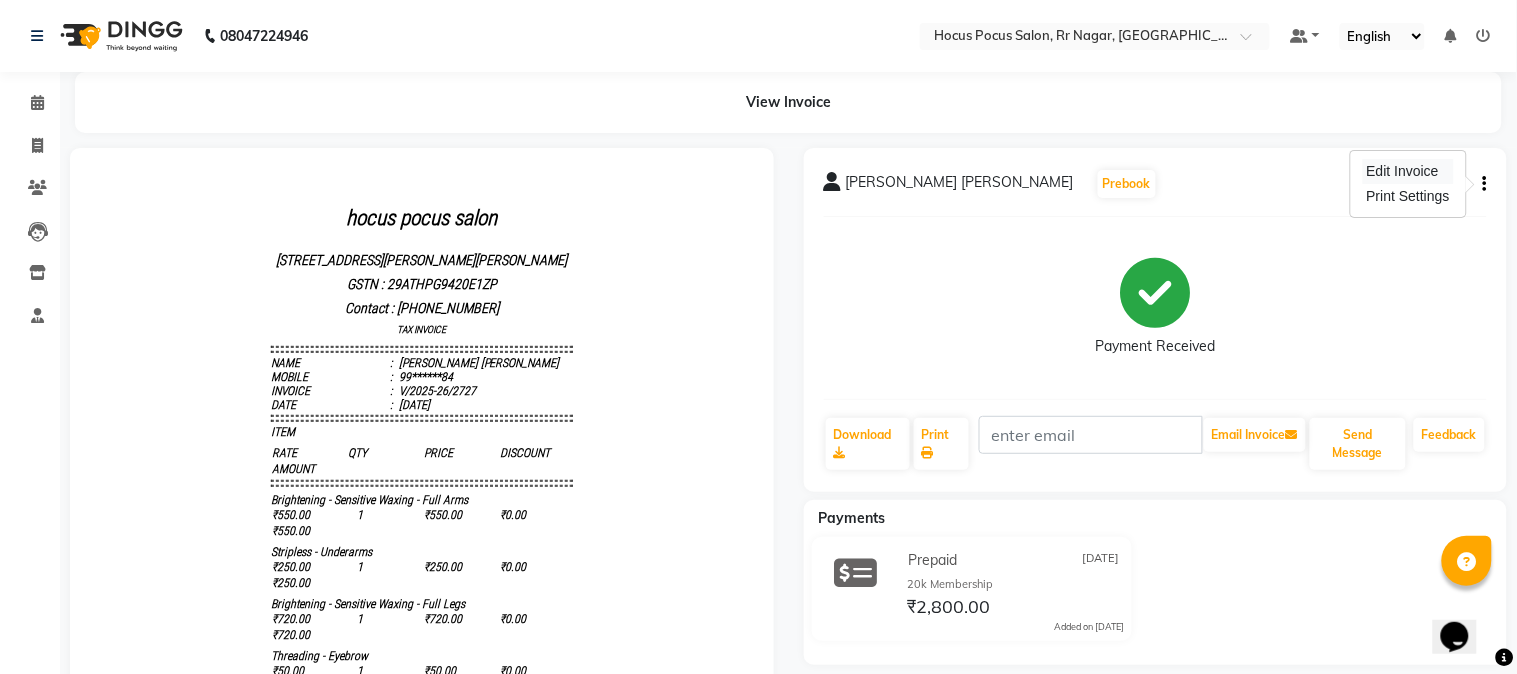select on "service" 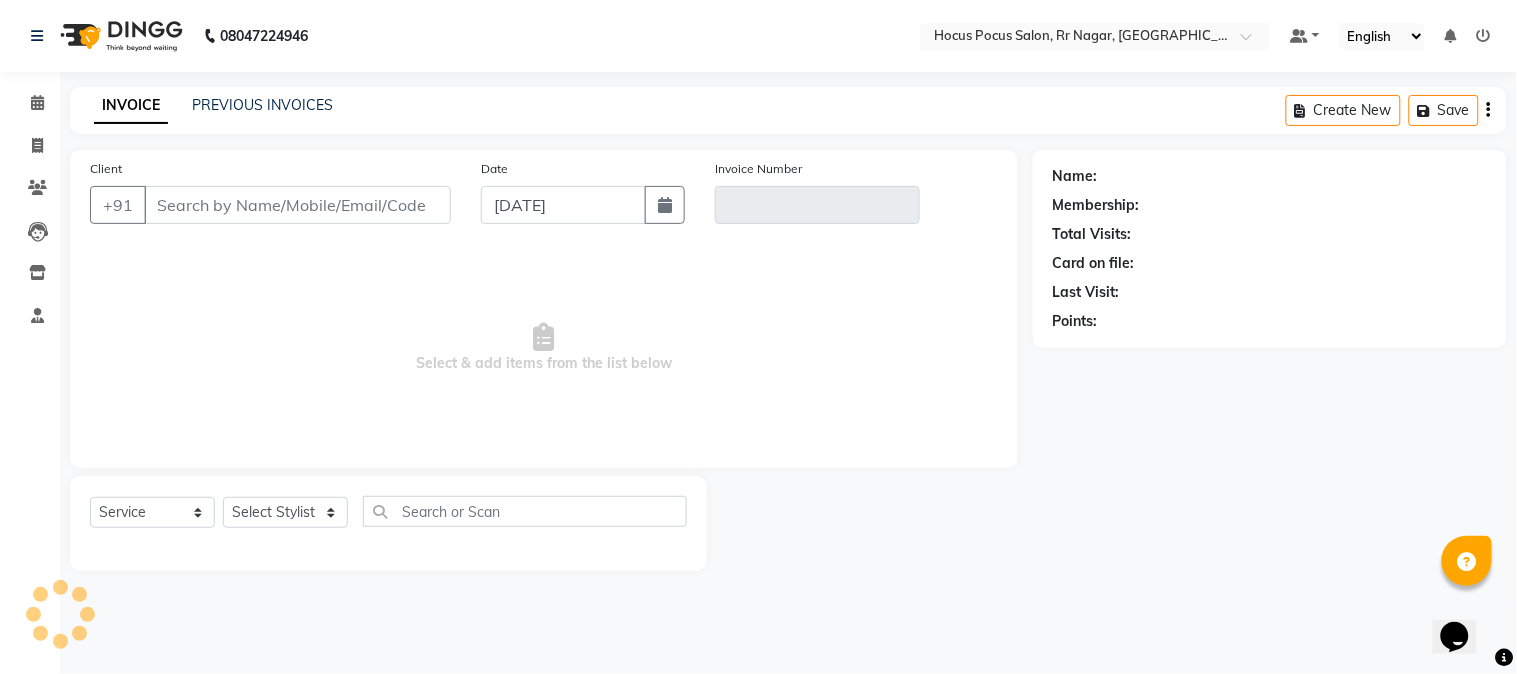 type on "99******84" 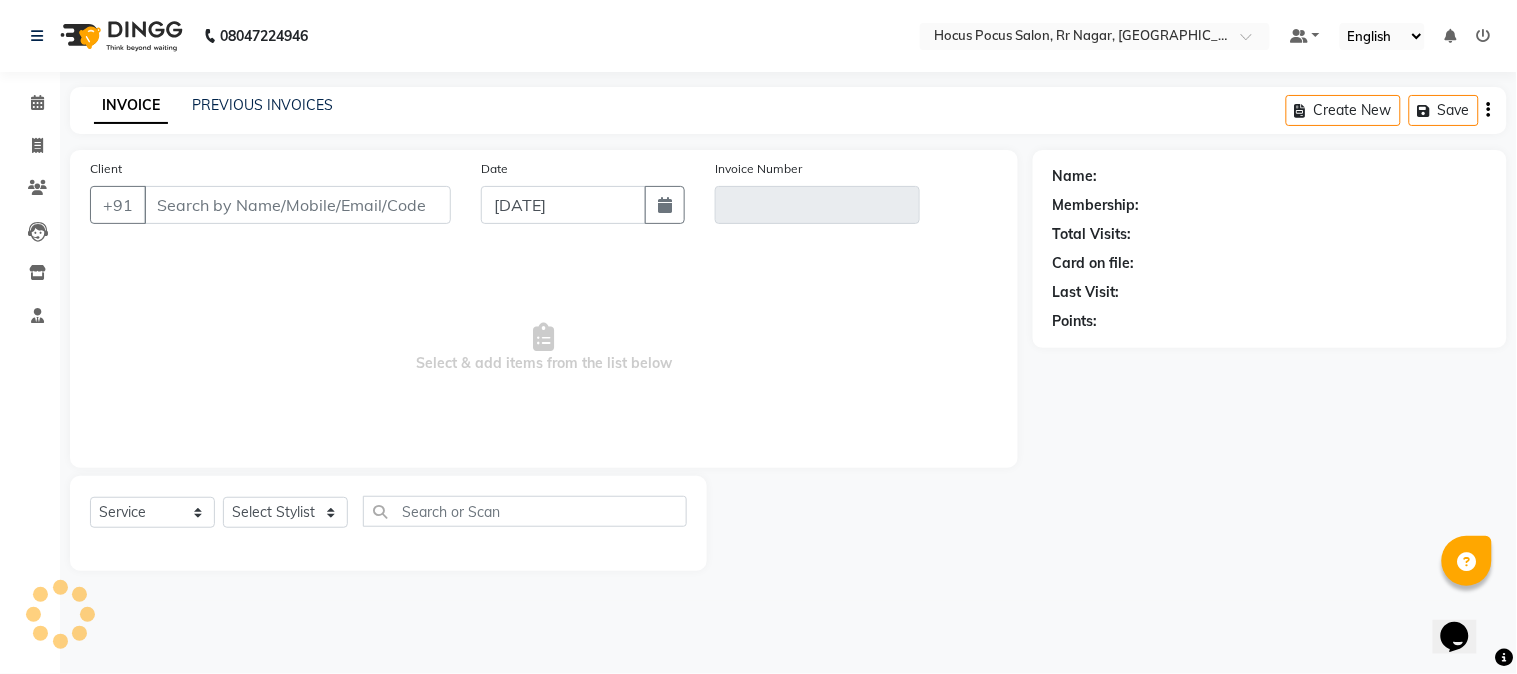 type on "V/2025-26/2727" 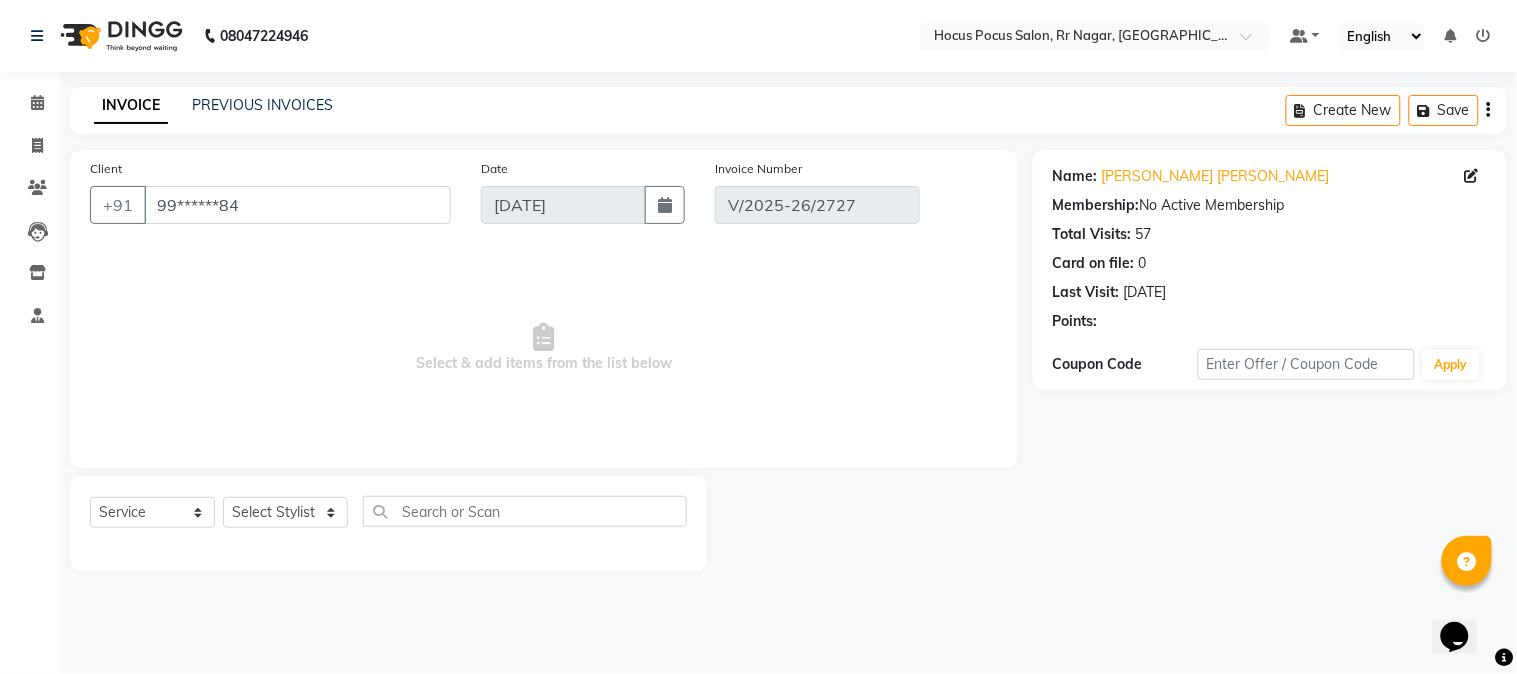 select on "select" 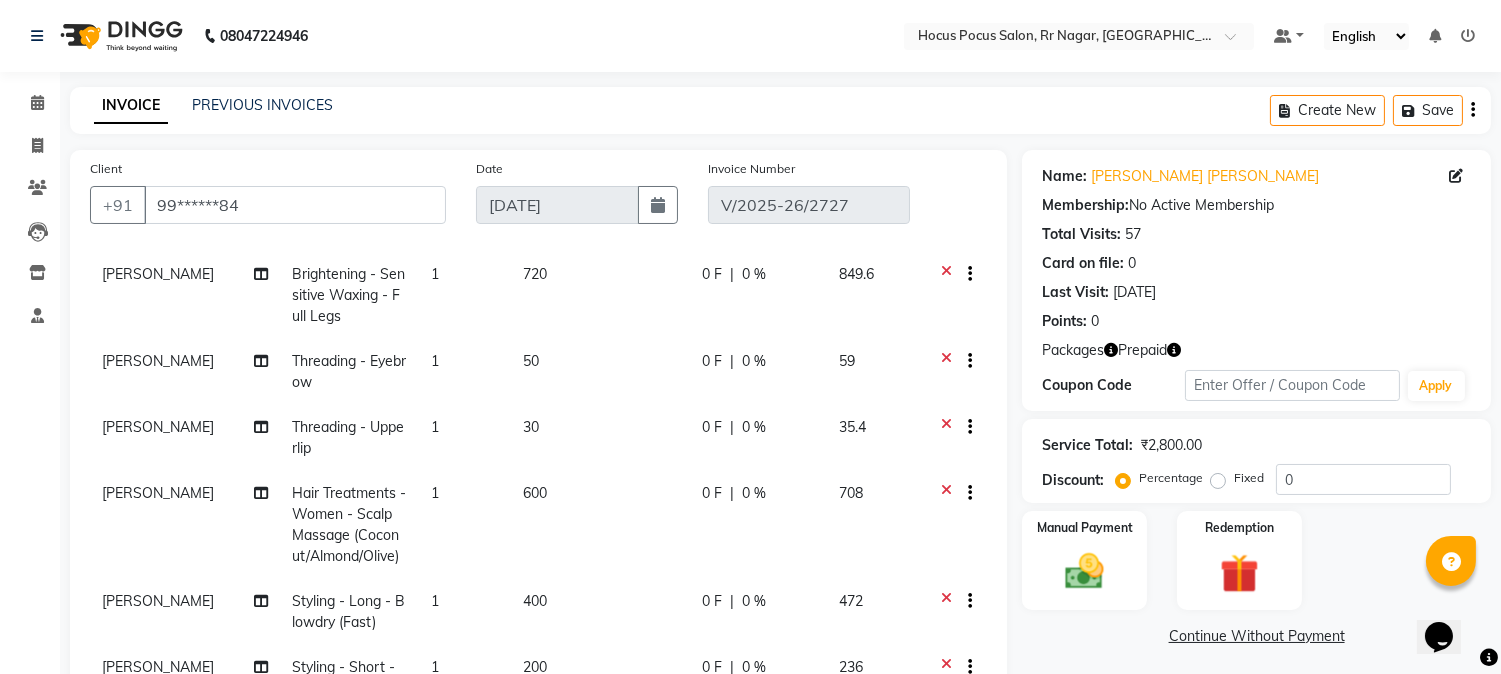 scroll, scrollTop: 247, scrollLeft: 0, axis: vertical 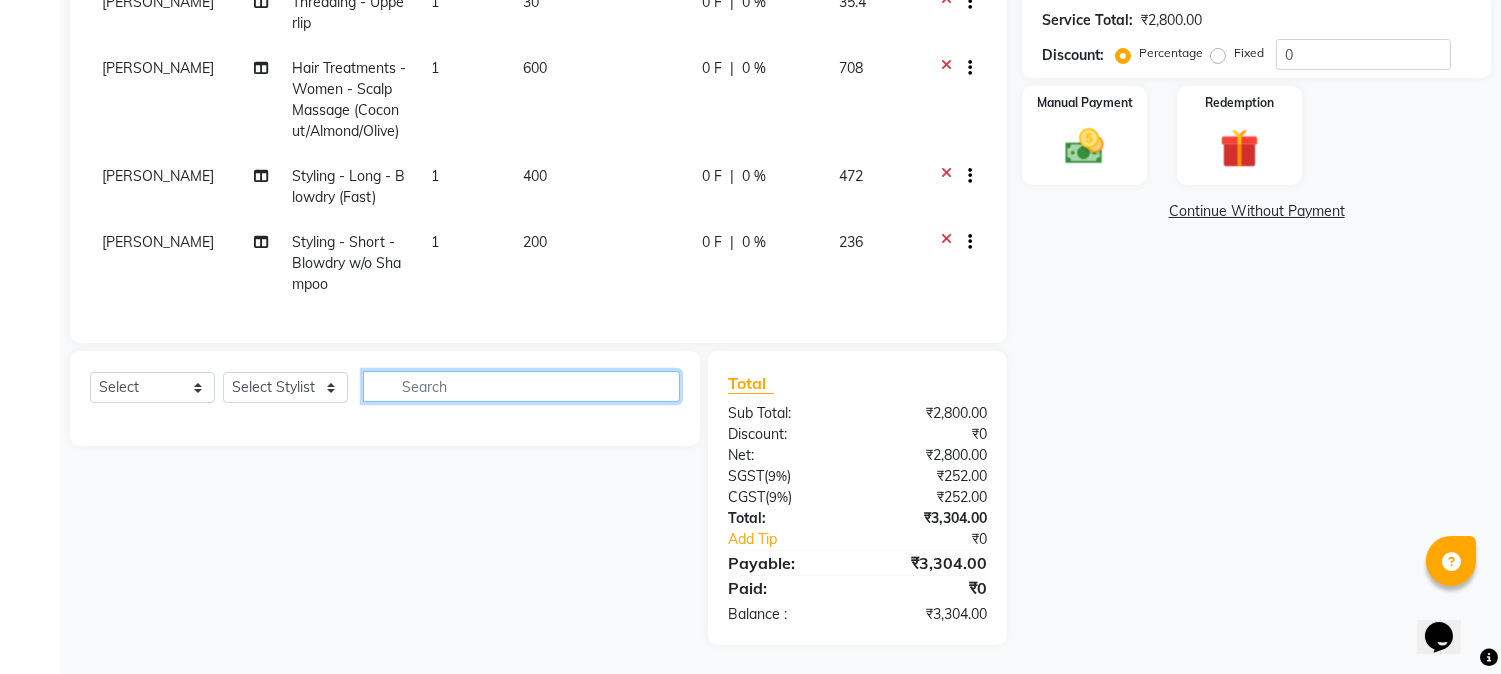 click 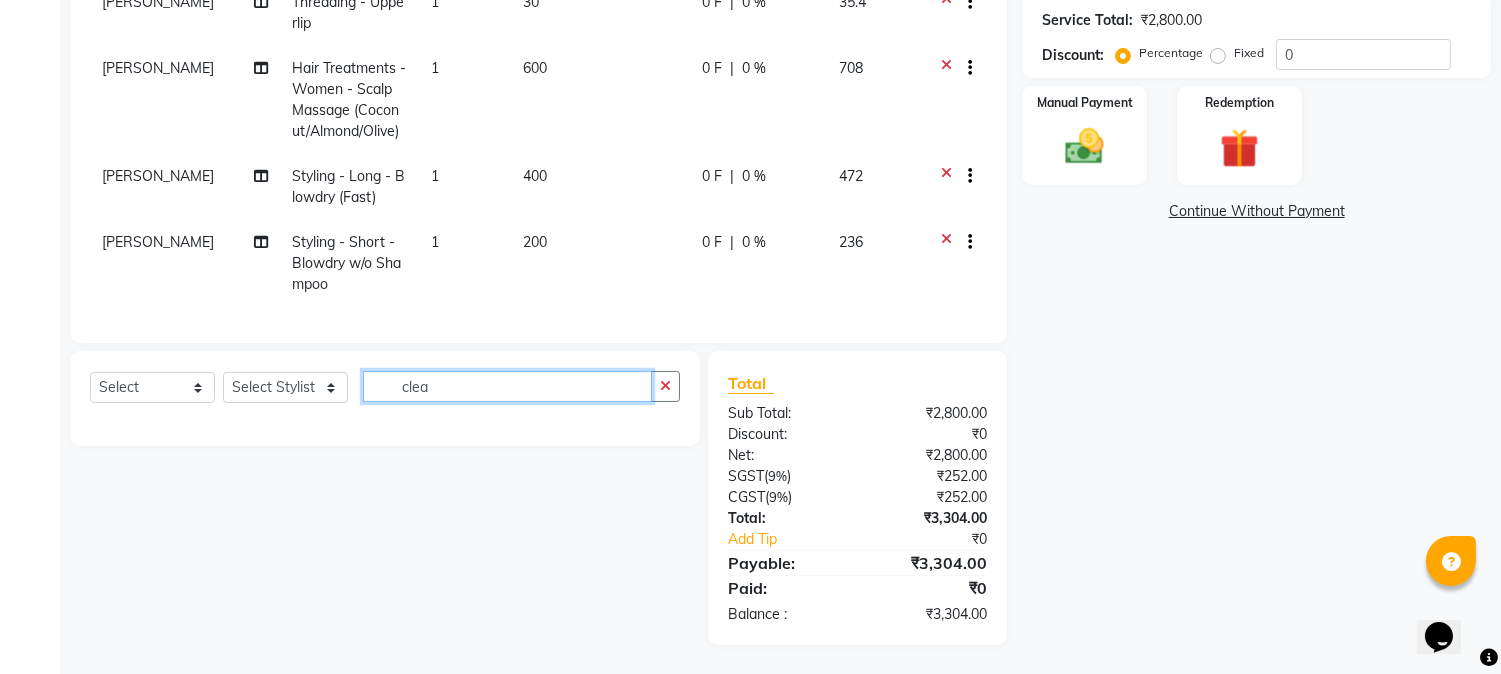 type on "clea" 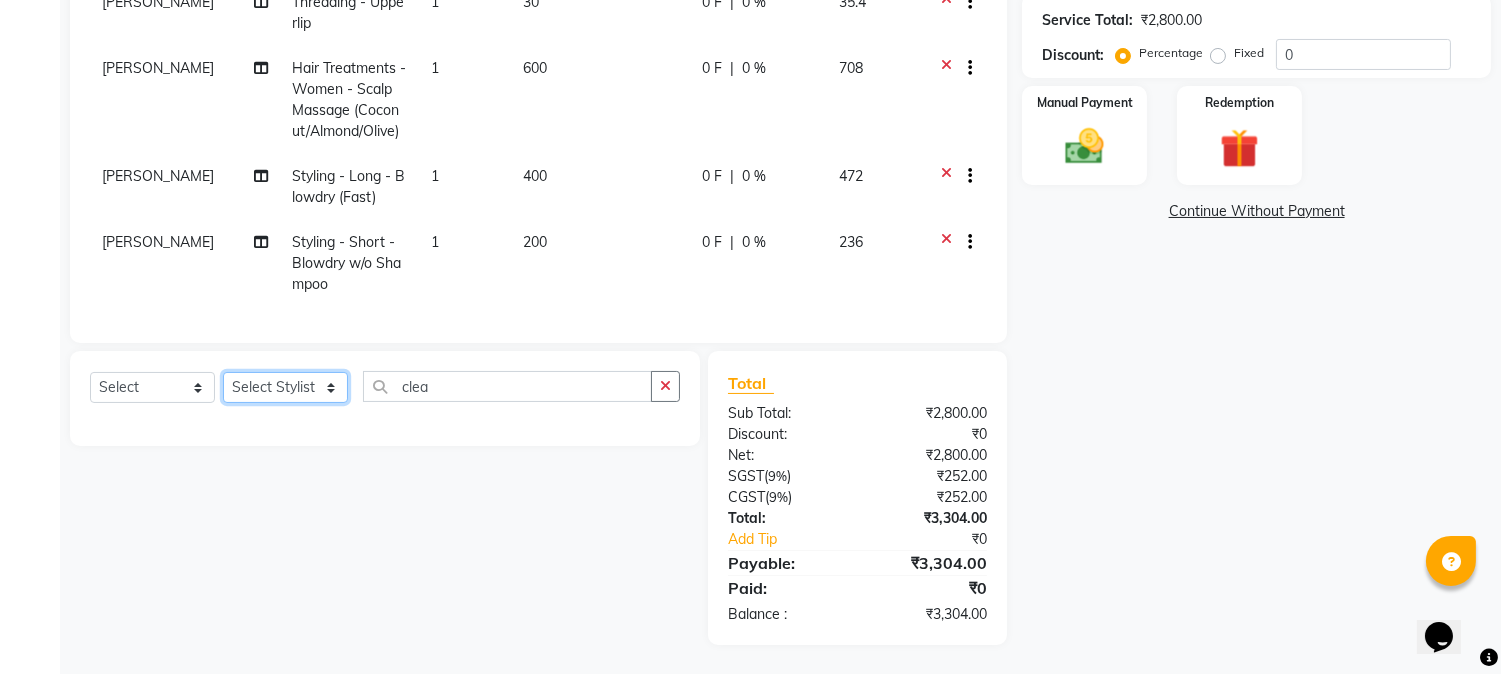 click on "Select Stylist [PERSON_NAME] hocus pocus [PERSON_NAME] [PERSON_NAME] [PERSON_NAME] [PERSON_NAME]" 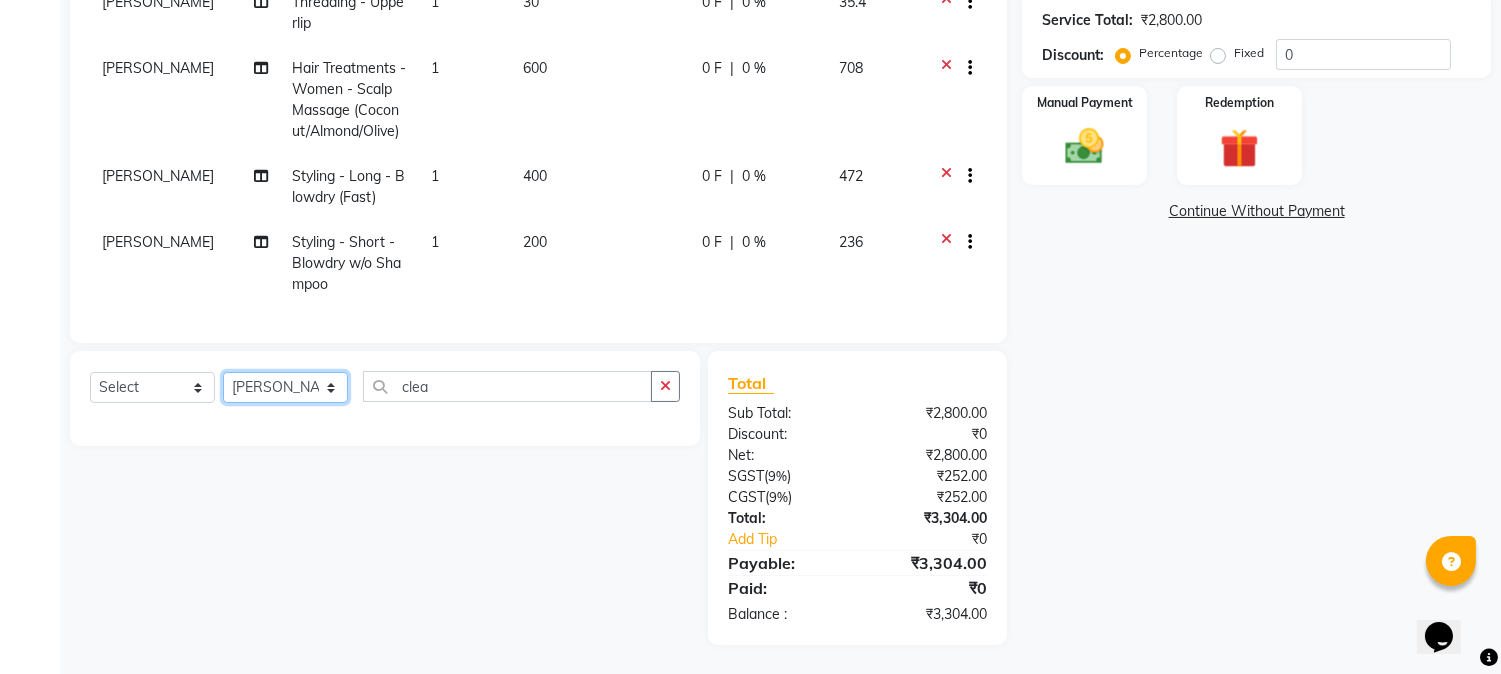 click on "Select Stylist [PERSON_NAME] hocus pocus [PERSON_NAME] [PERSON_NAME] [PERSON_NAME] [PERSON_NAME]" 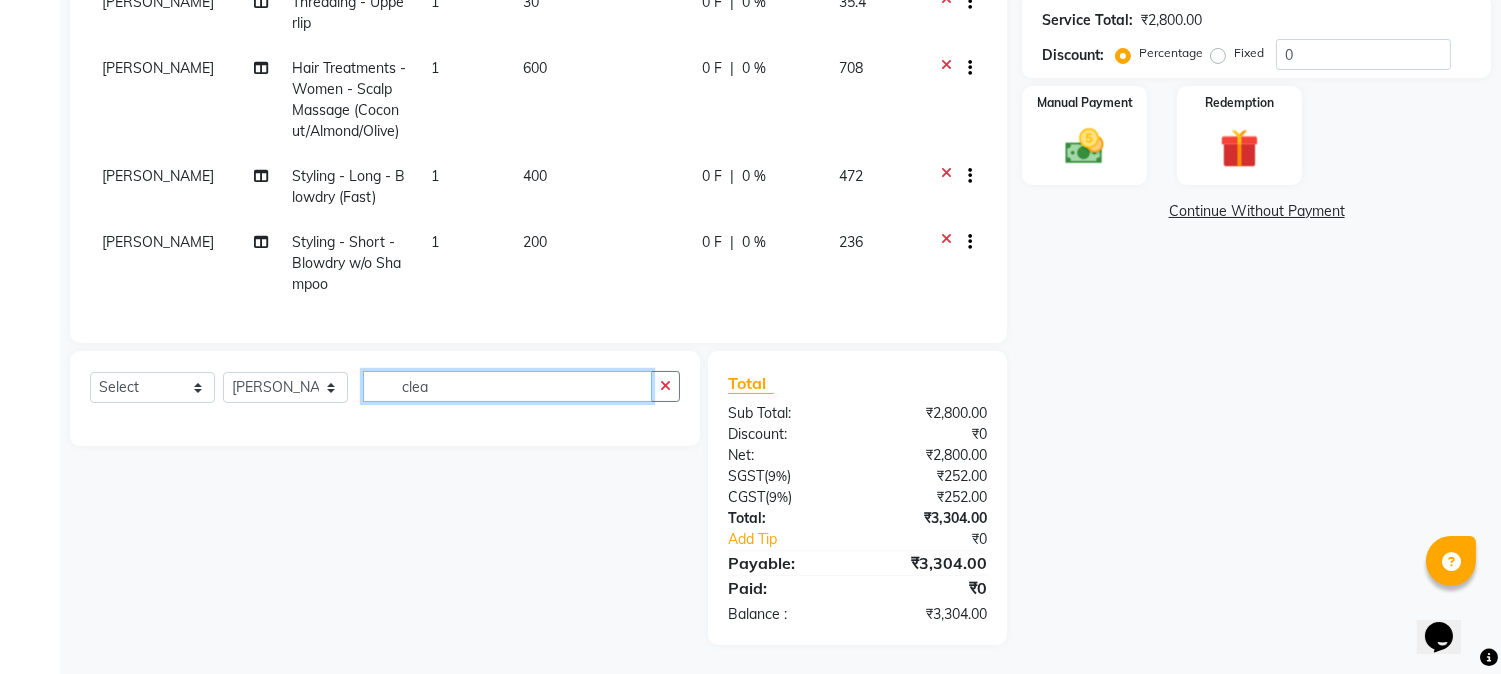 click on "clea" 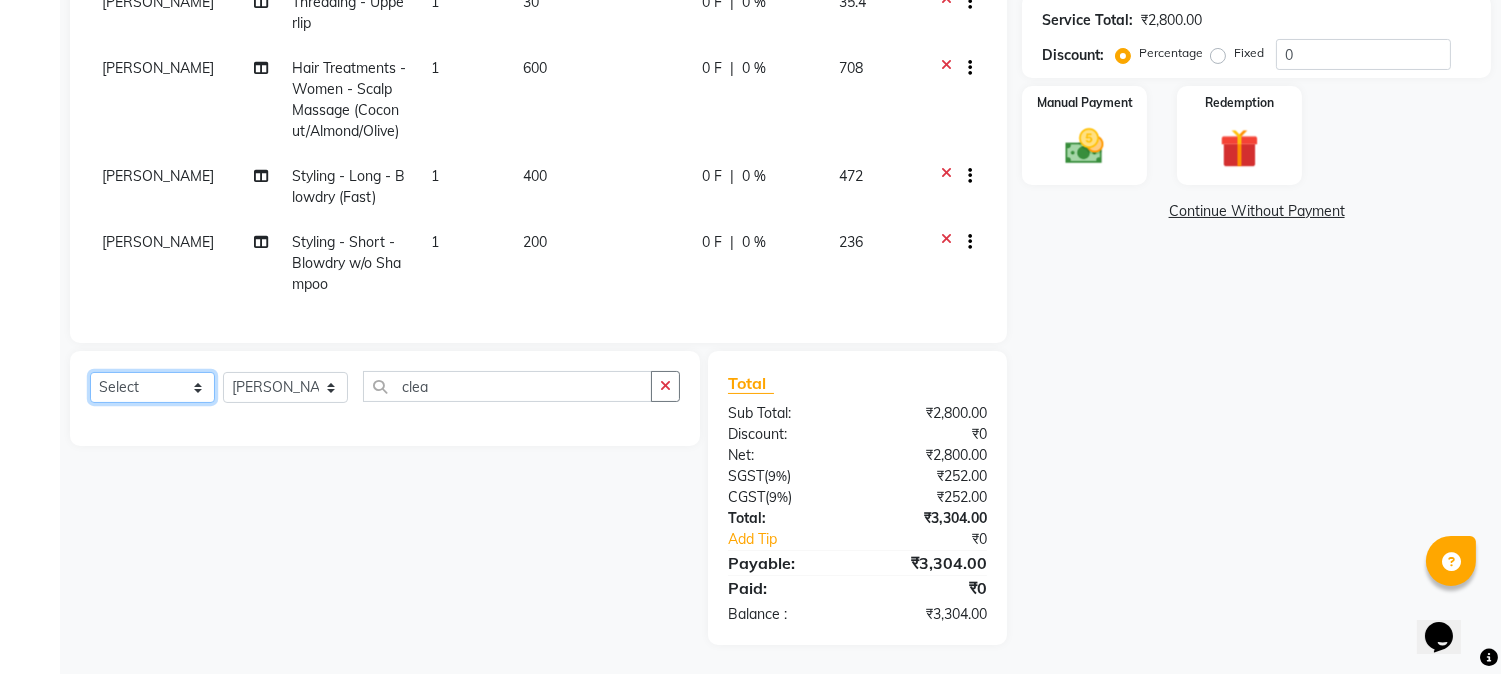 click on "Select  Service  Product  Membership  Package Voucher Prepaid Gift Card" 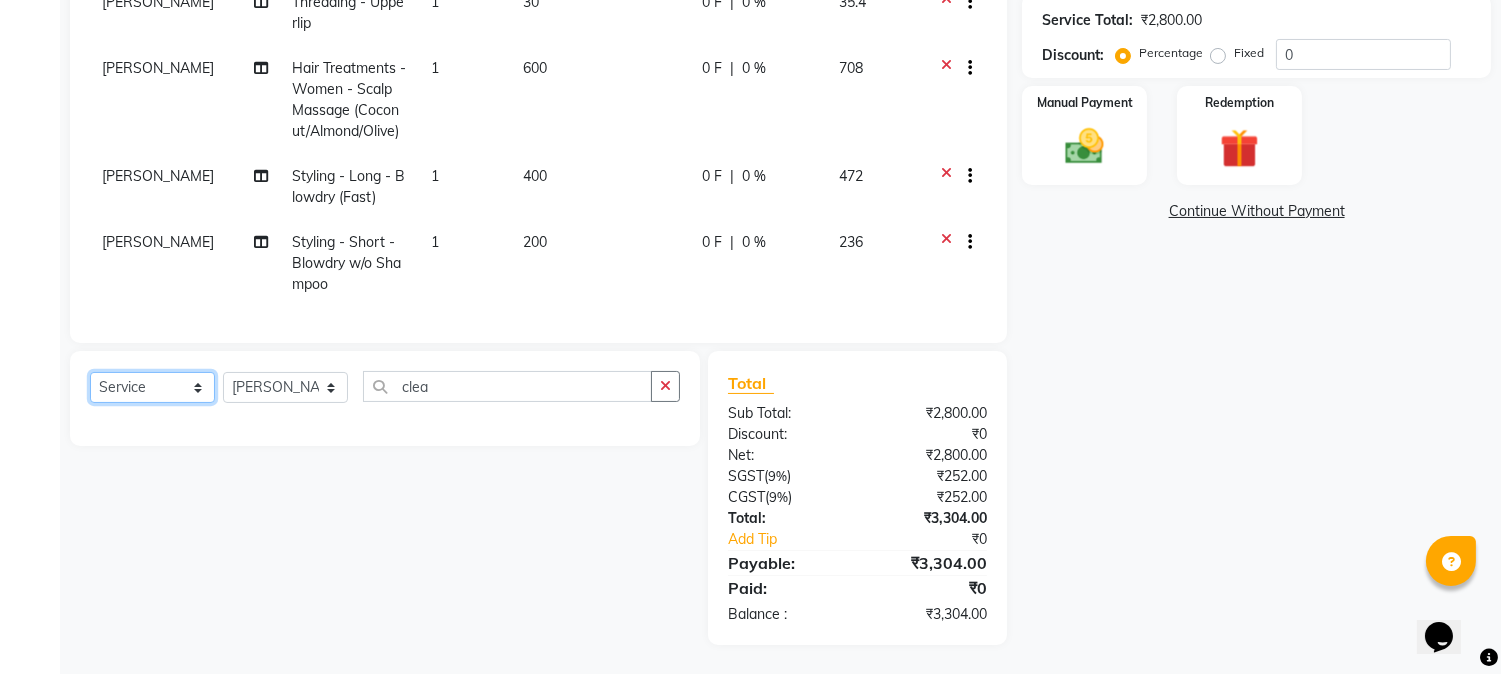 click on "Select  Service  Product  Membership  Package Voucher Prepaid Gift Card" 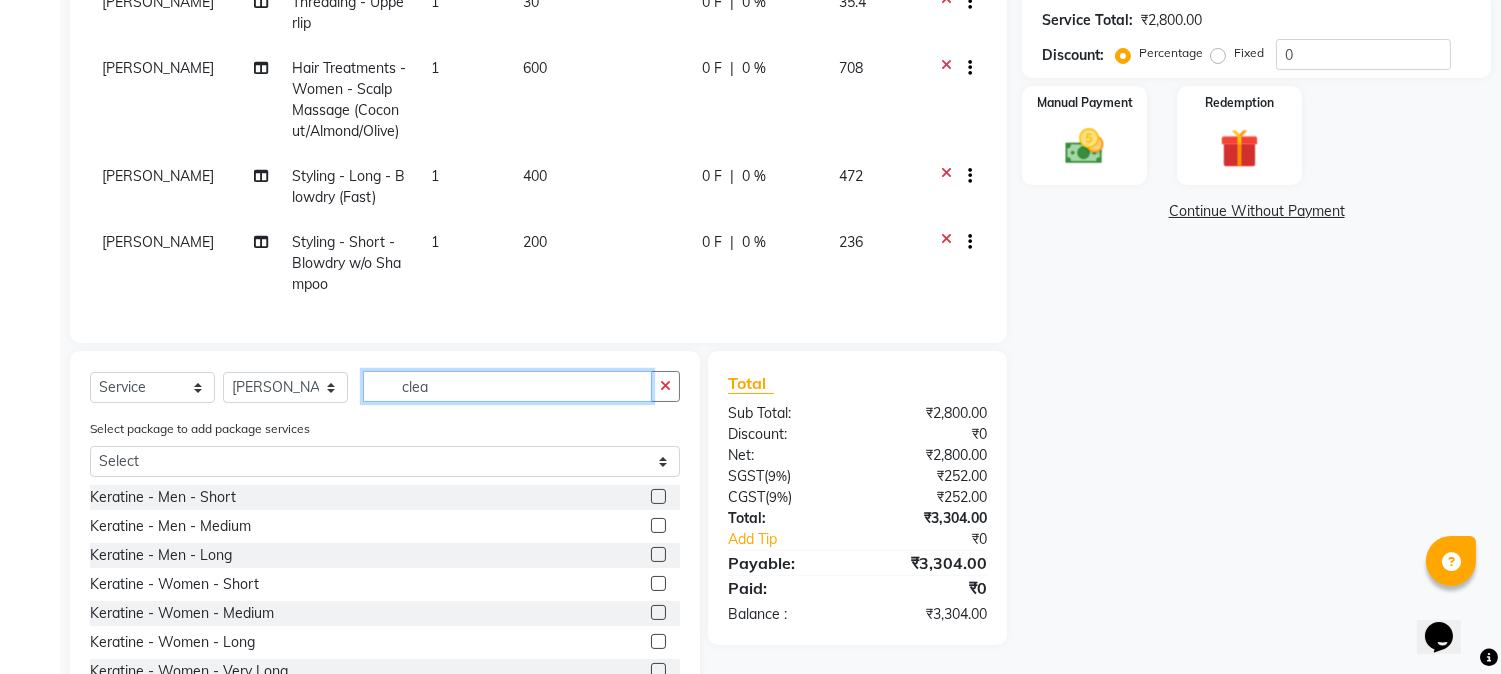 click on "clea" 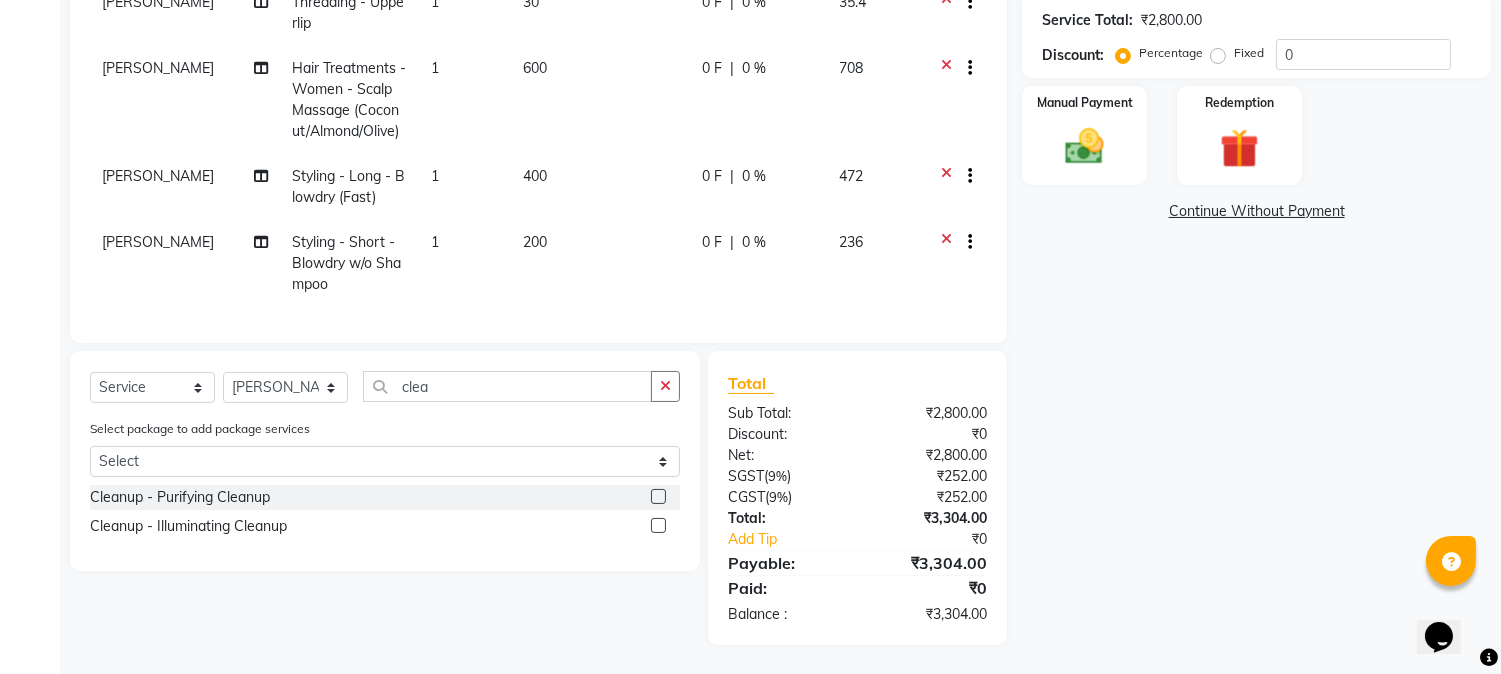 click 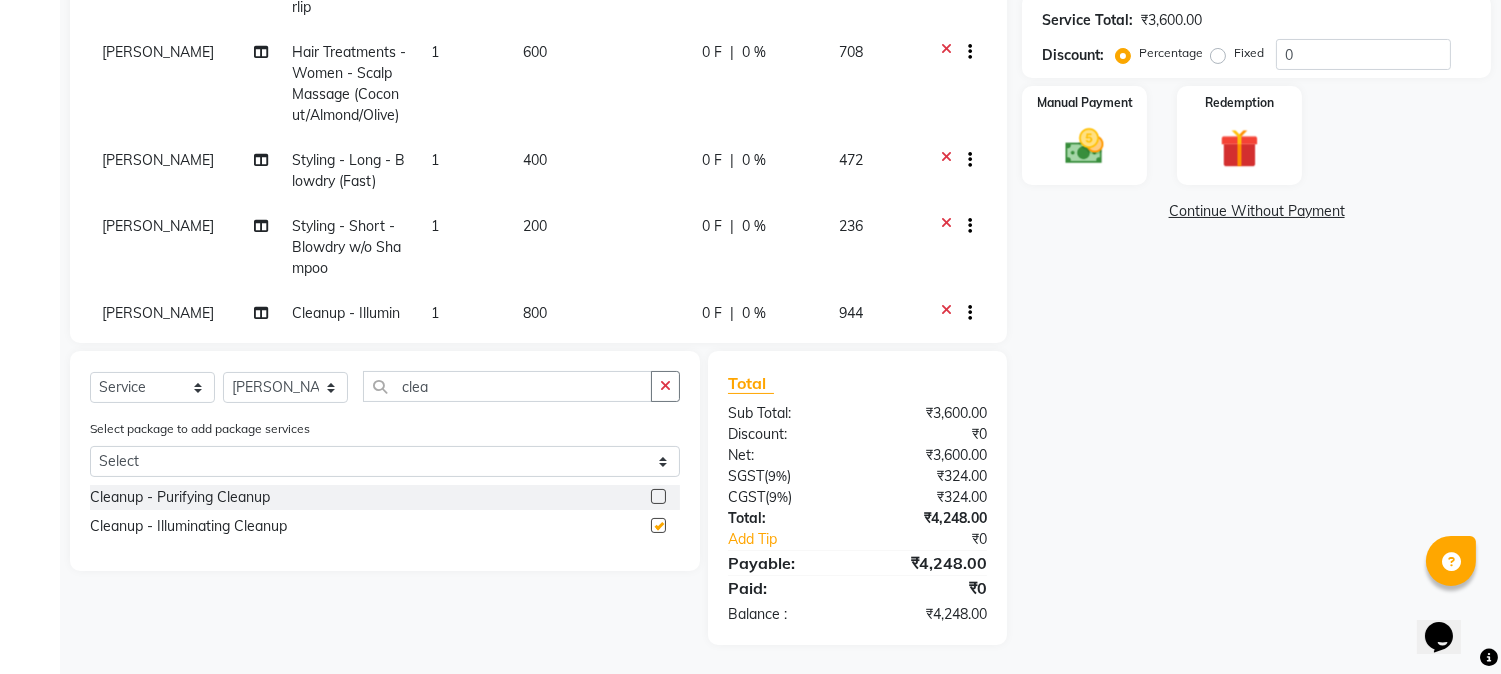 checkbox on "false" 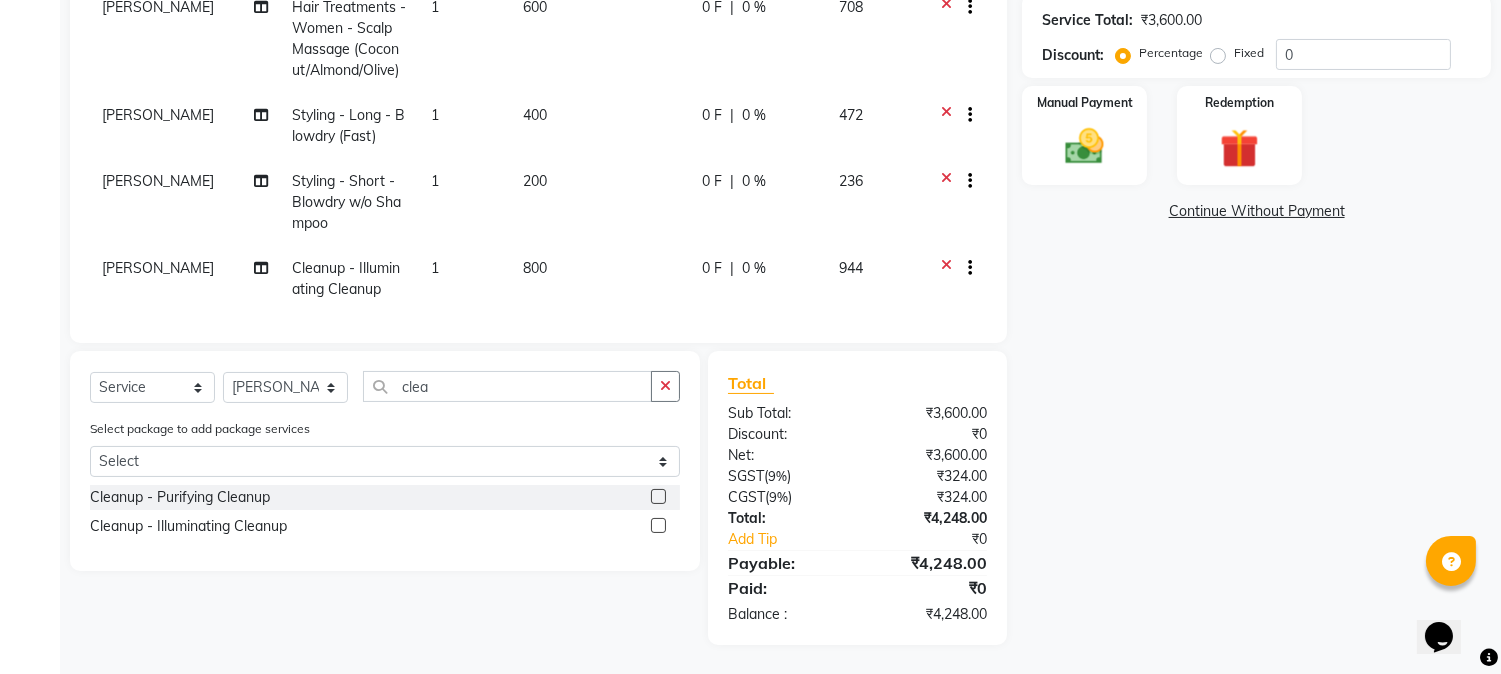 scroll, scrollTop: 313, scrollLeft: 0, axis: vertical 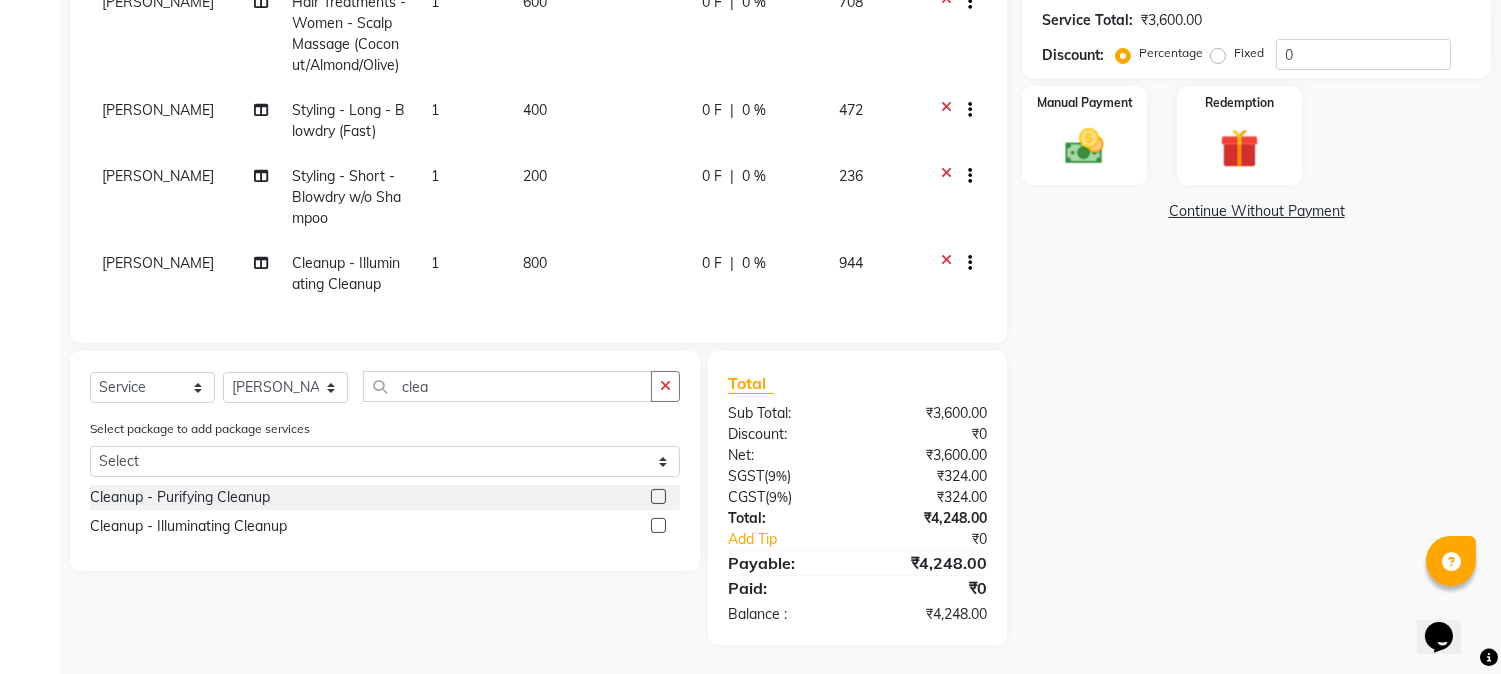 click on "Name: [PERSON_NAME] [PERSON_NAME] Membership:  No Active Membership  Total Visits:  57 Card on file:  0 Last Visit:   [DATE] Points:   0  Packages Prepaid Coupon Code Apply Service Total:  ₹3,600.00  Discount:  Percentage   Fixed  0 Manual Payment Redemption  Continue Without Payment" 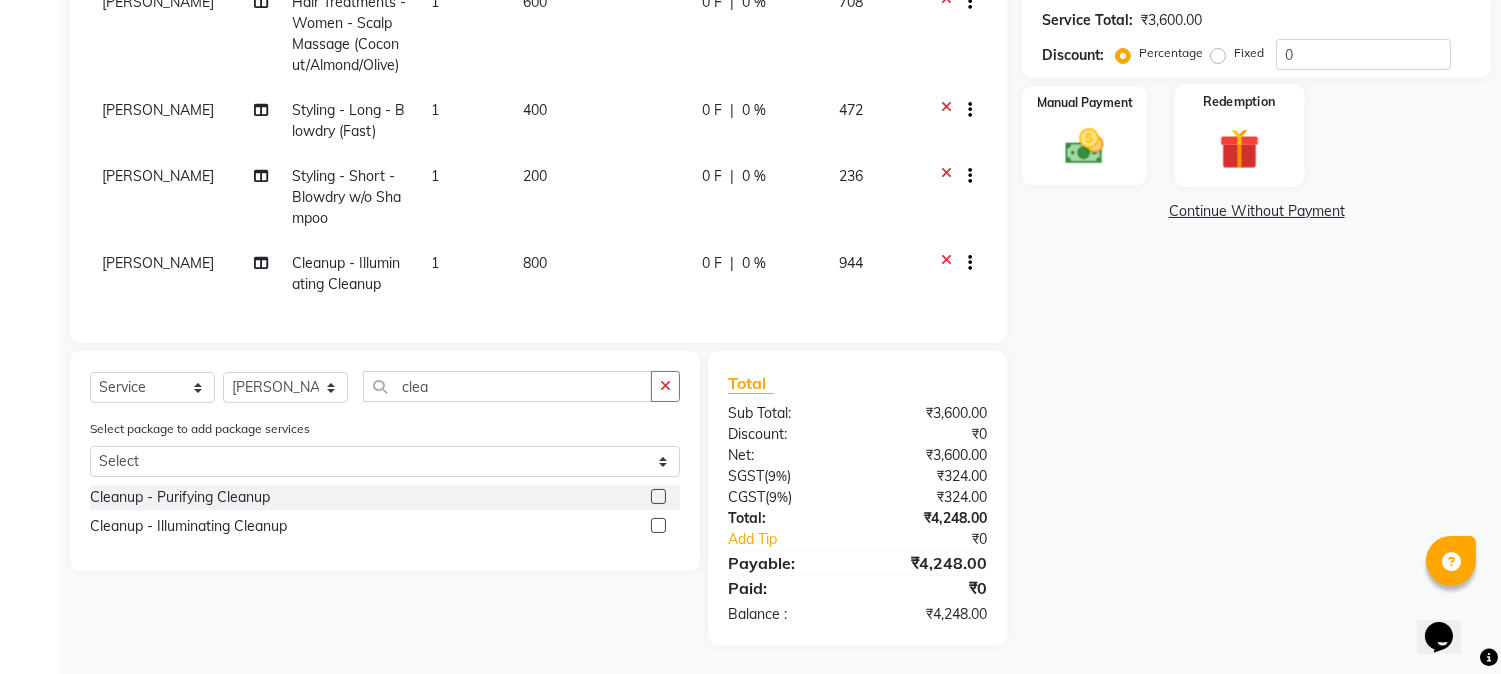 click 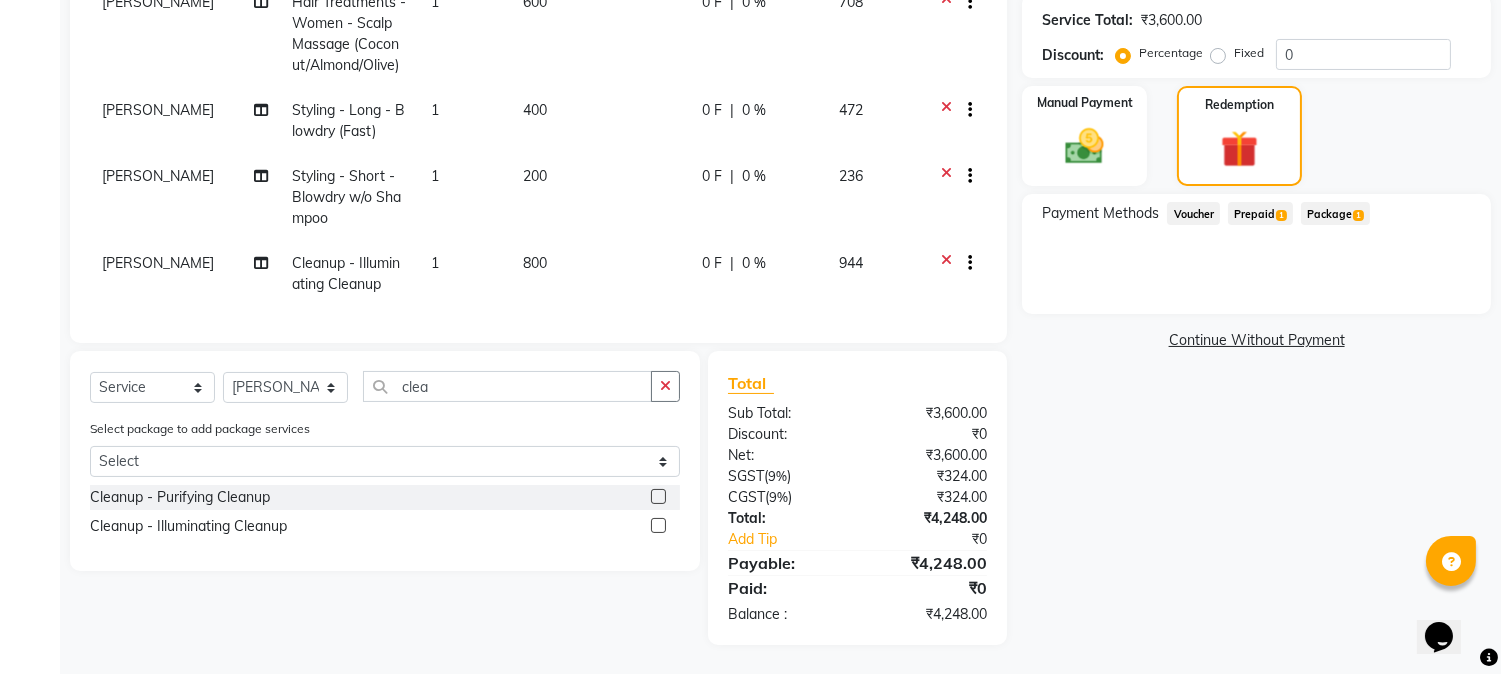 click on "1" 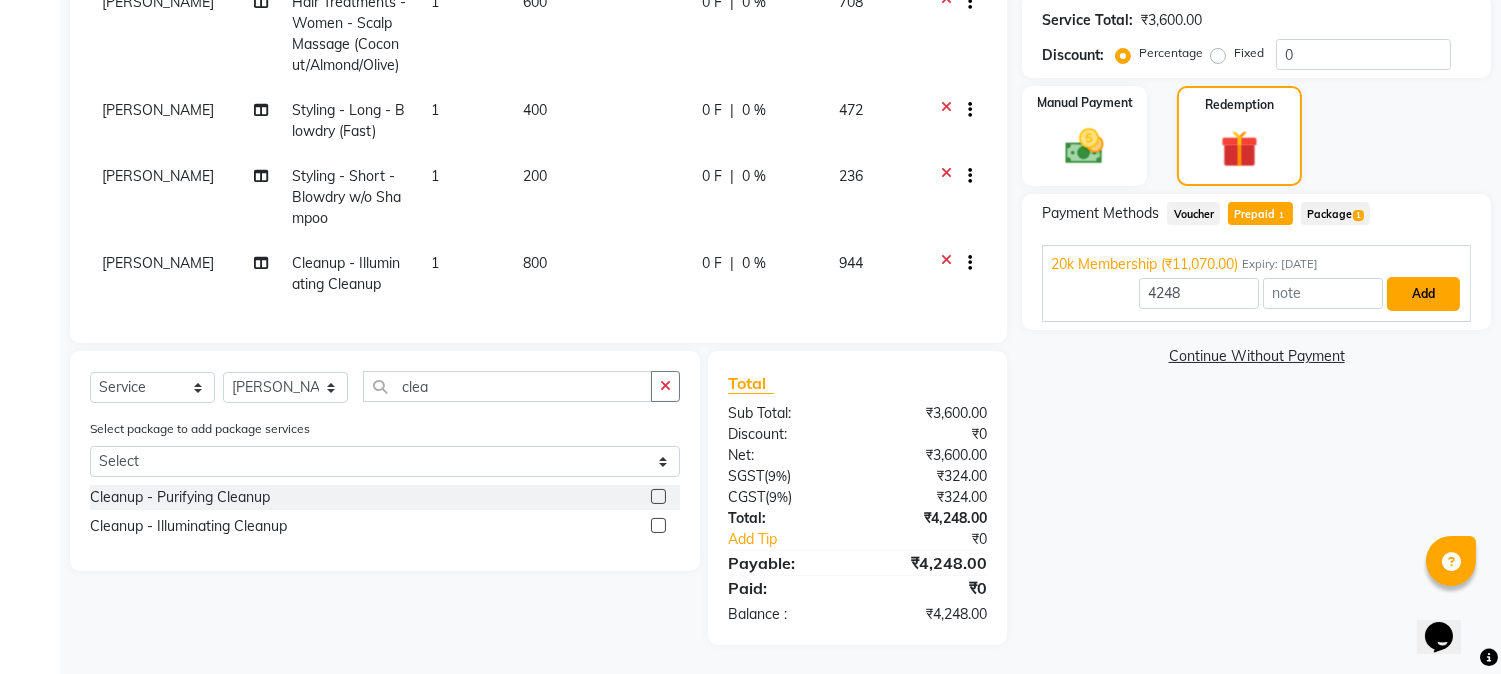 click on "Add" at bounding box center (1423, 294) 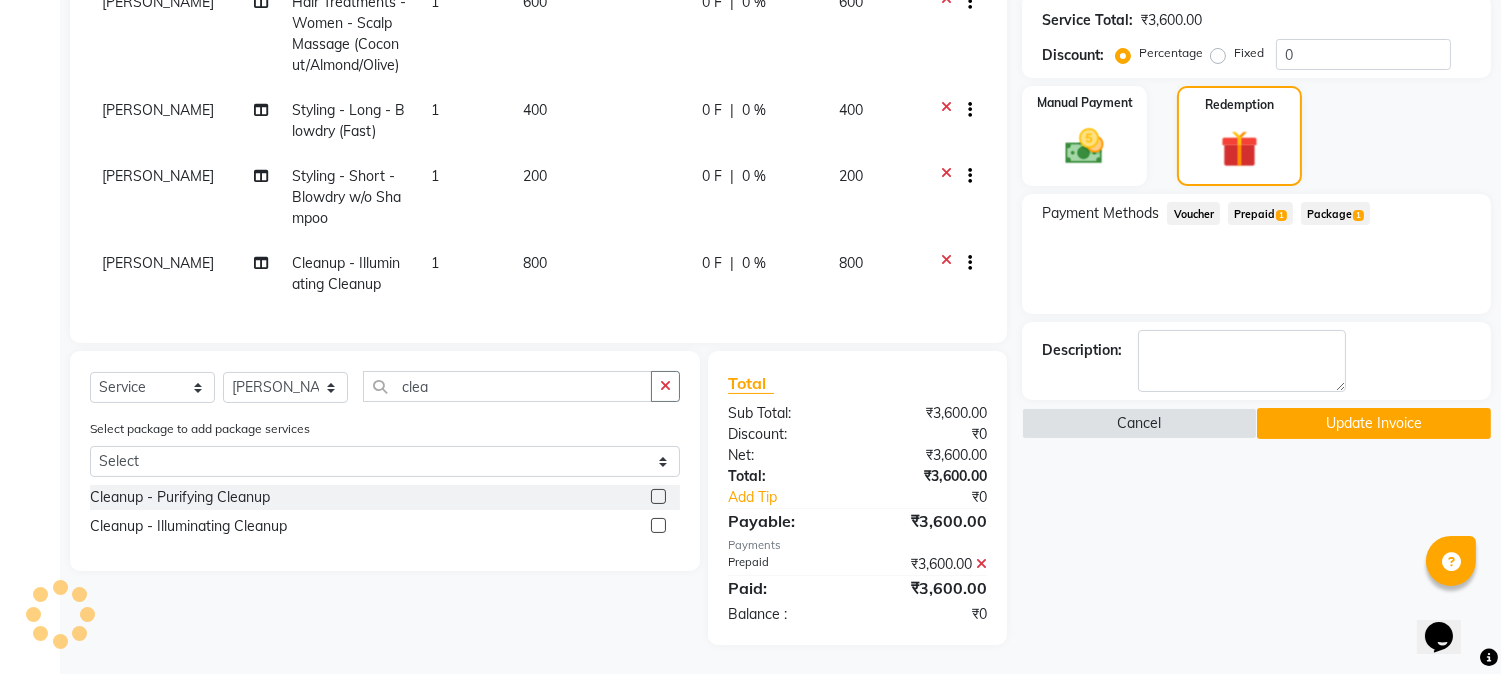 click on "Update Invoice" 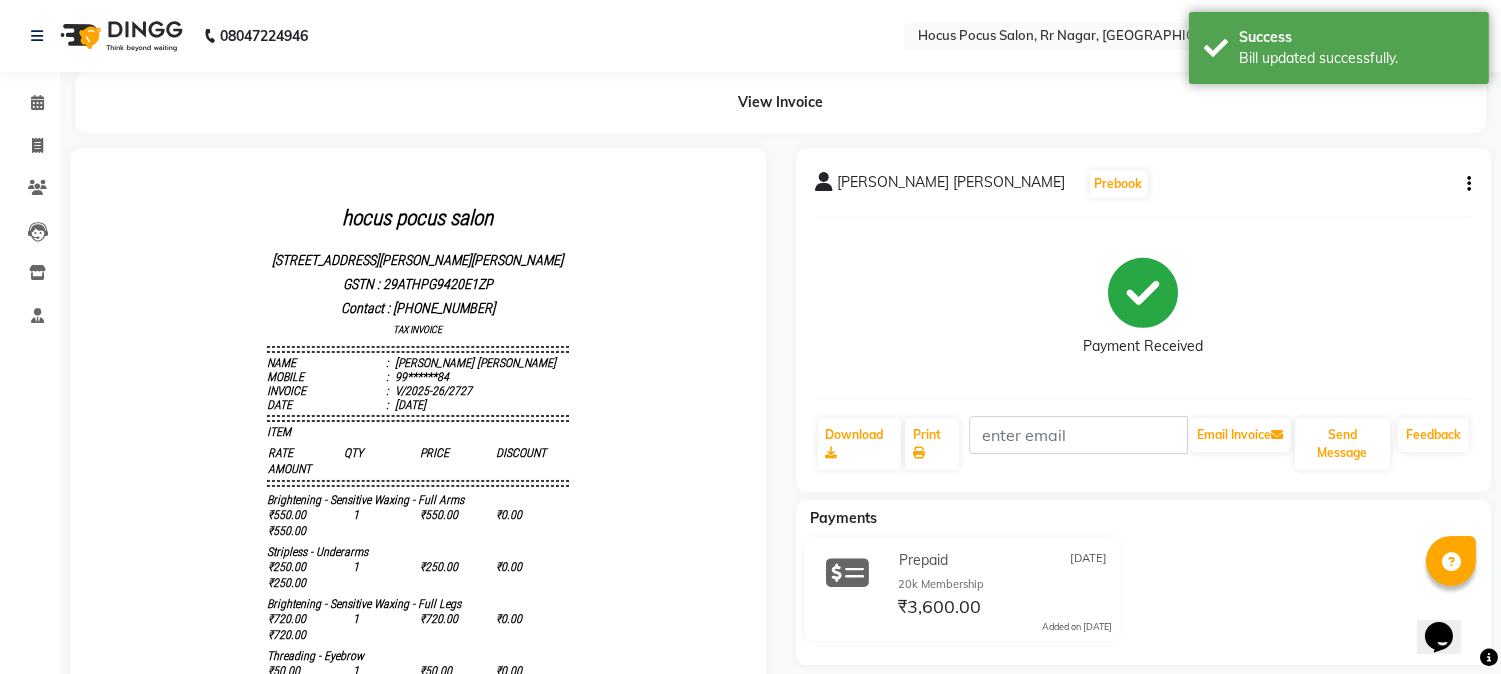 scroll, scrollTop: 111, scrollLeft: 0, axis: vertical 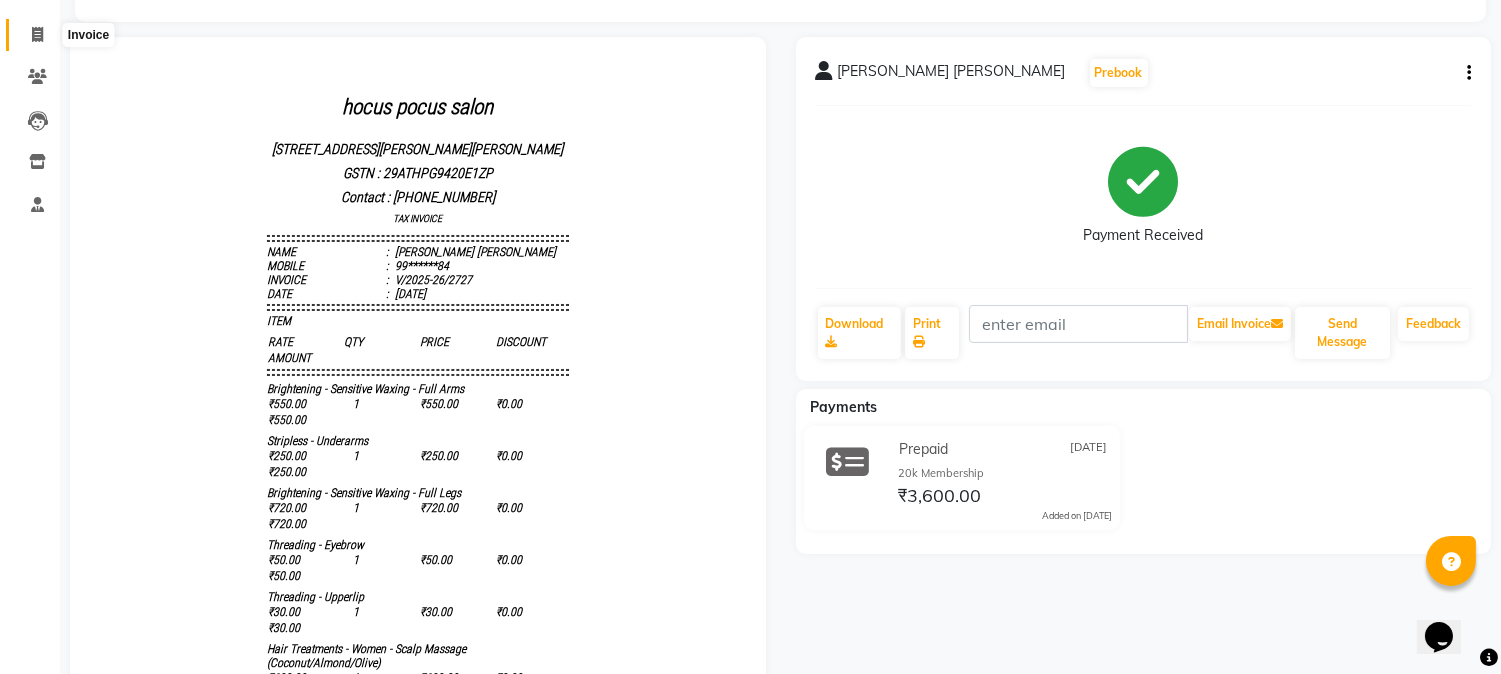 click 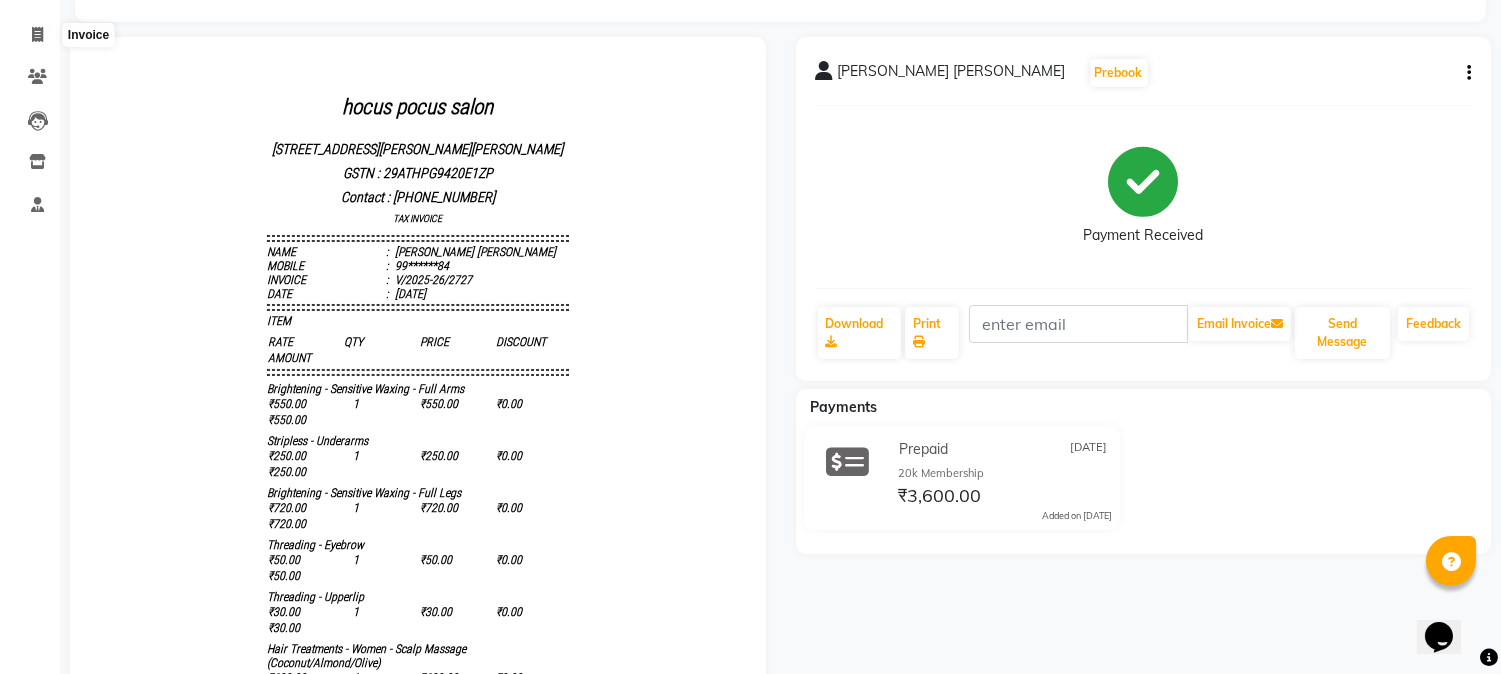 select on "5019" 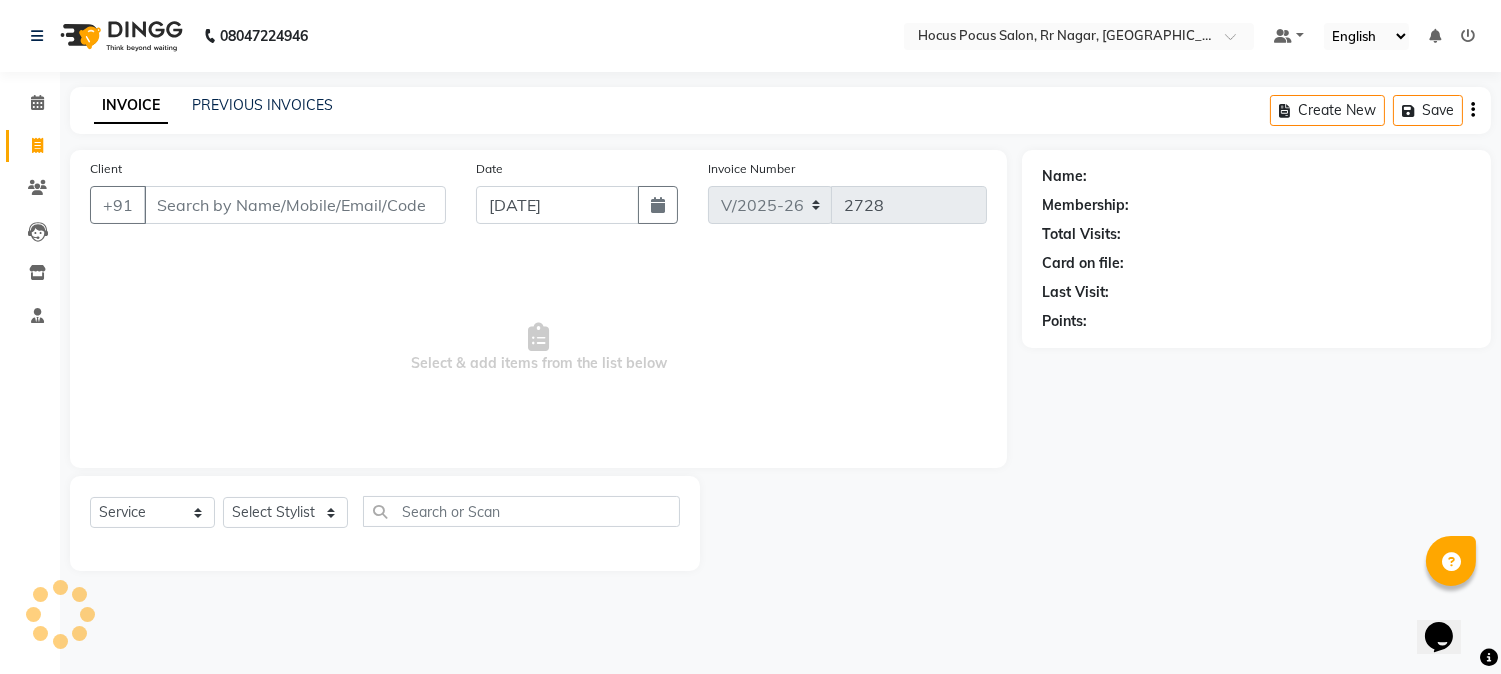 scroll, scrollTop: 0, scrollLeft: 0, axis: both 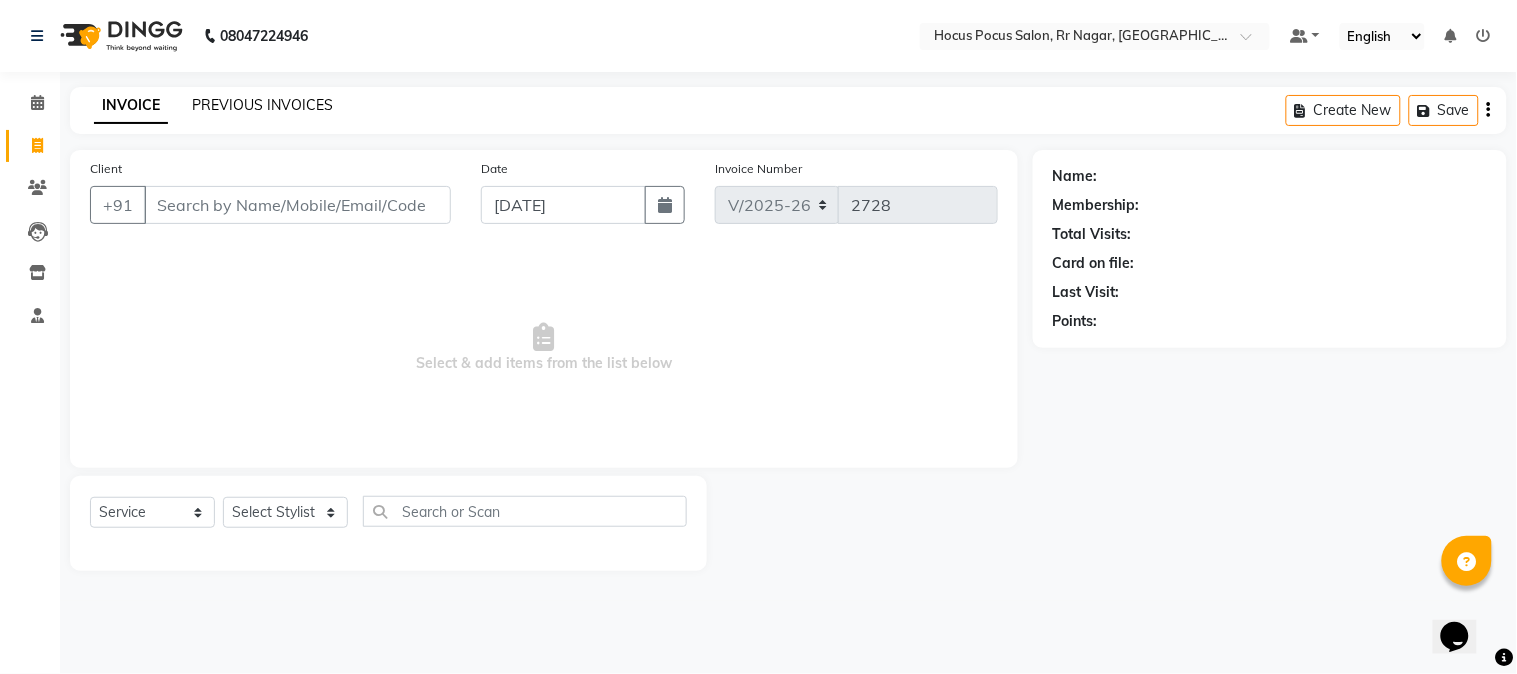 click on "PREVIOUS INVOICES" 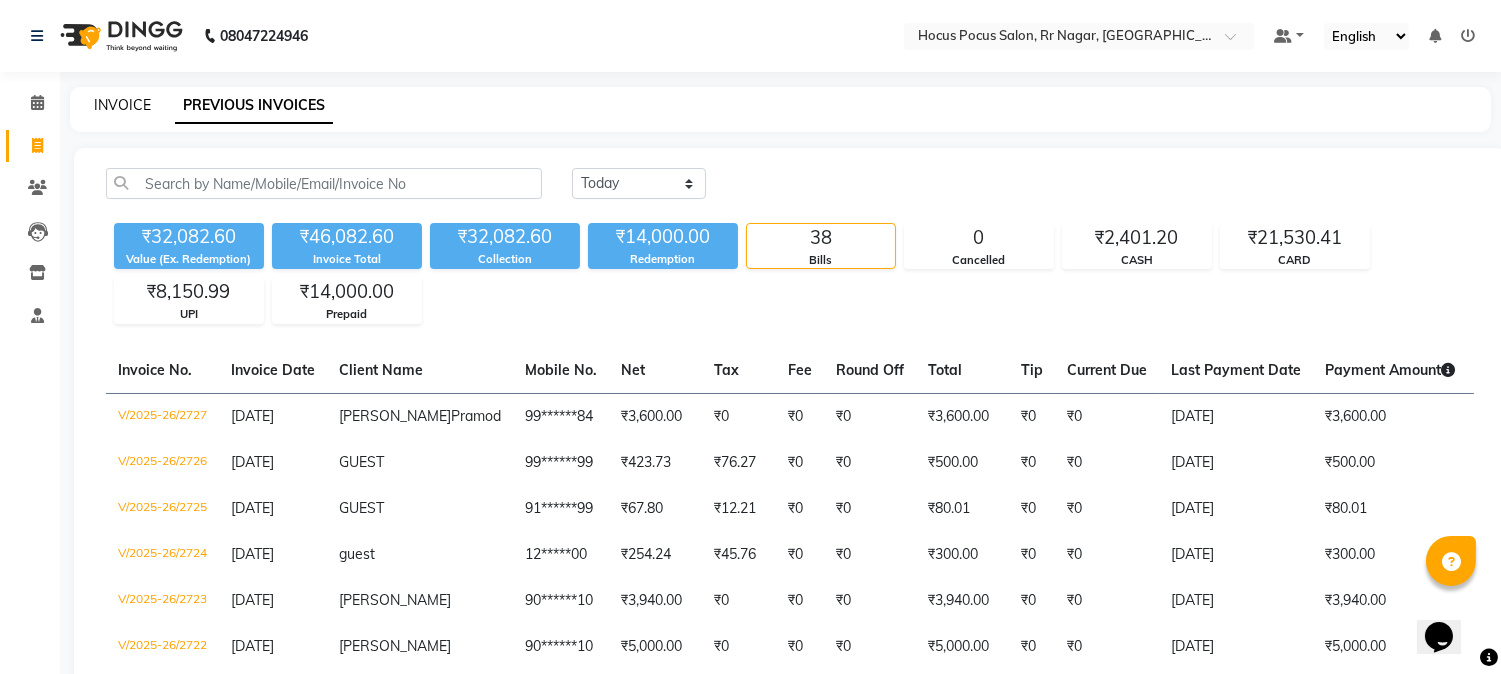 click on "INVOICE" 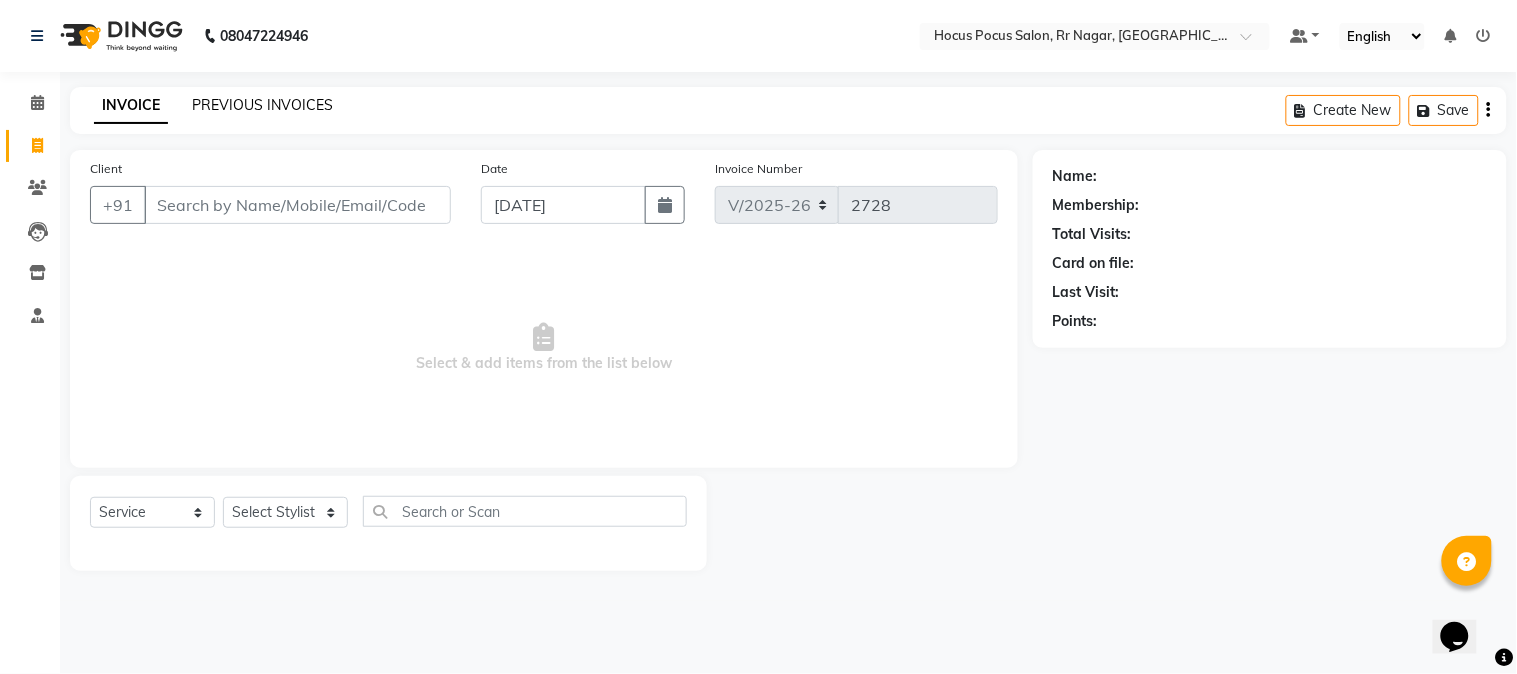 click on "PREVIOUS INVOICES" 